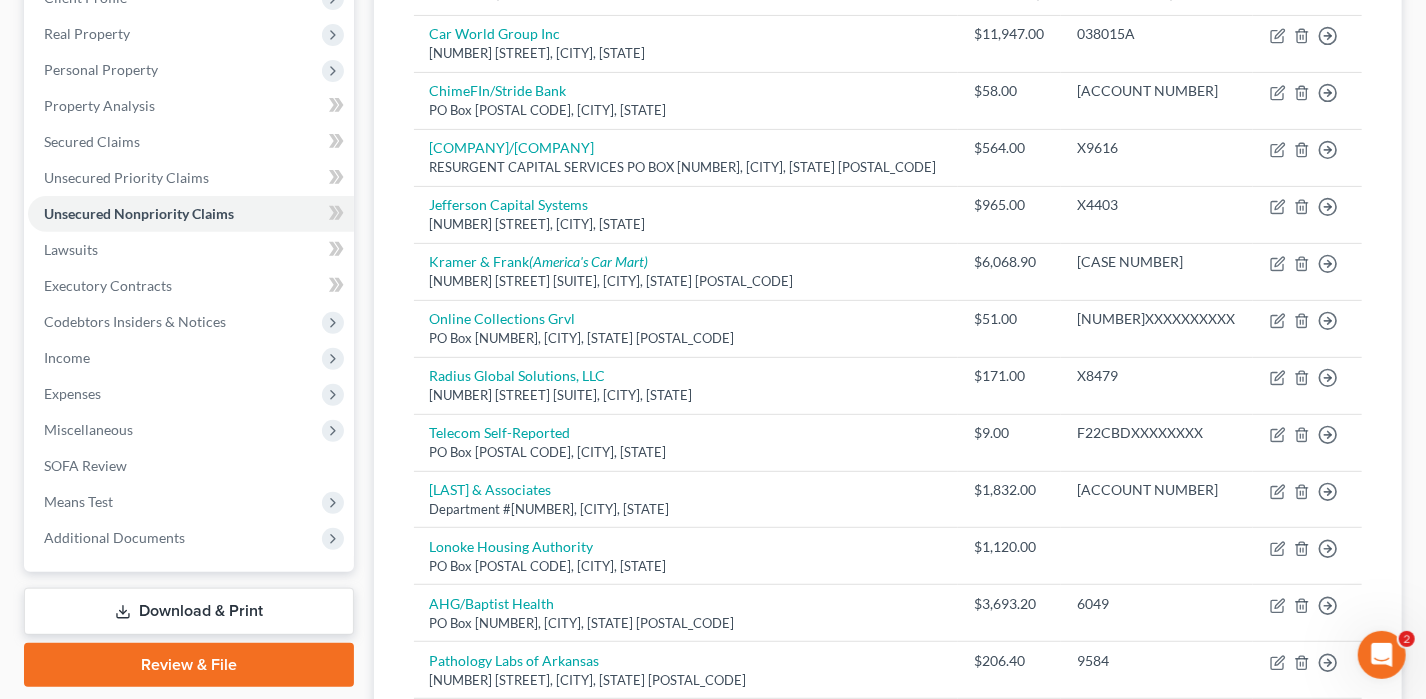 scroll, scrollTop: 0, scrollLeft: 0, axis: both 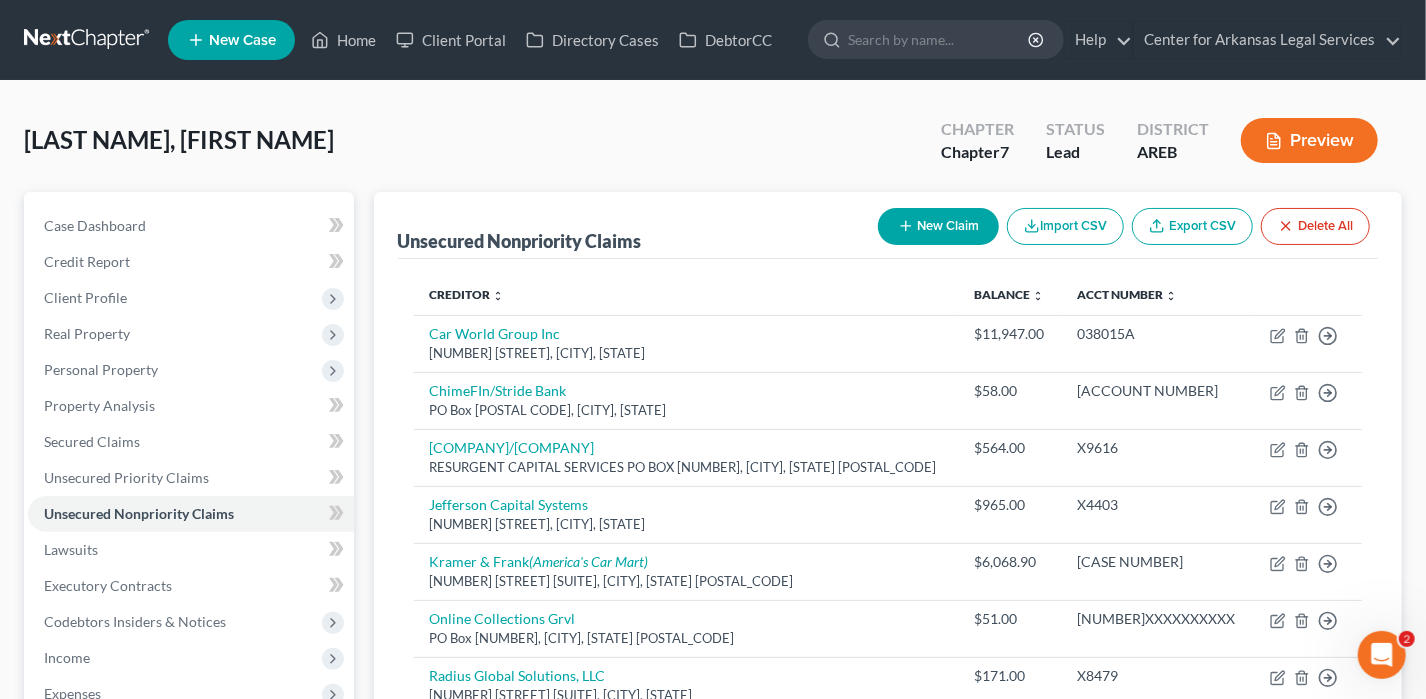click on "New Claim" at bounding box center [938, 226] 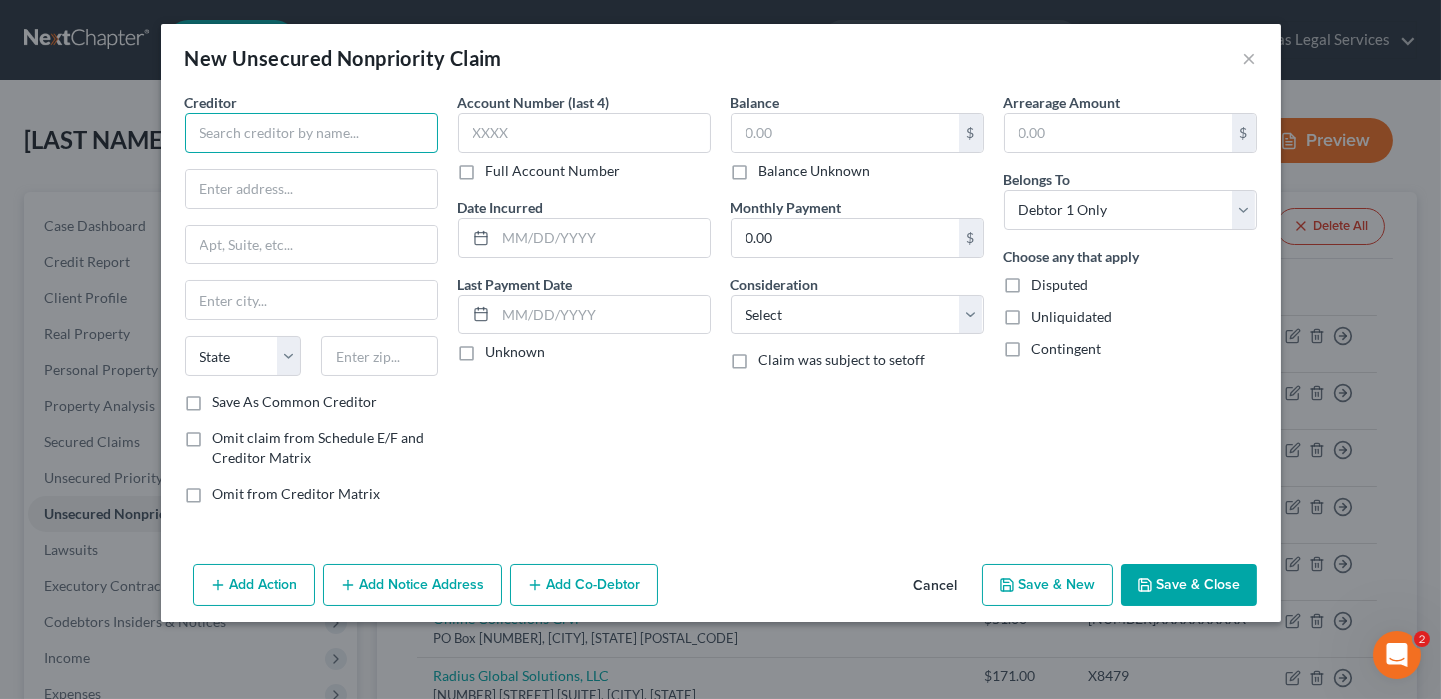 click at bounding box center (311, 133) 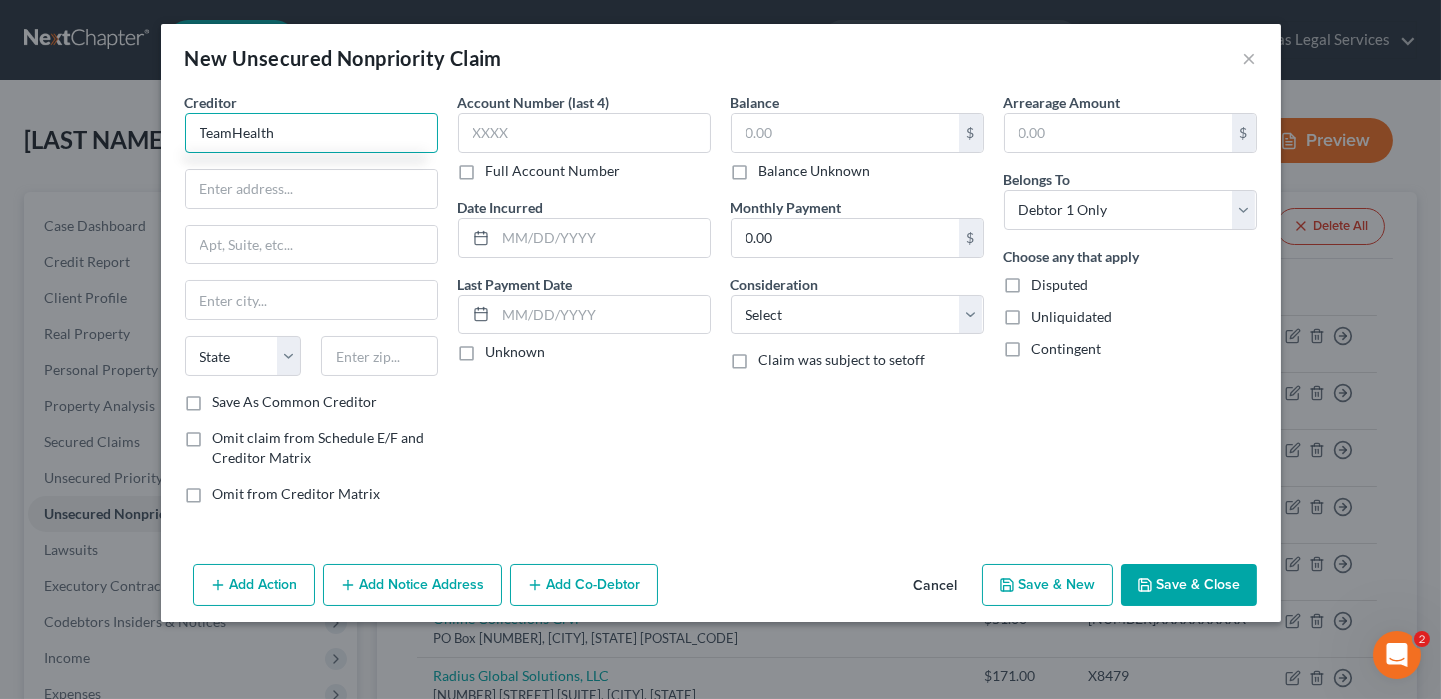 type on "TeamHealth" 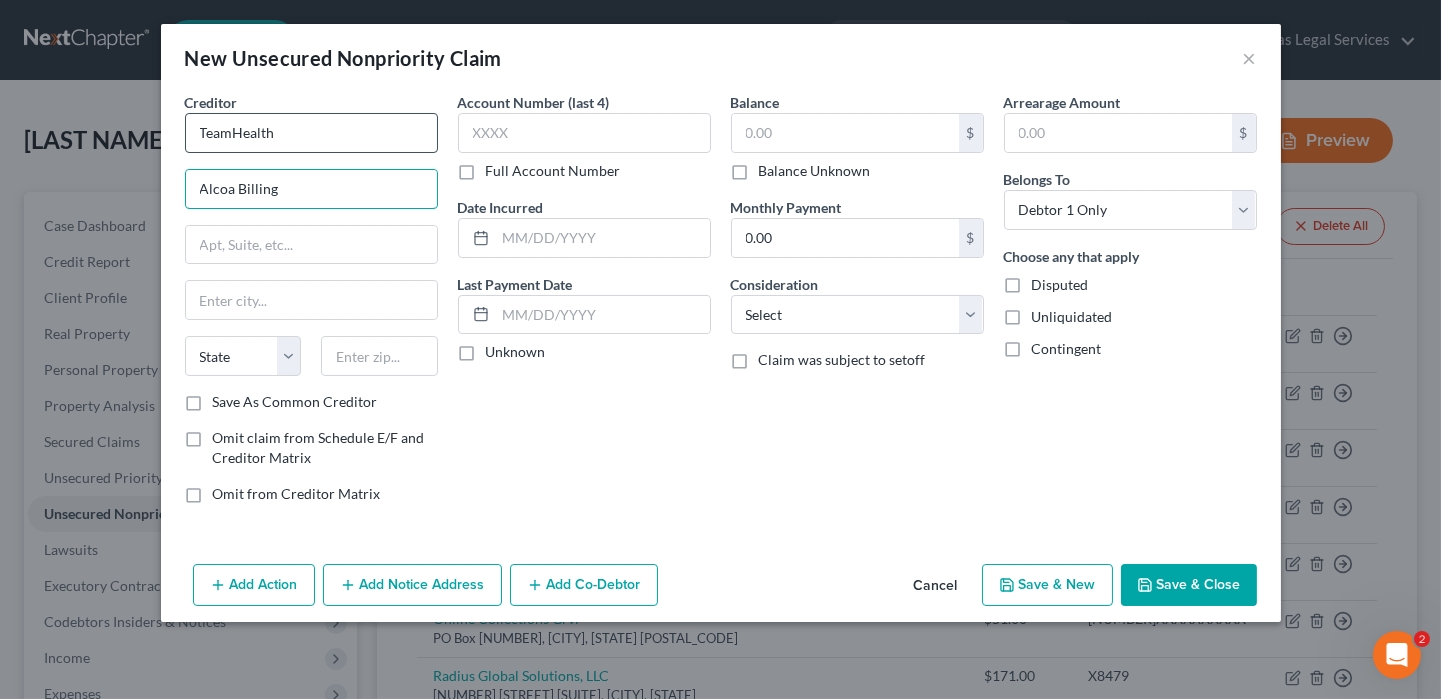 type on "Alcoa Billing" 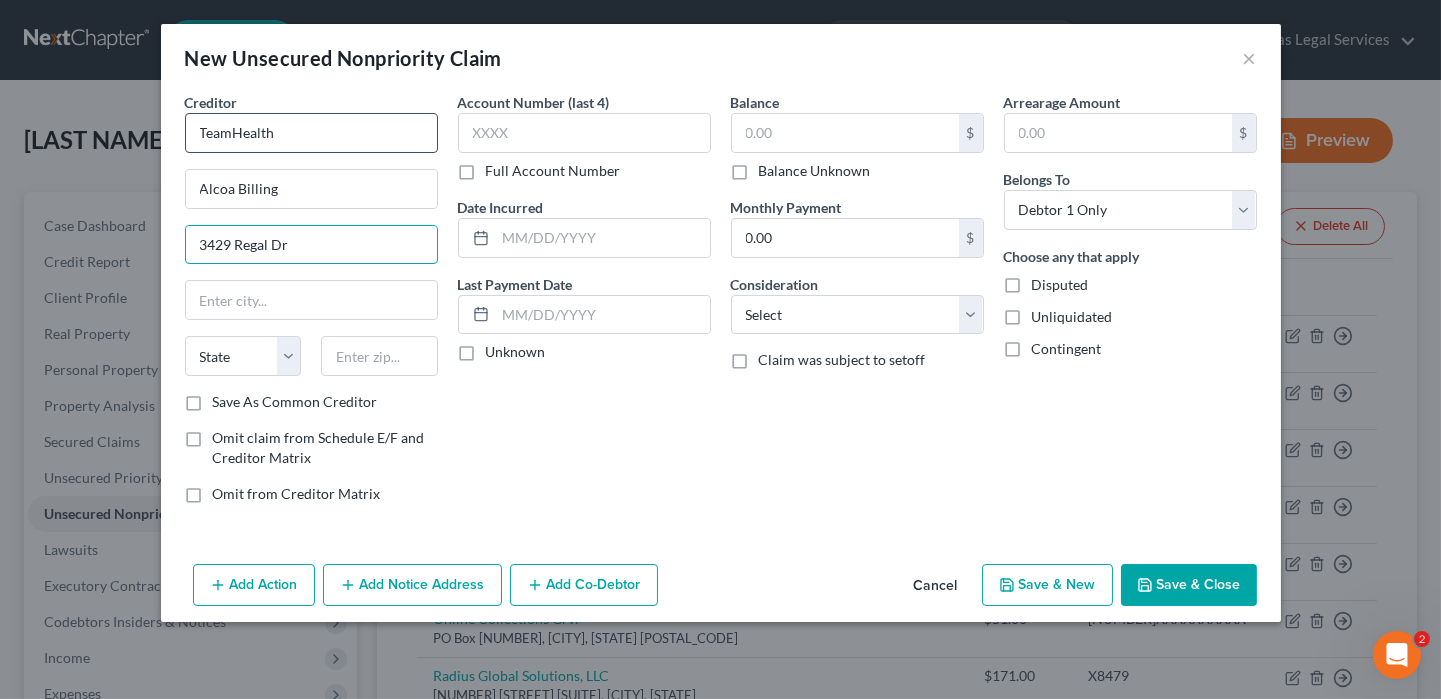 type on "3429 Regal Dr" 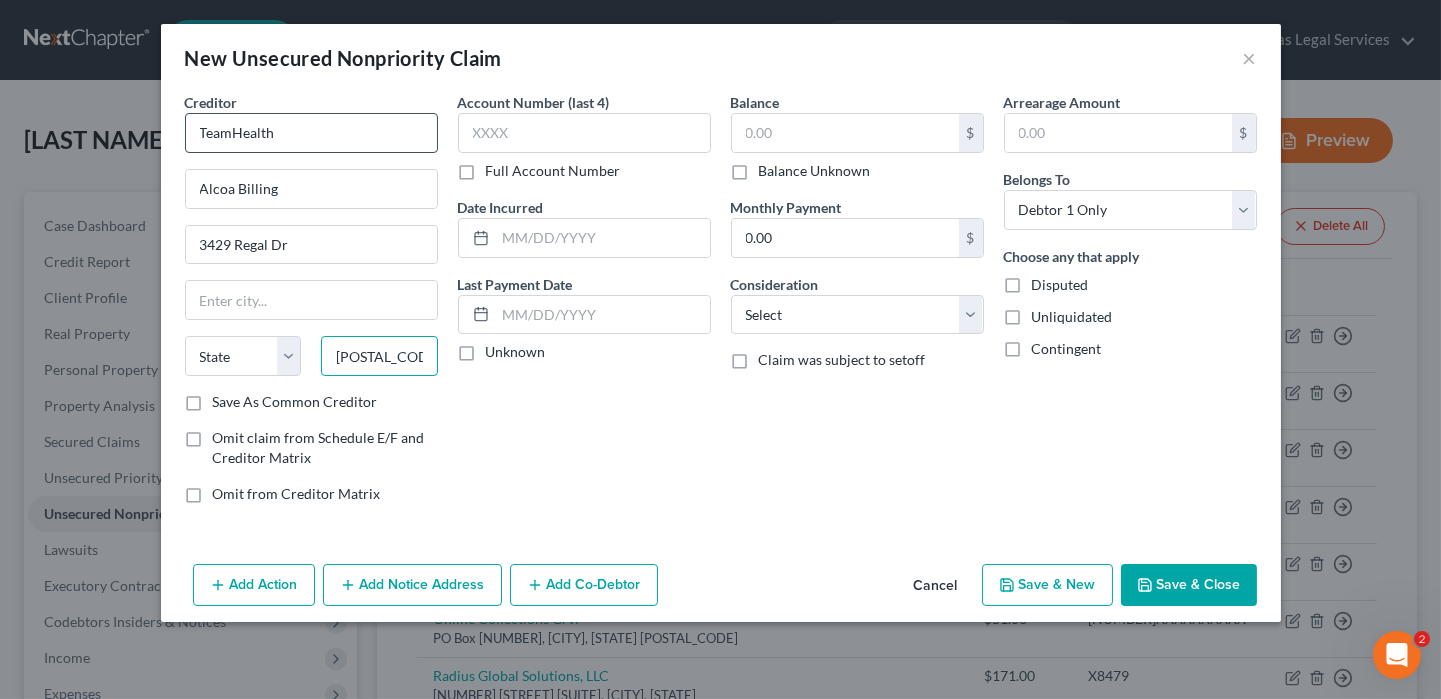 type on "[POSTAL_CODE]" 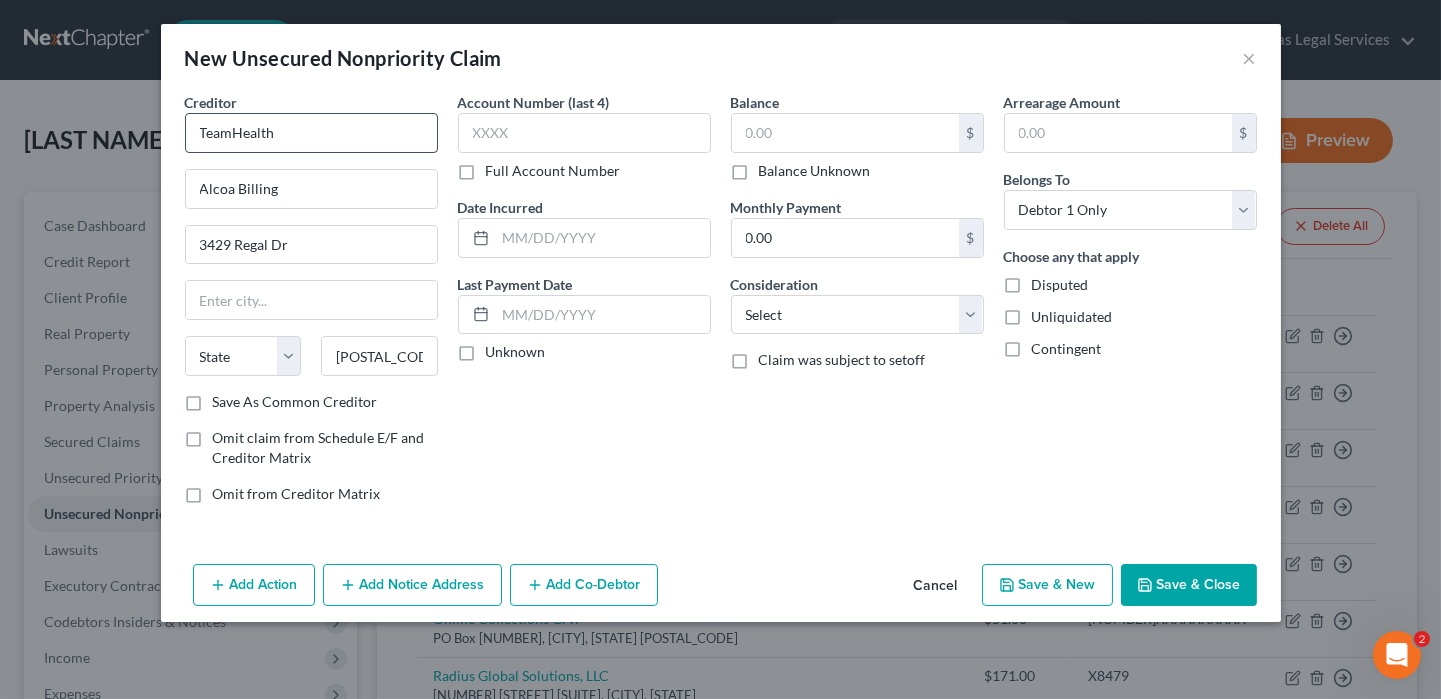 type on "Alcoa" 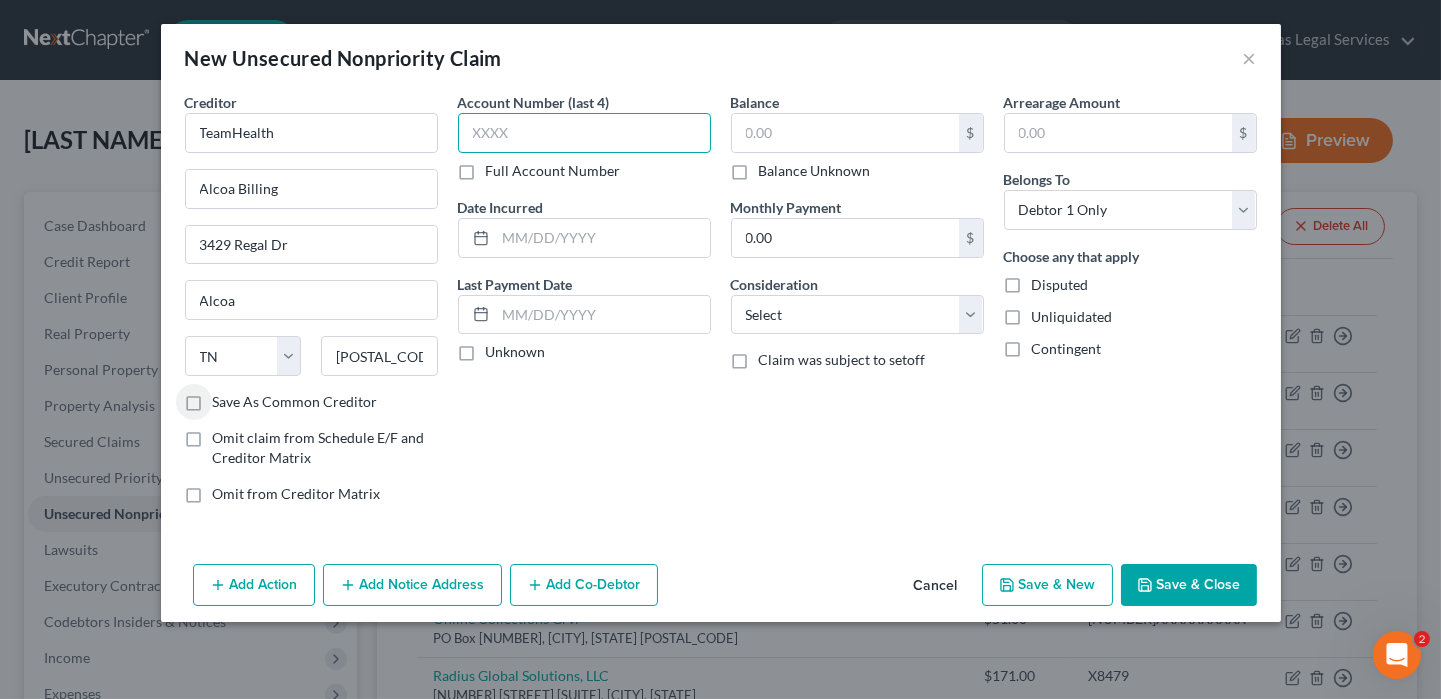 click at bounding box center [584, 133] 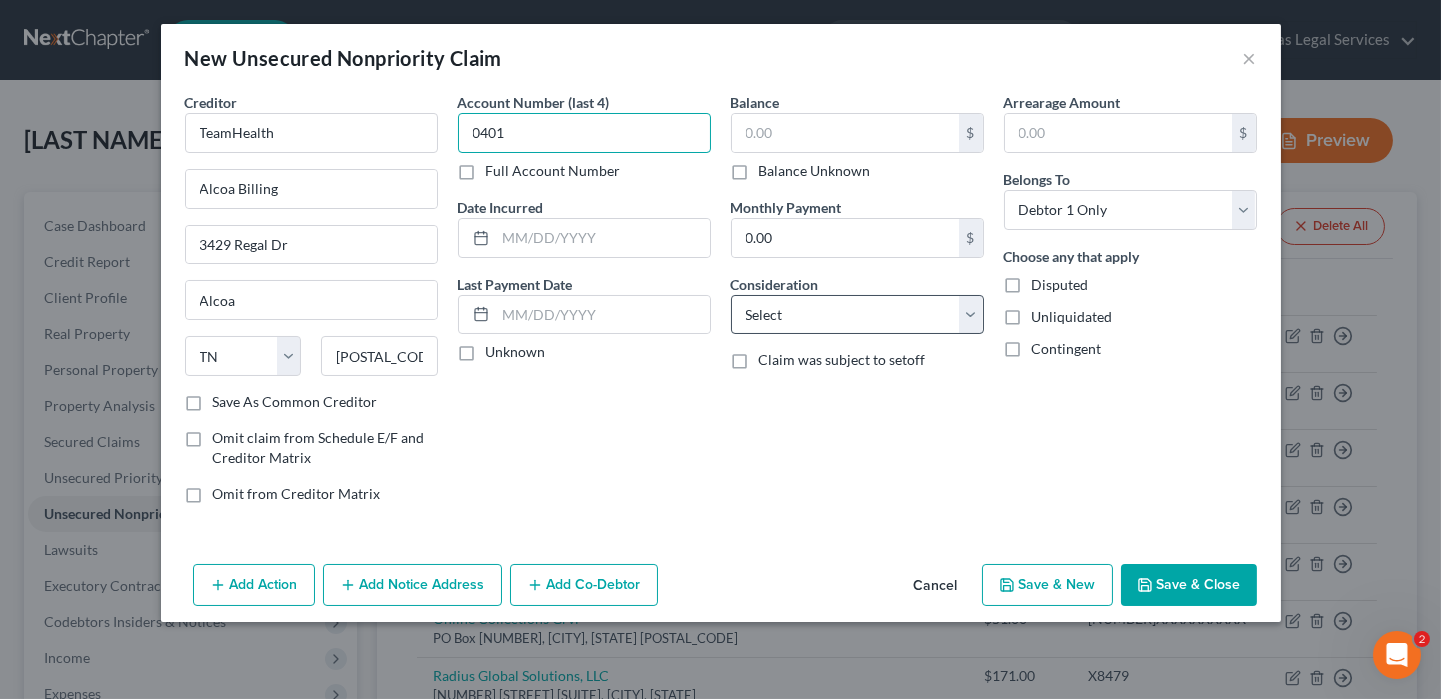 type on "0401" 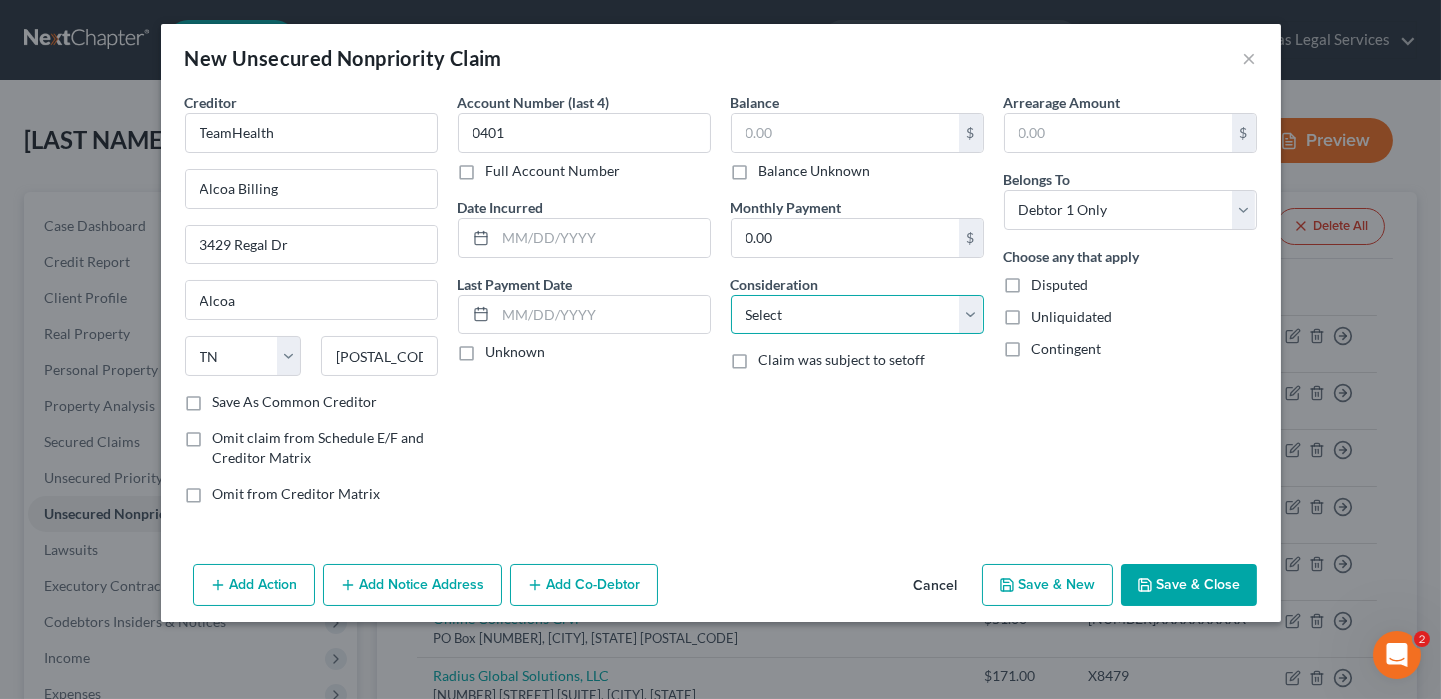drag, startPoint x: 759, startPoint y: 304, endPoint x: 769, endPoint y: 331, distance: 28.79236 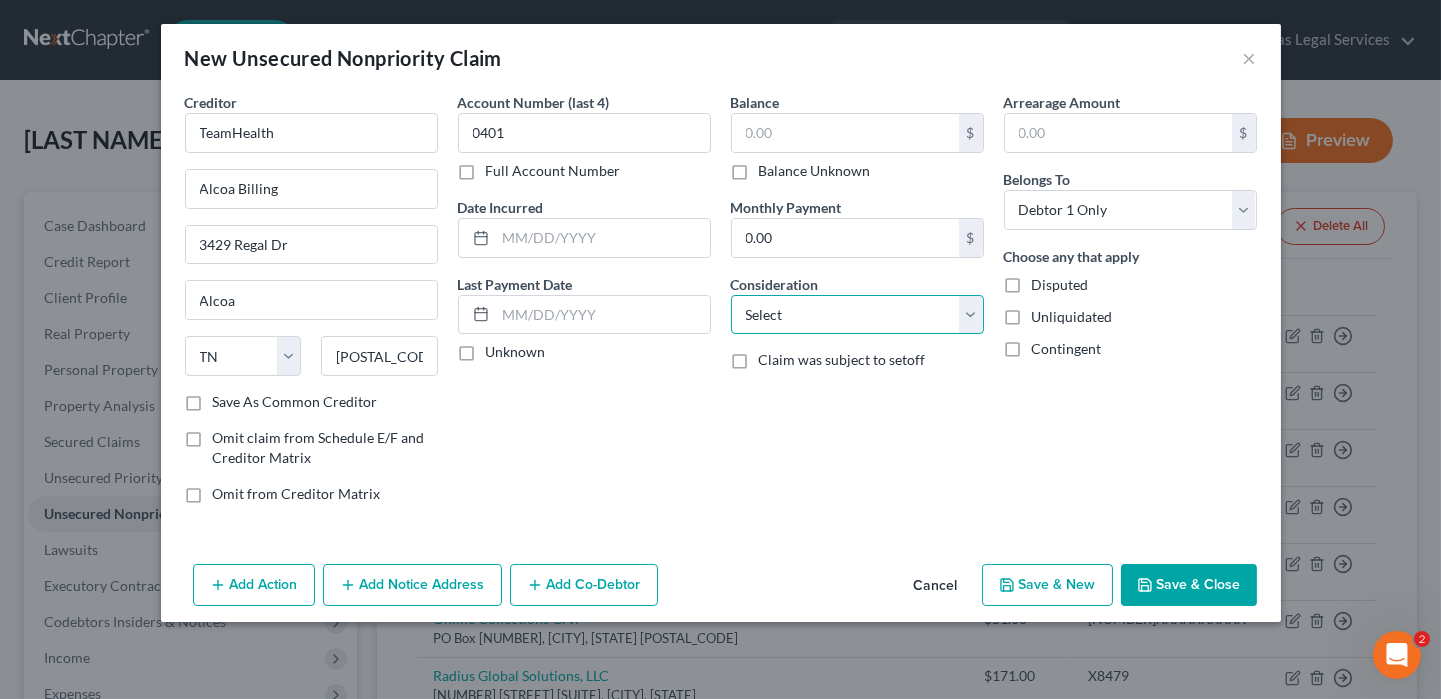 select on "1" 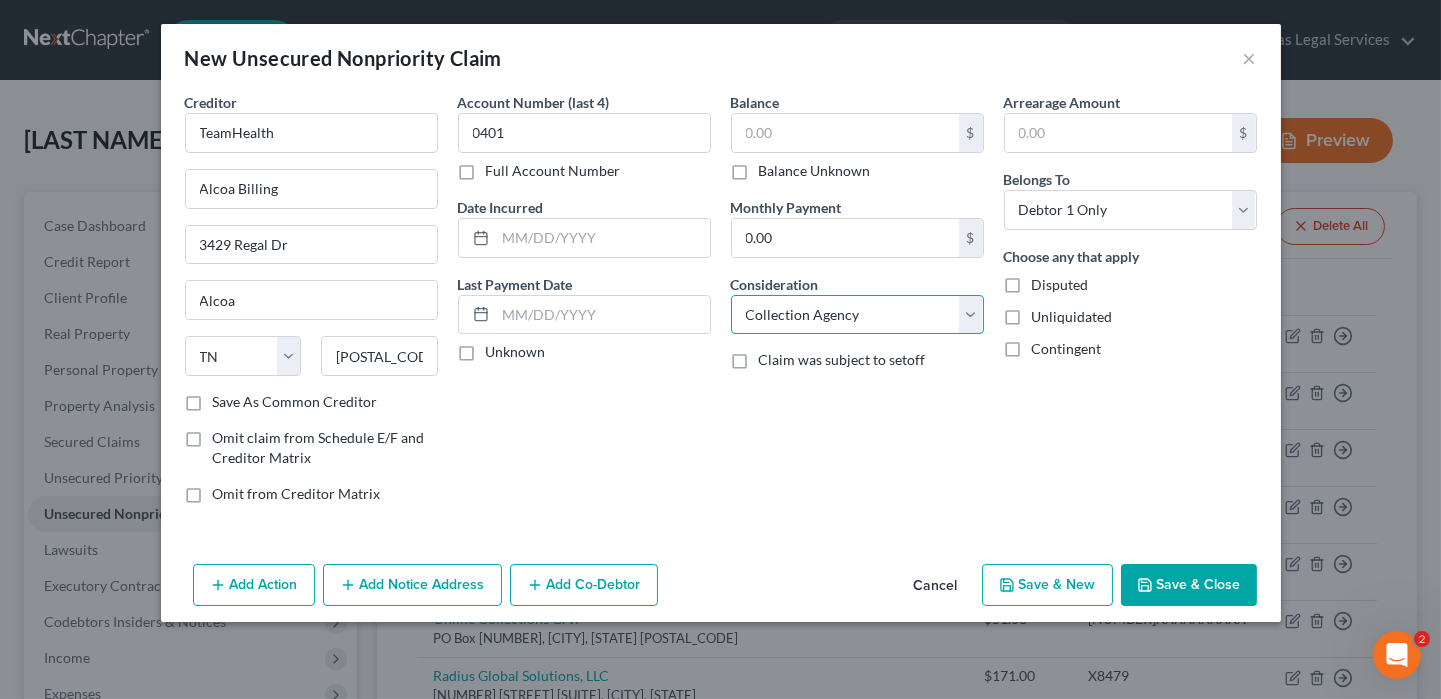click on "Select Cable / Satellite Services Collection Agency Credit Card Debt Debt Counseling / Attorneys Deficiency Balance Domestic Support Obligations Home / Car Repairs Income Taxes Judgment Liens Medical Services Monies Loaned / Advanced Mortgage Obligation From Divorce Or Separation Obligation To Pensions Other Overdrawn Bank Account Promised To Help Pay Creditors Student Loans Suppliers And Vendors Telephone / Internet Services Utility Services" at bounding box center (857, 315) 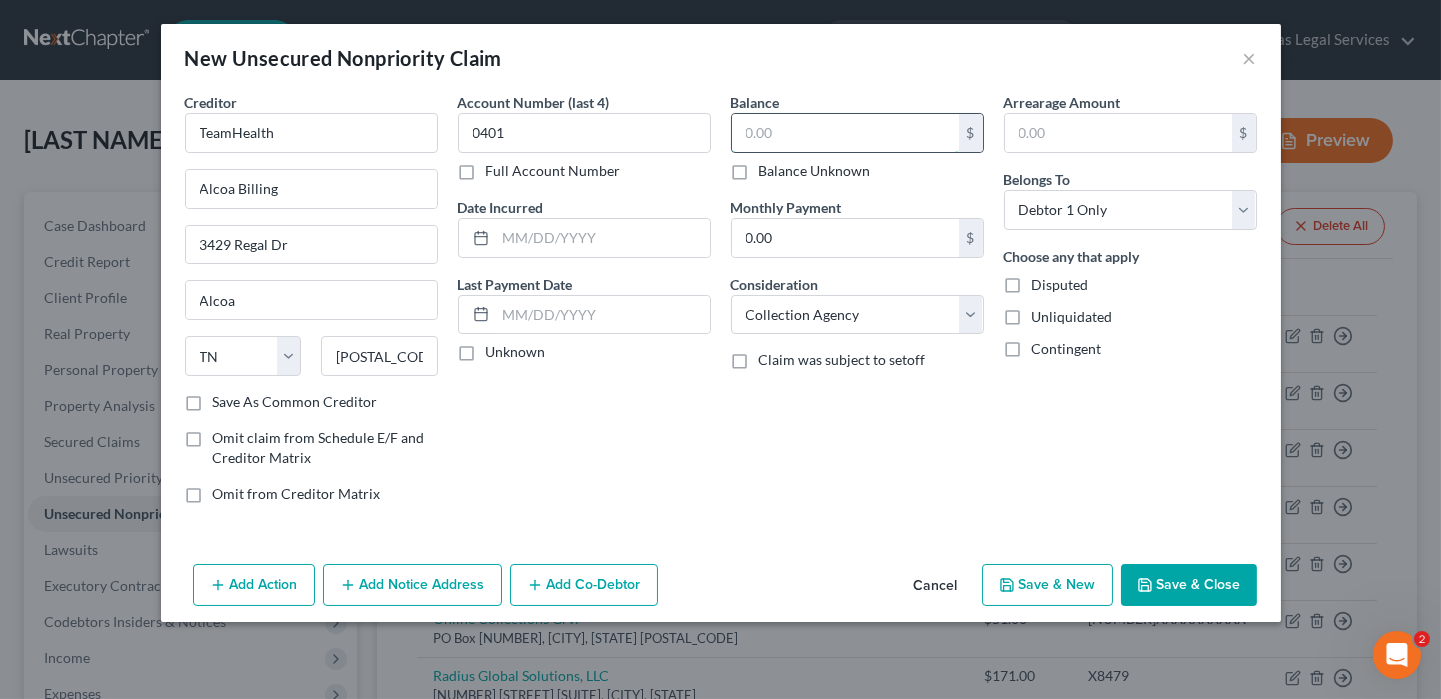 click at bounding box center (845, 133) 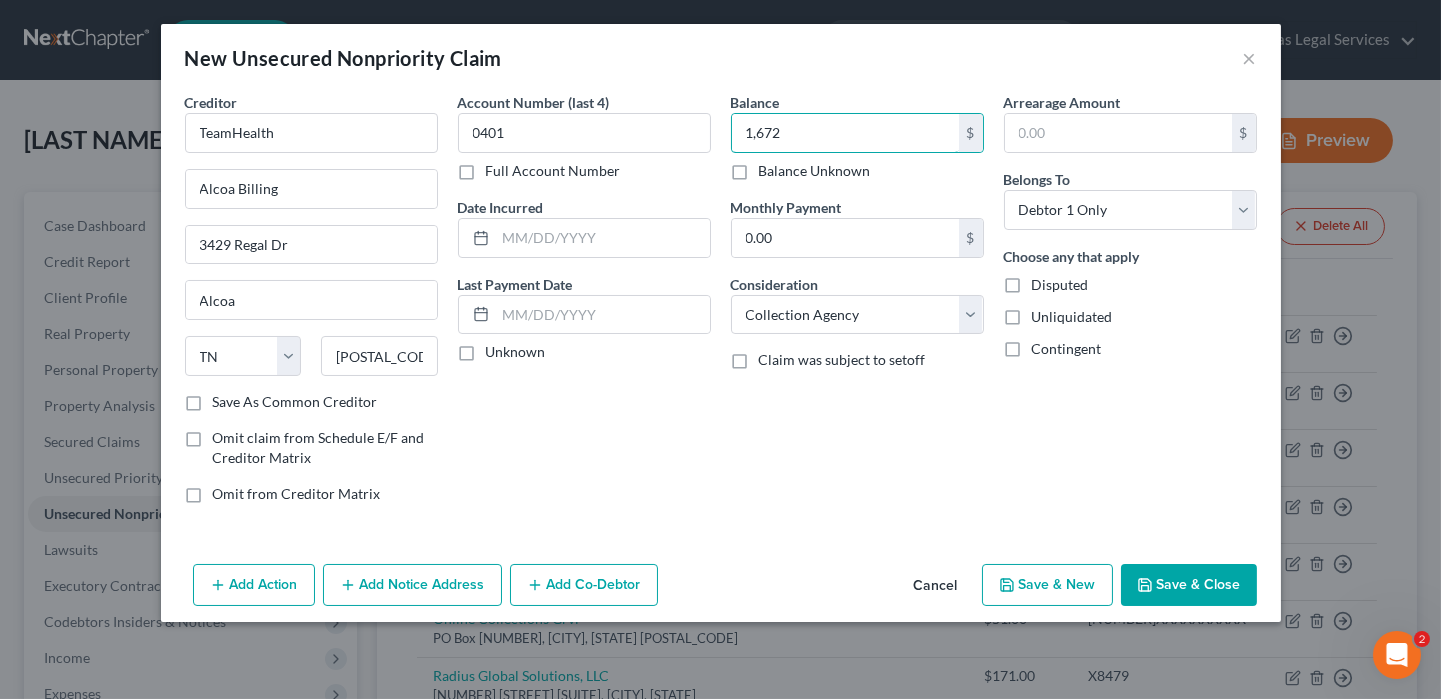 type on "1,672" 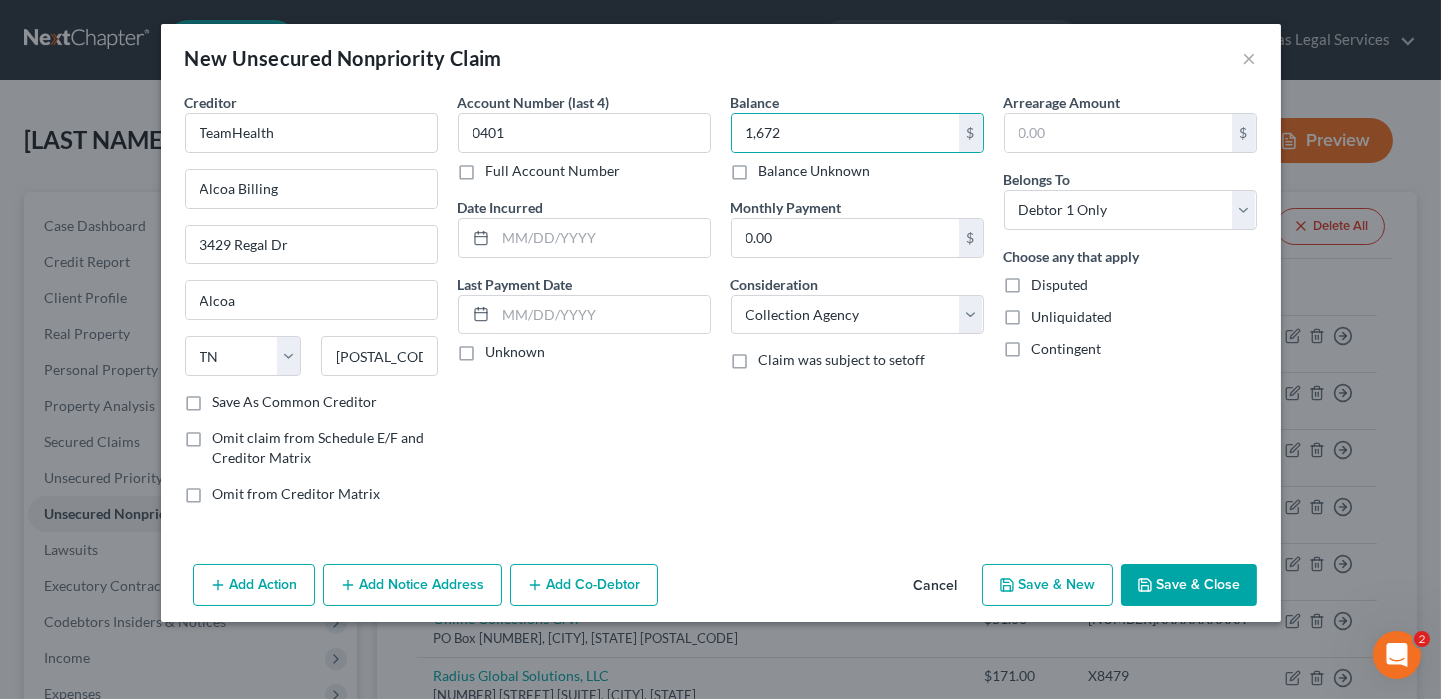 click on "Add Notice Address" at bounding box center [412, 585] 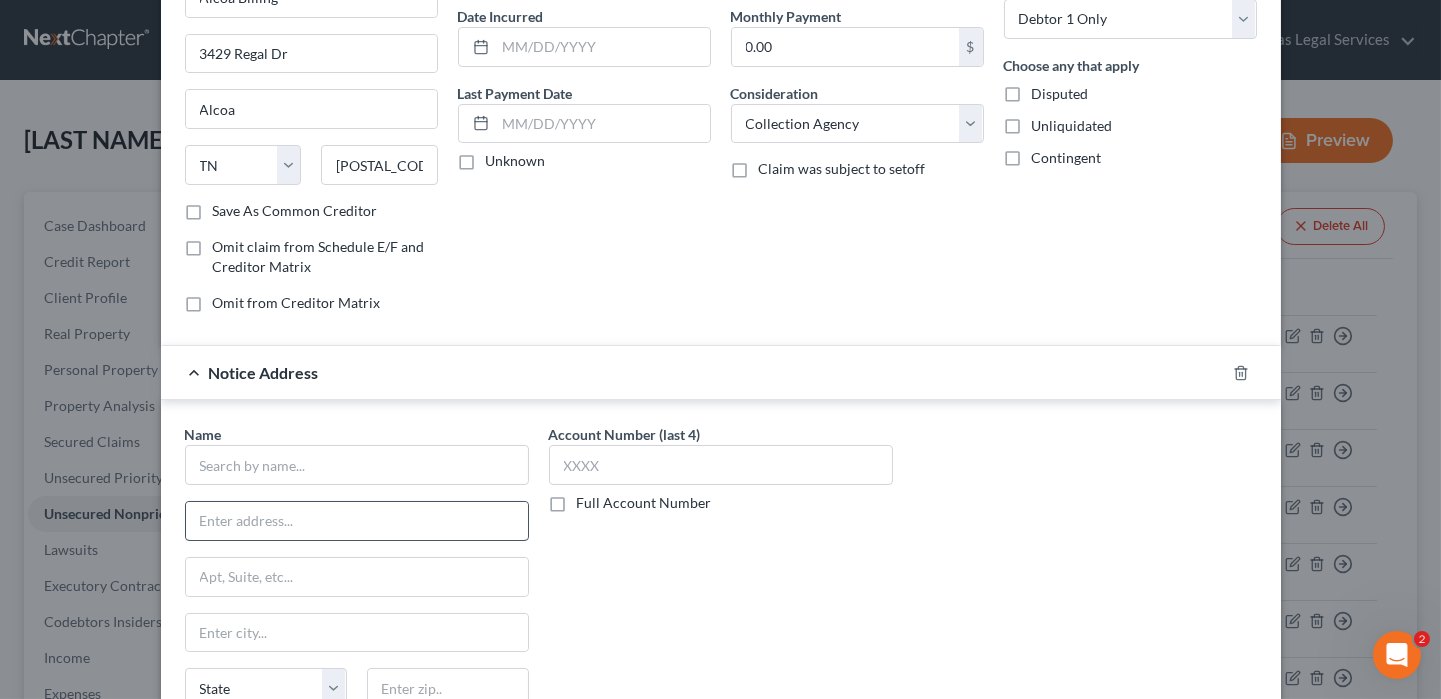 scroll, scrollTop: 200, scrollLeft: 0, axis: vertical 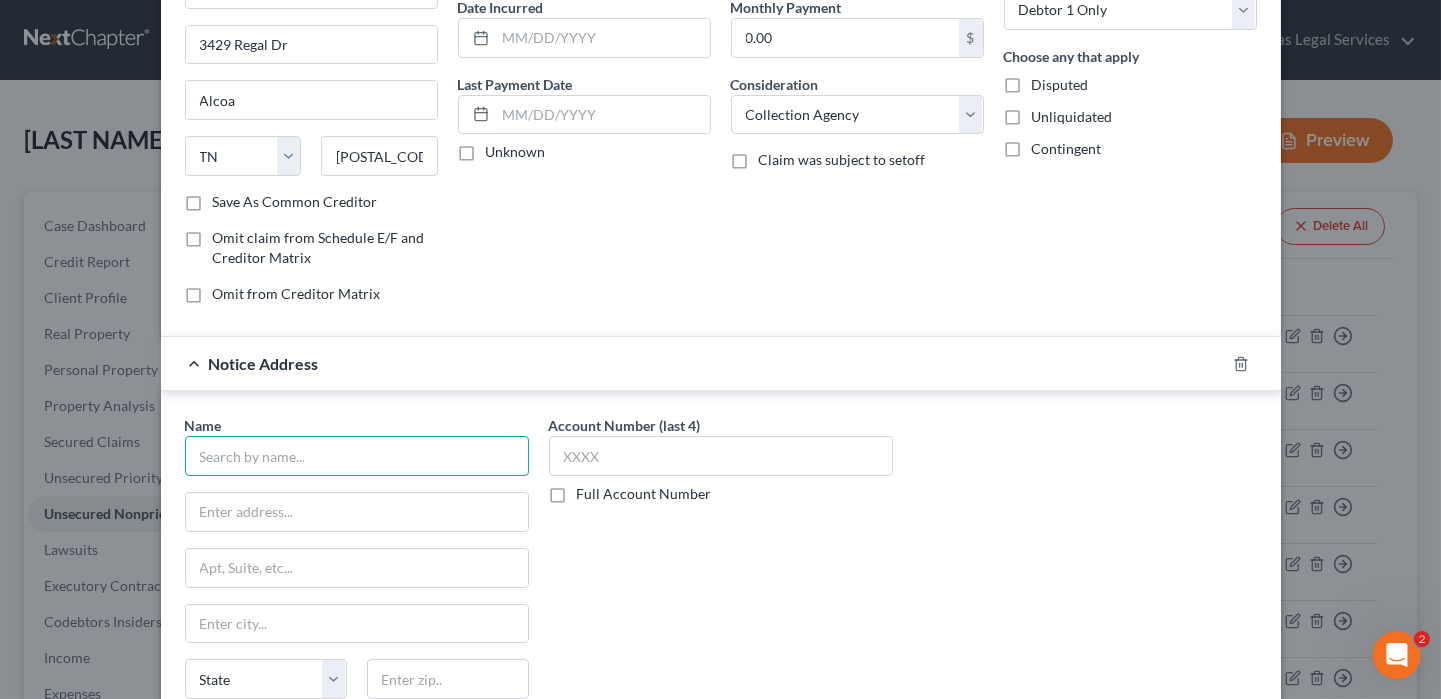 click at bounding box center (357, 456) 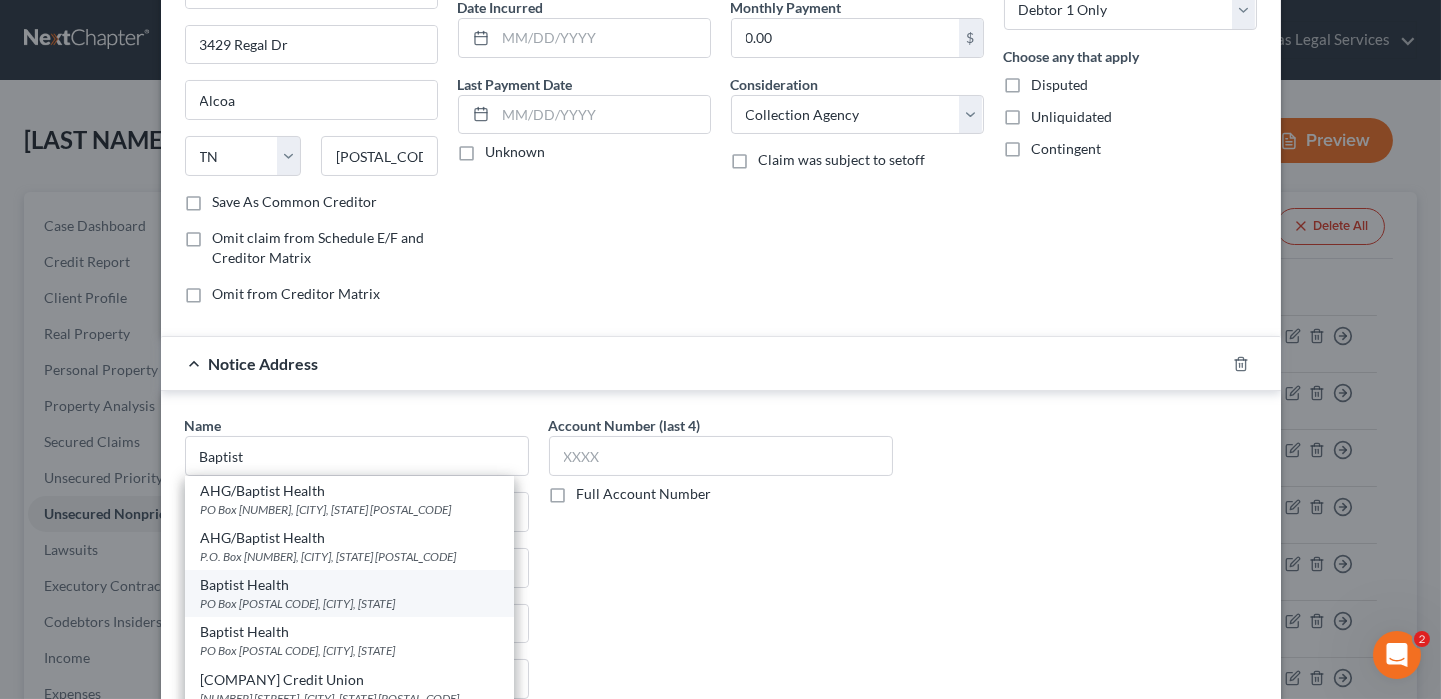 click on "Baptist Health" at bounding box center [349, 585] 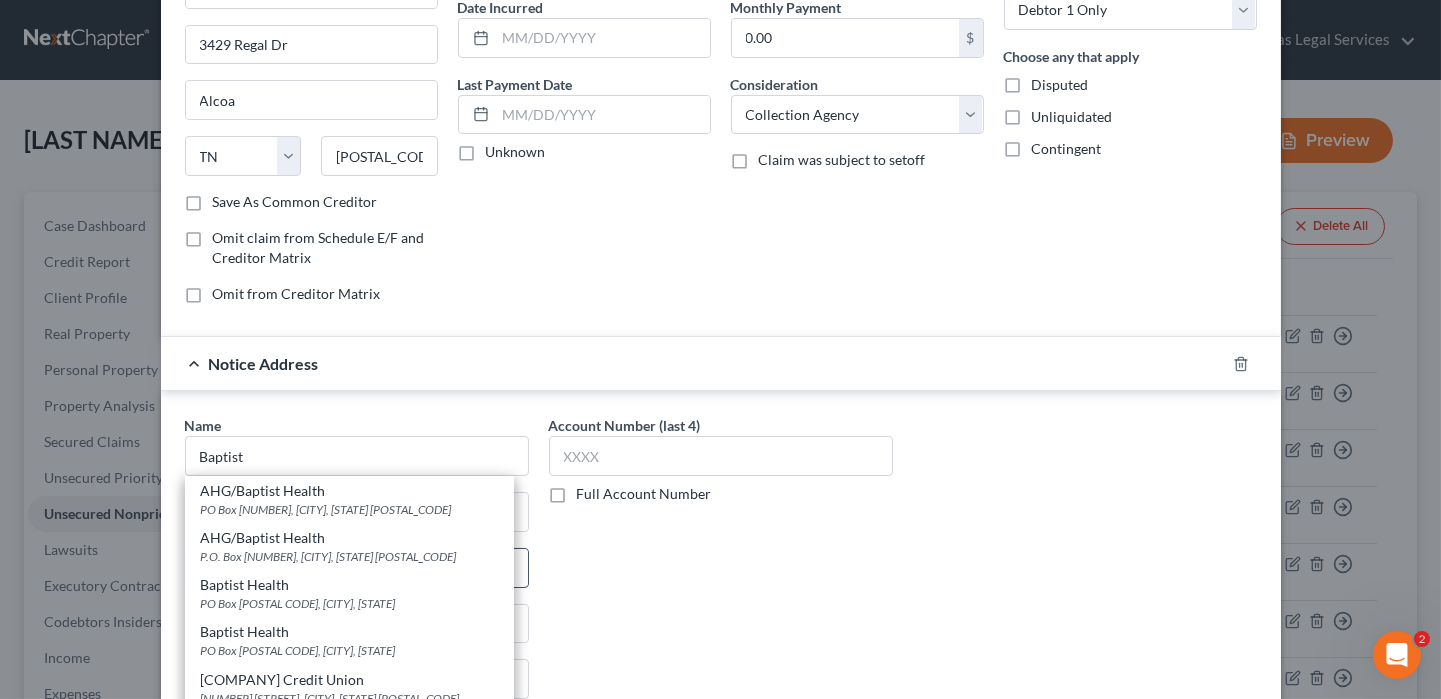 type on "Baptist Health" 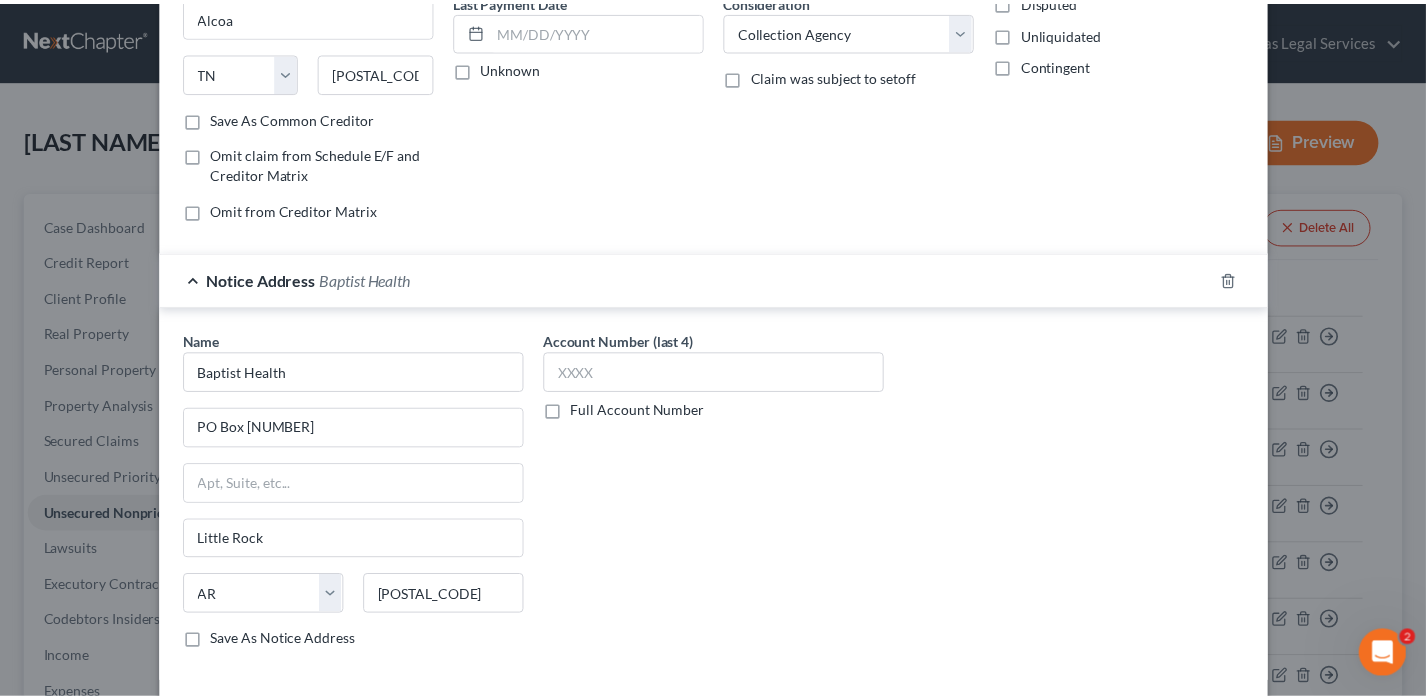 scroll, scrollTop: 372, scrollLeft: 0, axis: vertical 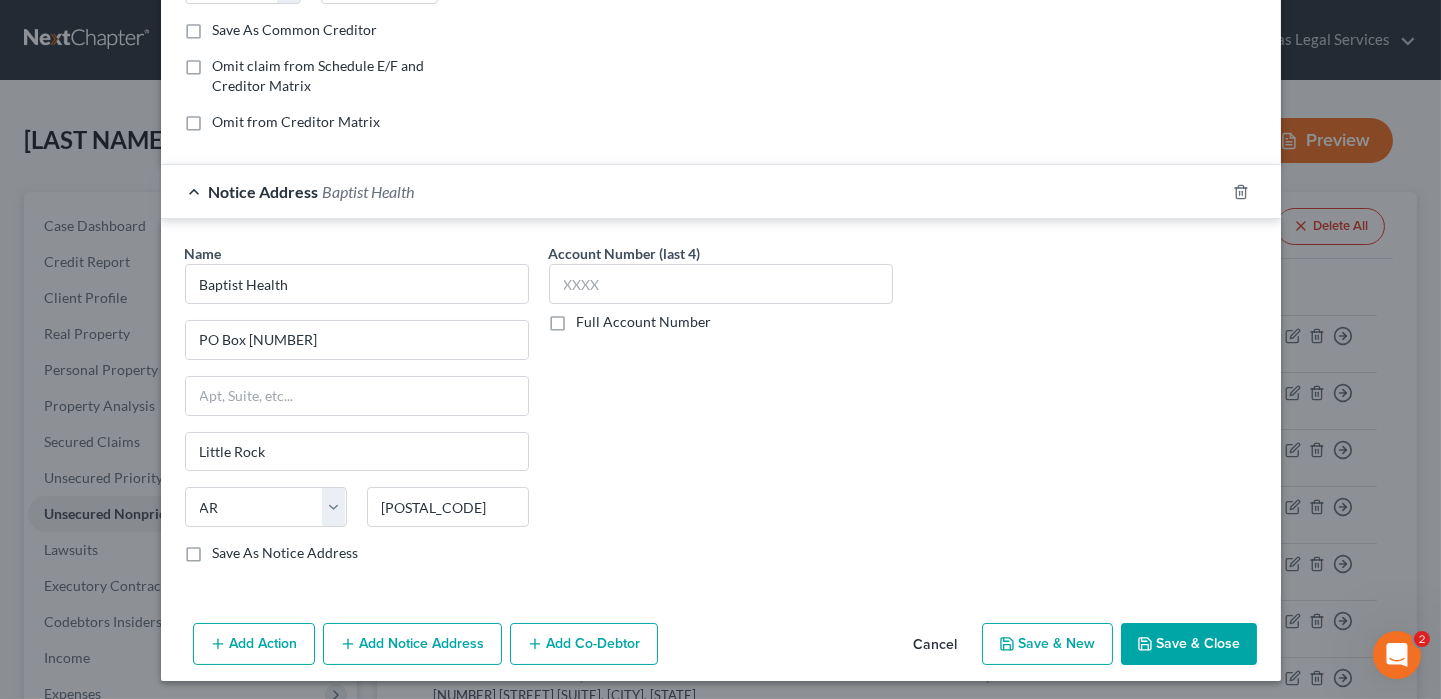 click on "Save & Close" at bounding box center [1189, 644] 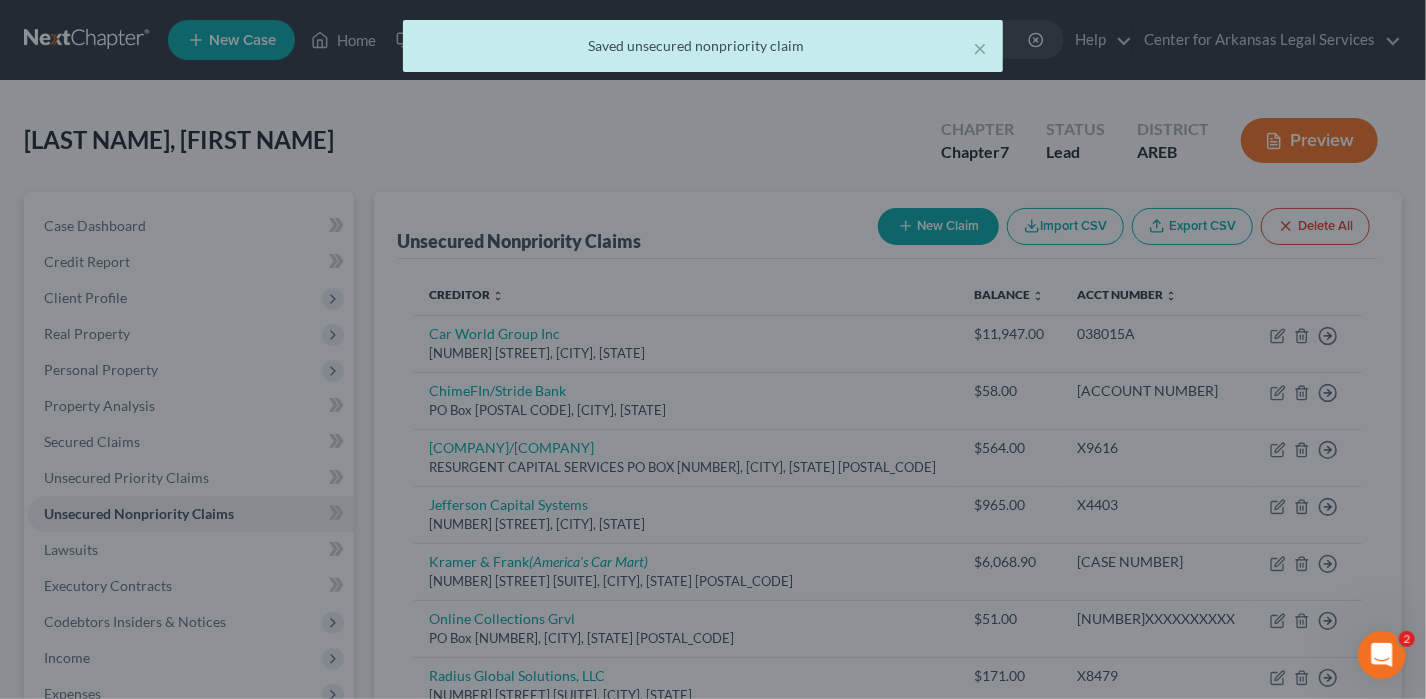 scroll, scrollTop: 0, scrollLeft: 0, axis: both 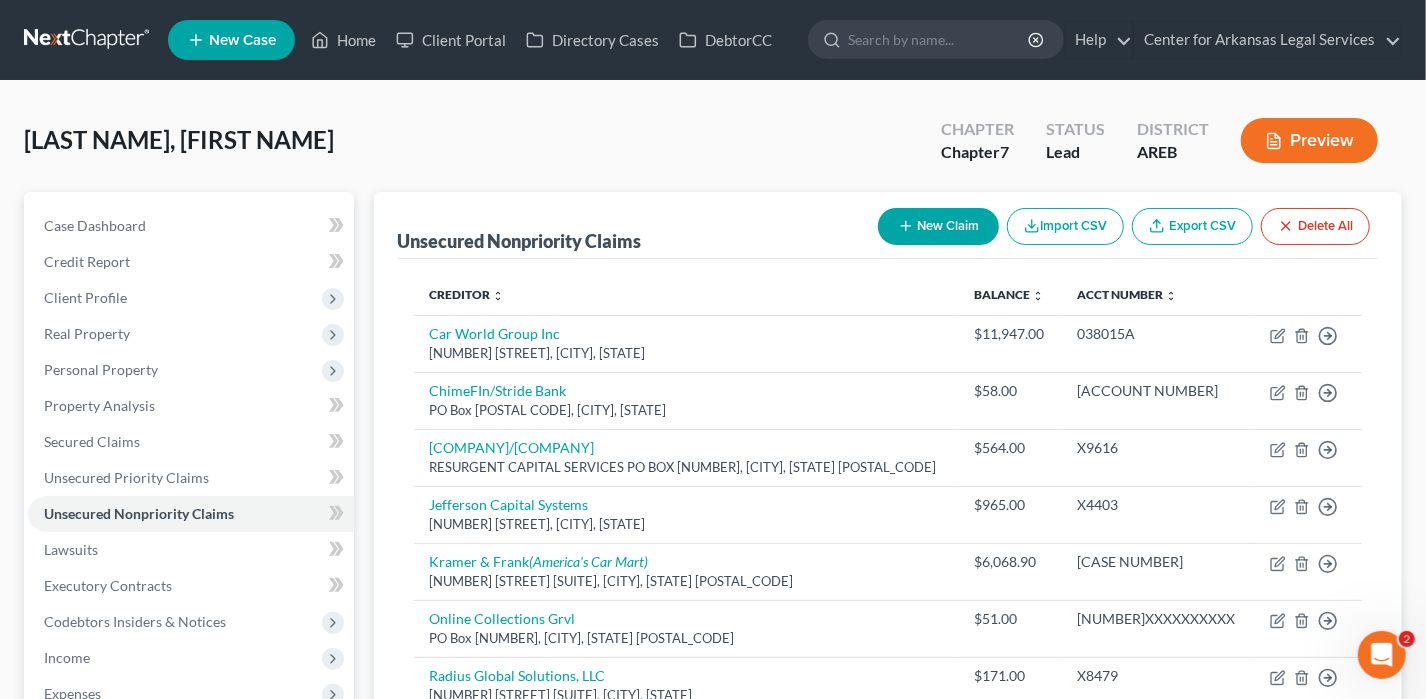 click on "New Claim
Import CSV
Export CSV Delete All" at bounding box center (1124, 226) 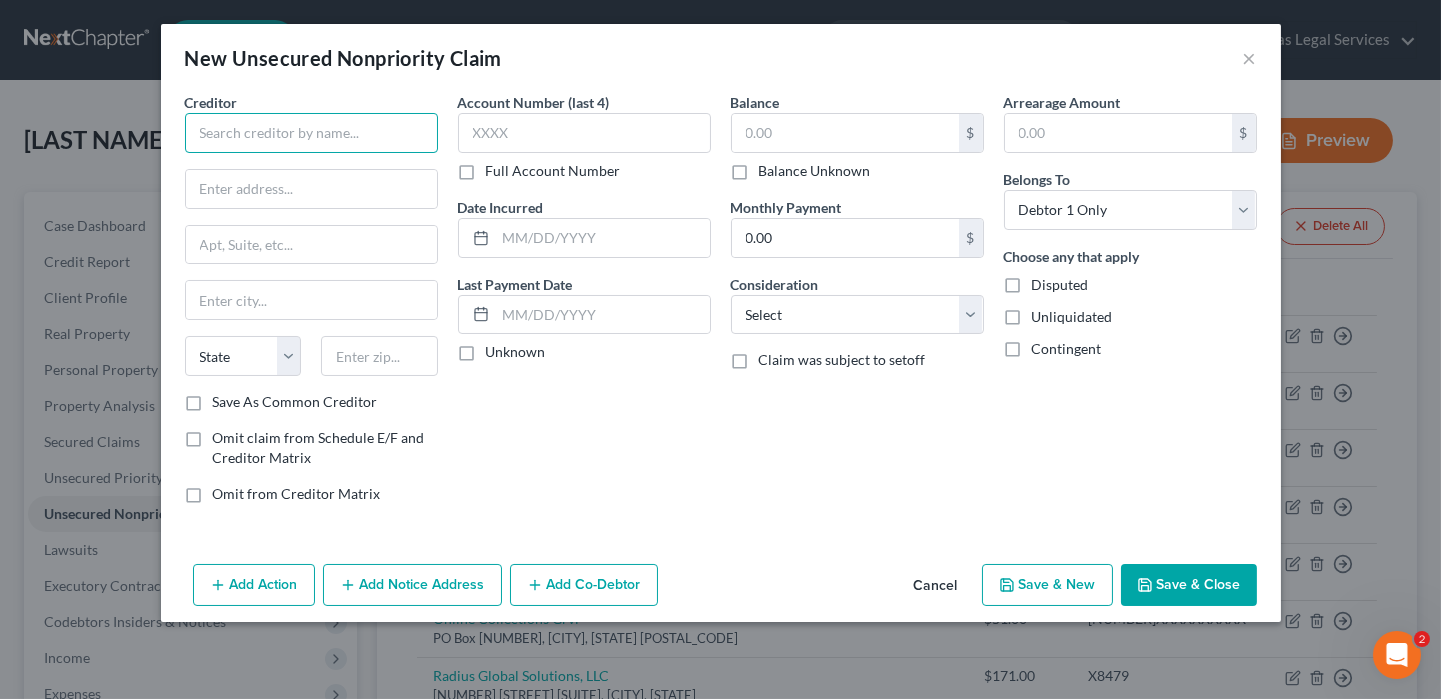 click at bounding box center [311, 133] 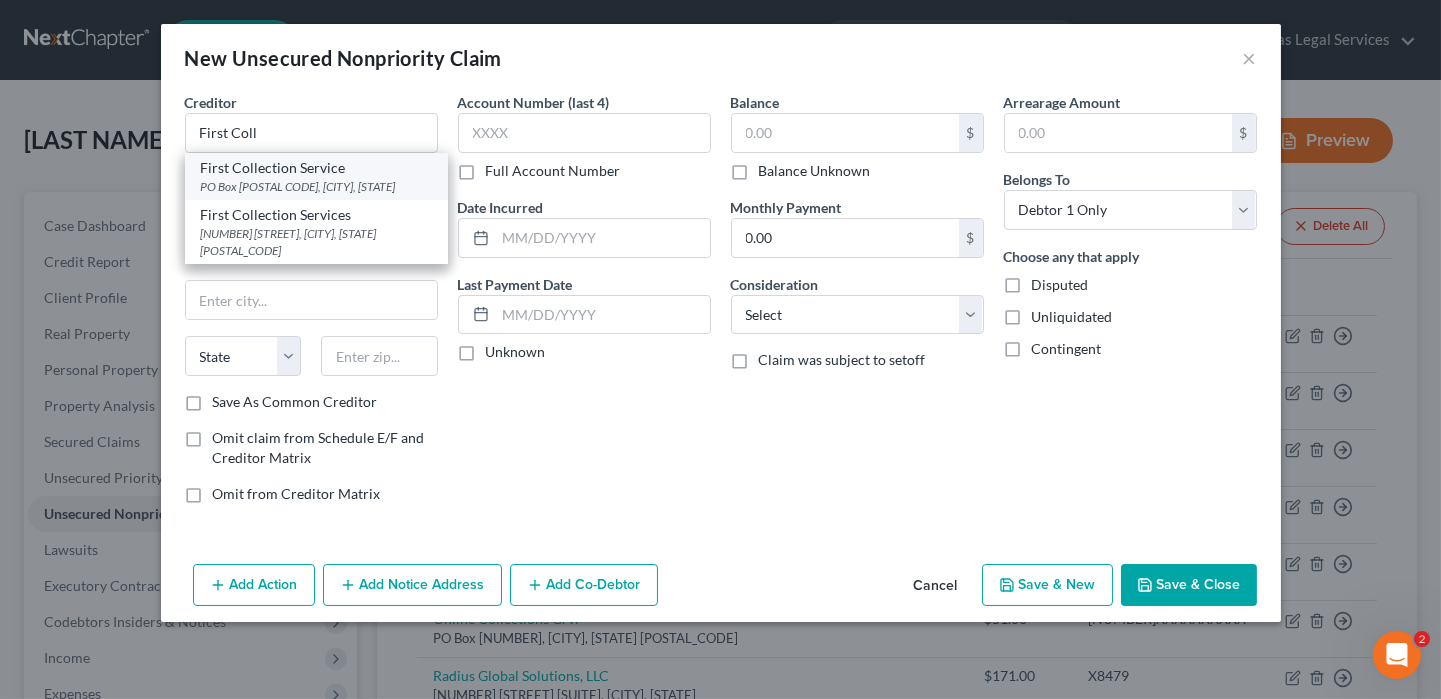 click on "PO Box [POSTAL CODE], [CITY], [STATE]" at bounding box center [316, 186] 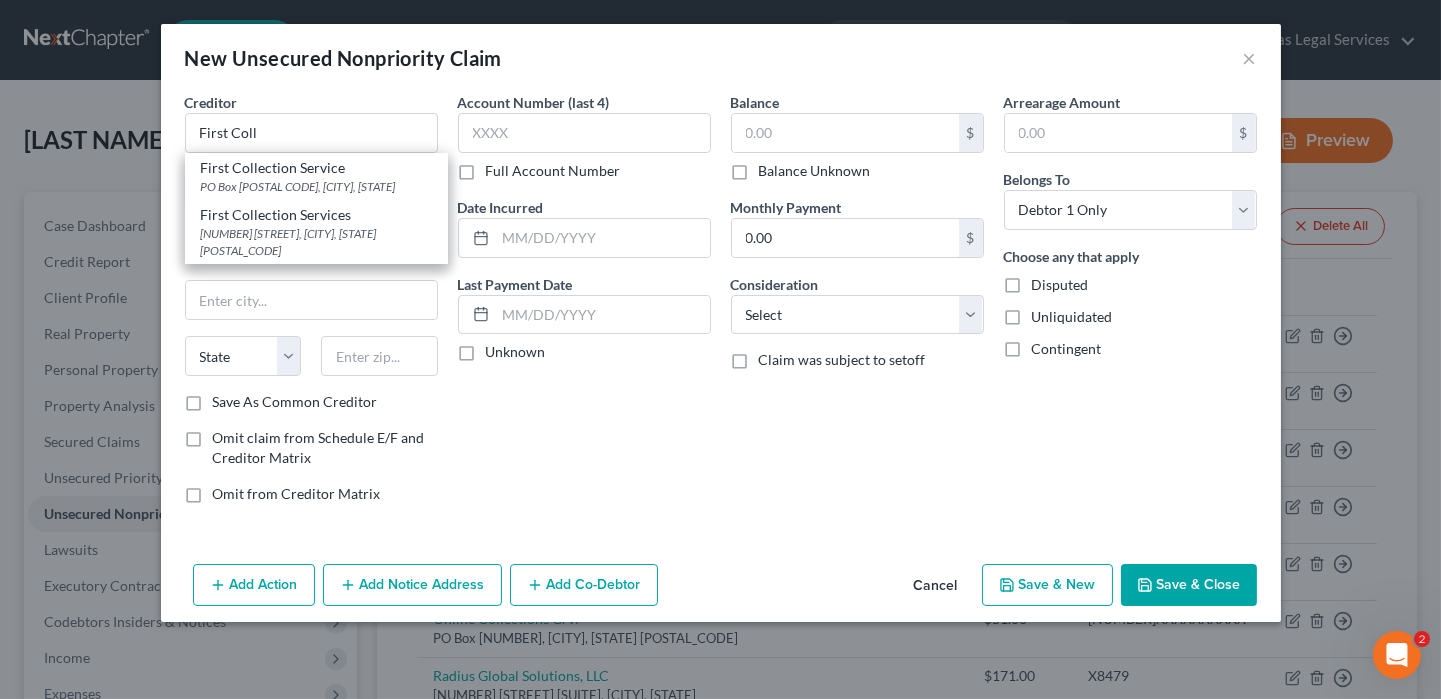 type on "First Collection Service" 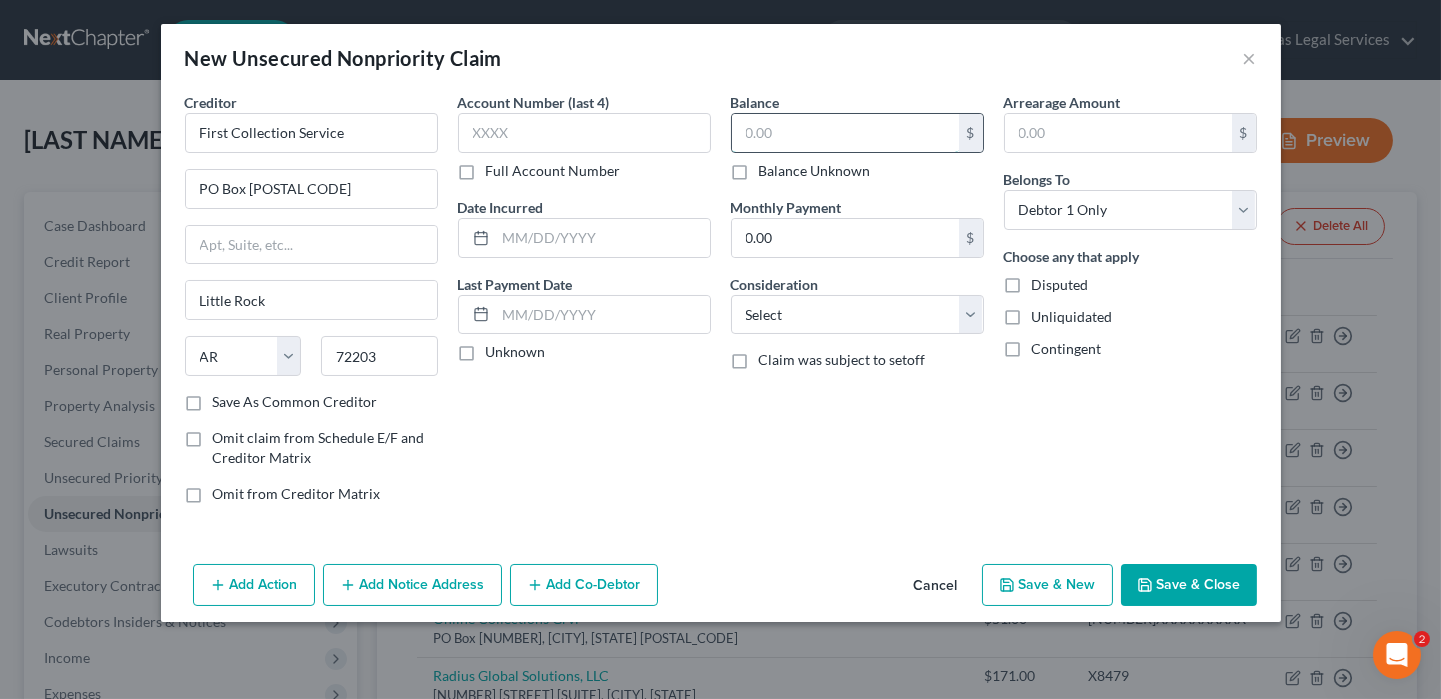 click at bounding box center (845, 133) 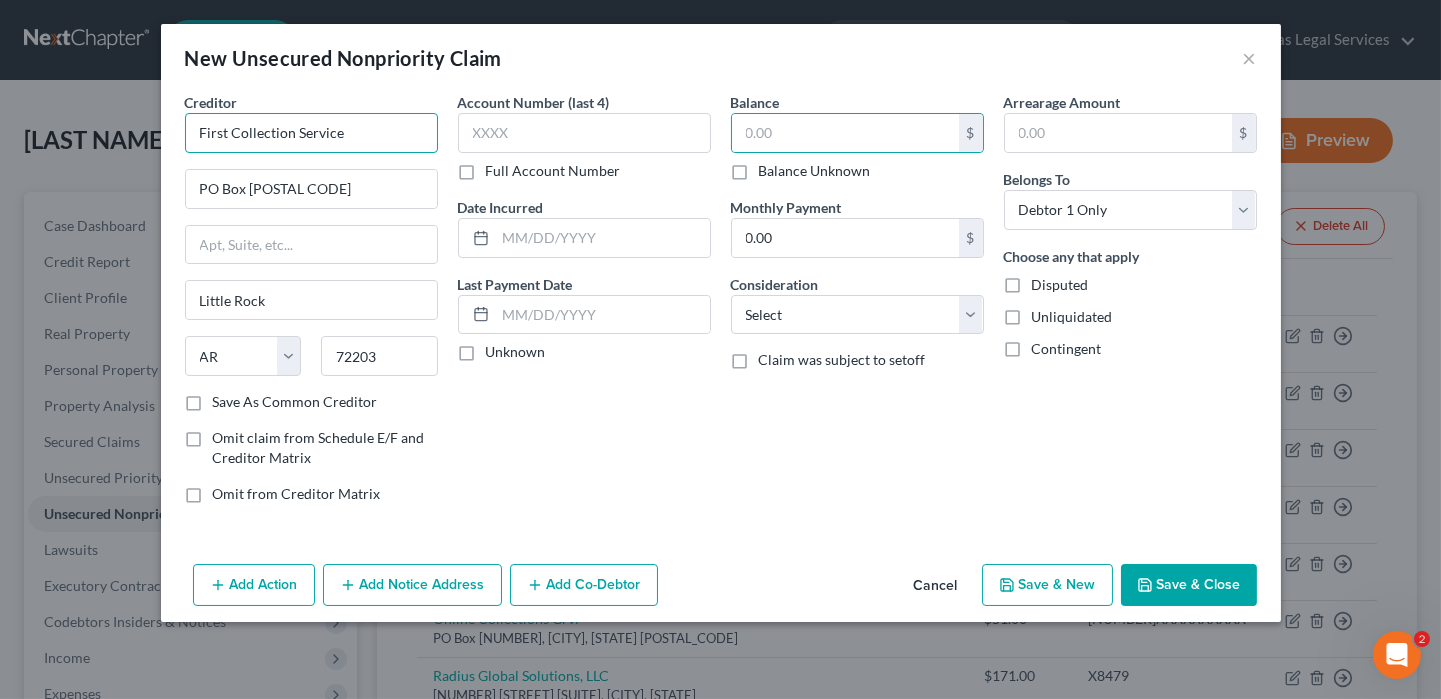 click on "First Collection Service" at bounding box center [311, 133] 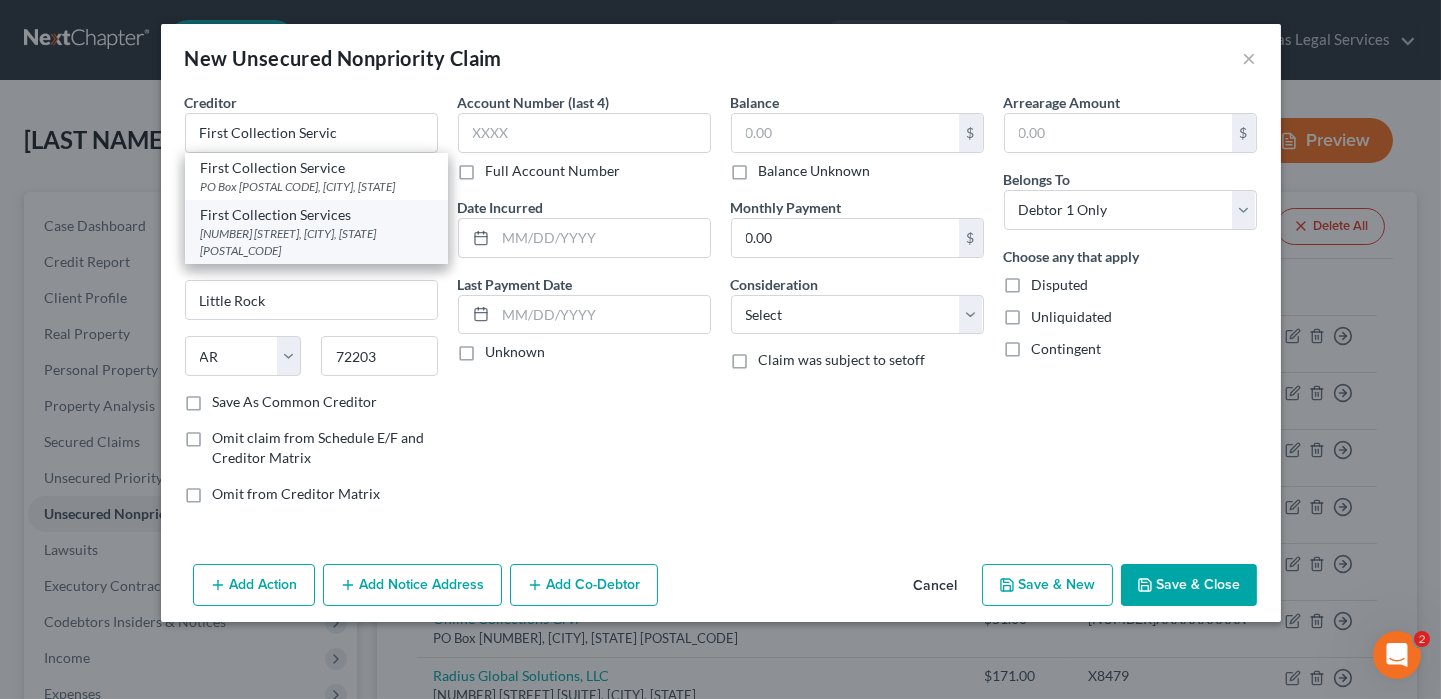 click on "First Collection Services" at bounding box center (316, 215) 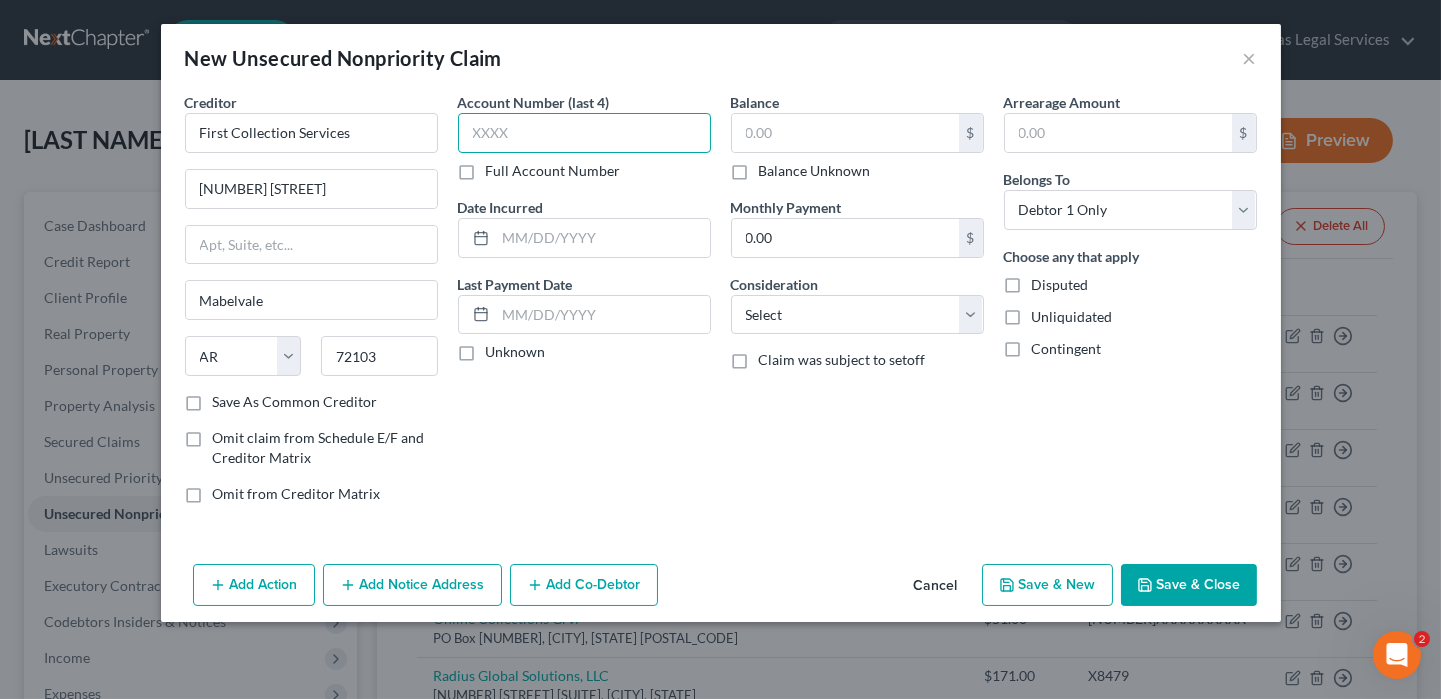 click at bounding box center (584, 133) 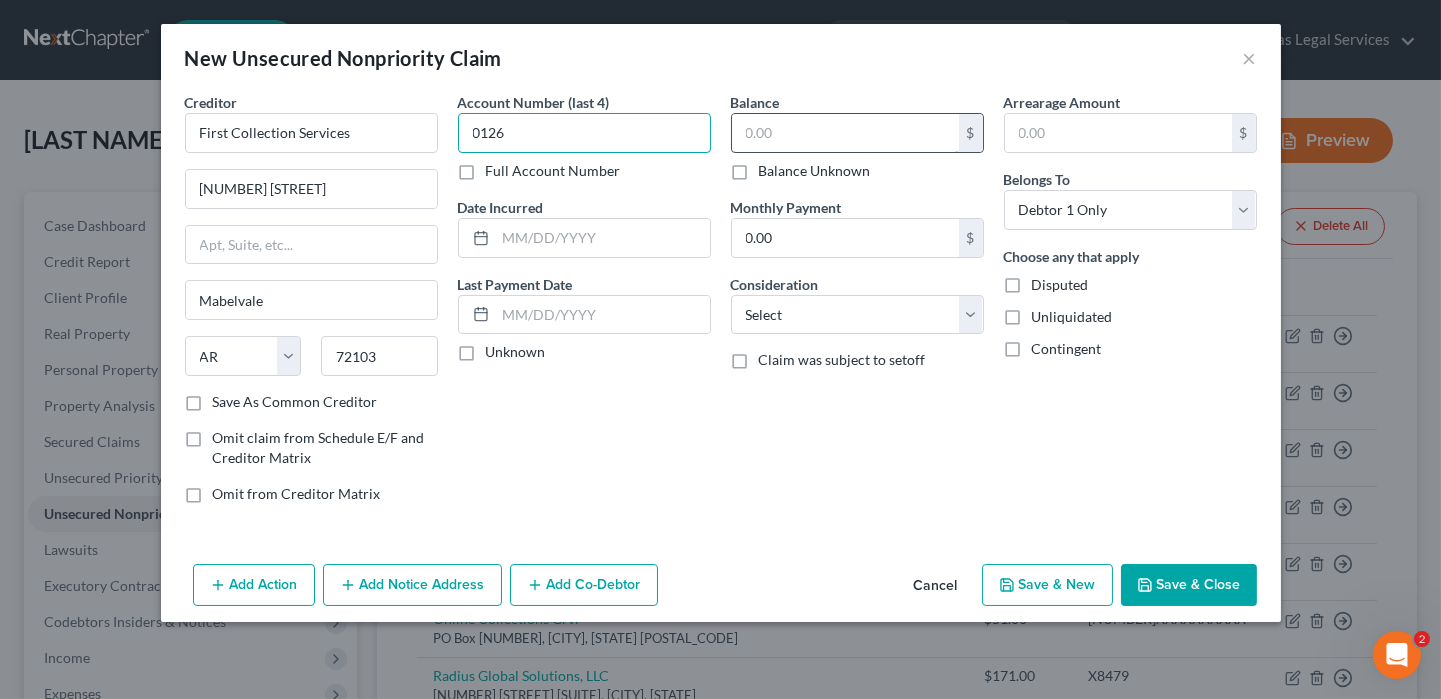 type on "0126" 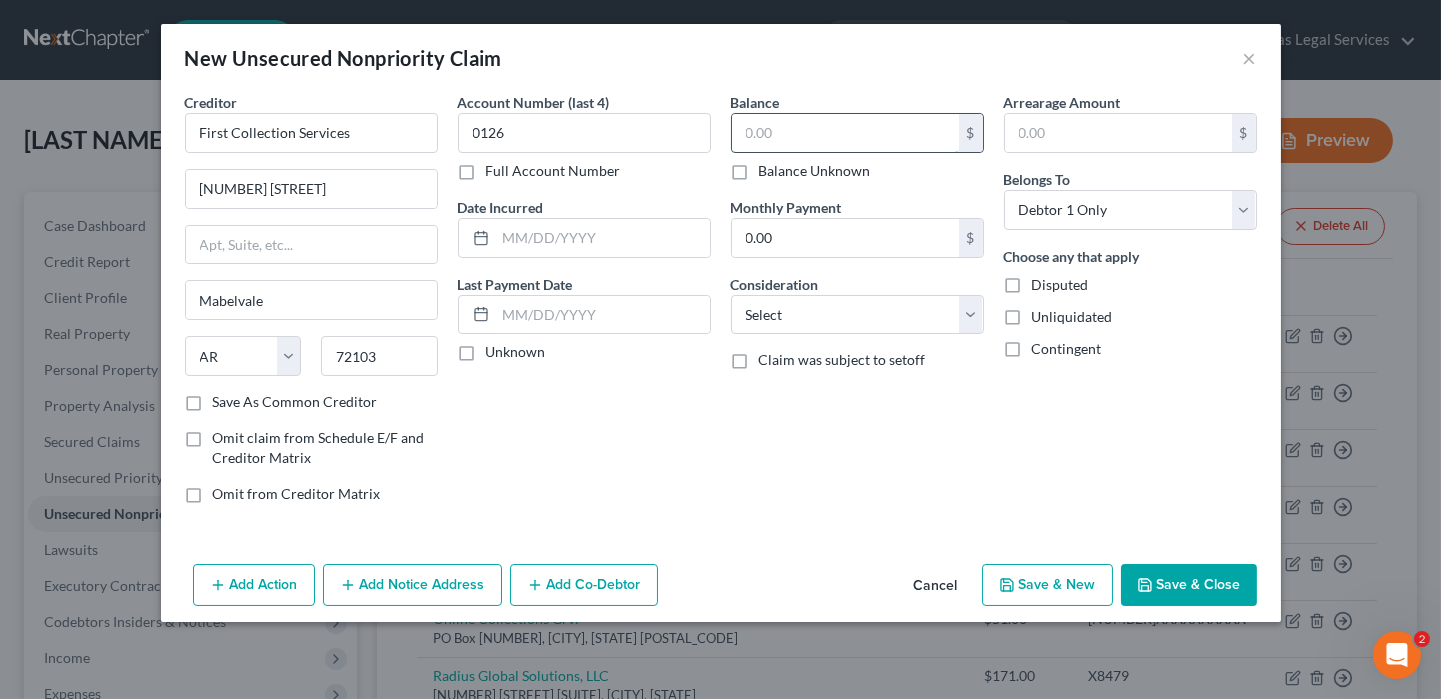 click at bounding box center [845, 133] 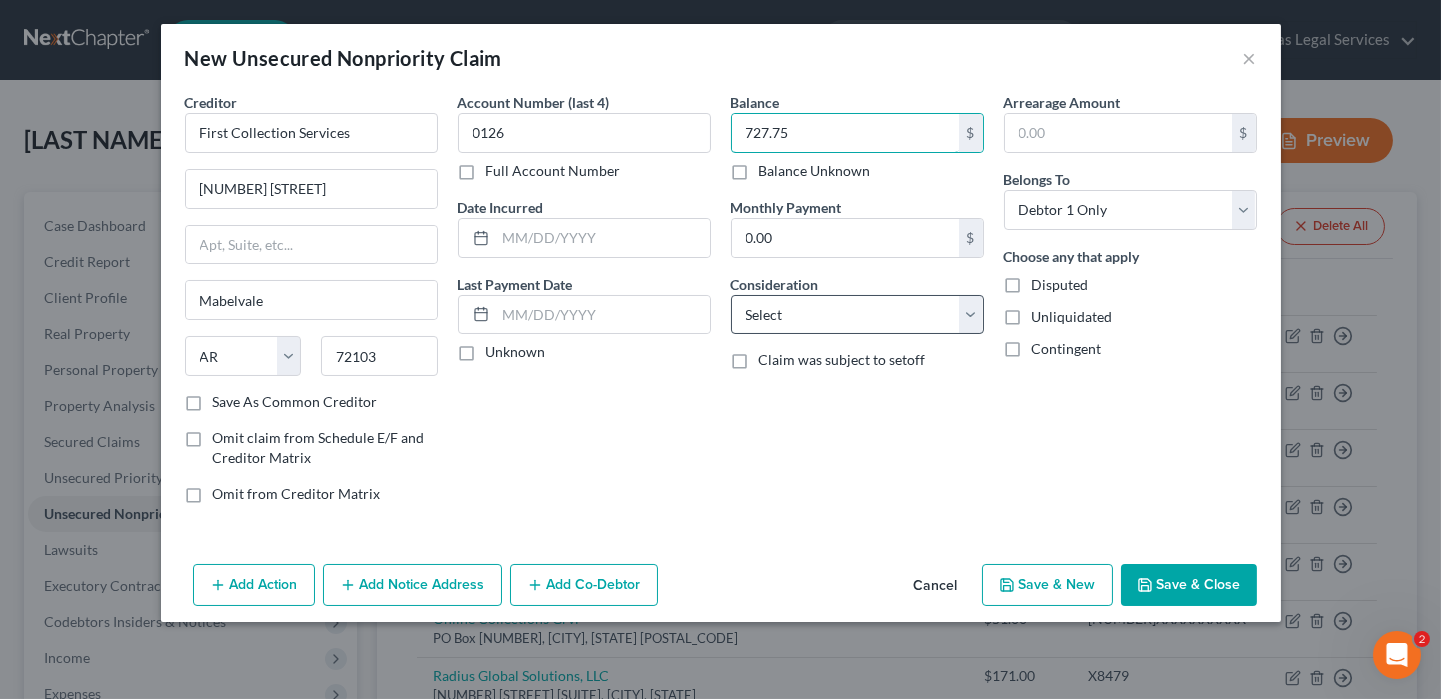 type on "727.75" 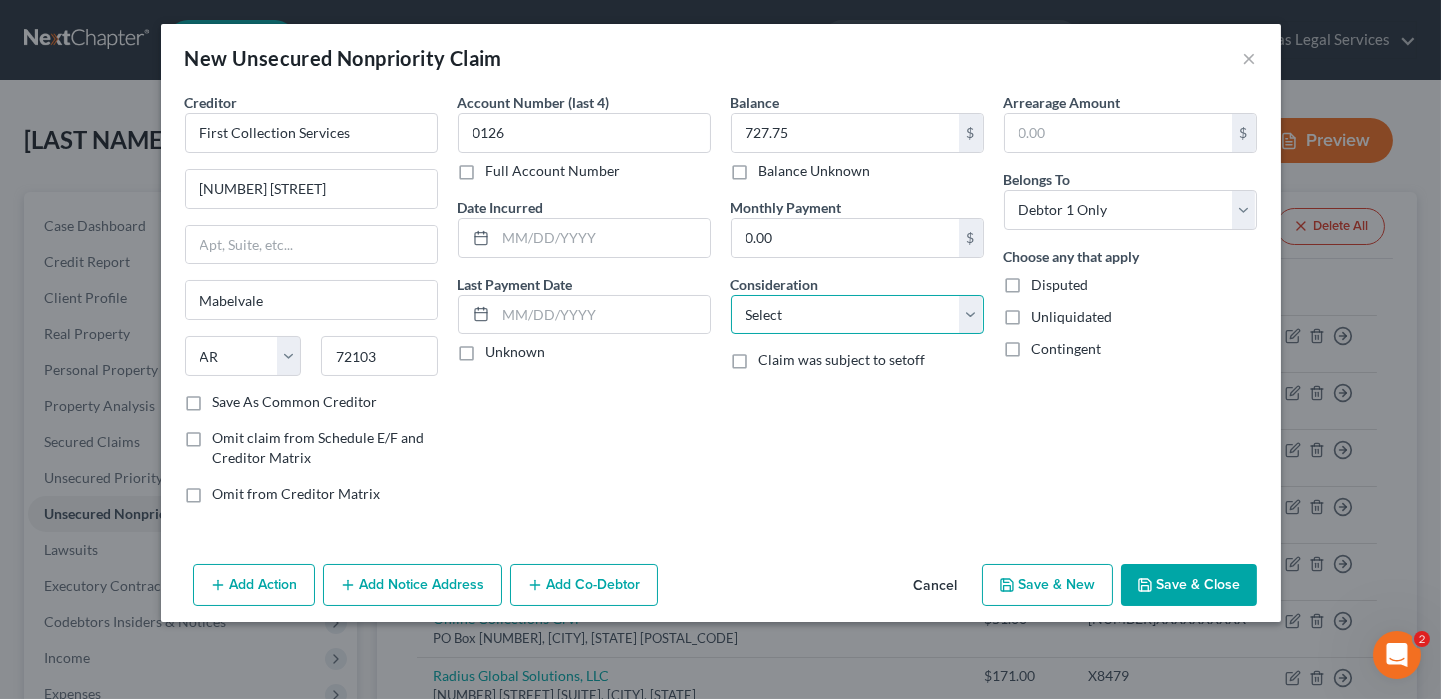 click on "Select Cable / Satellite Services Collection Agency Credit Card Debt Debt Counseling / Attorneys Deficiency Balance Domestic Support Obligations Home / Car Repairs Income Taxes Judgment Liens Medical Services Monies Loaned / Advanced Mortgage Obligation From Divorce Or Separation Obligation To Pensions Other Overdrawn Bank Account Promised To Help Pay Creditors Student Loans Suppliers And Vendors Telephone / Internet Services Utility Services" at bounding box center (857, 315) 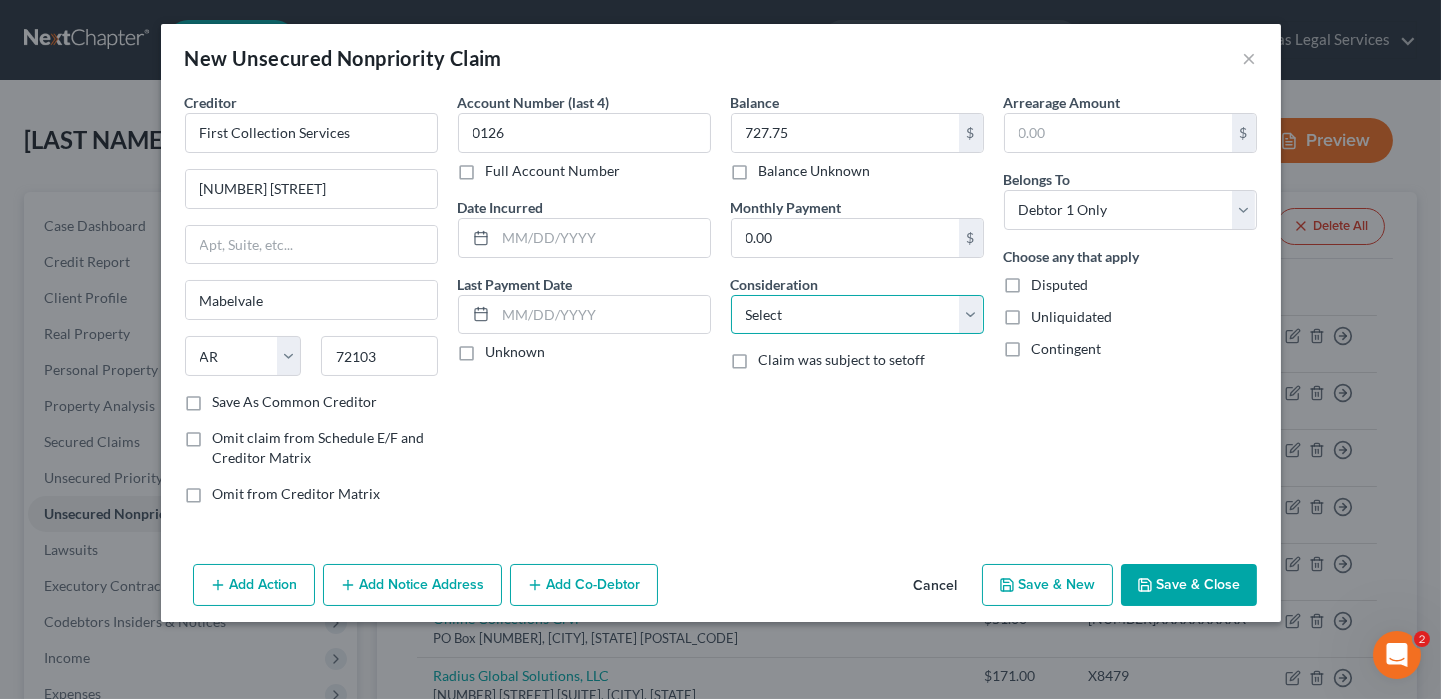 select on "1" 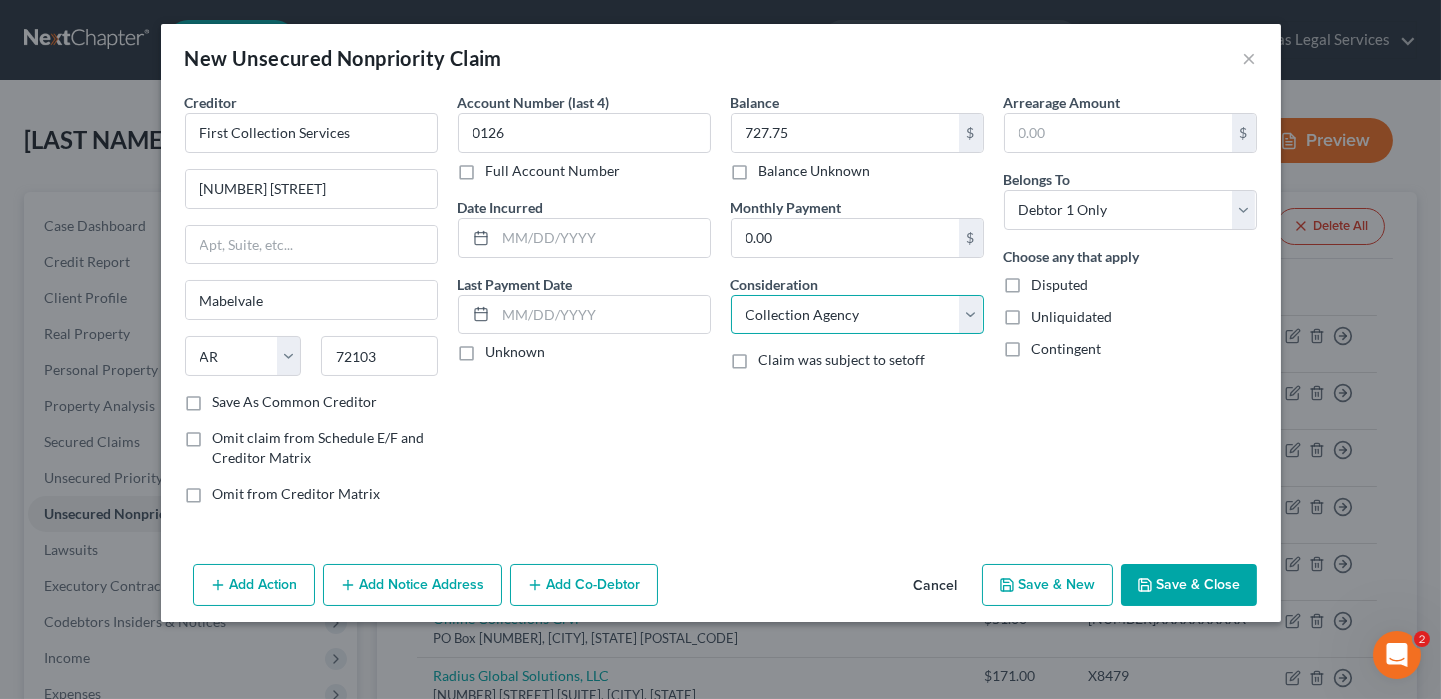 click on "Select Cable / Satellite Services Collection Agency Credit Card Debt Debt Counseling / Attorneys Deficiency Balance Domestic Support Obligations Home / Car Repairs Income Taxes Judgment Liens Medical Services Monies Loaned / Advanced Mortgage Obligation From Divorce Or Separation Obligation To Pensions Other Overdrawn Bank Account Promised To Help Pay Creditors Student Loans Suppliers And Vendors Telephone / Internet Services Utility Services" at bounding box center [857, 315] 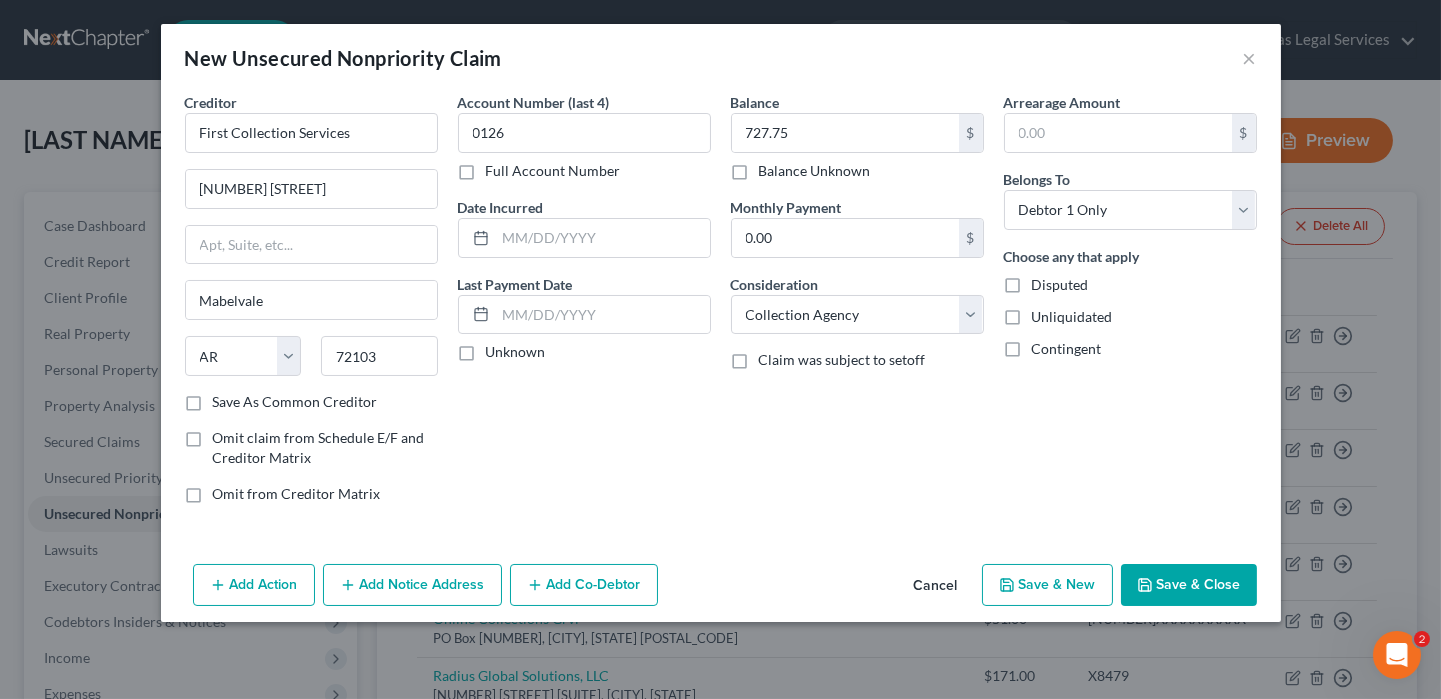 click on "Add Notice Address" at bounding box center (412, 585) 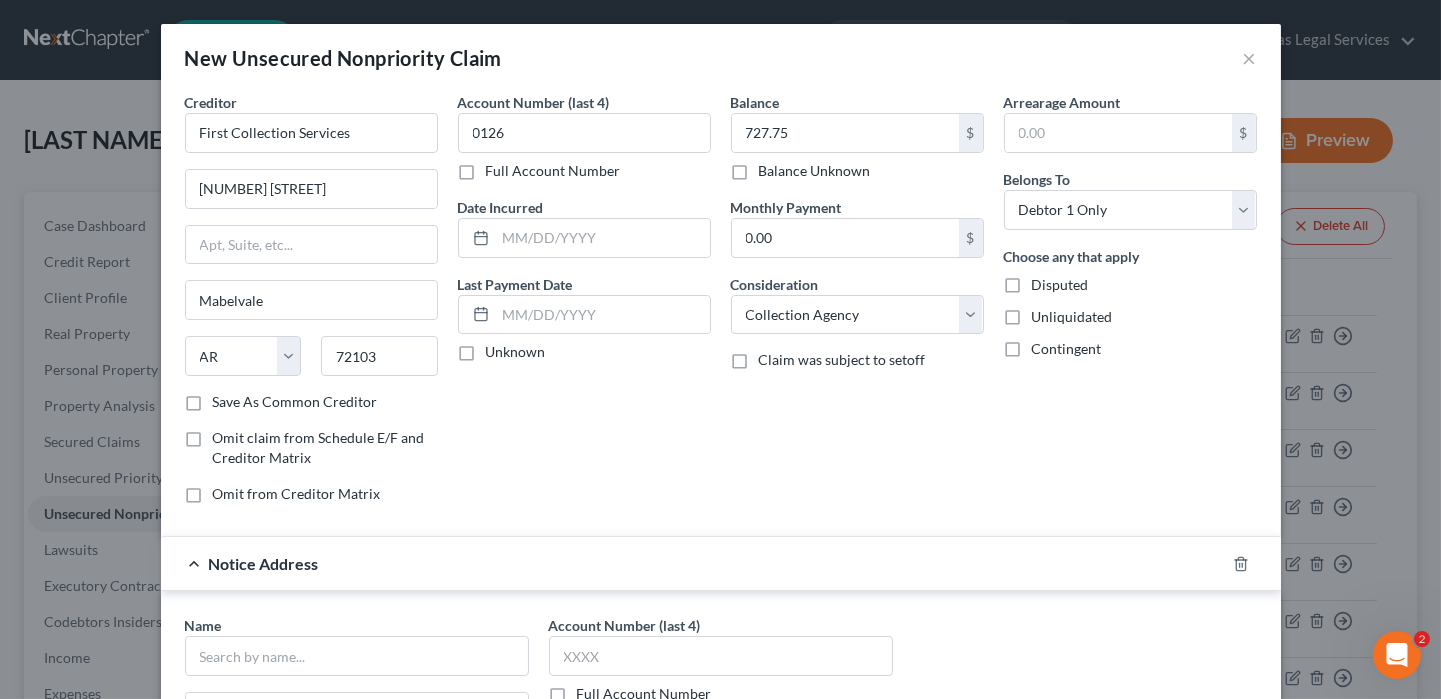 scroll, scrollTop: 100, scrollLeft: 0, axis: vertical 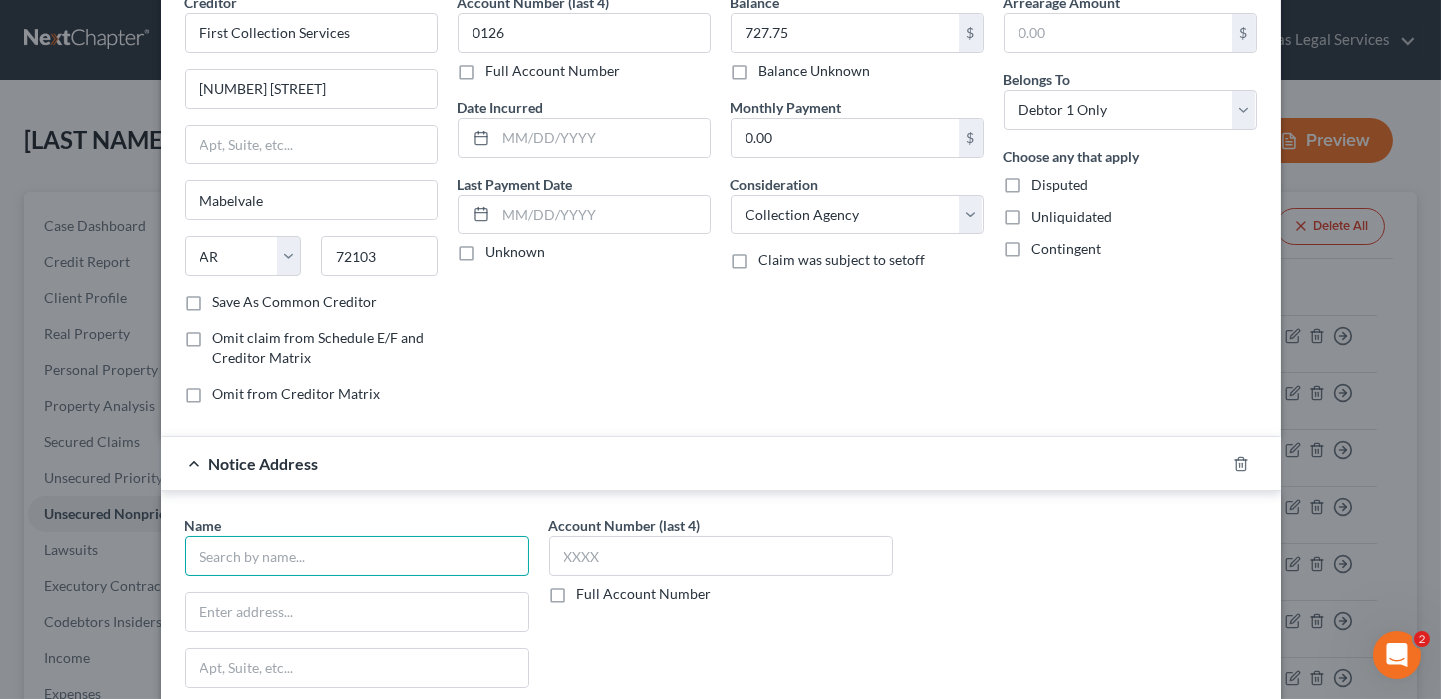 click at bounding box center [357, 556] 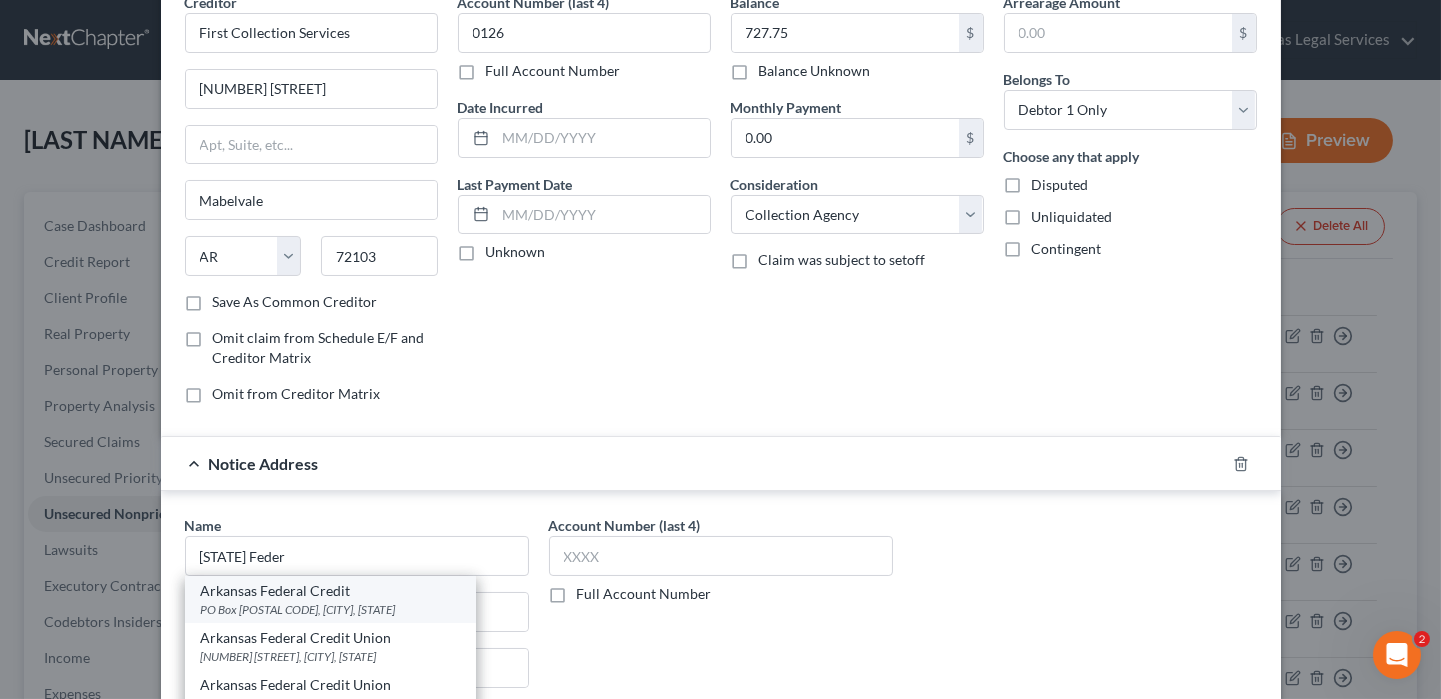 click on "PO Box [POSTAL CODE], [CITY], [STATE]" at bounding box center [330, 609] 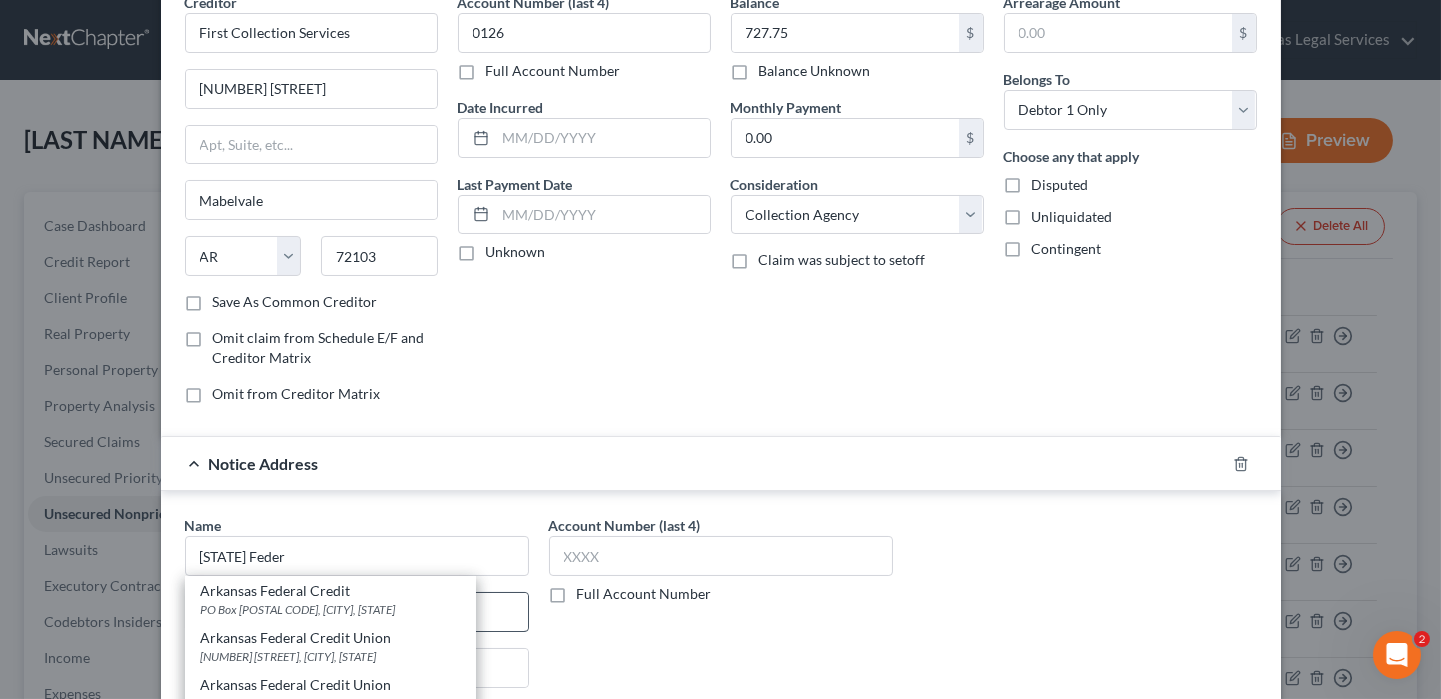 type on "Arkansas Federal Credit" 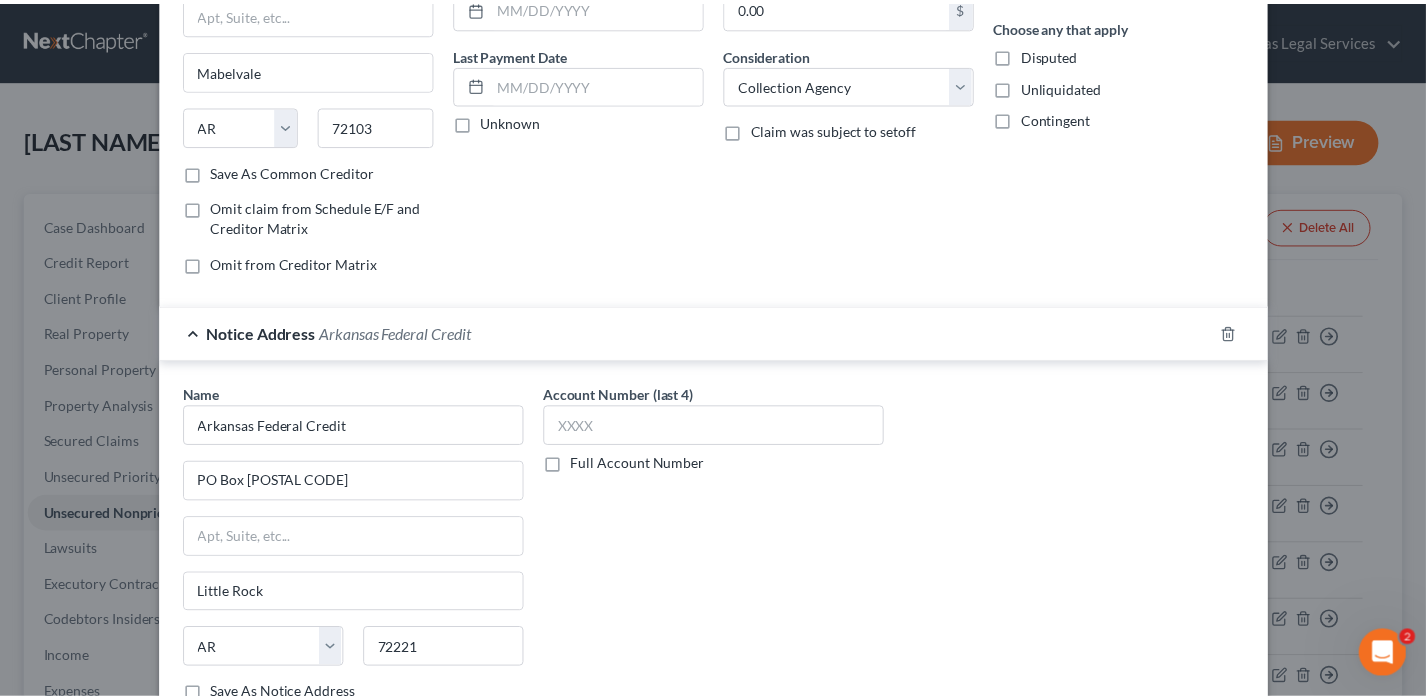 scroll, scrollTop: 372, scrollLeft: 0, axis: vertical 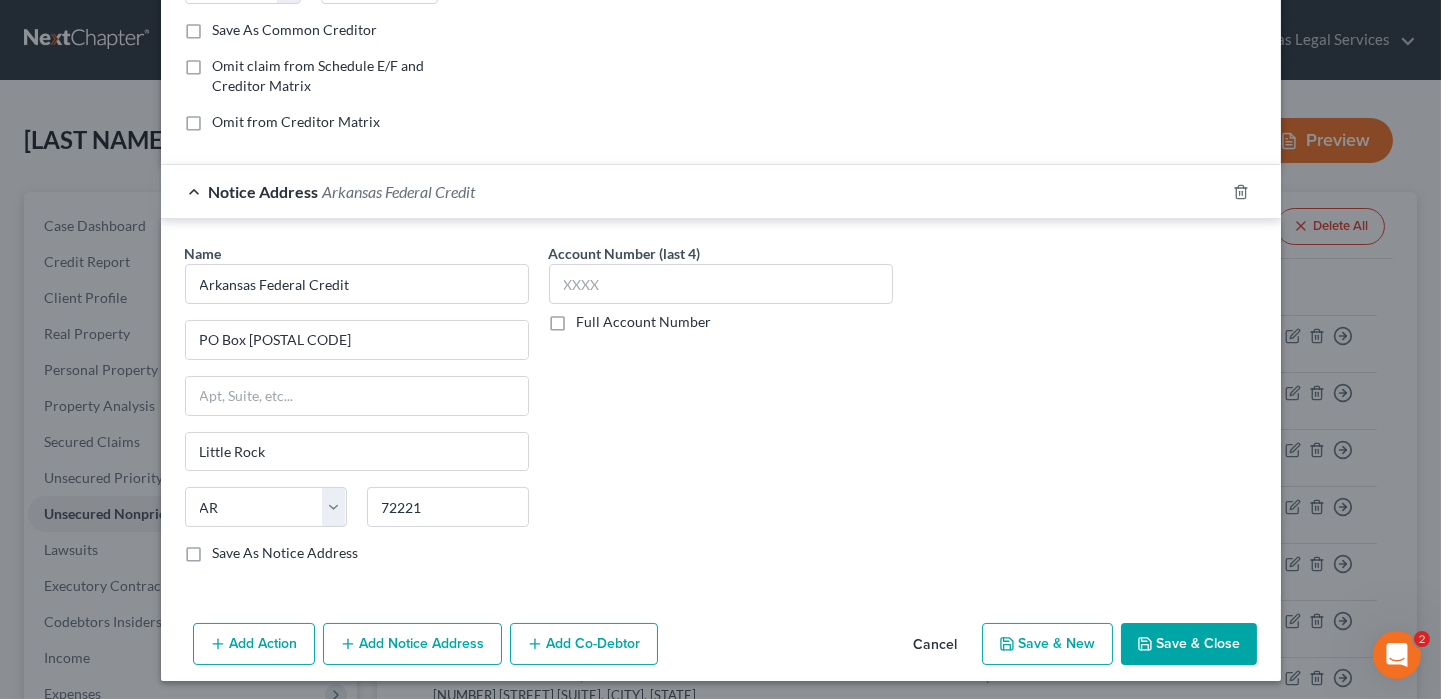 click on "Save & Close" at bounding box center (1189, 644) 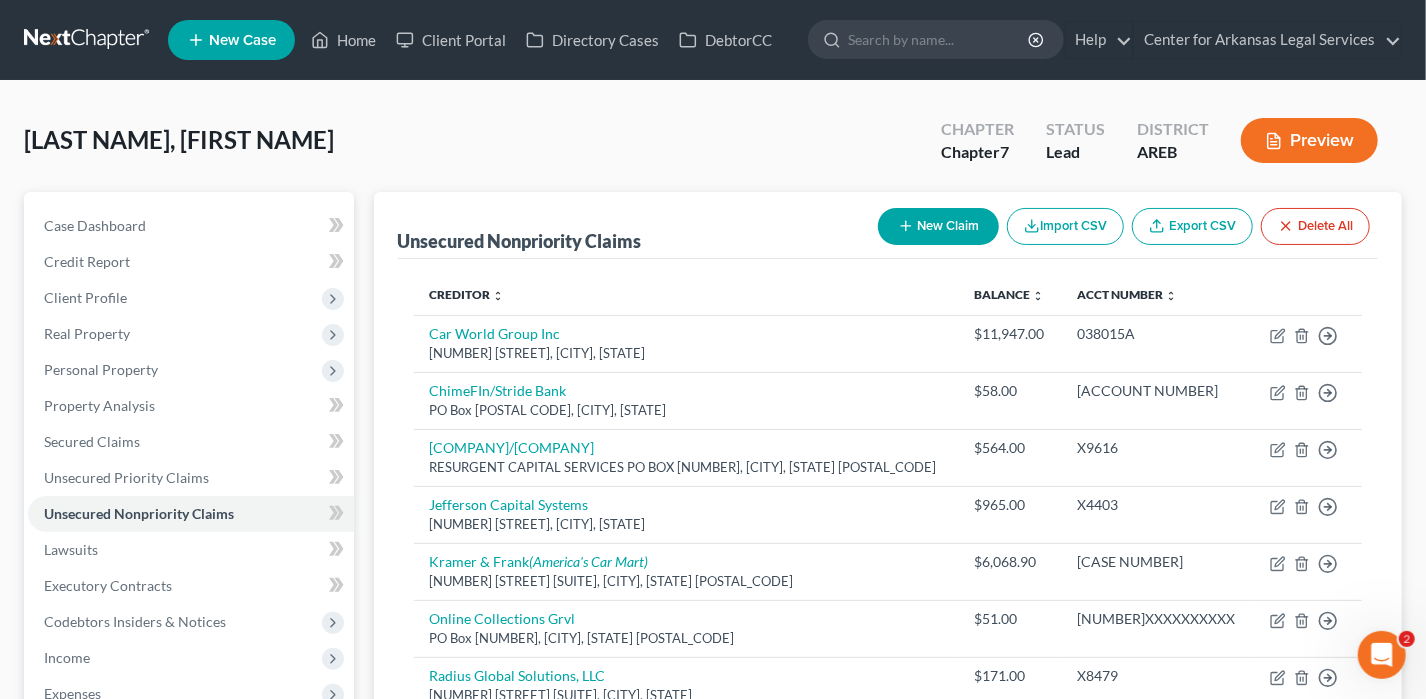 click on "New Claim" at bounding box center (938, 226) 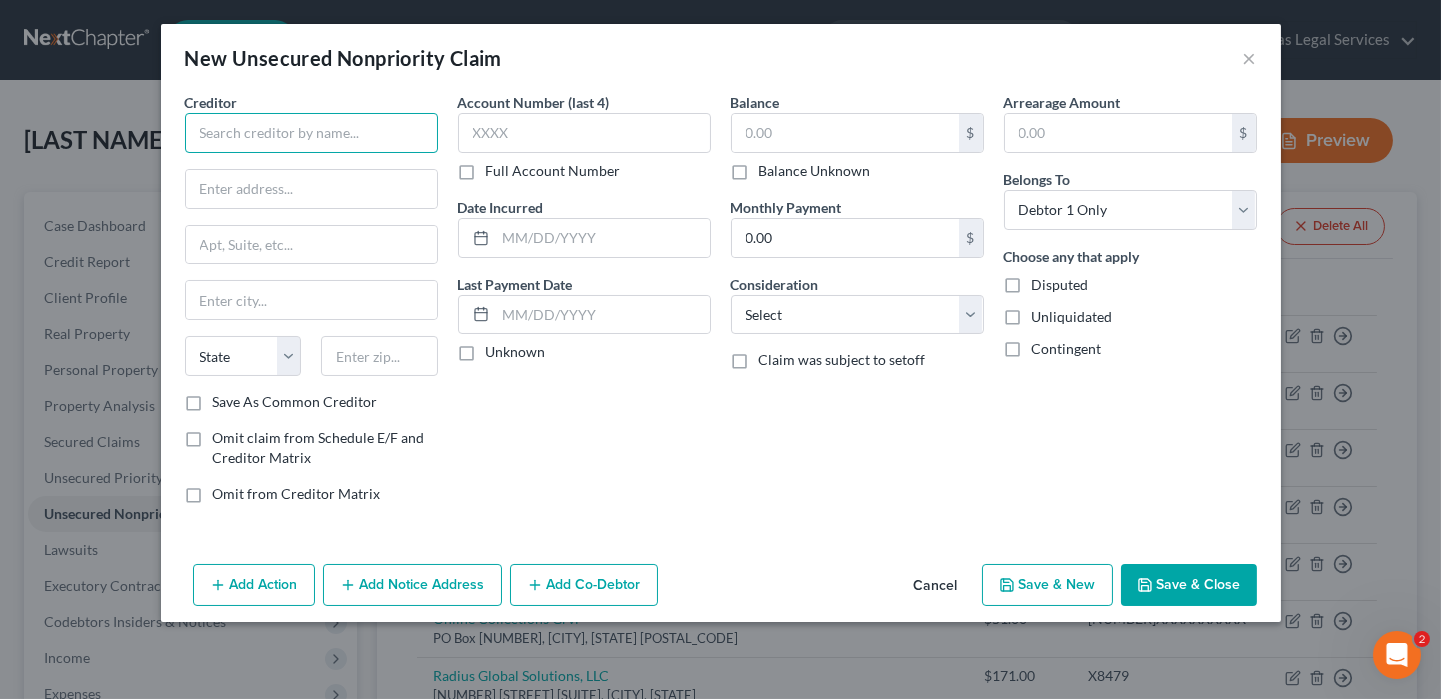 click at bounding box center [311, 133] 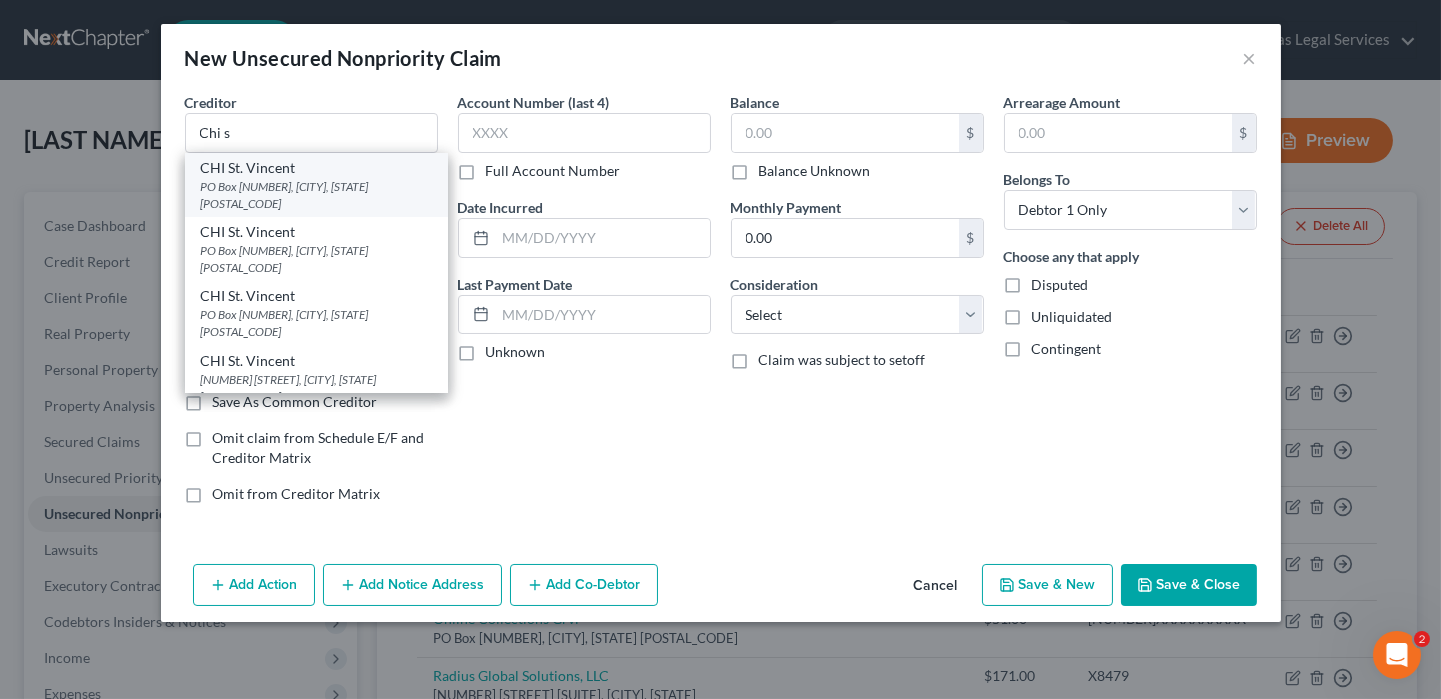 click on "CHI St. Vincent" at bounding box center (316, 168) 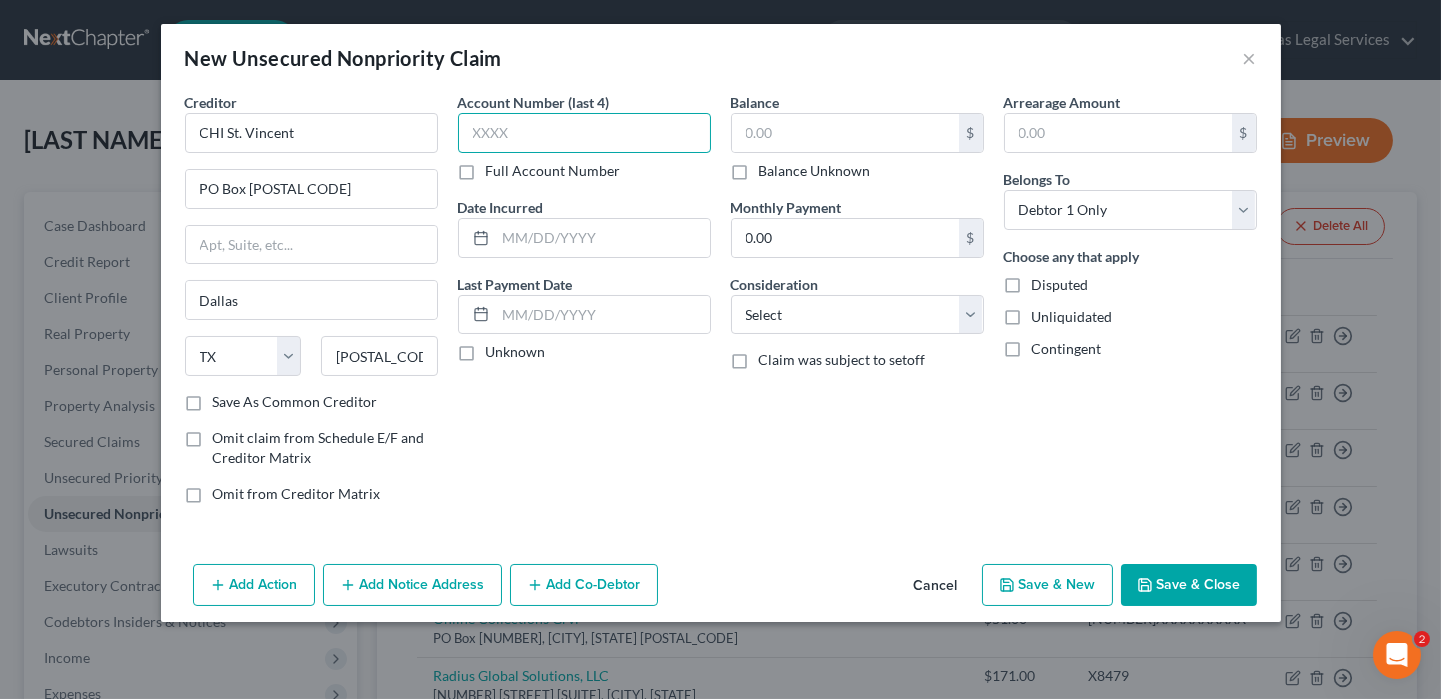 click at bounding box center (584, 133) 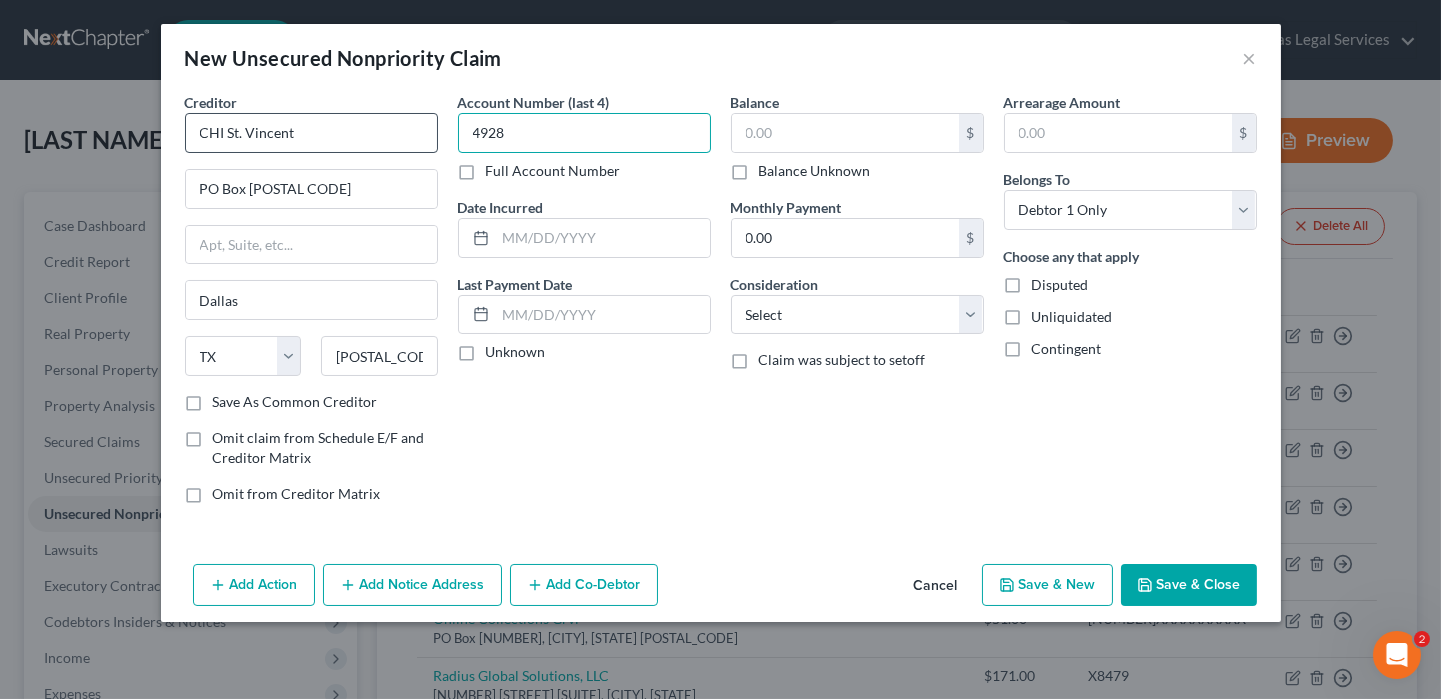 type on "4928" 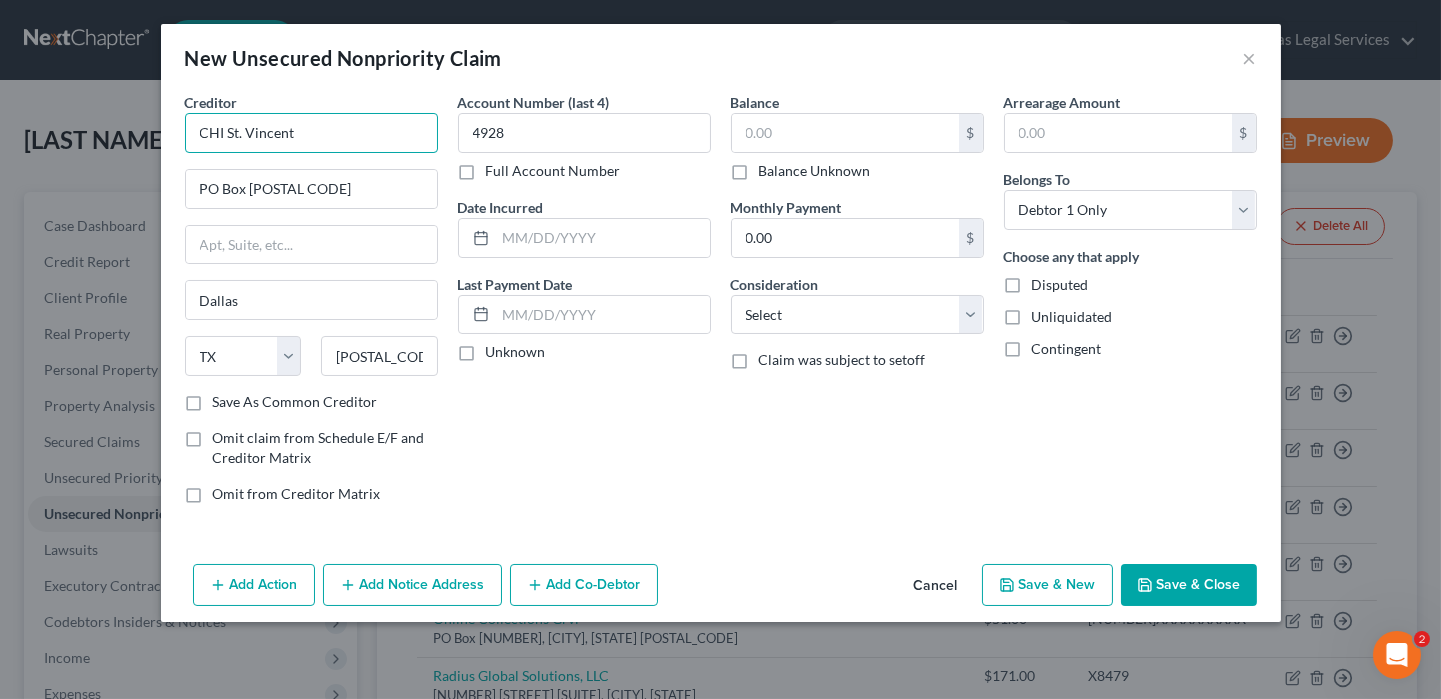 click on "CHI St. Vincent" at bounding box center [311, 133] 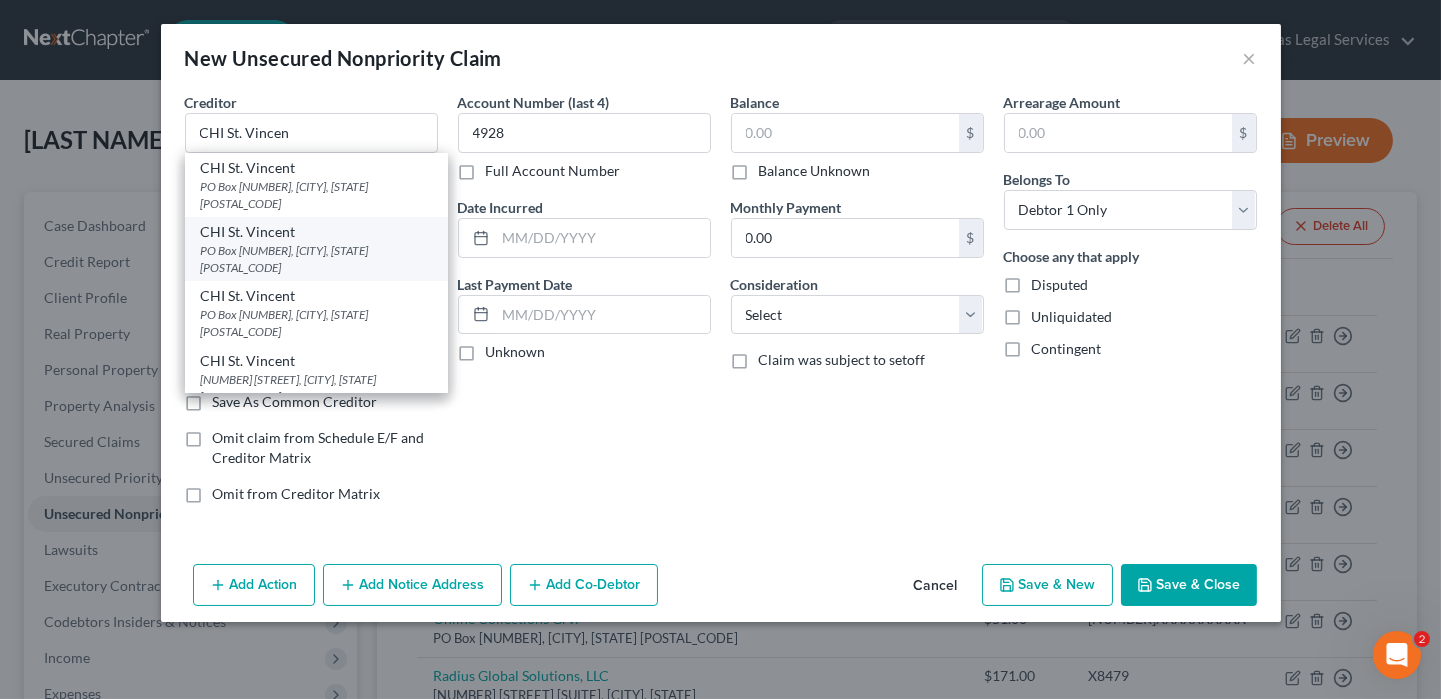 click on "PO Box [NUMBER], [CITY], [STATE] [POSTAL_CODE]" at bounding box center [316, 259] 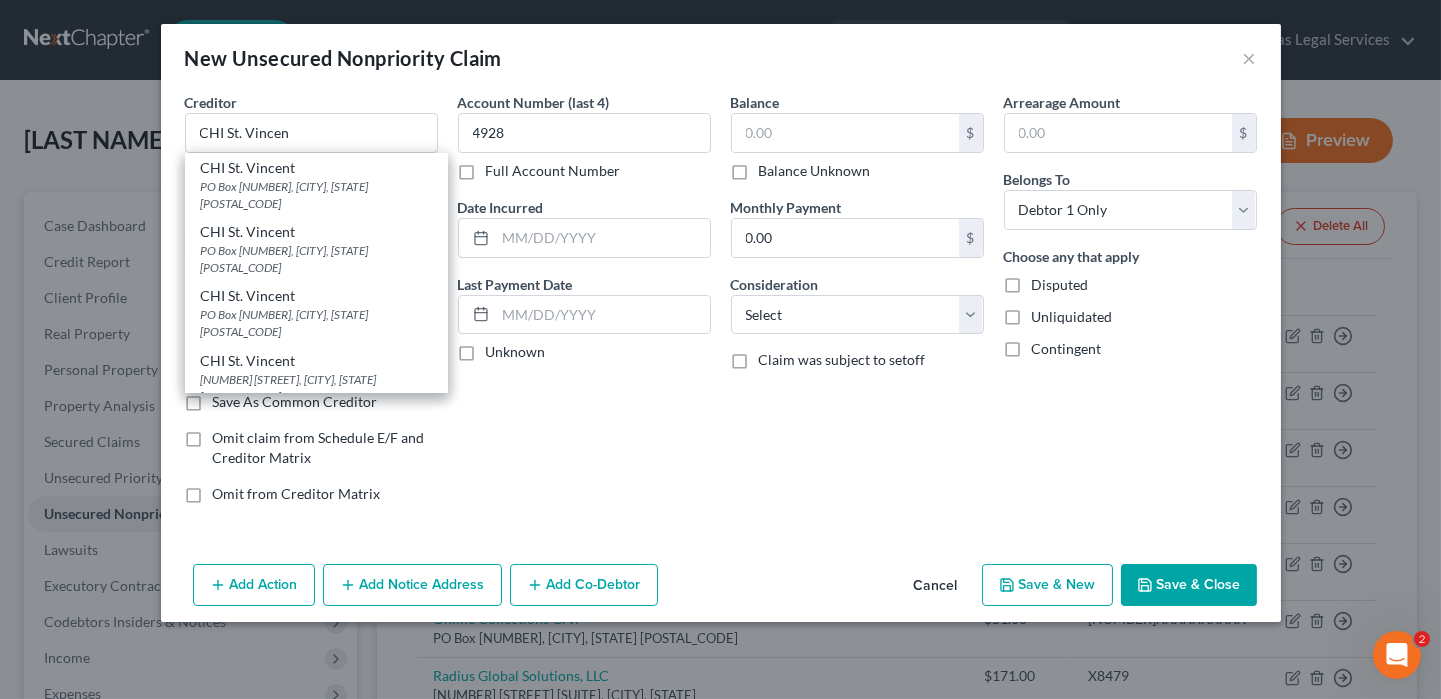 type on "CHI St. Vincent" 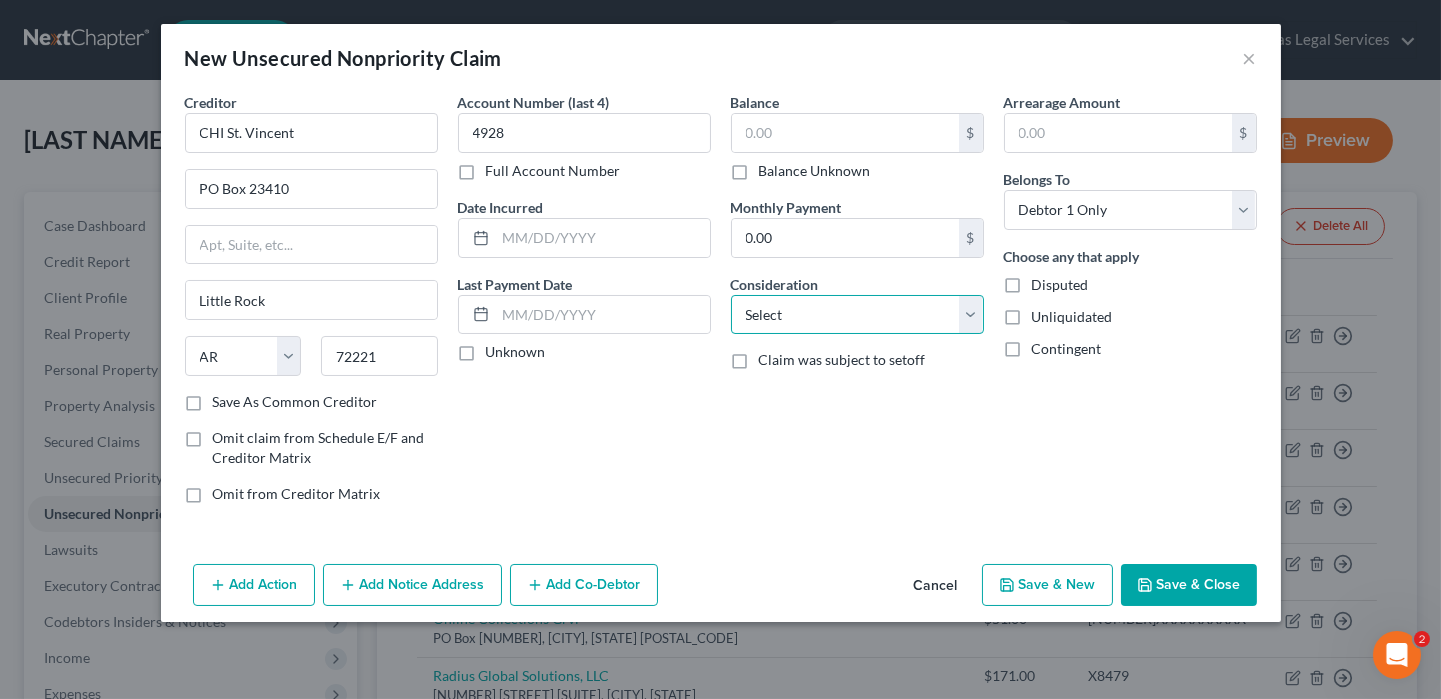 click on "Select Cable / Satellite Services Collection Agency Credit Card Debt Debt Counseling / Attorneys Deficiency Balance Domestic Support Obligations Home / Car Repairs Income Taxes Judgment Liens Medical Services Monies Loaned / Advanced Mortgage Obligation From Divorce Or Separation Obligation To Pensions Other Overdrawn Bank Account Promised To Help Pay Creditors Student Loans Suppliers And Vendors Telephone / Internet Services Utility Services" at bounding box center (857, 315) 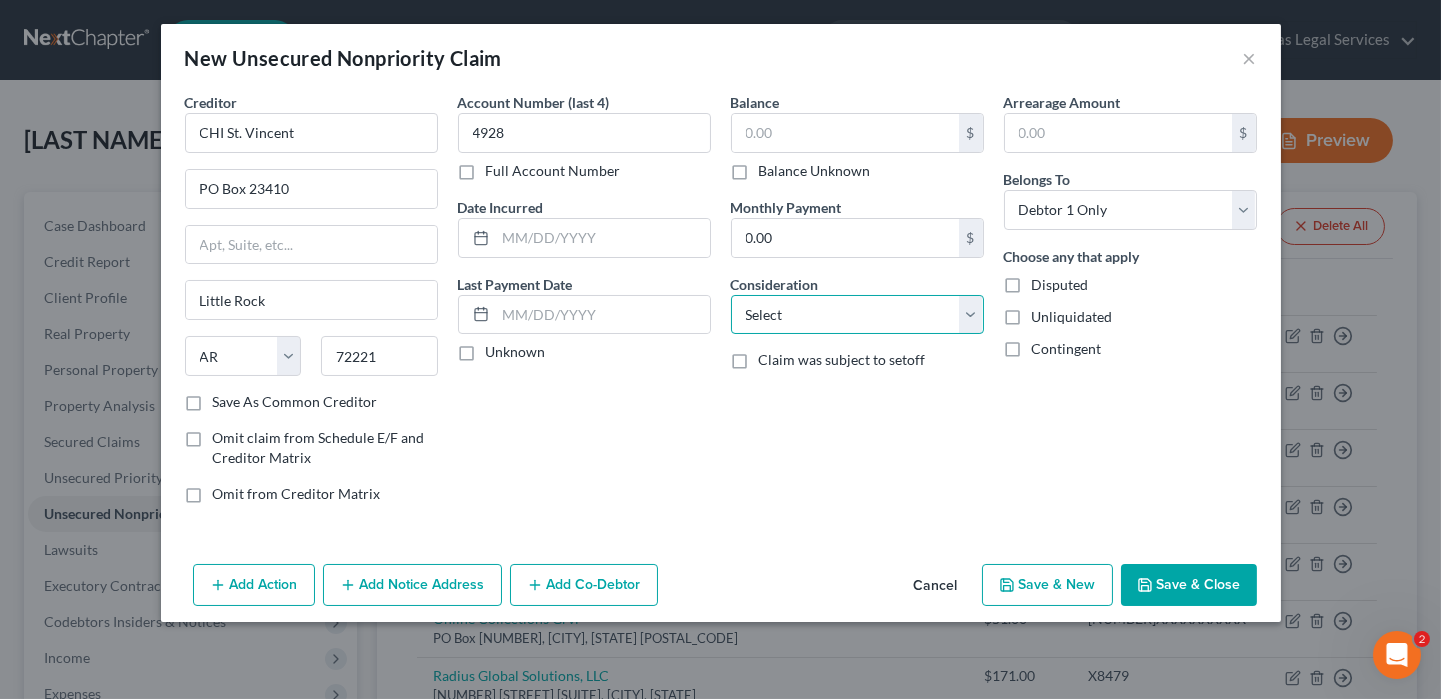 select on "9" 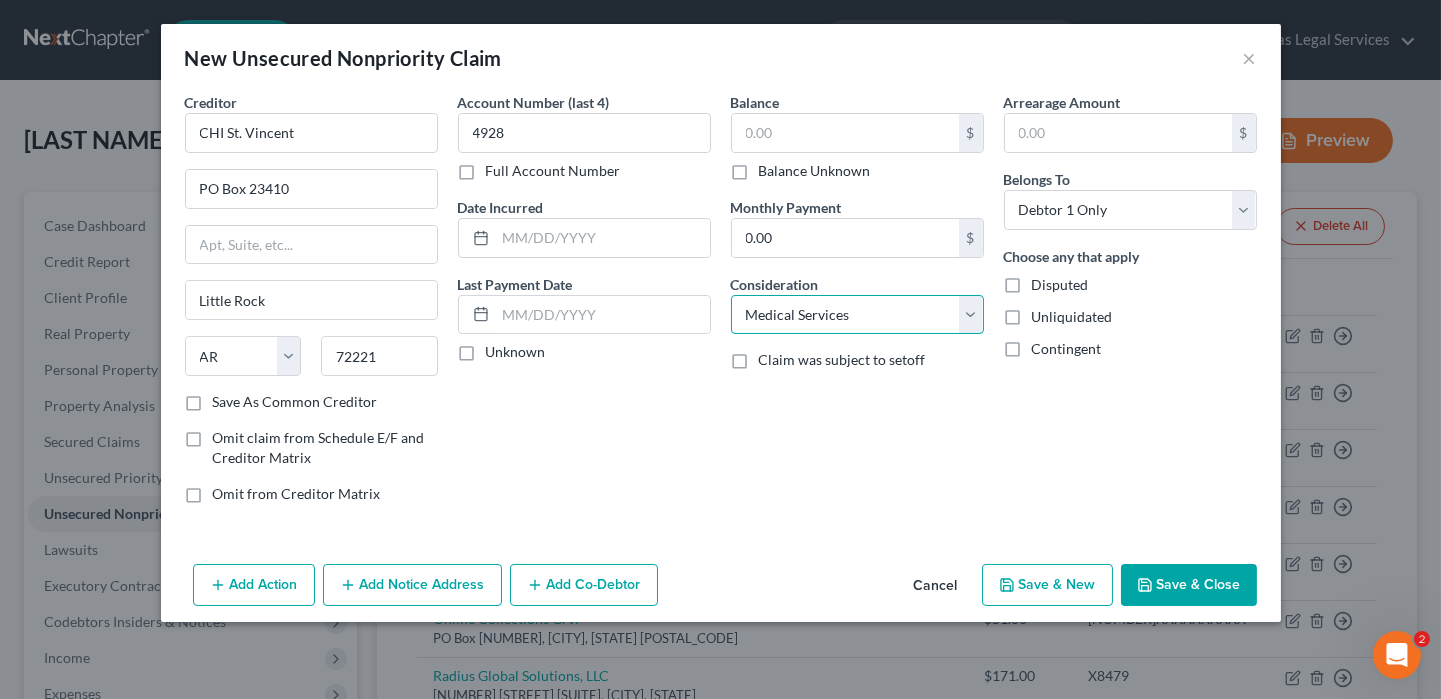 click on "Select Cable / Satellite Services Collection Agency Credit Card Debt Debt Counseling / Attorneys Deficiency Balance Domestic Support Obligations Home / Car Repairs Income Taxes Judgment Liens Medical Services Monies Loaned / Advanced Mortgage Obligation From Divorce Or Separation Obligation To Pensions Other Overdrawn Bank Account Promised To Help Pay Creditors Student Loans Suppliers And Vendors Telephone / Internet Services Utility Services" at bounding box center [857, 315] 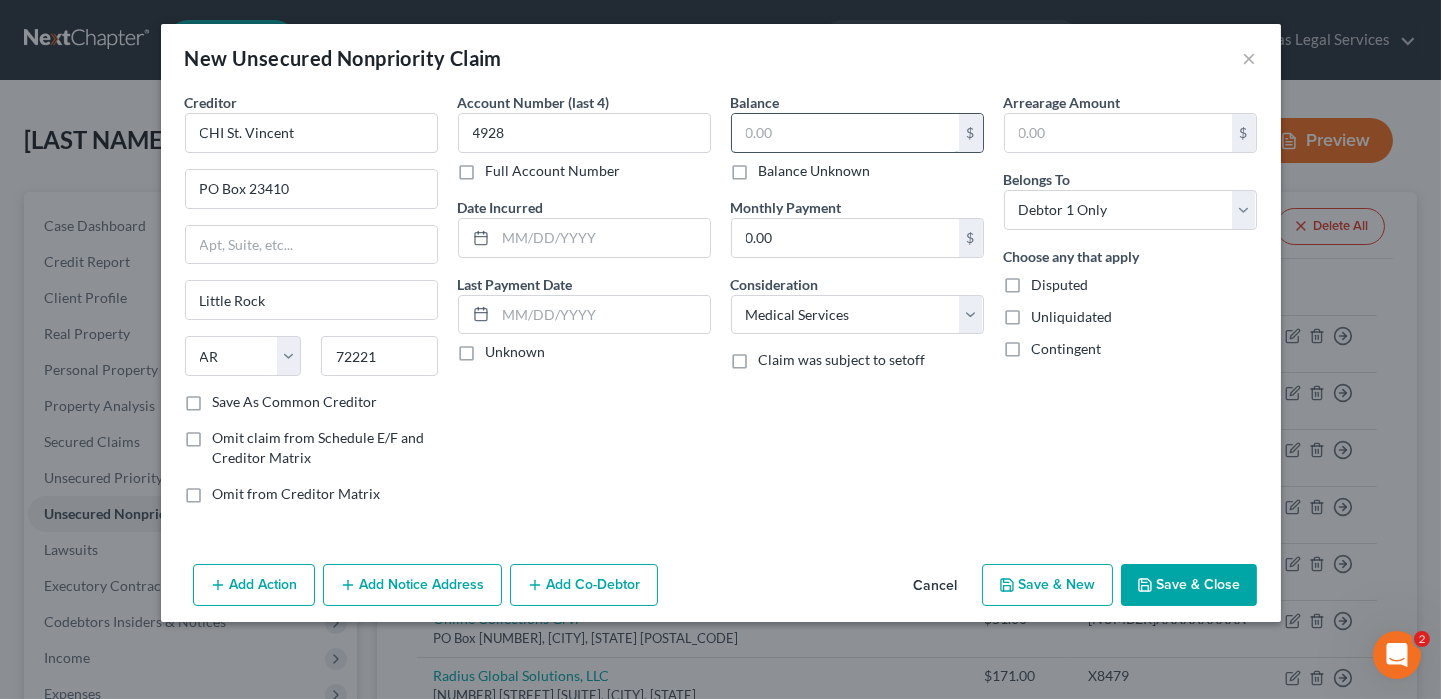 click at bounding box center (845, 133) 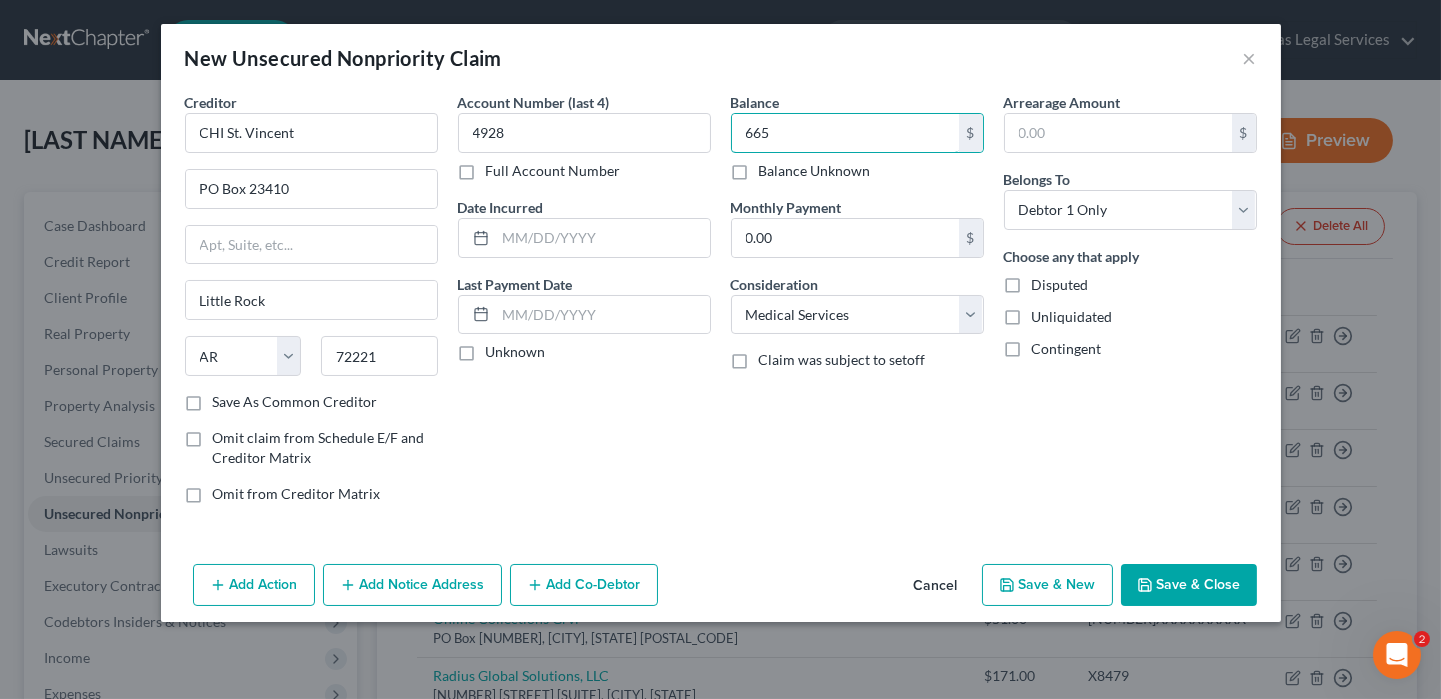 type on "665" 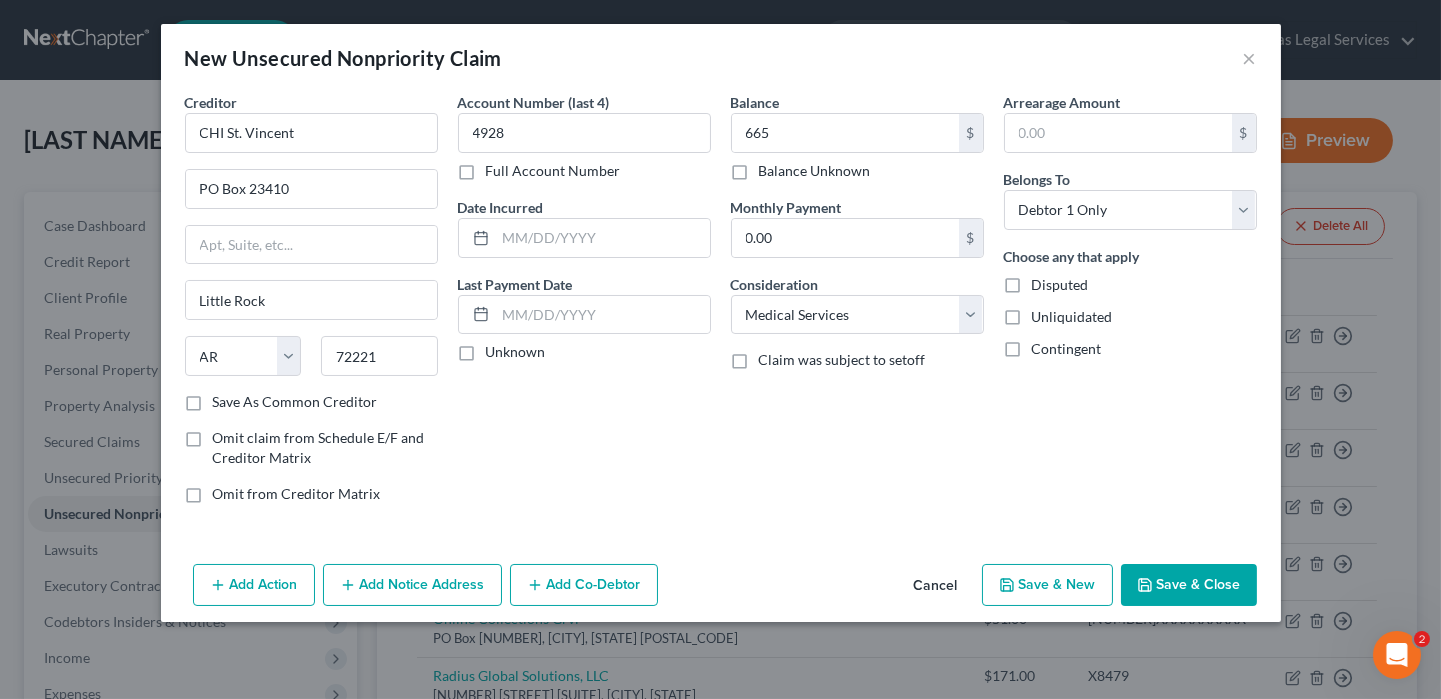 click on "Save & Close" at bounding box center [1189, 585] 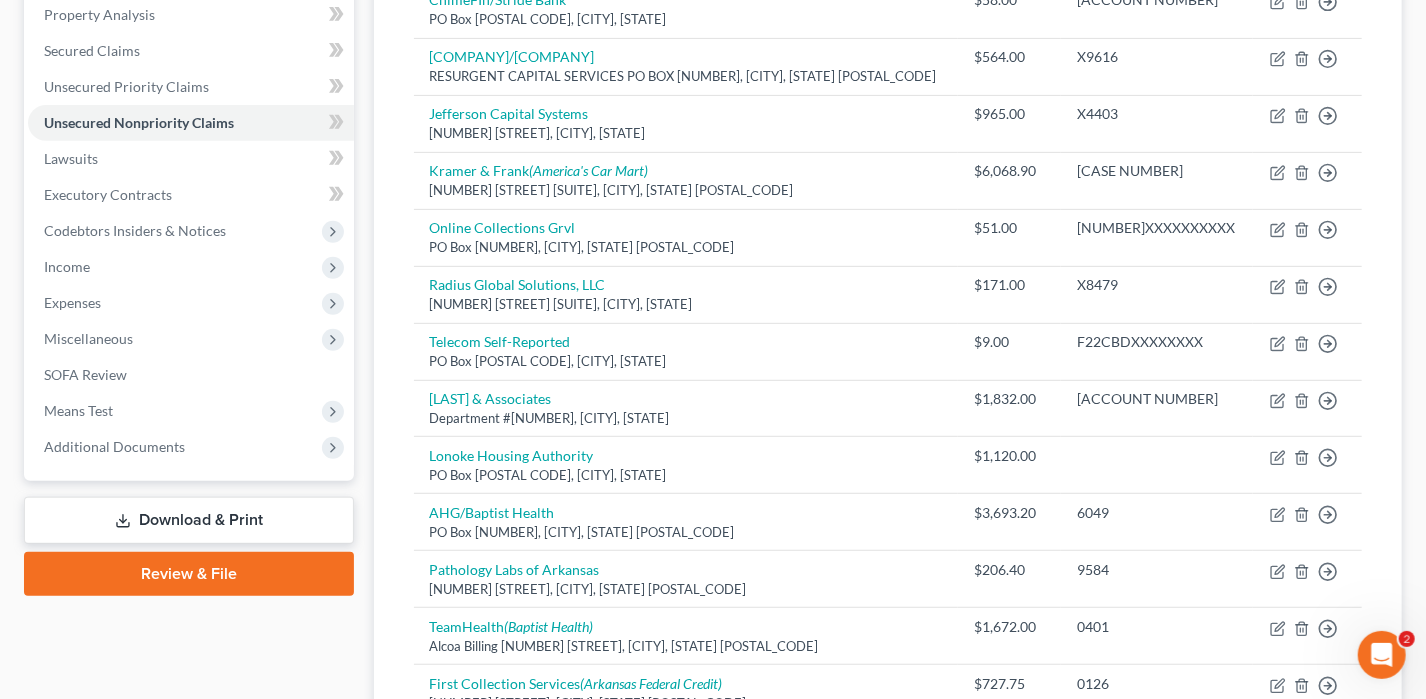 scroll, scrollTop: 82, scrollLeft: 0, axis: vertical 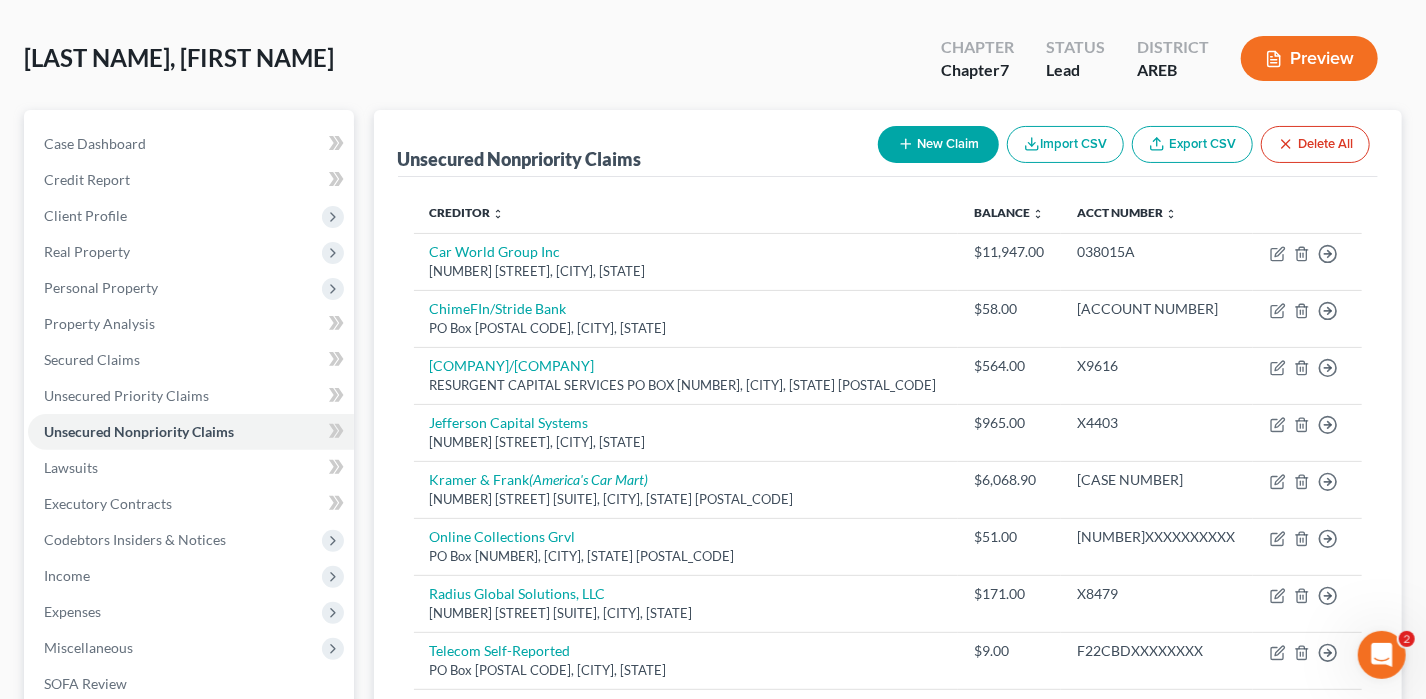 click on "New Claim" at bounding box center (938, 144) 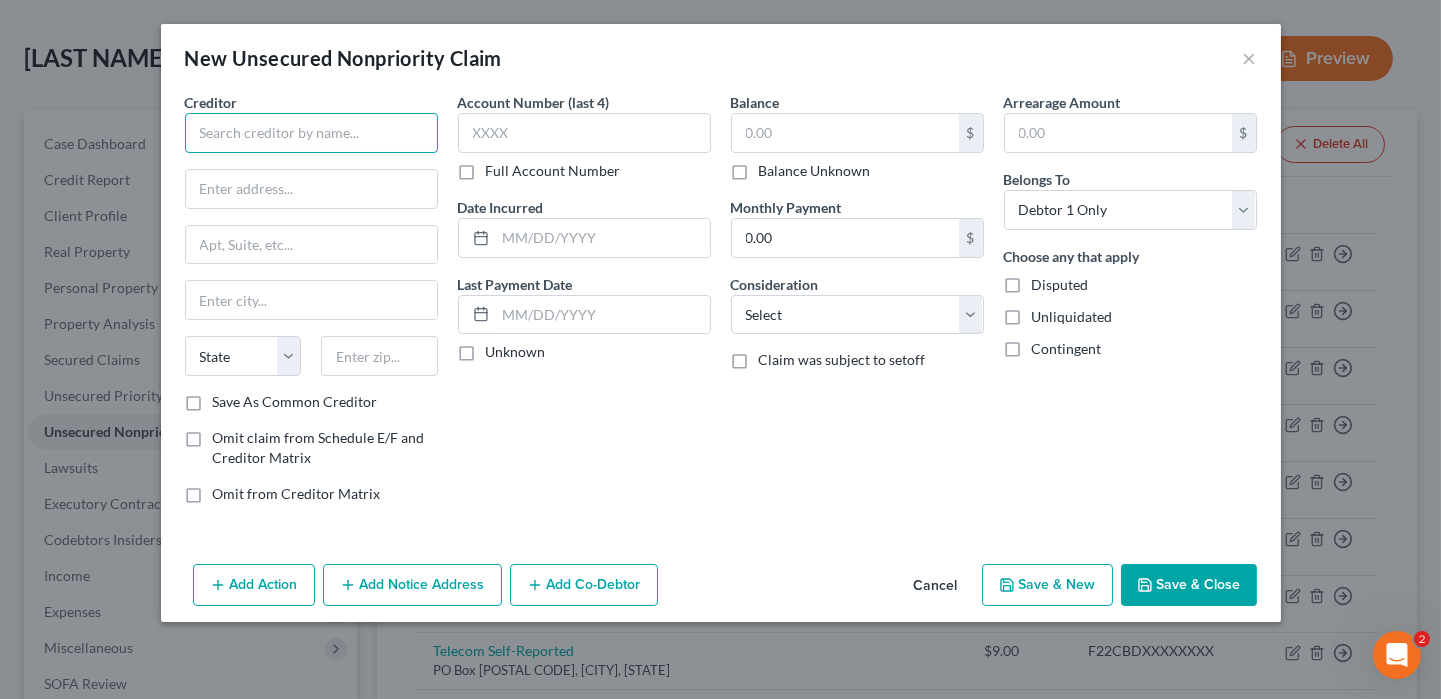 click at bounding box center (311, 133) 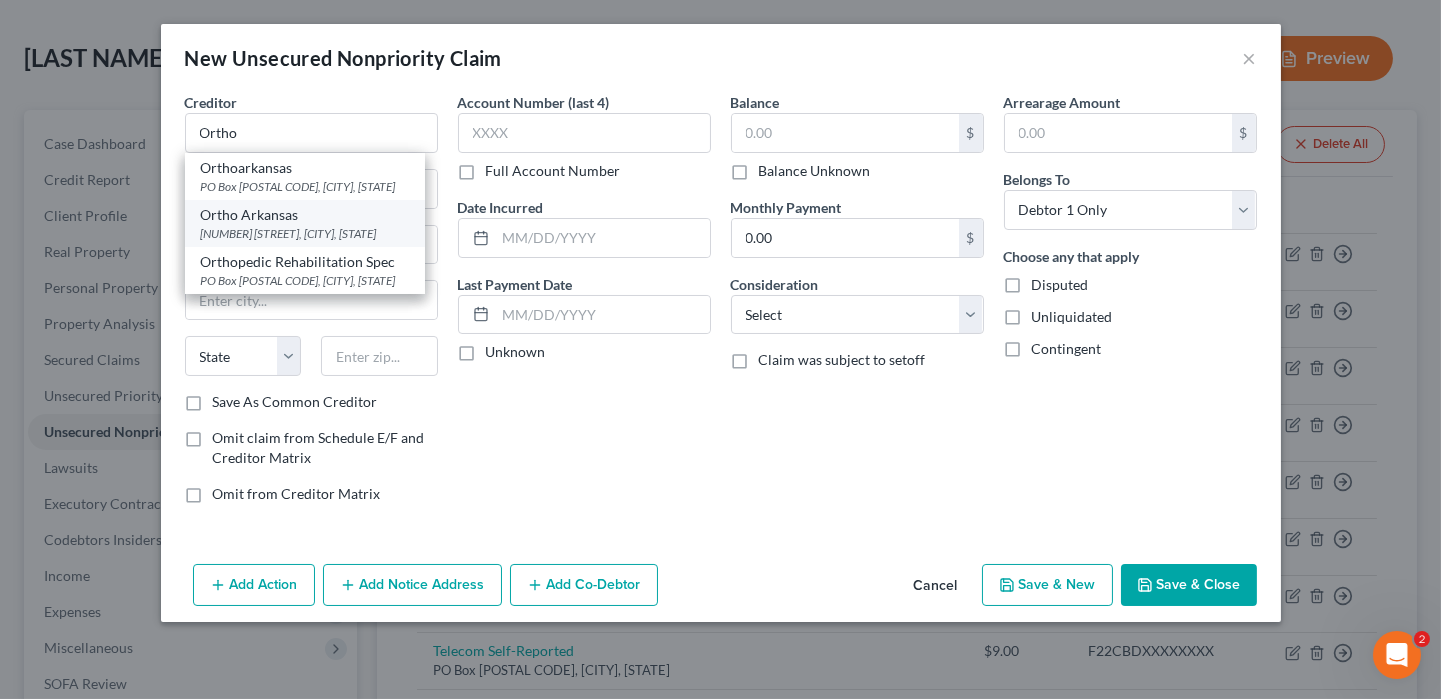 click on "Ortho Arkansas" at bounding box center [305, 215] 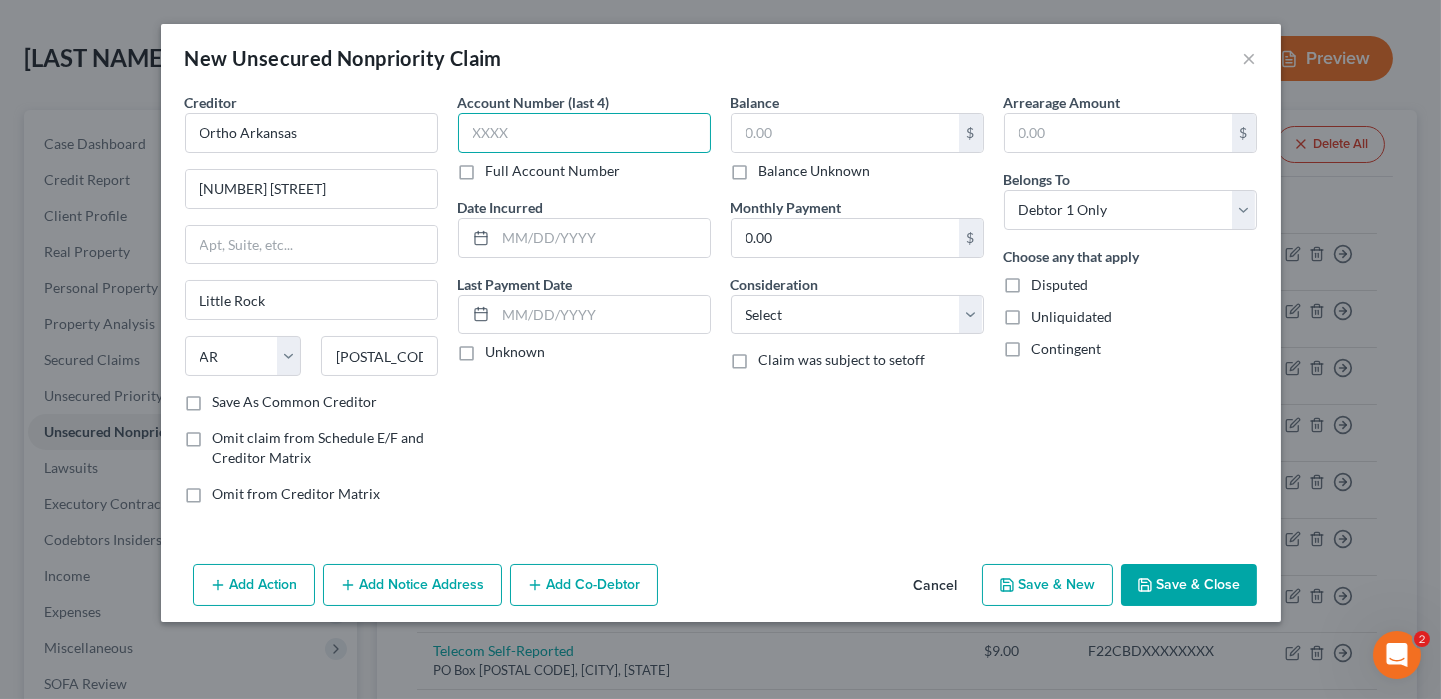 click at bounding box center [584, 133] 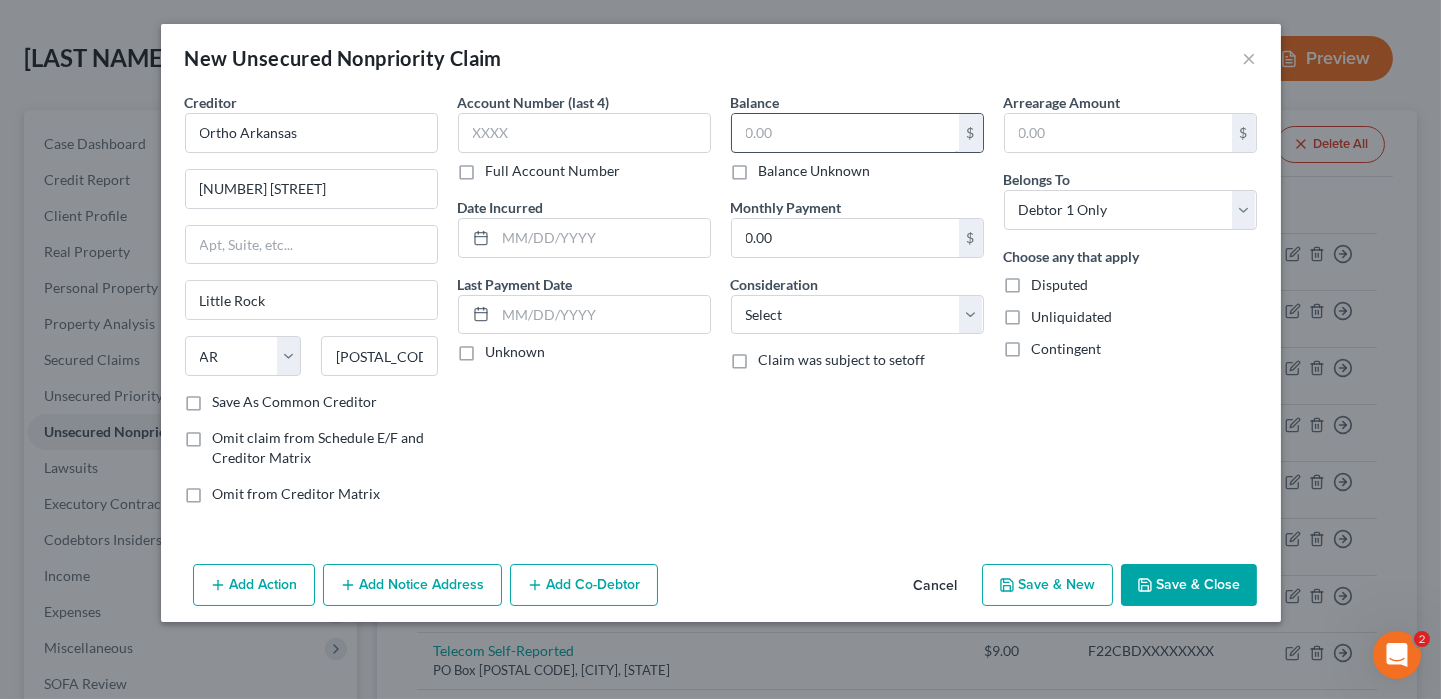 click at bounding box center (845, 133) 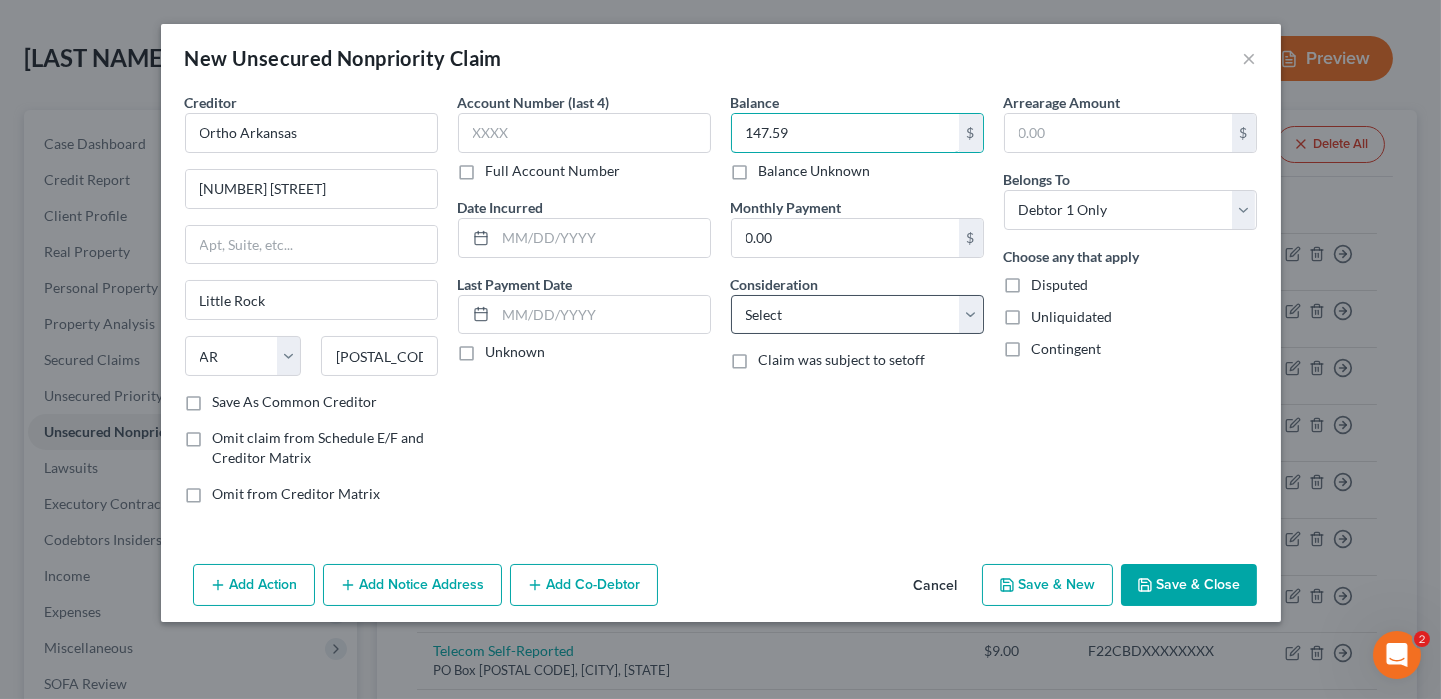 type on "147.59" 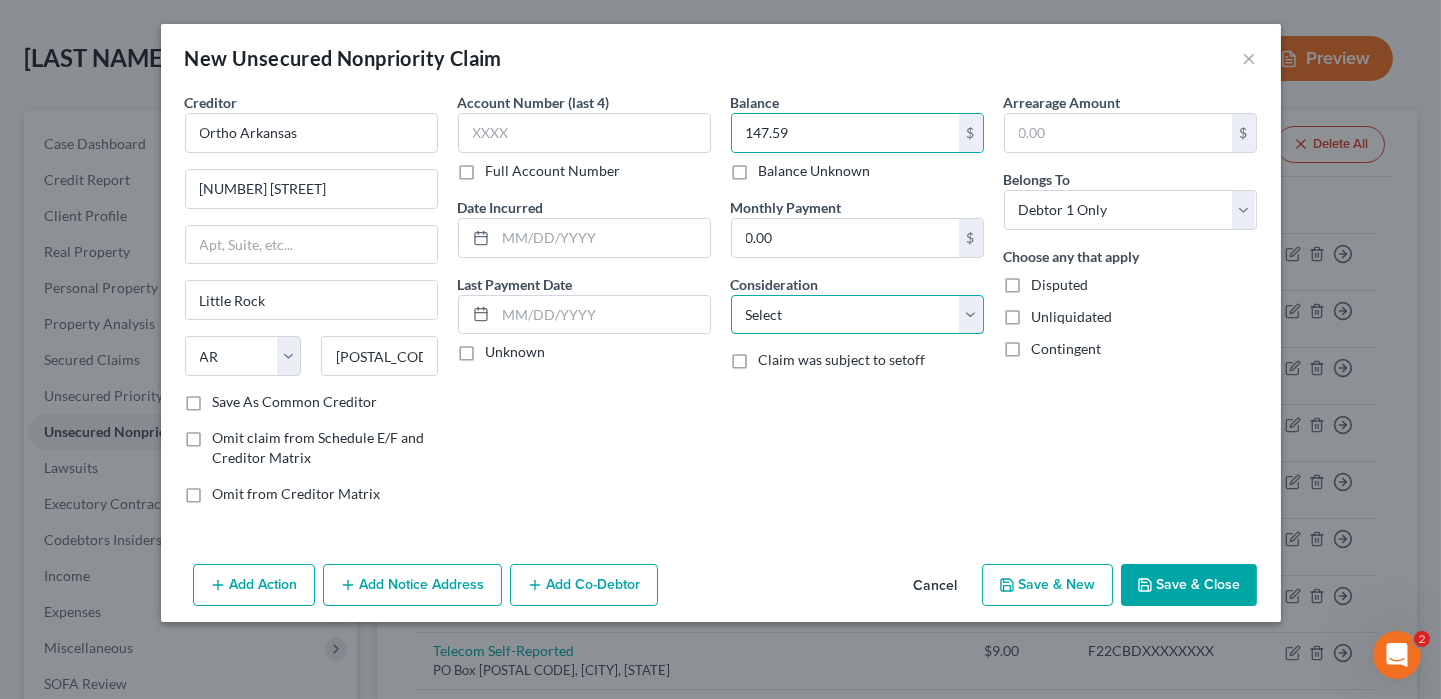 drag, startPoint x: 861, startPoint y: 314, endPoint x: 859, endPoint y: 327, distance: 13.152946 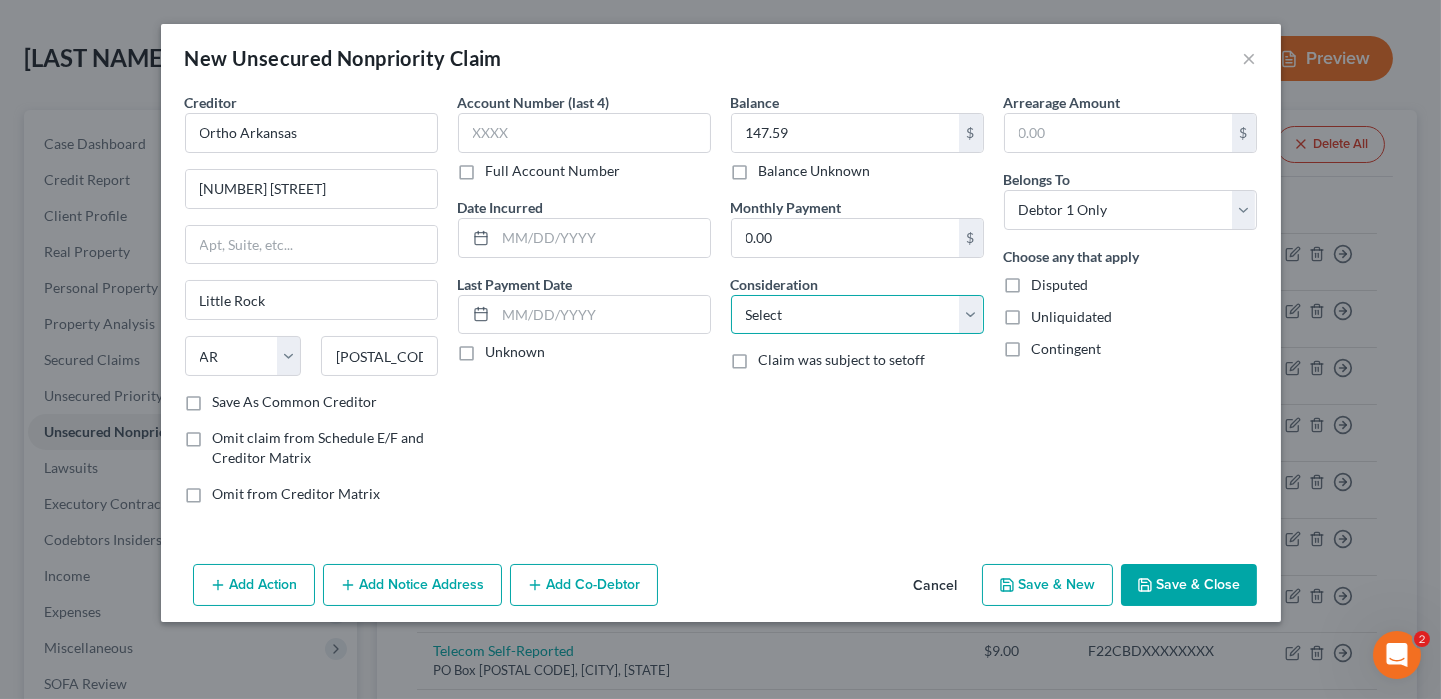 select on "8" 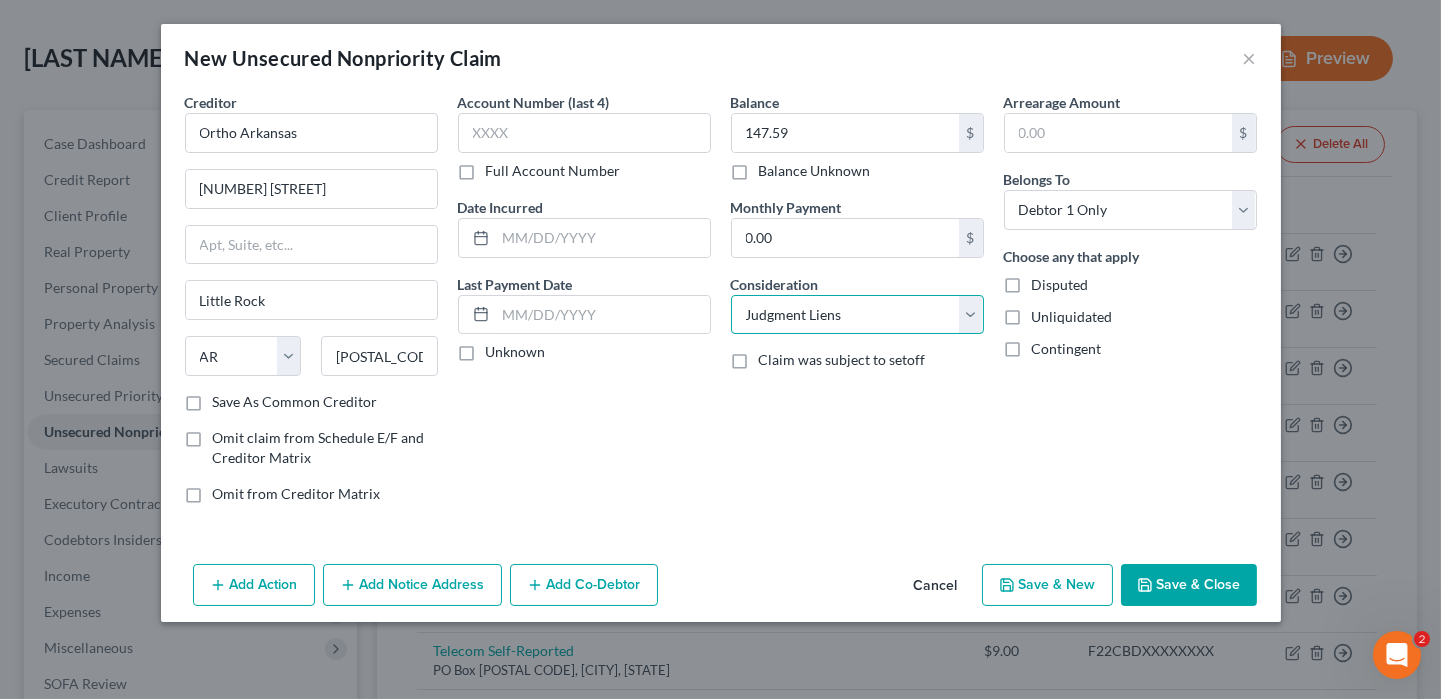 click on "Select Cable / Satellite Services Collection Agency Credit Card Debt Debt Counseling / Attorneys Deficiency Balance Domestic Support Obligations Home / Car Repairs Income Taxes Judgment Liens Medical Services Monies Loaned / Advanced Mortgage Obligation From Divorce Or Separation Obligation To Pensions Other Overdrawn Bank Account Promised To Help Pay Creditors Student Loans Suppliers And Vendors Telephone / Internet Services Utility Services" at bounding box center [857, 315] 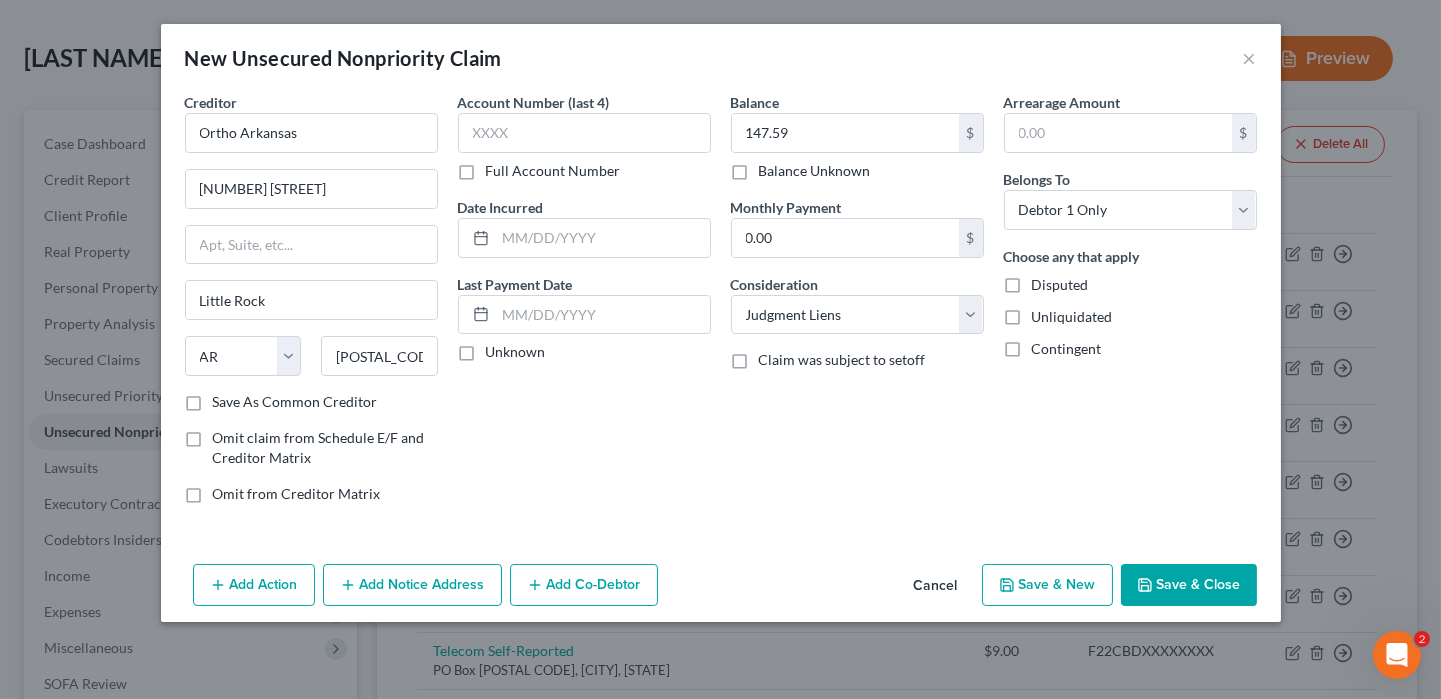 click on "Save & Close" at bounding box center [1189, 585] 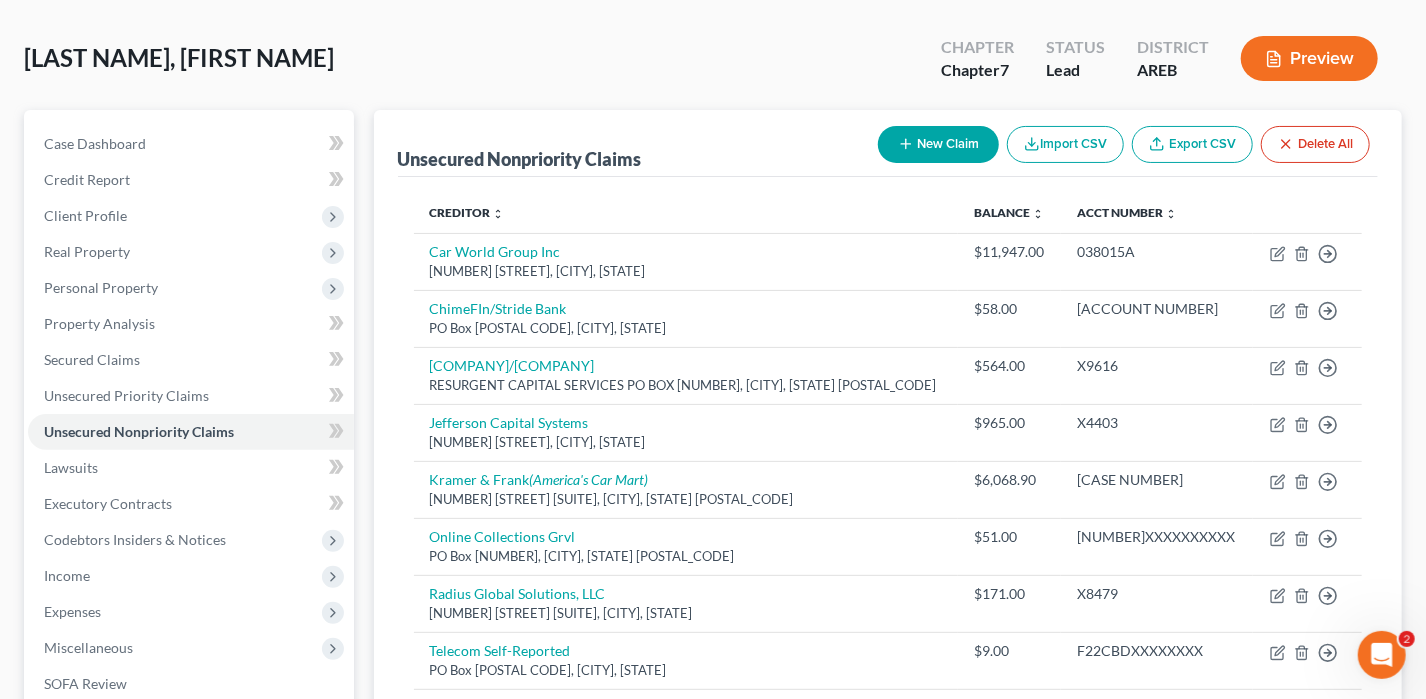 click on "New Claim" at bounding box center [938, 144] 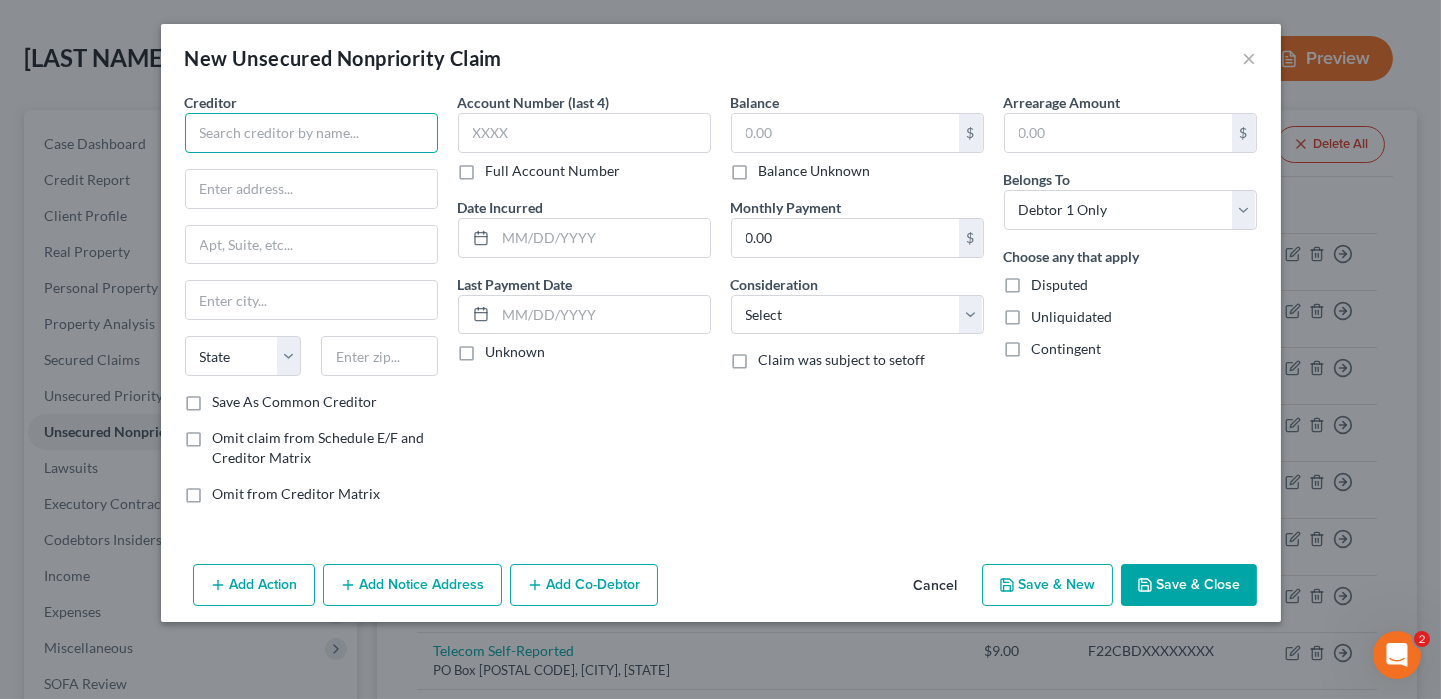 click at bounding box center [311, 133] 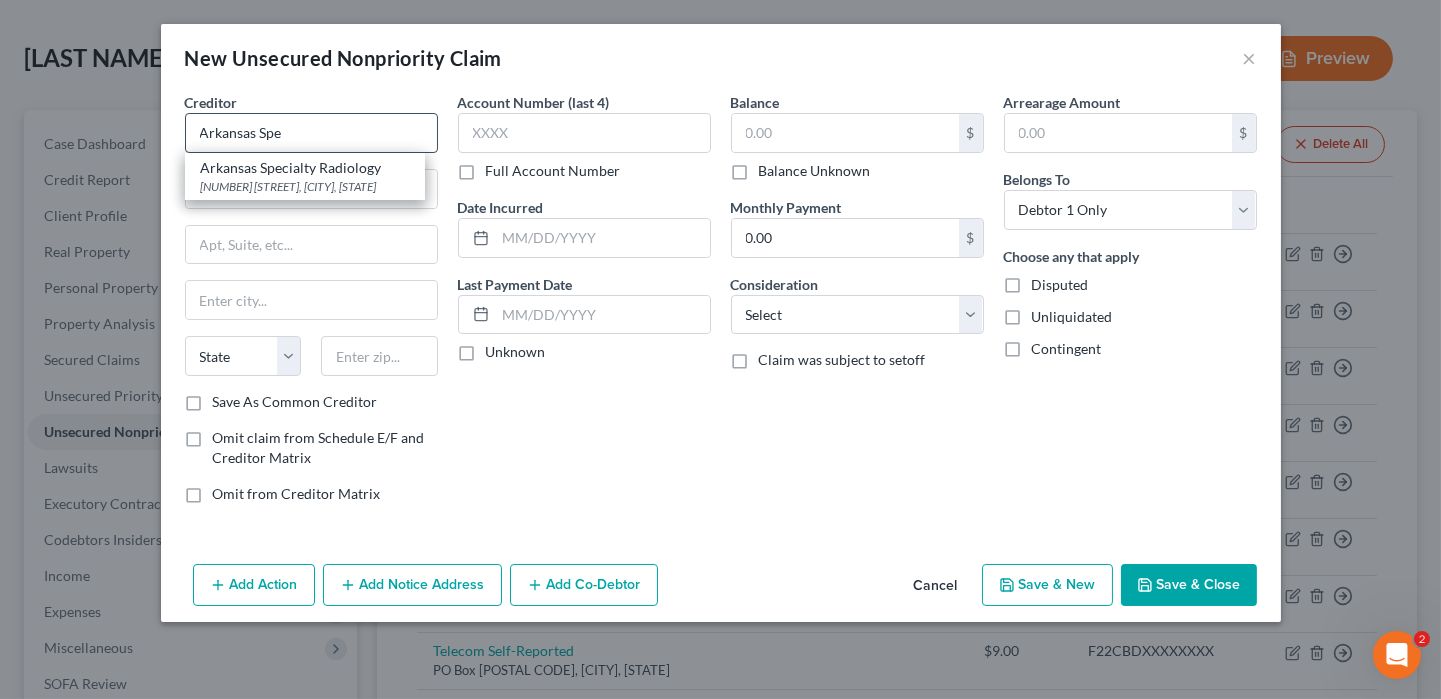 drag, startPoint x: 257, startPoint y: 186, endPoint x: 332, endPoint y: 140, distance: 87.982956 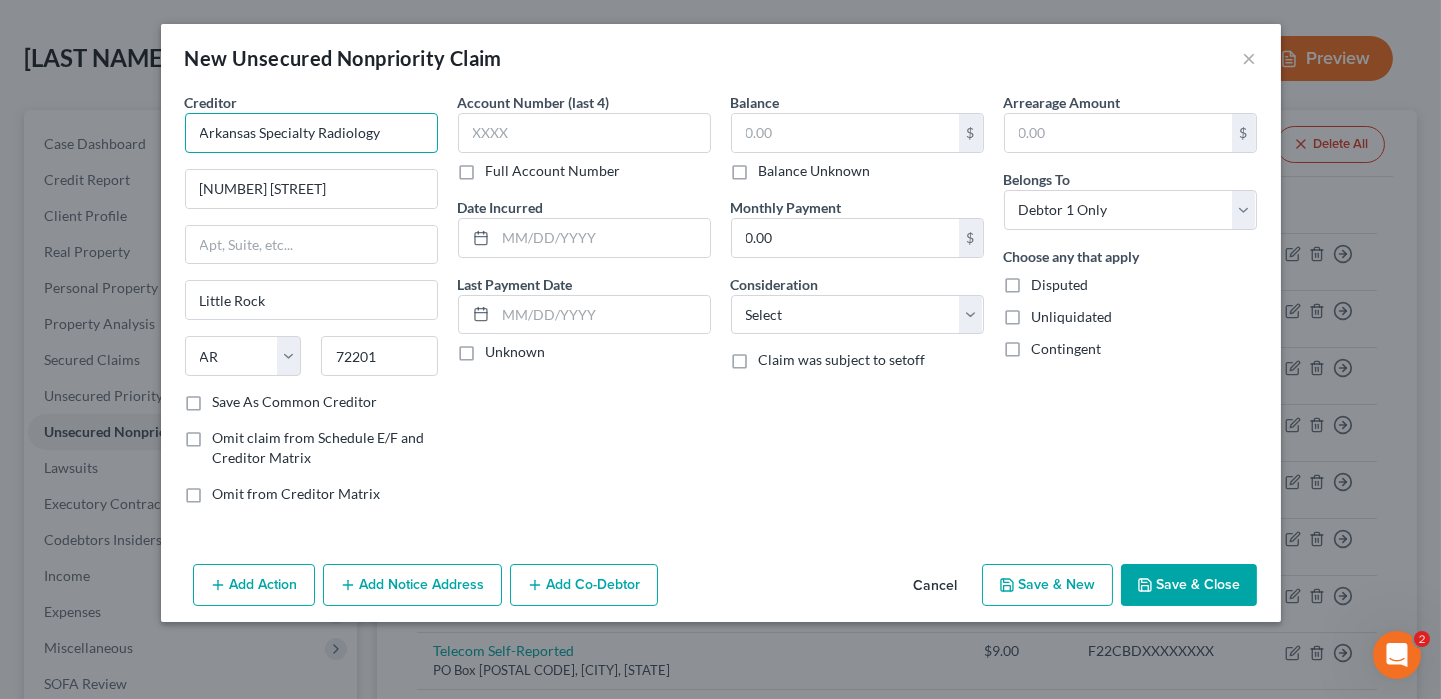 drag, startPoint x: 376, startPoint y: 136, endPoint x: 316, endPoint y: 134, distance: 60.033325 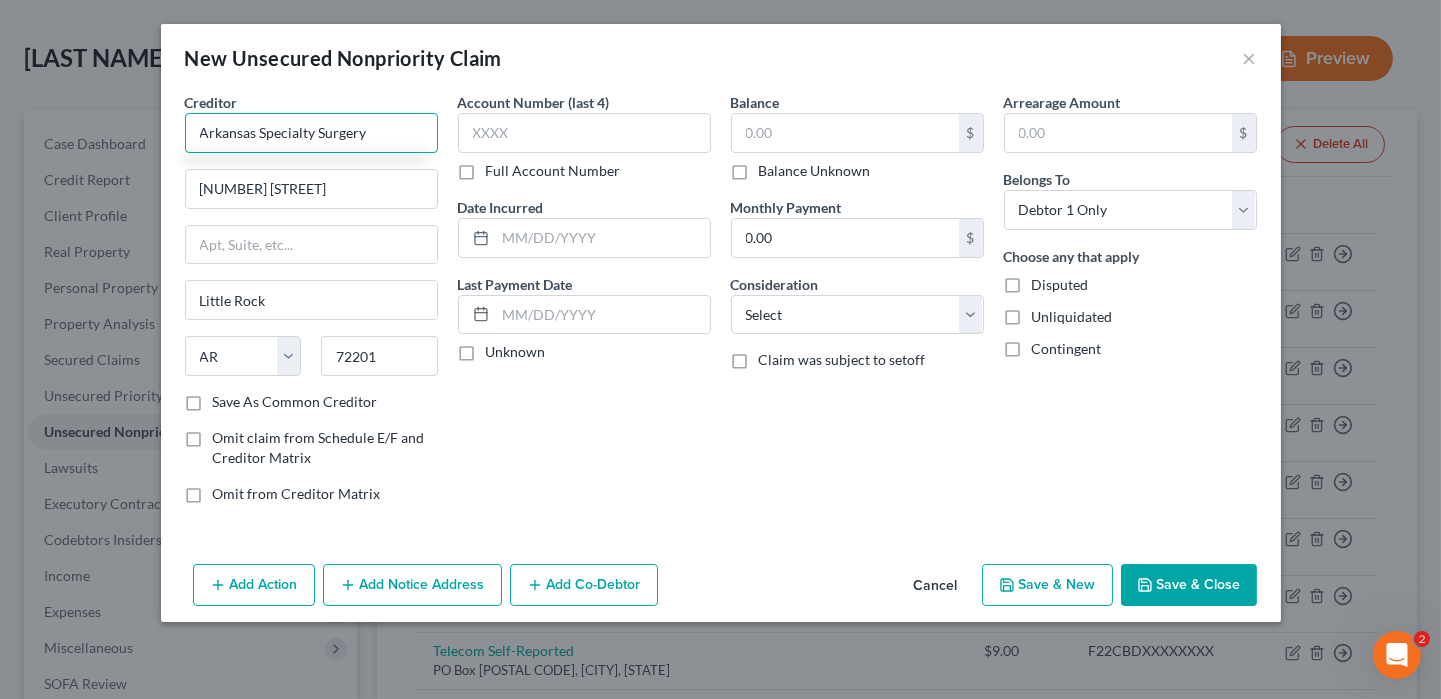 type on "Arkansas Specialty Surgery" 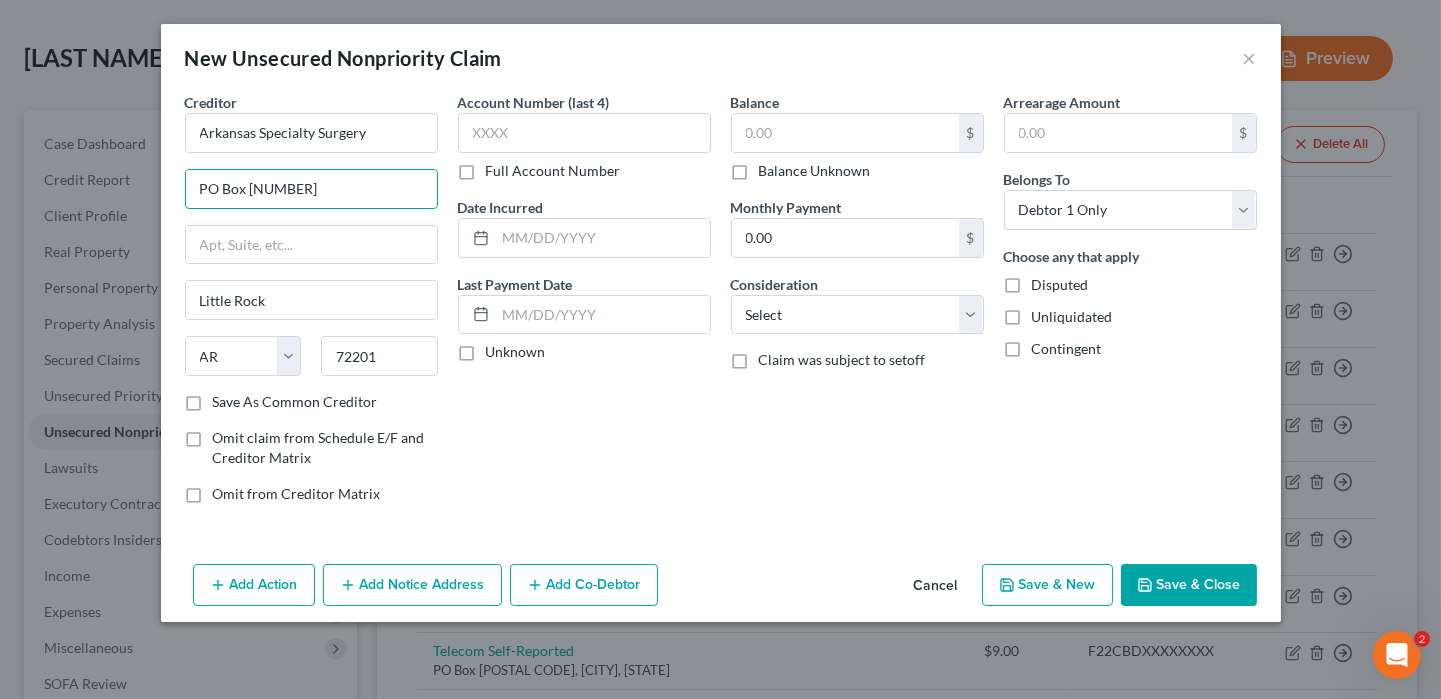 type on "PO Box [NUMBER]" 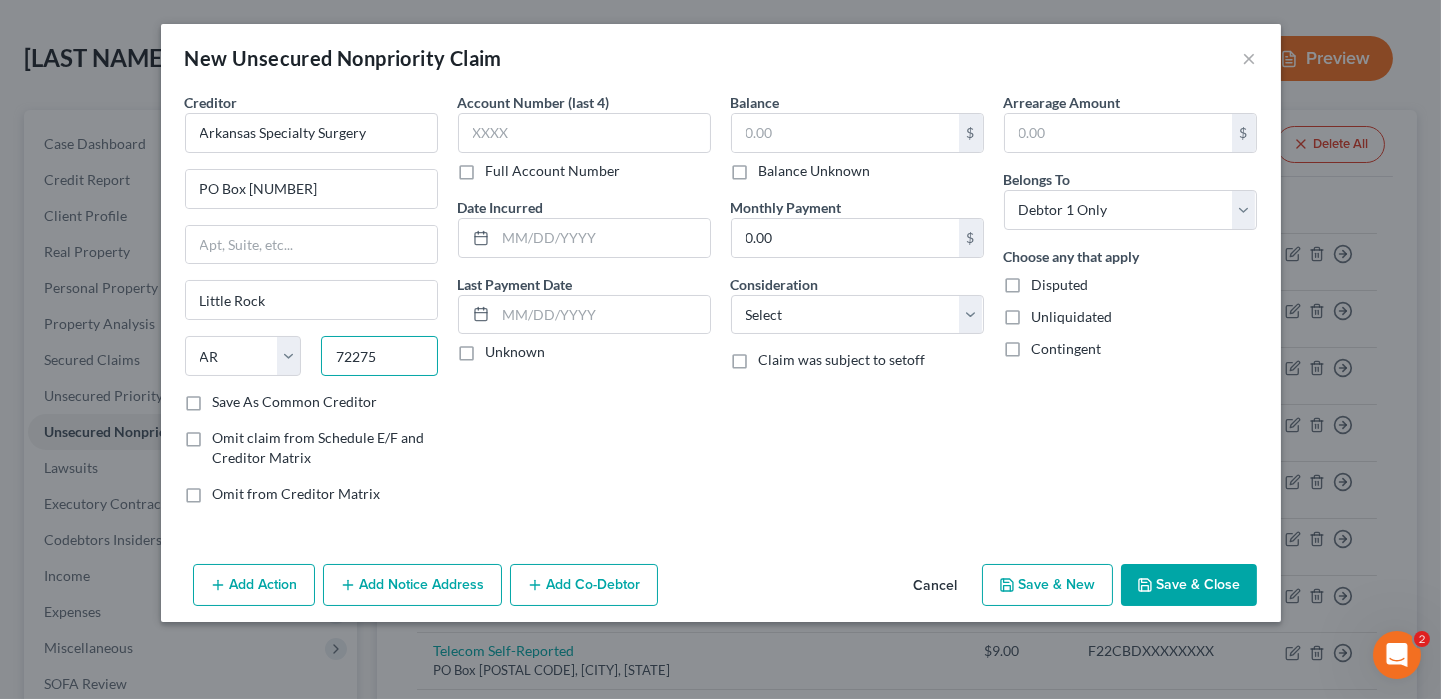 type on "72275" 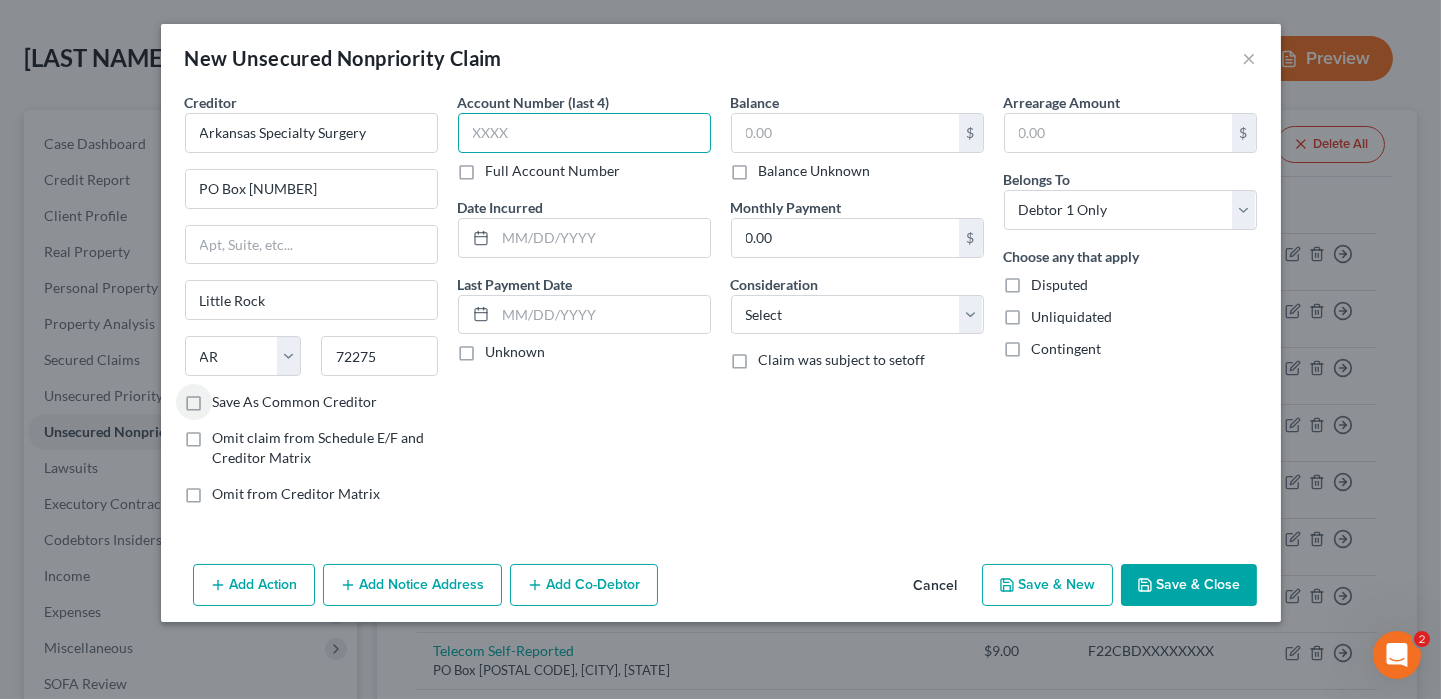 click at bounding box center (584, 133) 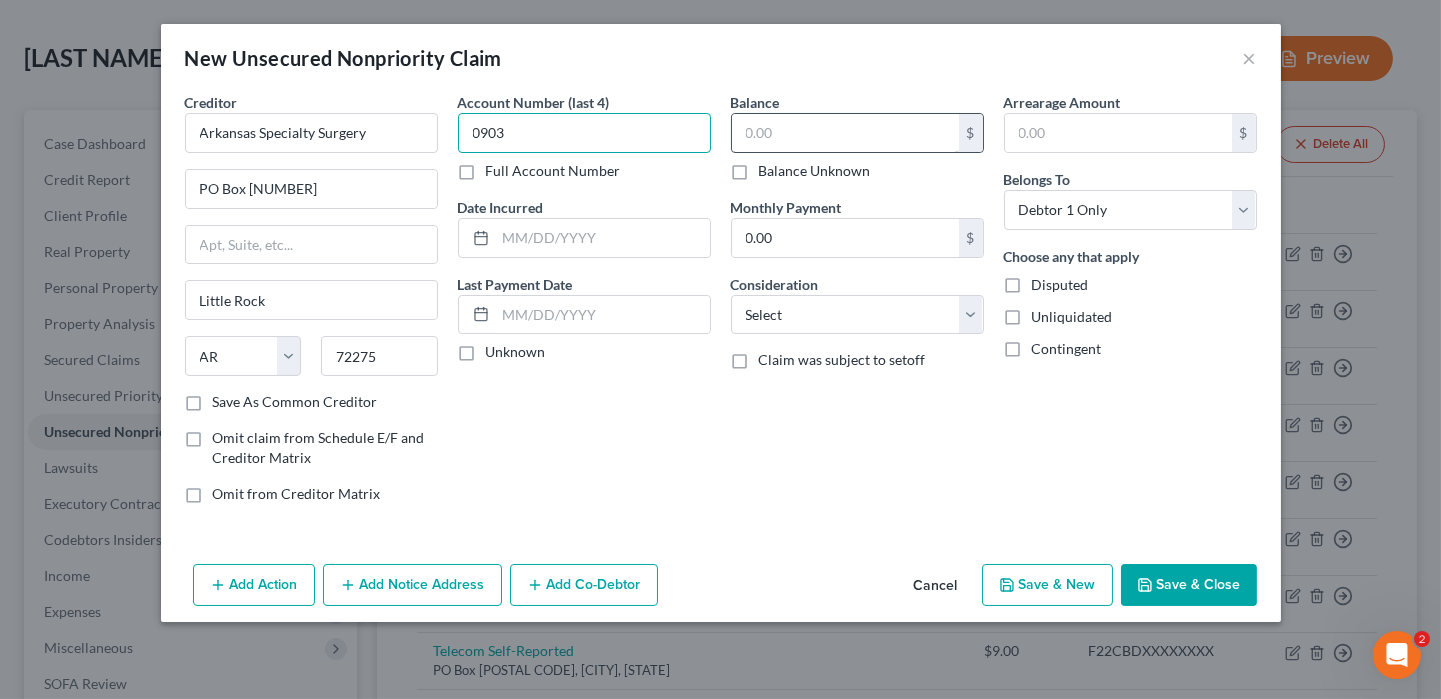 type on "0903" 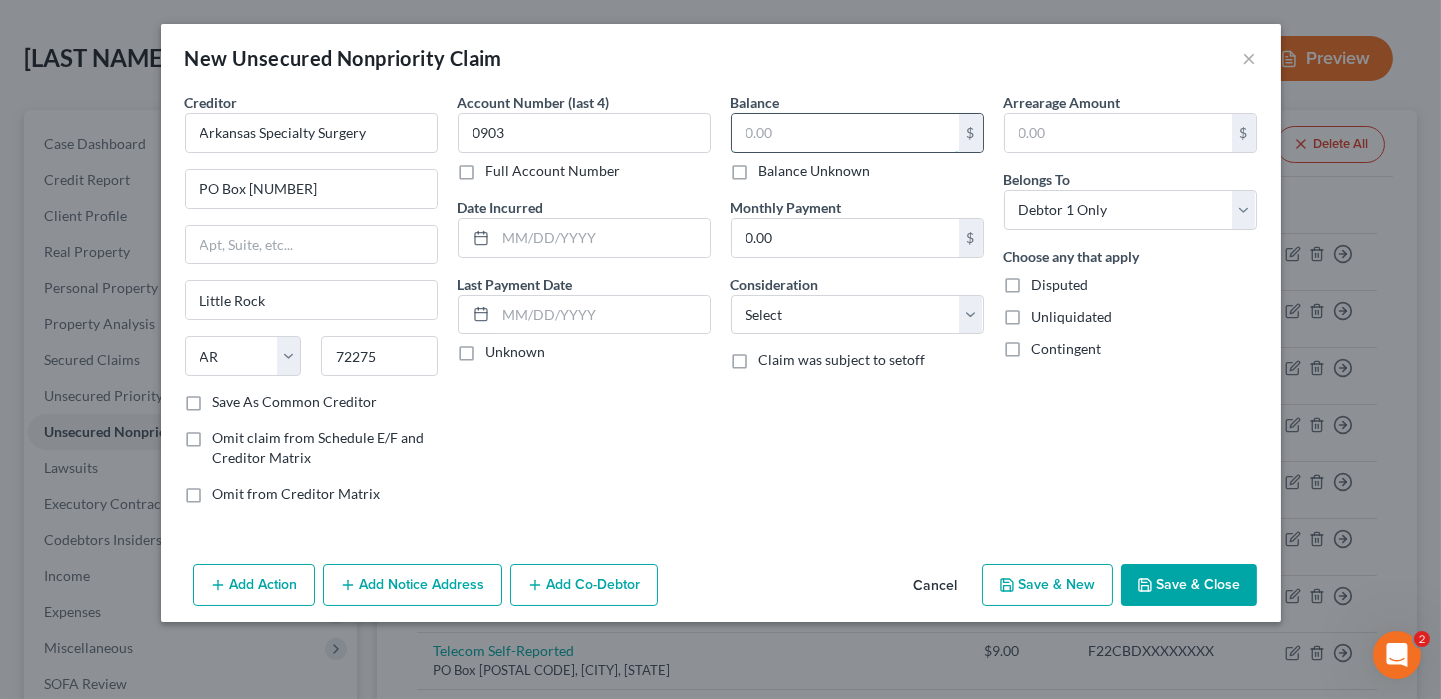 click at bounding box center [845, 133] 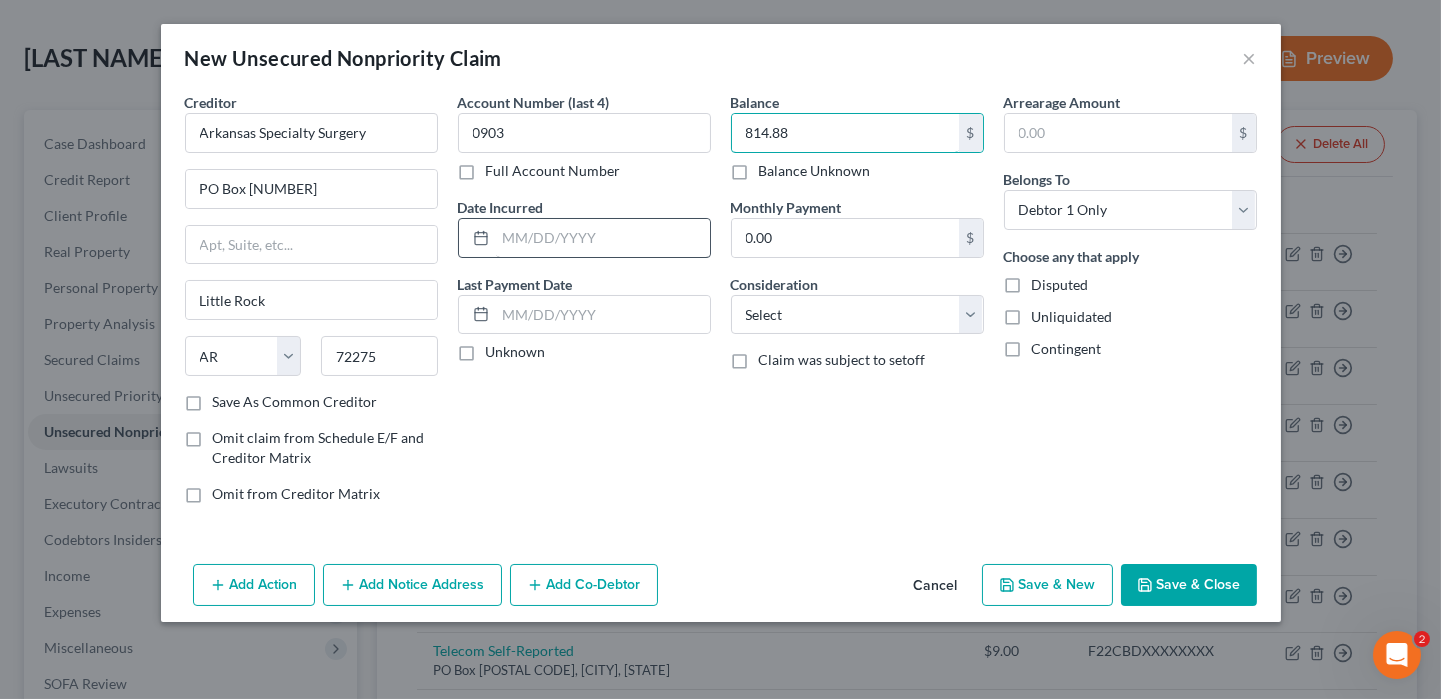 type on "814.88" 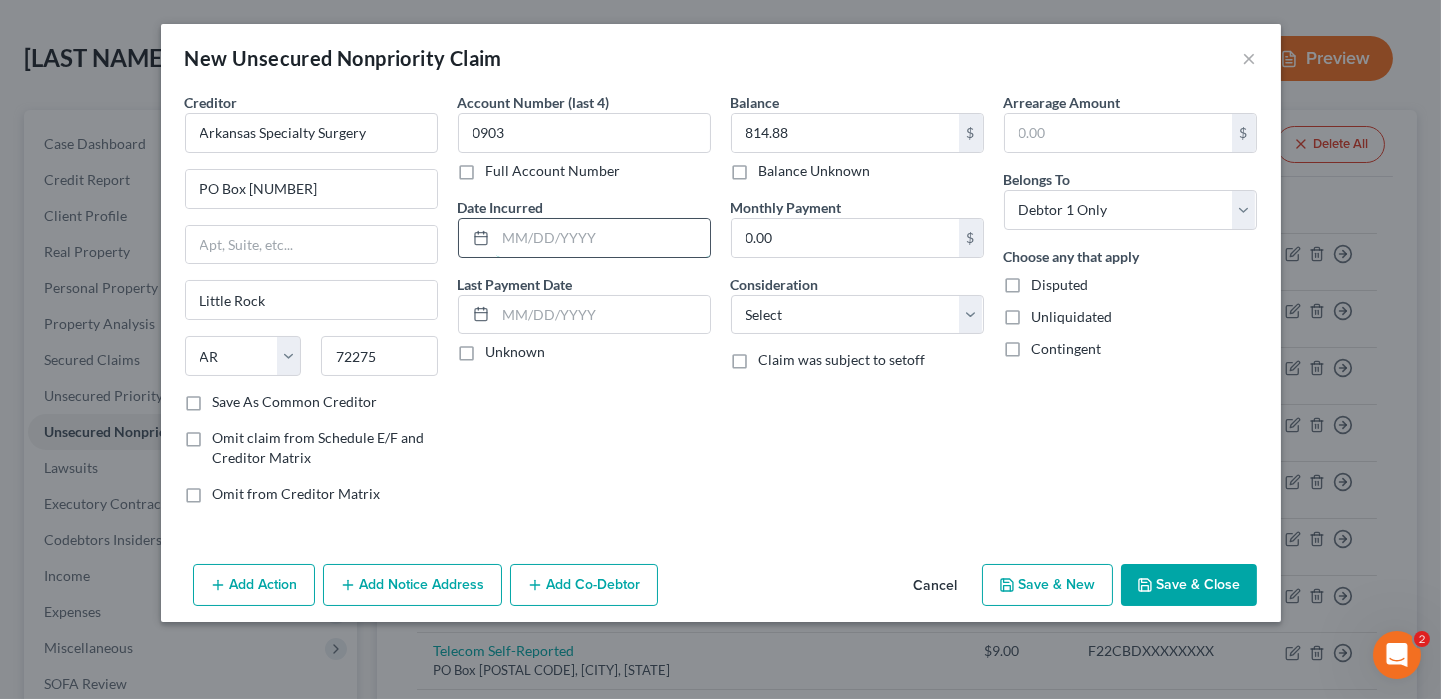 click at bounding box center [603, 238] 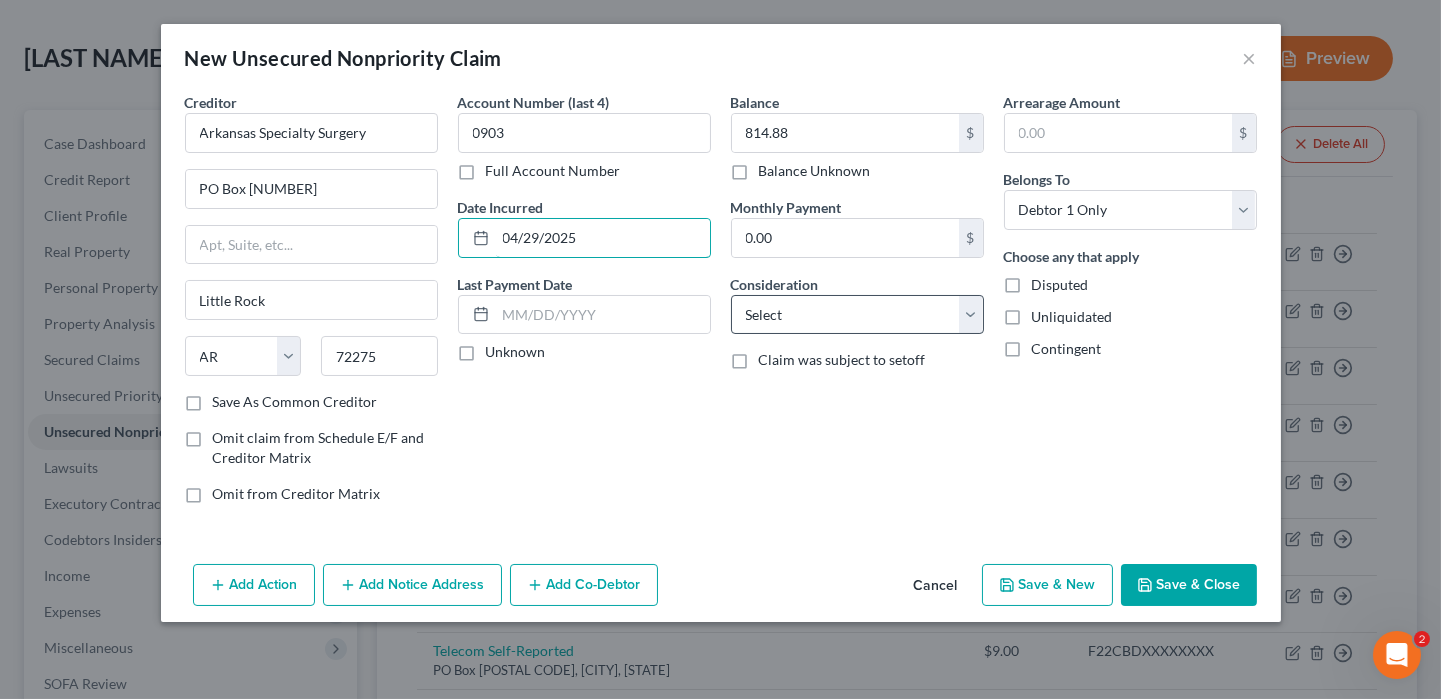 type on "04/29/2025" 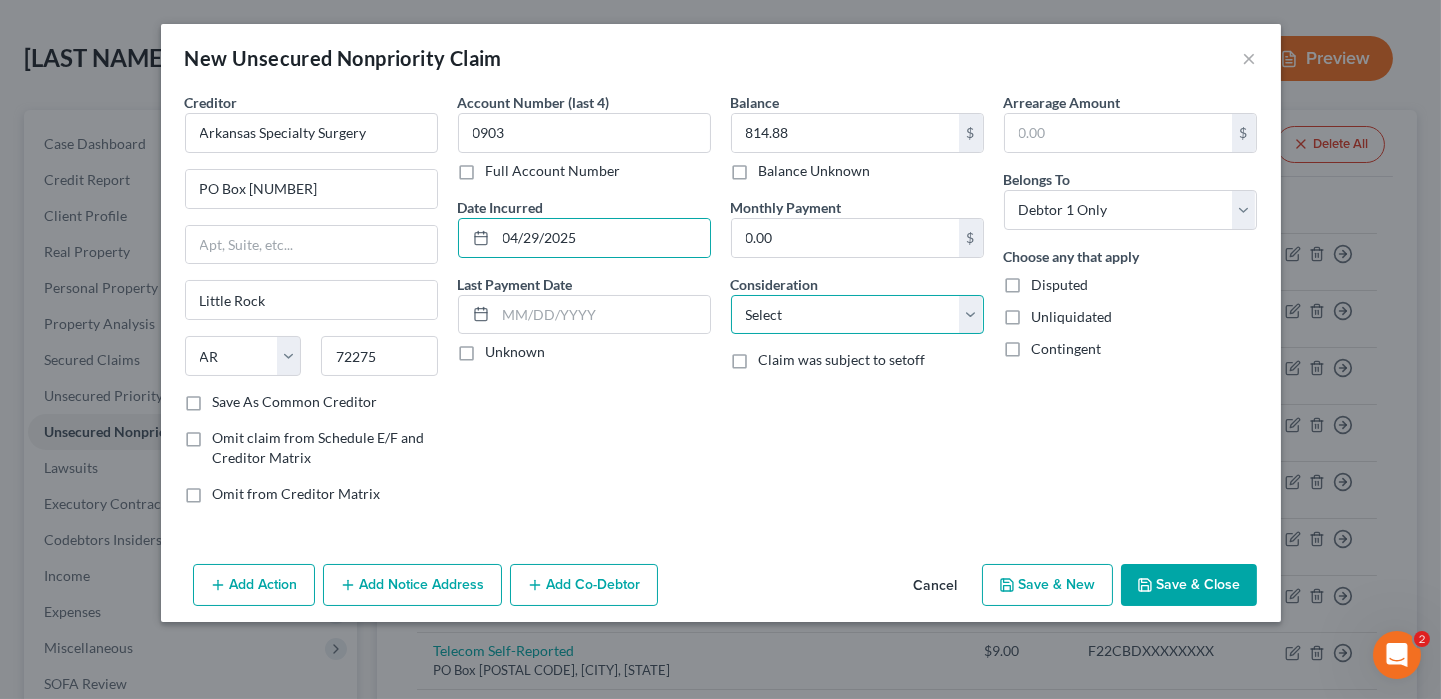 drag, startPoint x: 916, startPoint y: 300, endPoint x: 908, endPoint y: 330, distance: 31.04835 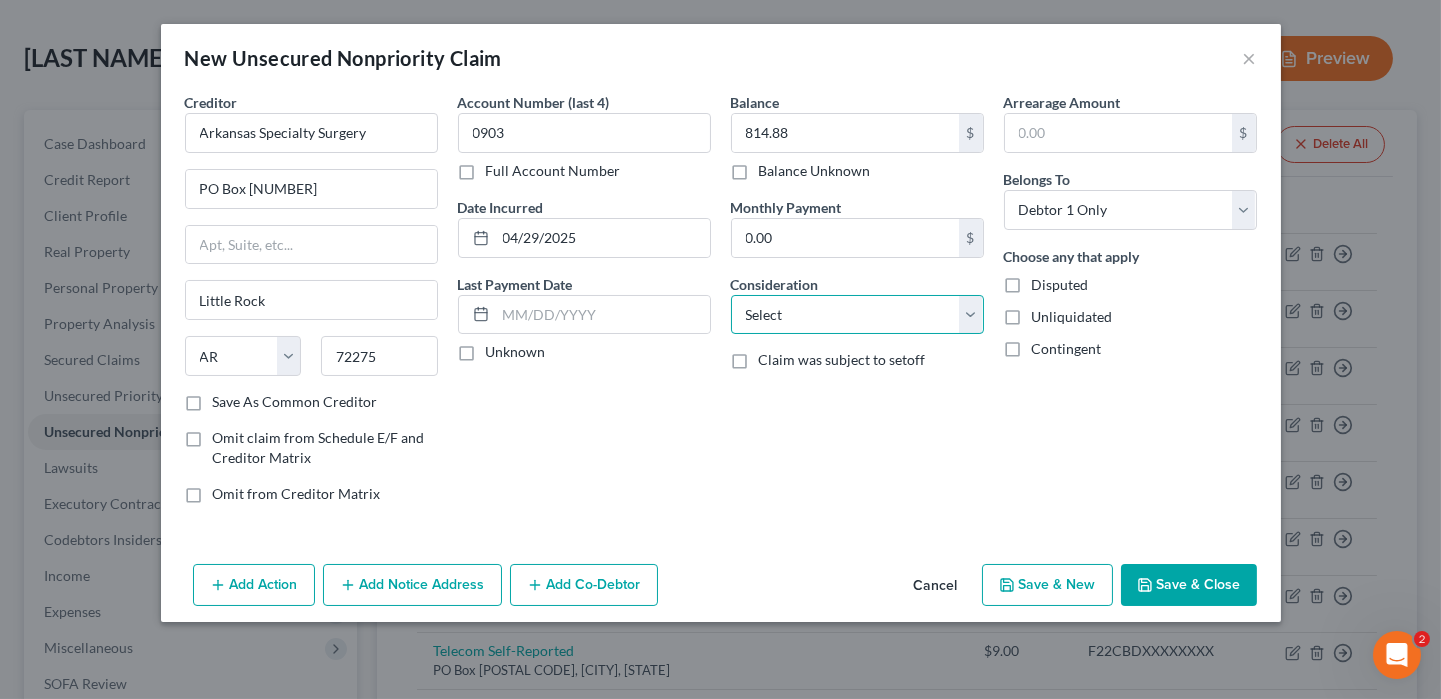 select on "9" 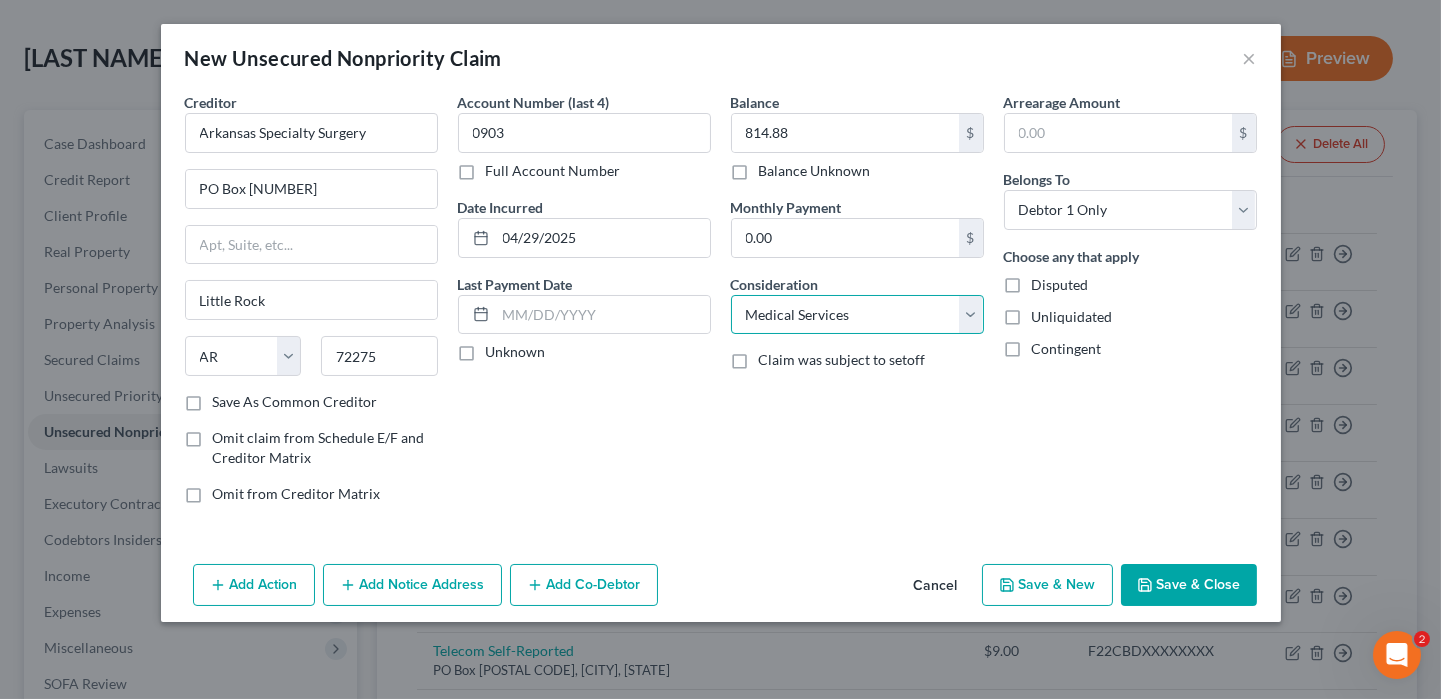 click on "Select Cable / Satellite Services Collection Agency Credit Card Debt Debt Counseling / Attorneys Deficiency Balance Domestic Support Obligations Home / Car Repairs Income Taxes Judgment Liens Medical Services Monies Loaned / Advanced Mortgage Obligation From Divorce Or Separation Obligation To Pensions Other Overdrawn Bank Account Promised To Help Pay Creditors Student Loans Suppliers And Vendors Telephone / Internet Services Utility Services" at bounding box center [857, 315] 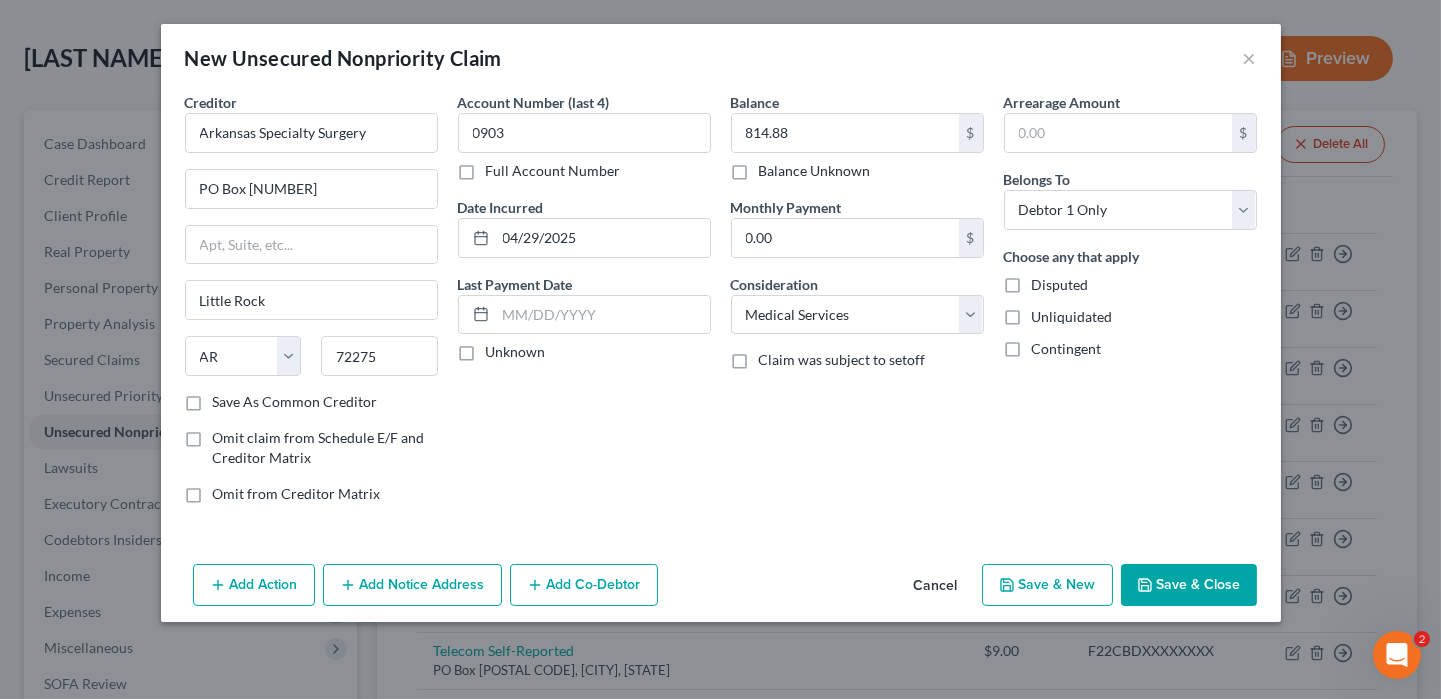 click on "Save & Close" at bounding box center (1189, 585) 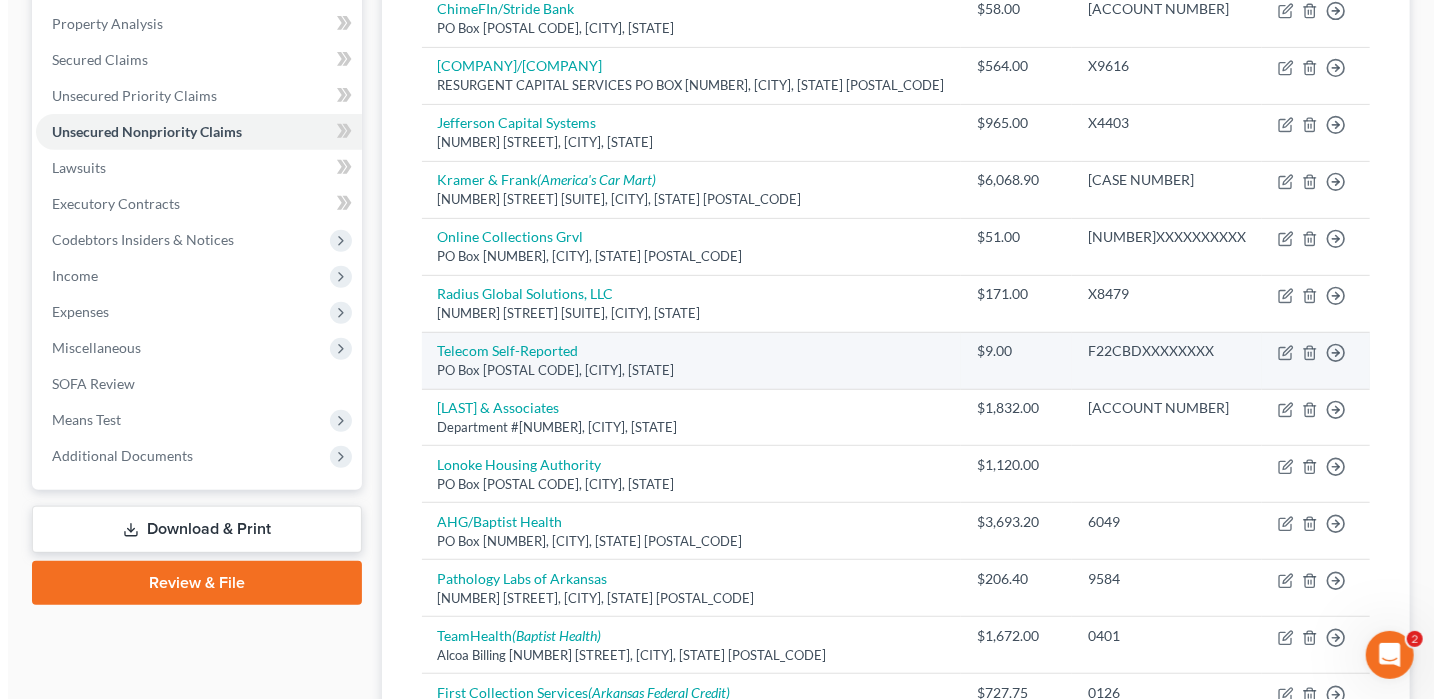scroll, scrollTop: 182, scrollLeft: 0, axis: vertical 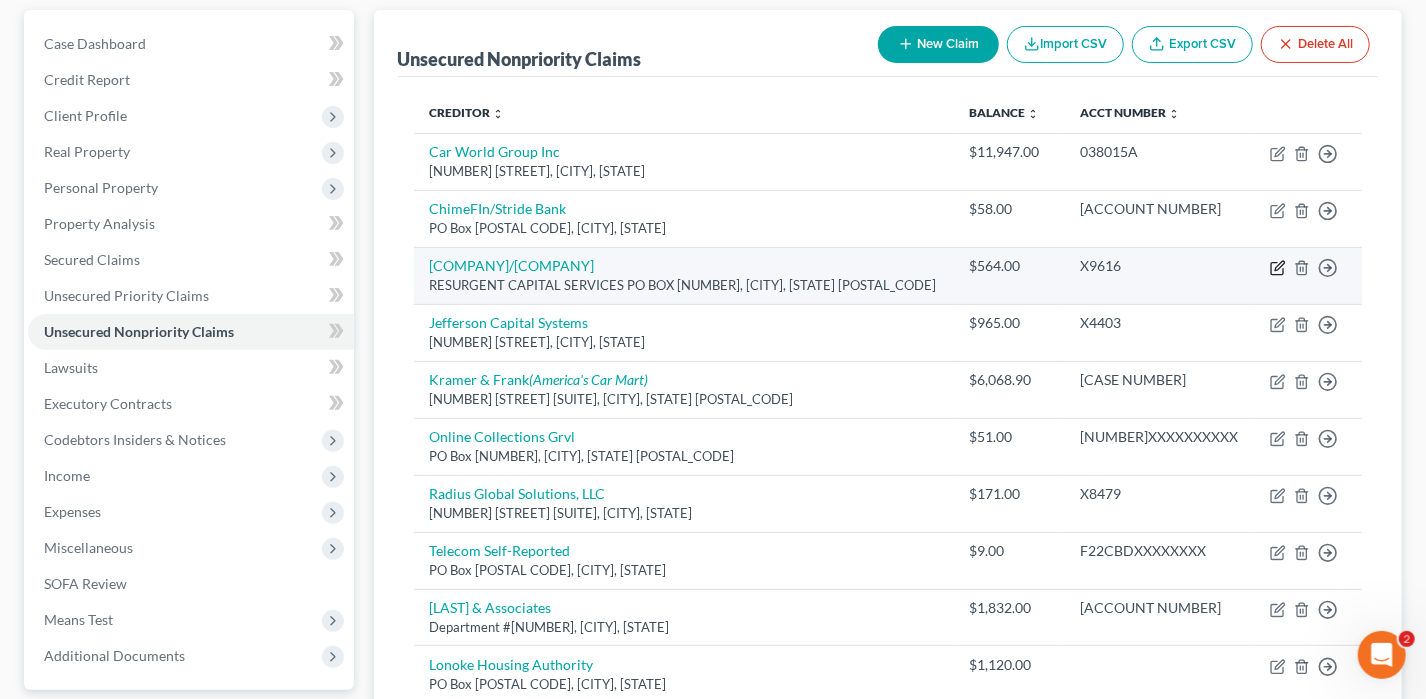 click 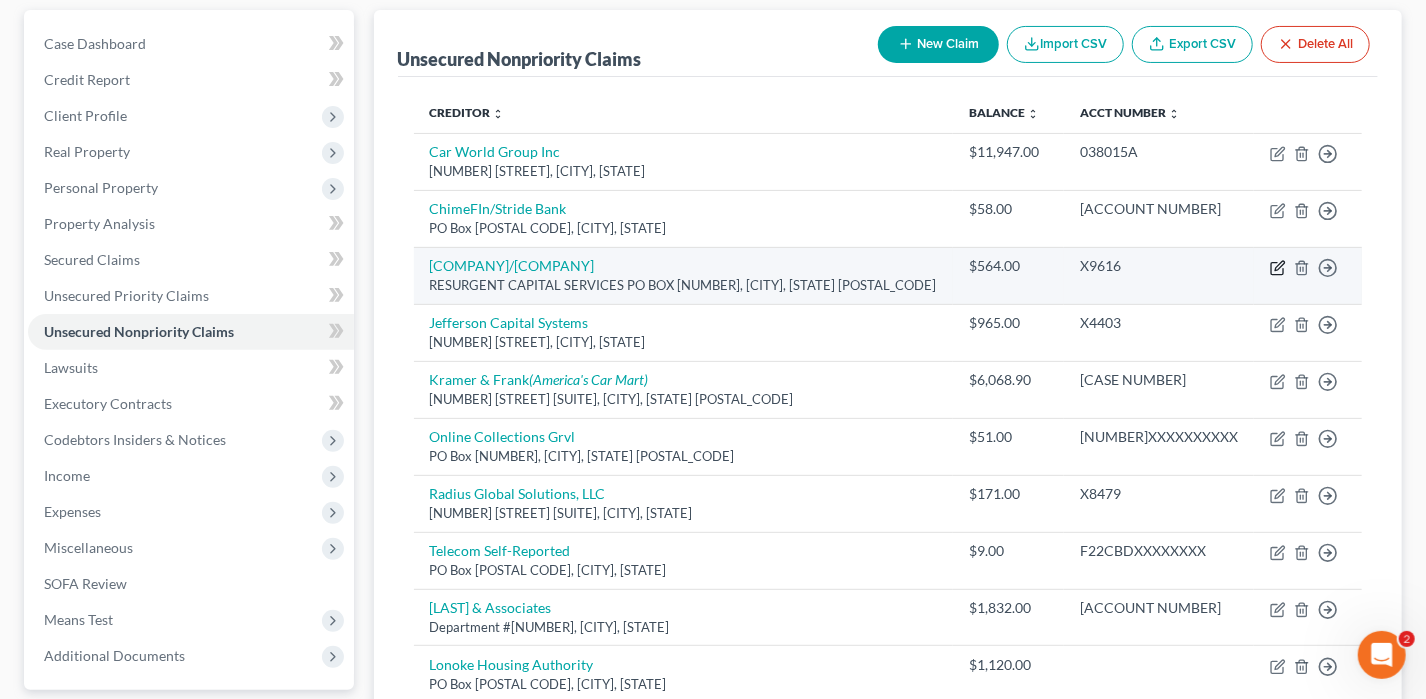 select on "1" 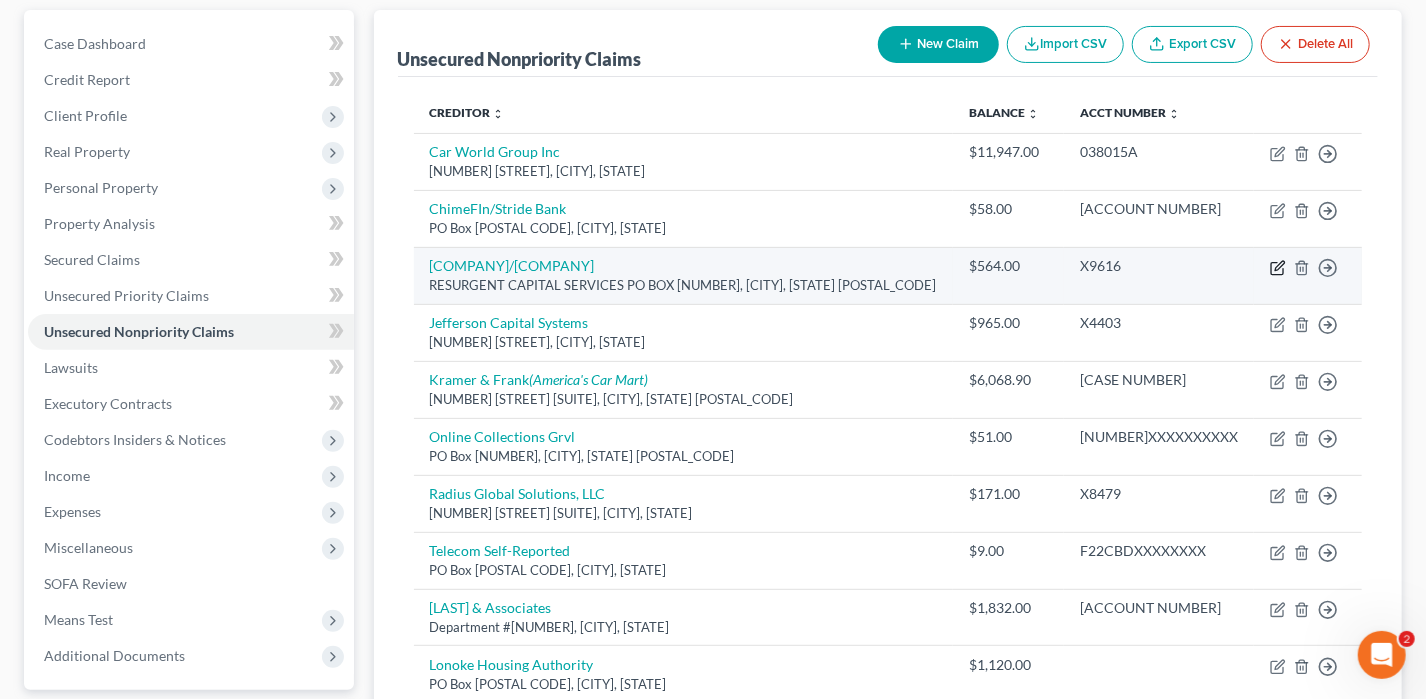 select on "0" 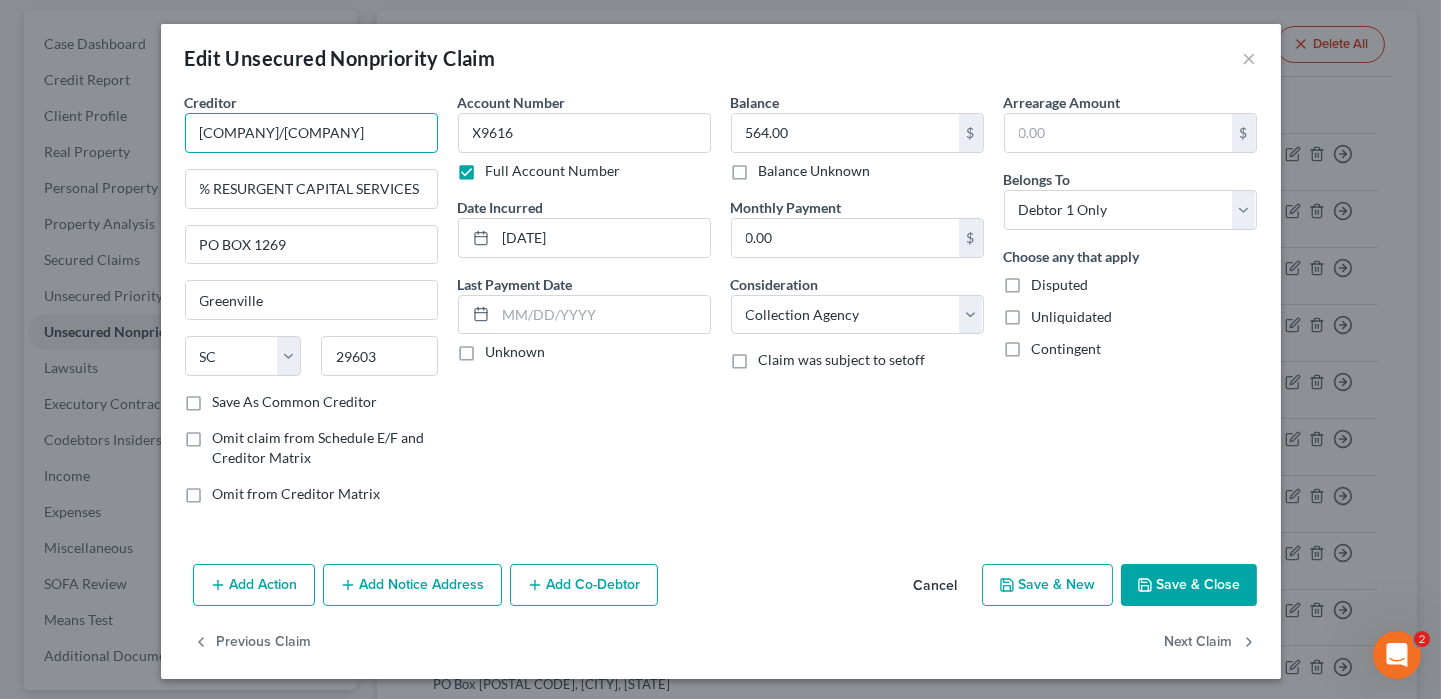 drag, startPoint x: 323, startPoint y: 135, endPoint x: 102, endPoint y: 133, distance: 221.00905 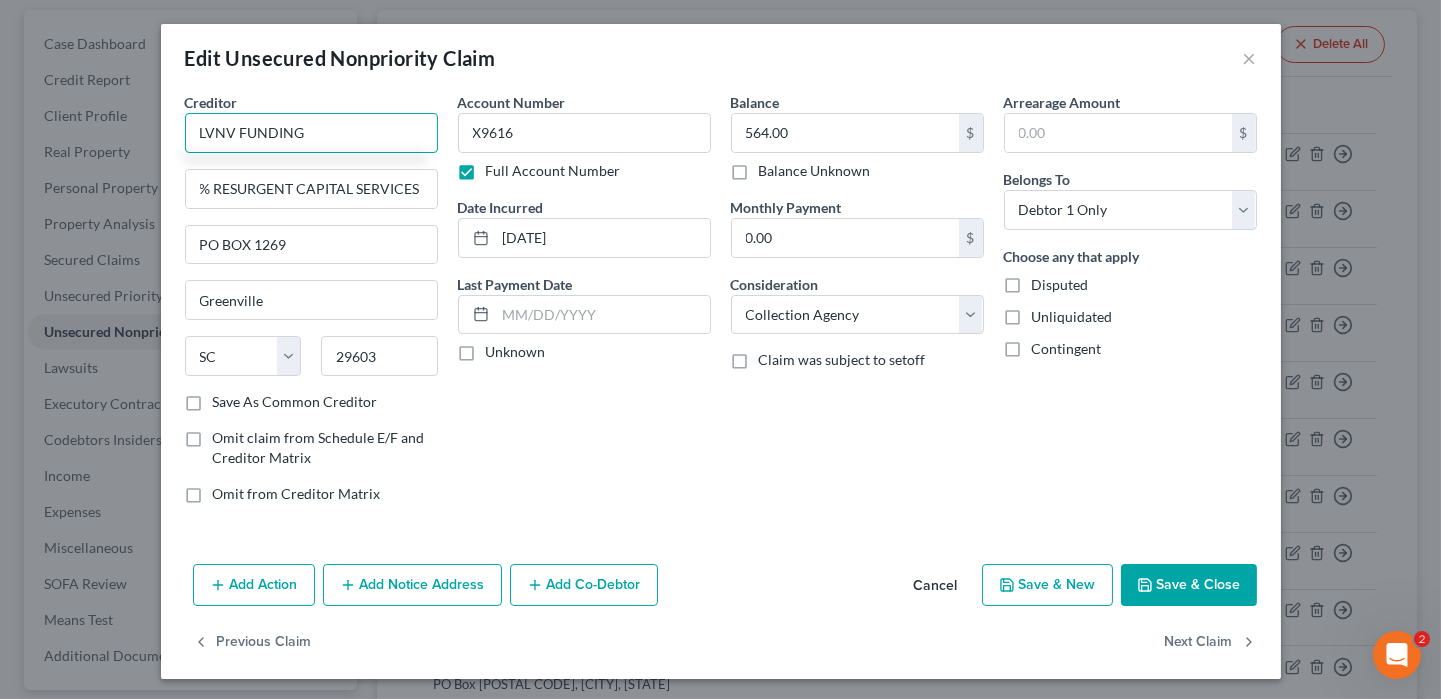 type on "LVNV FUNDING" 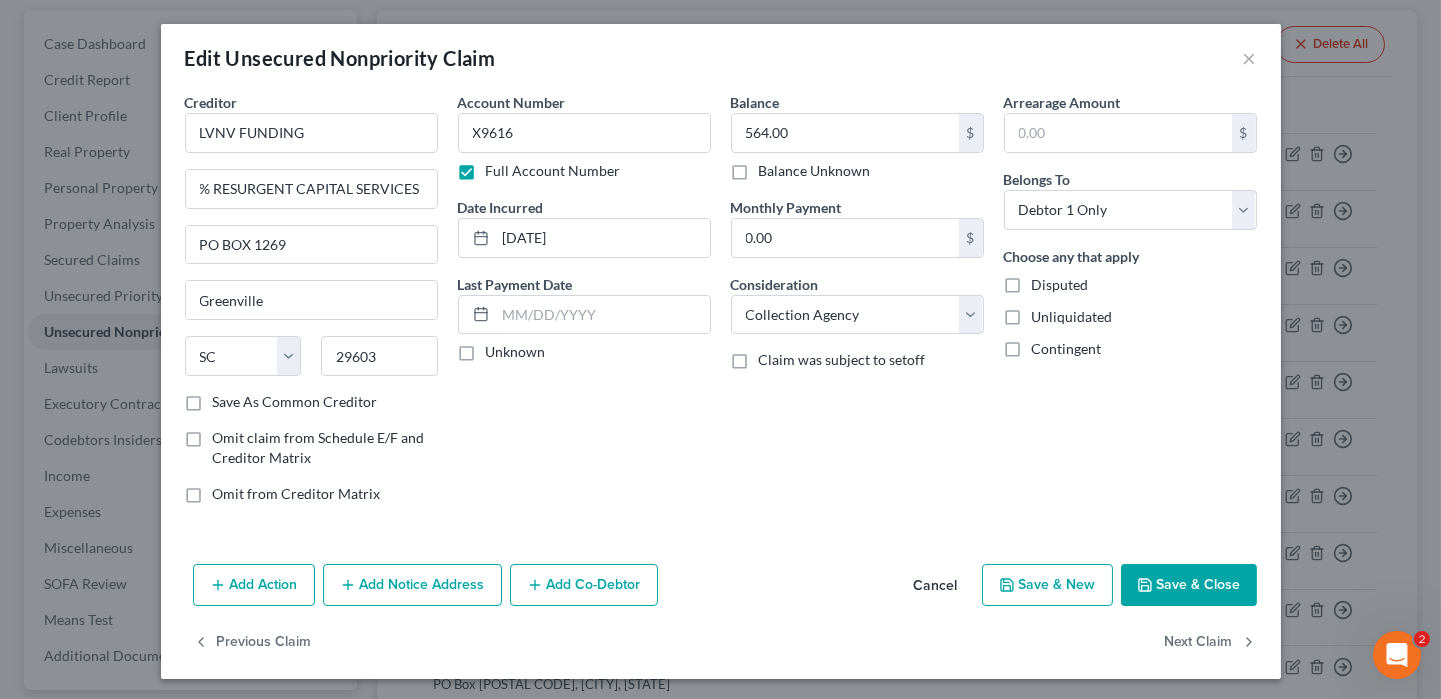 click on "Add Notice Address" at bounding box center [412, 585] 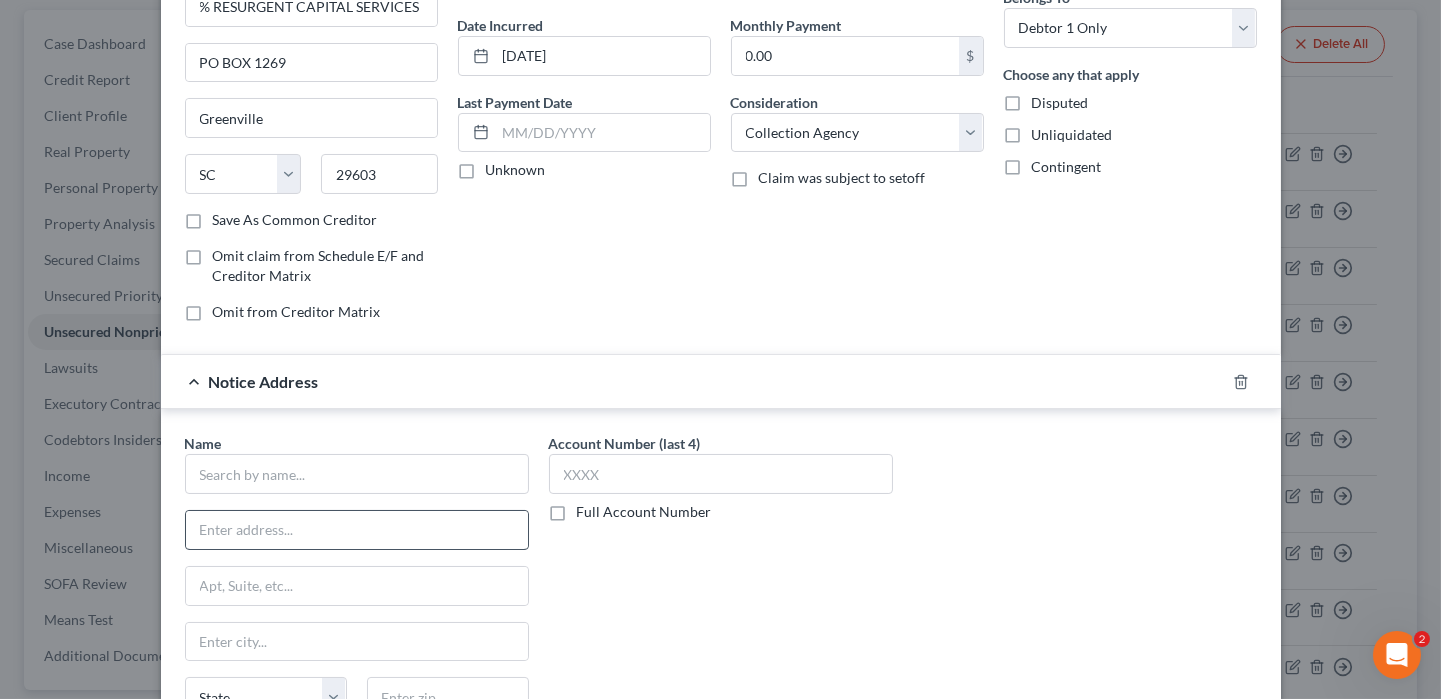 scroll, scrollTop: 200, scrollLeft: 0, axis: vertical 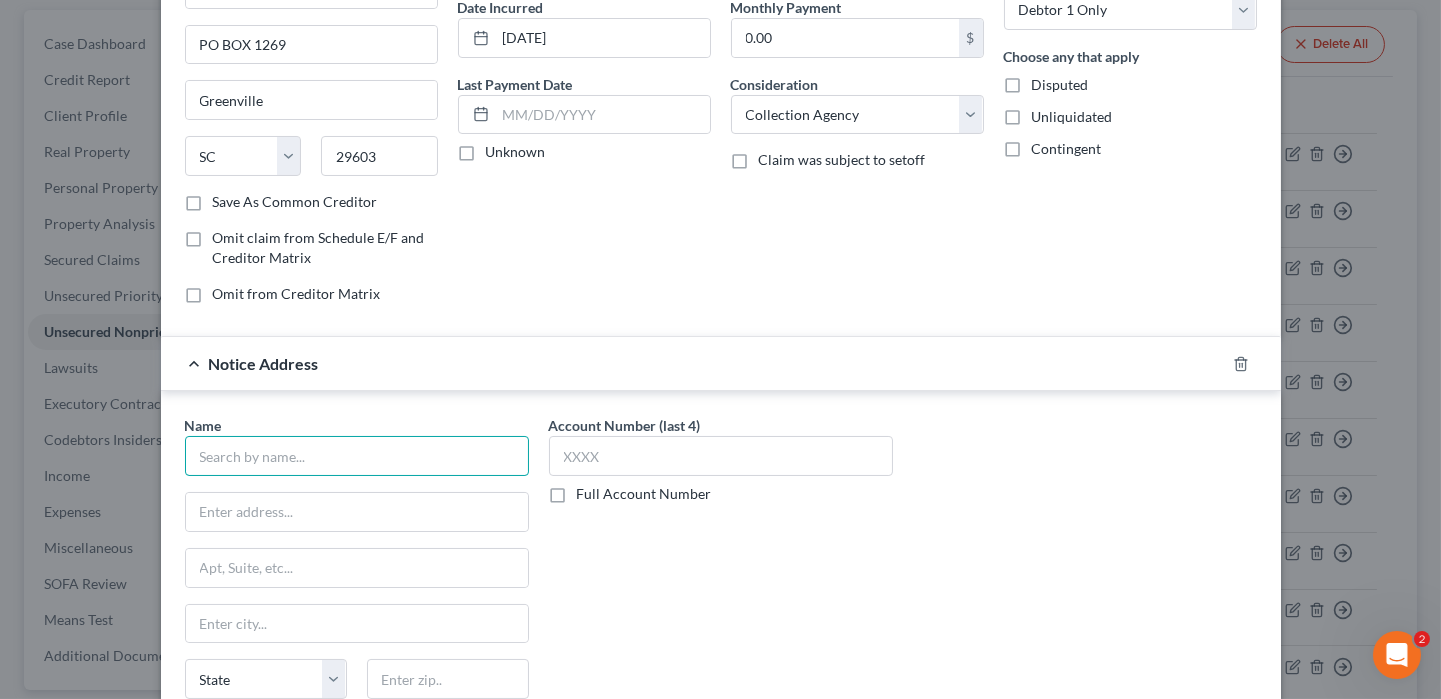 click at bounding box center (357, 456) 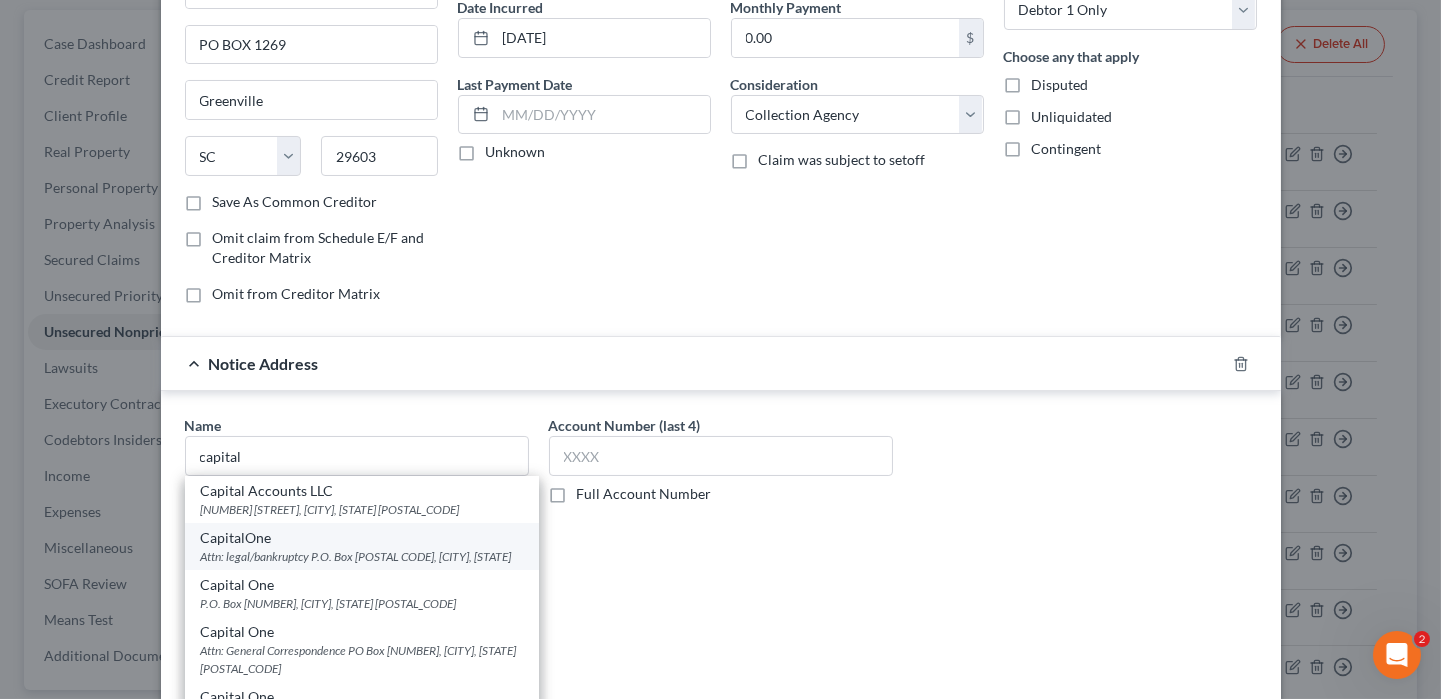 click on "Attn: legal/bankruptcy P.O. Box [POSTAL CODE], [CITY], [STATE]" at bounding box center [362, 556] 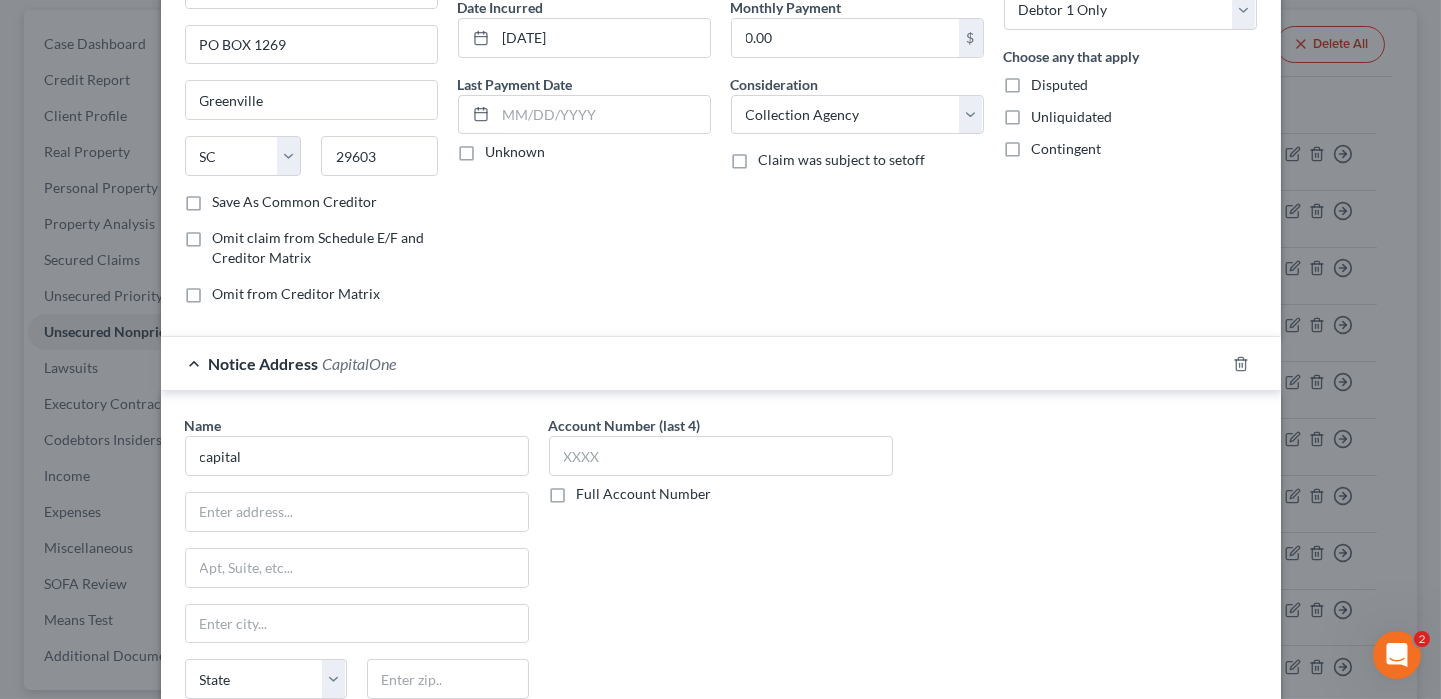 type on "CapitalOne" 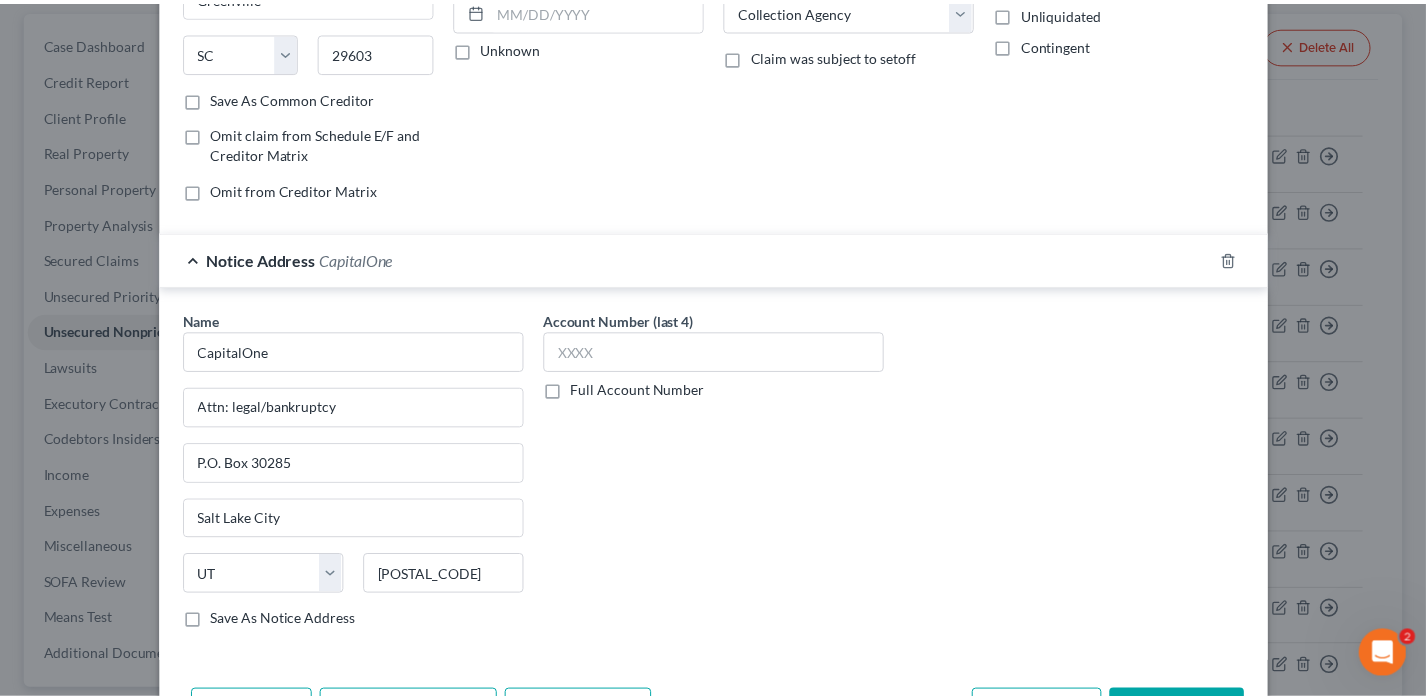 scroll, scrollTop: 429, scrollLeft: 0, axis: vertical 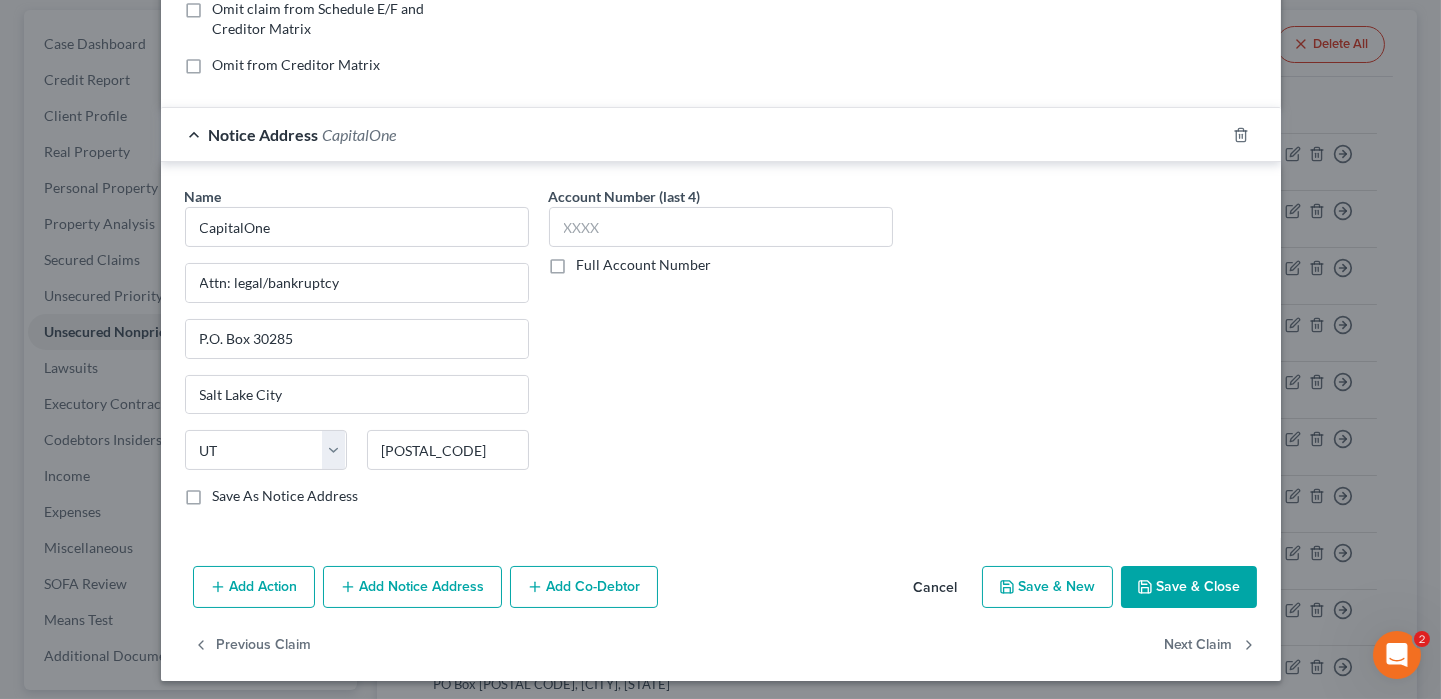 click 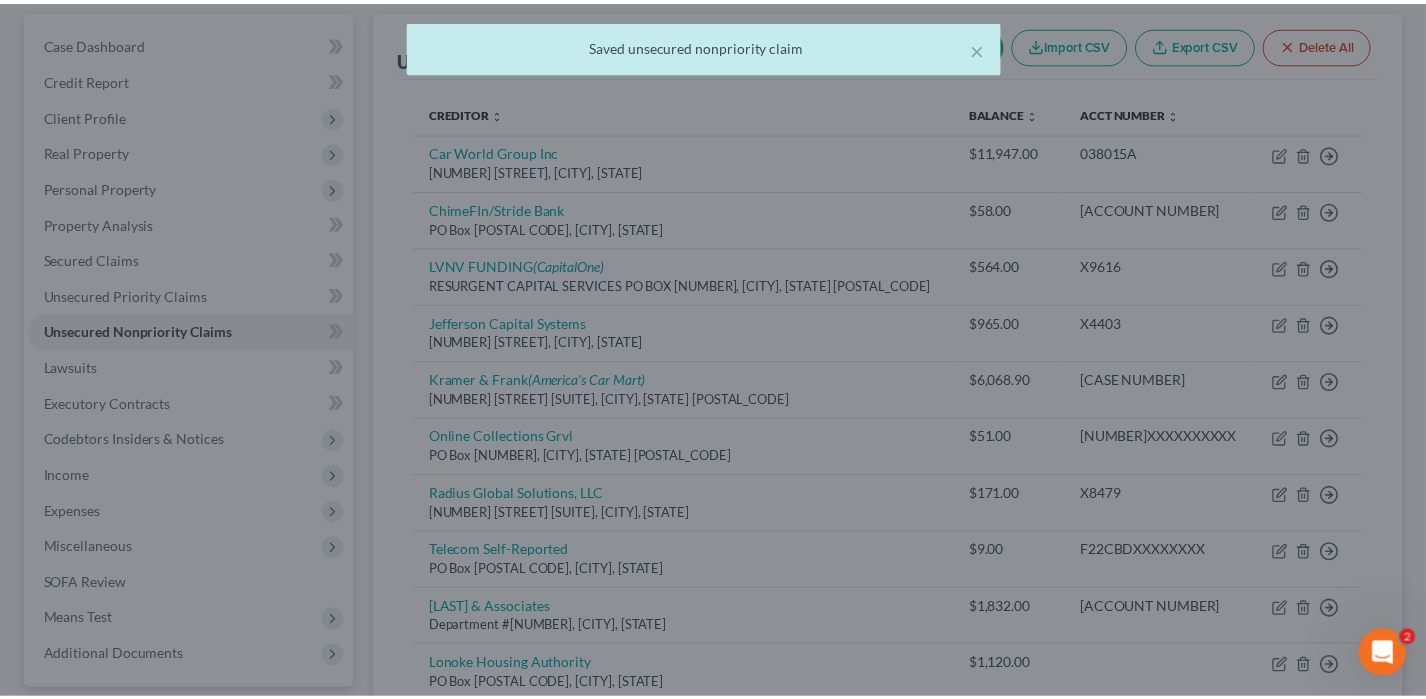 scroll, scrollTop: 0, scrollLeft: 0, axis: both 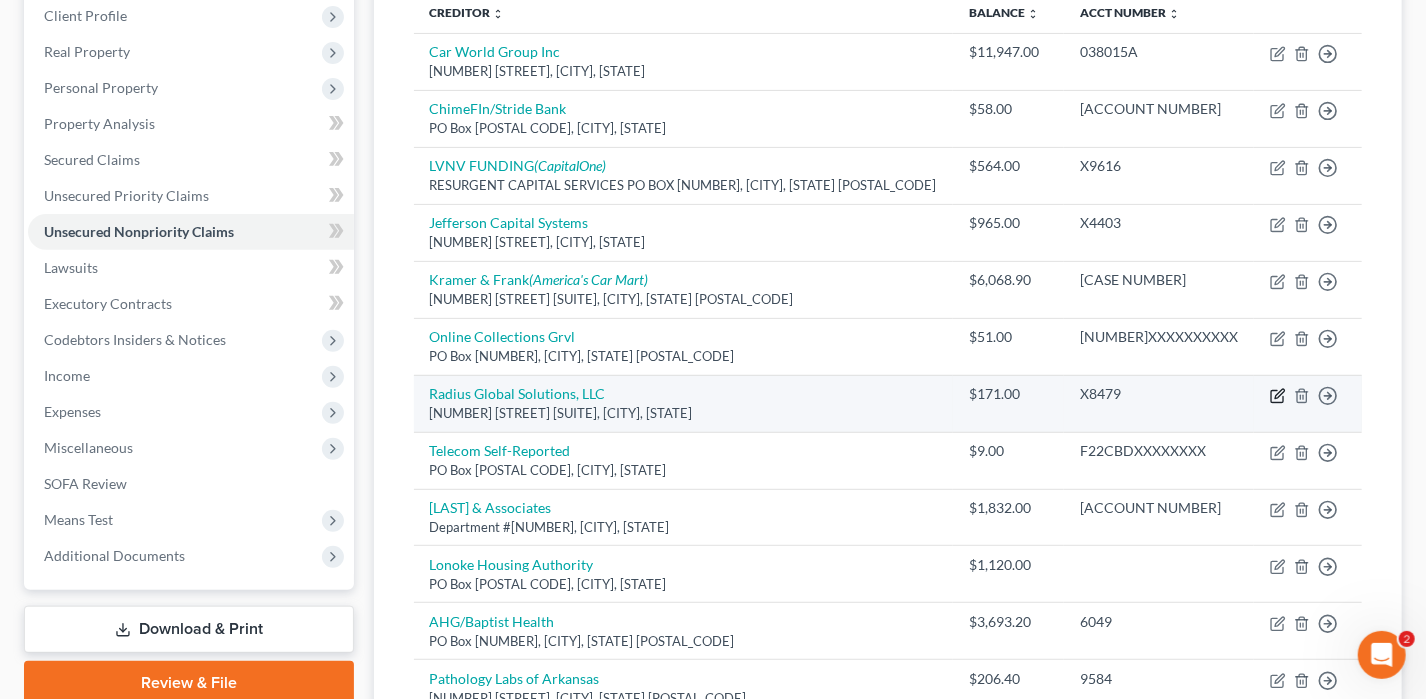 click 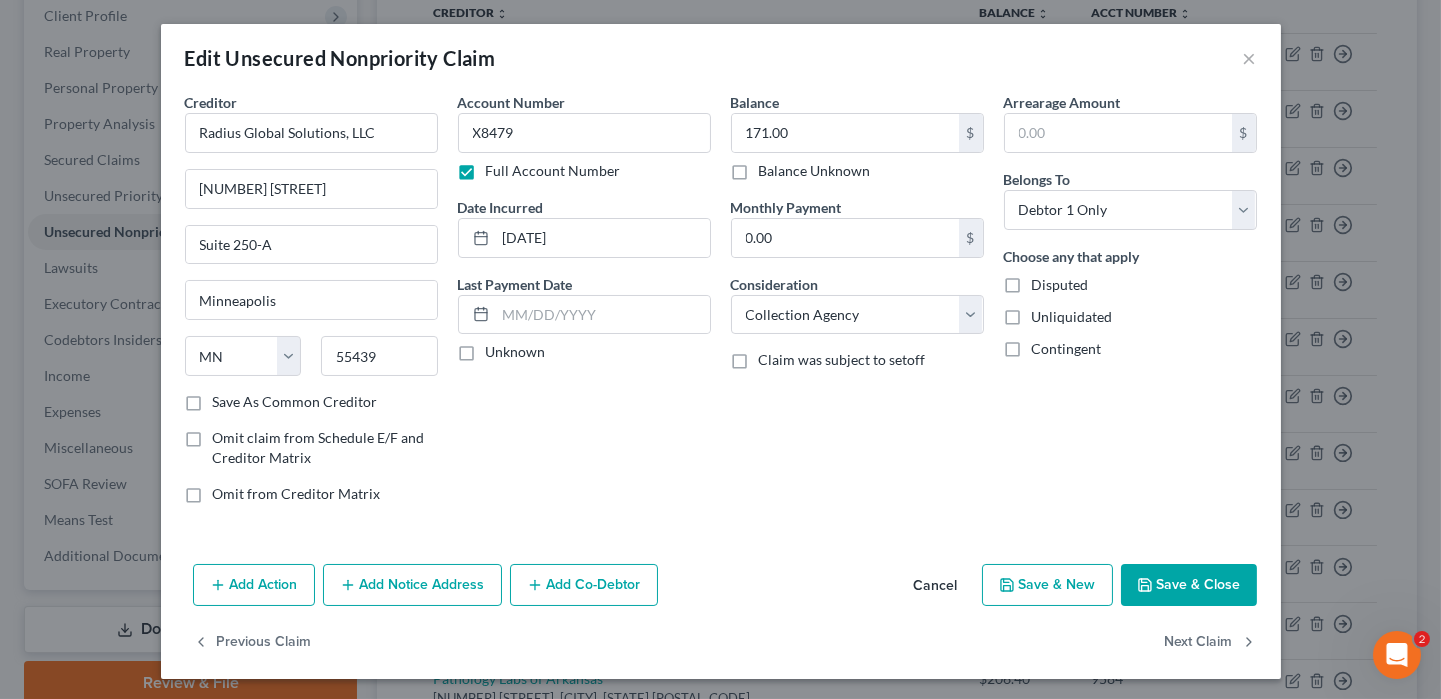 click on "Add Notice Address" at bounding box center [412, 585] 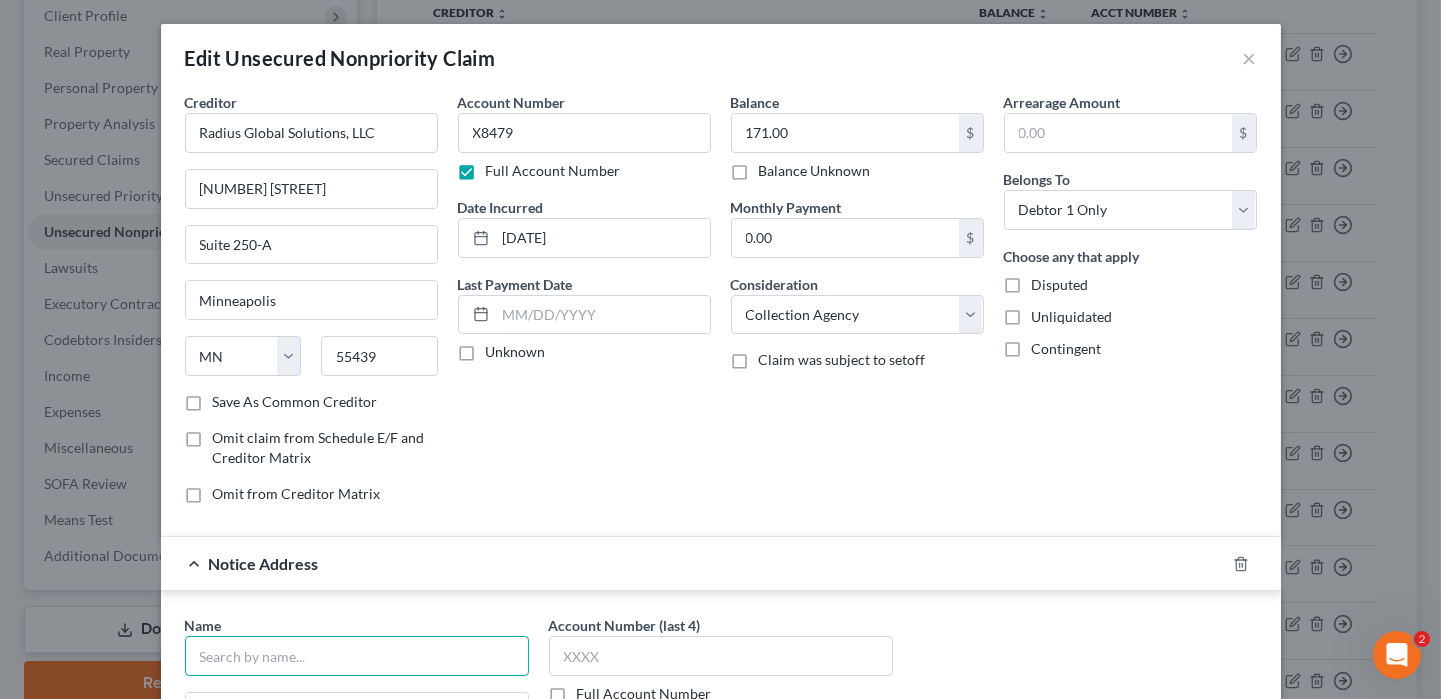 click at bounding box center (357, 656) 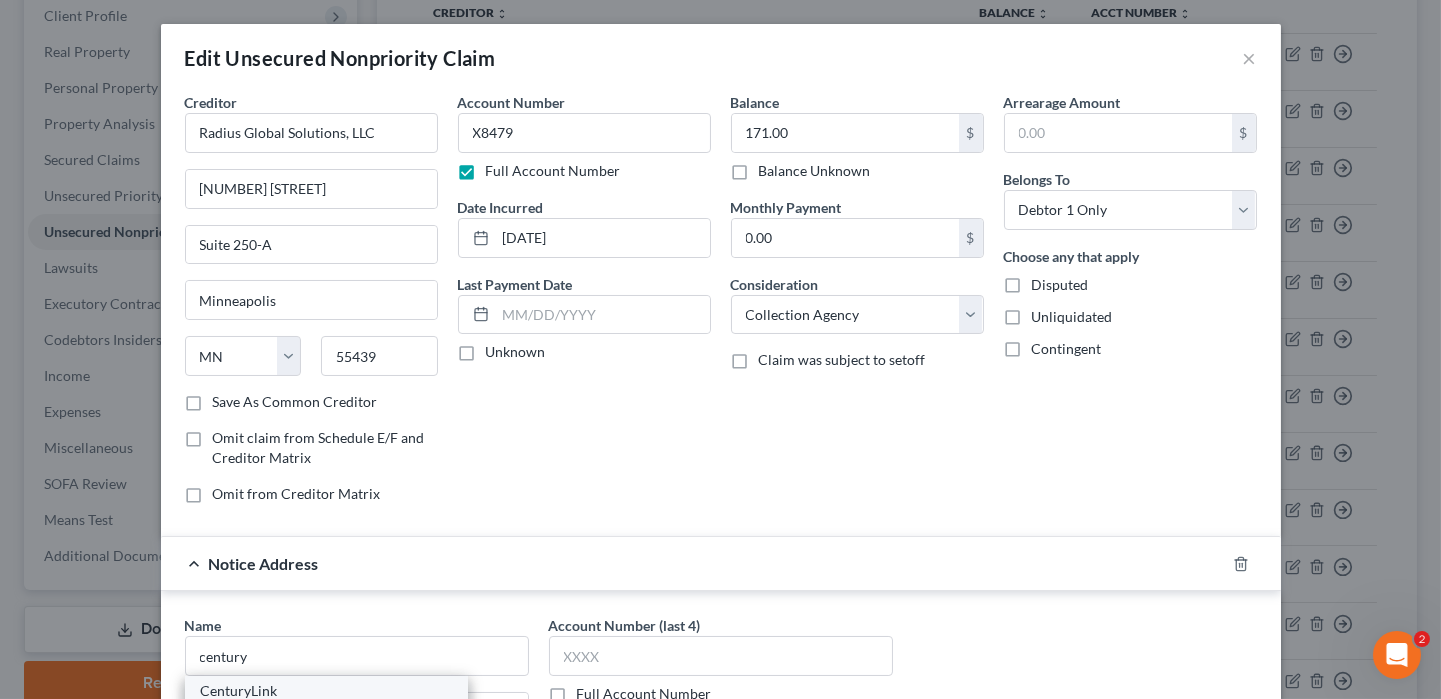 click on "CenturyLink" at bounding box center (326, 691) 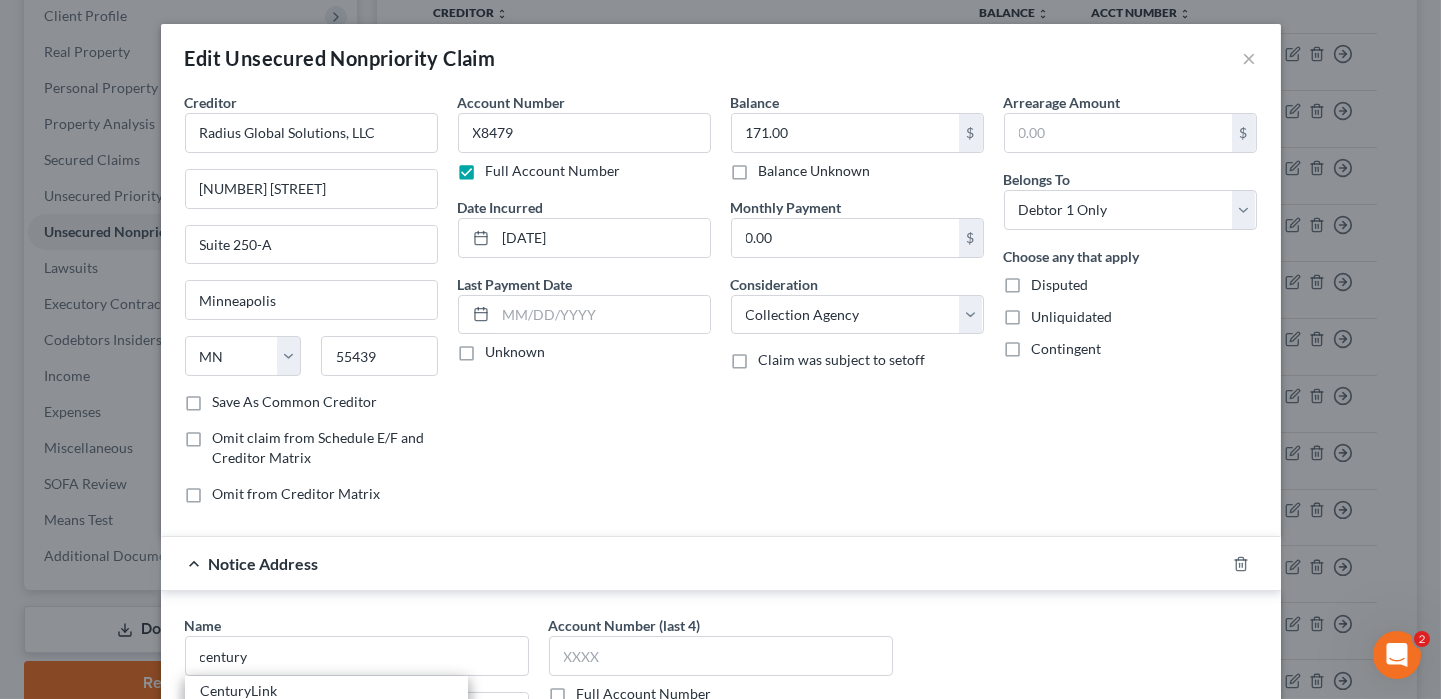 type on "CenturyLink" 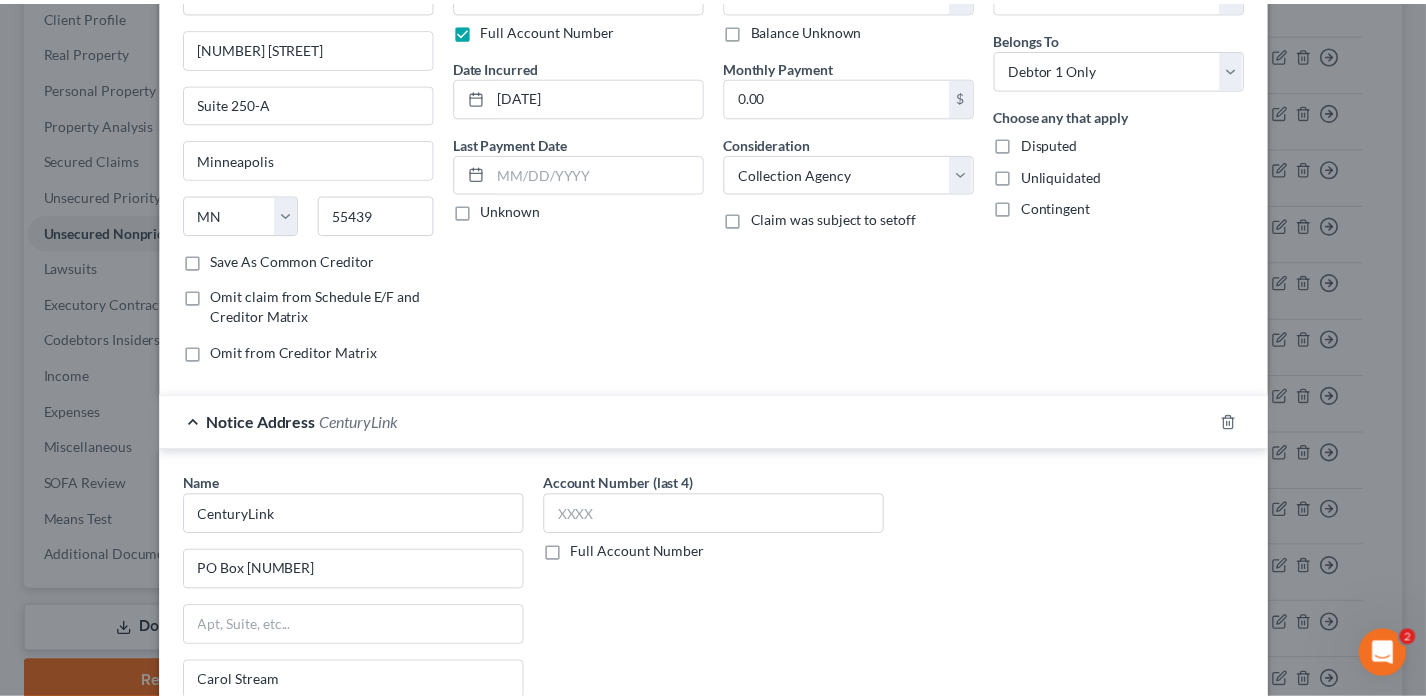 scroll, scrollTop: 400, scrollLeft: 0, axis: vertical 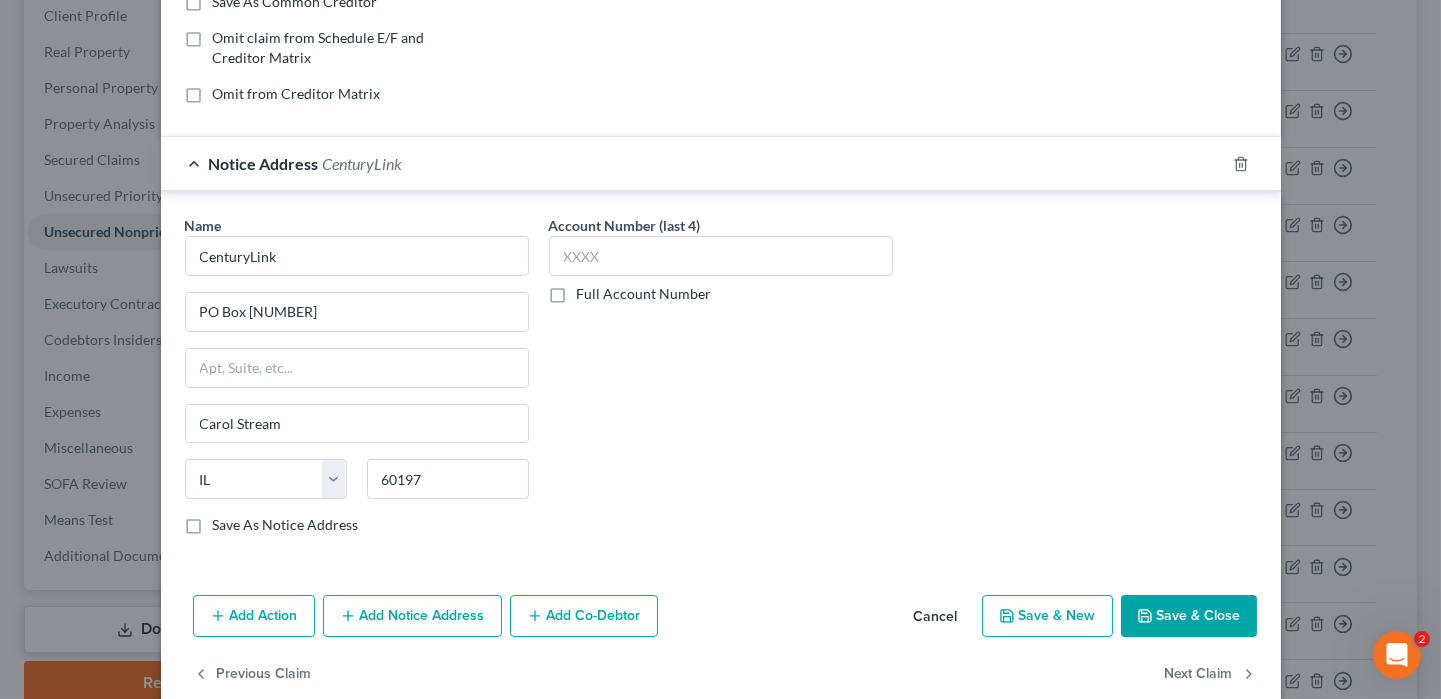 click on "Save & Close" at bounding box center [1189, 616] 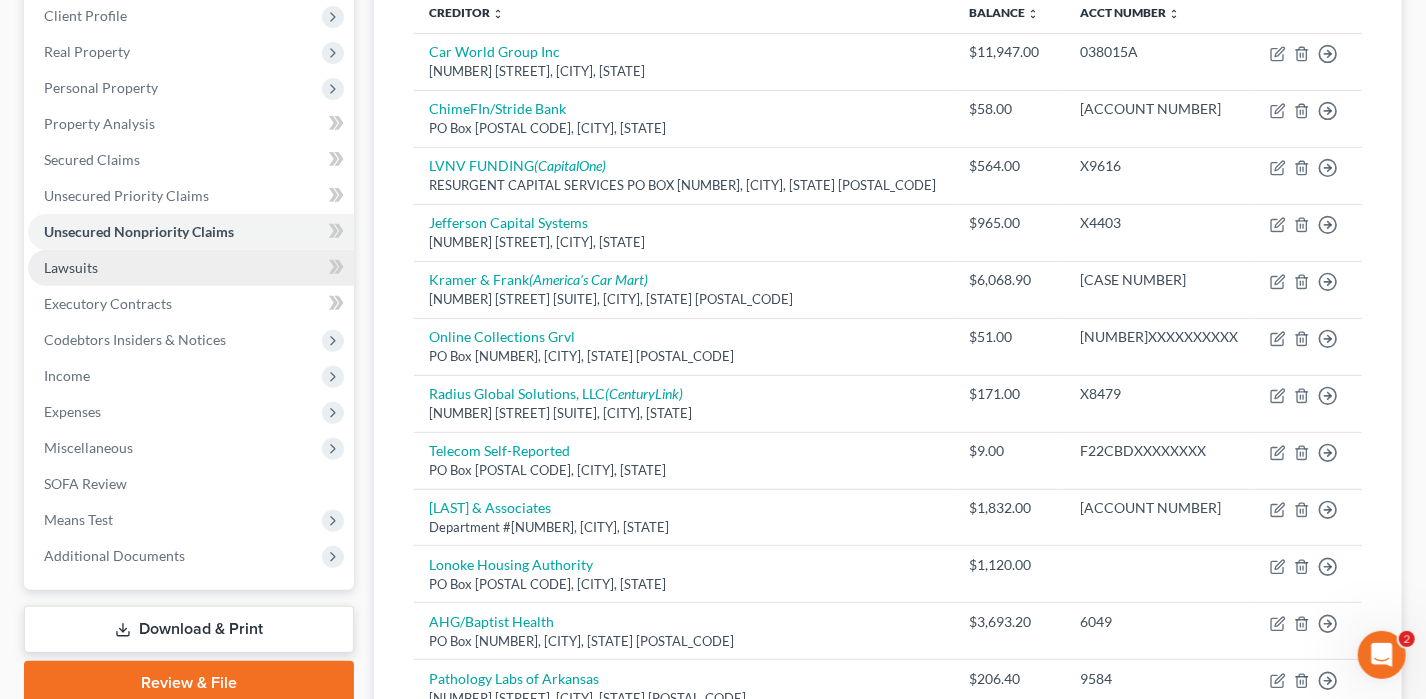 click on "Lawsuits" at bounding box center [191, 268] 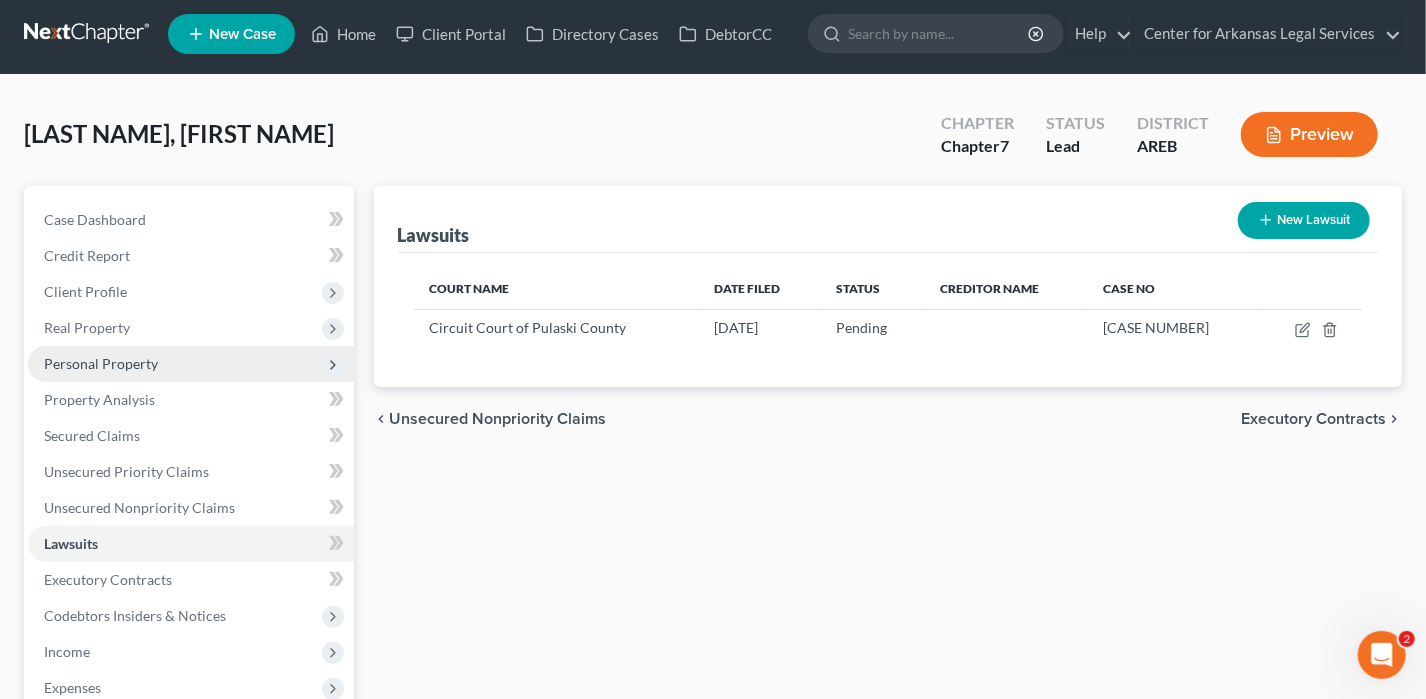 scroll, scrollTop: 0, scrollLeft: 0, axis: both 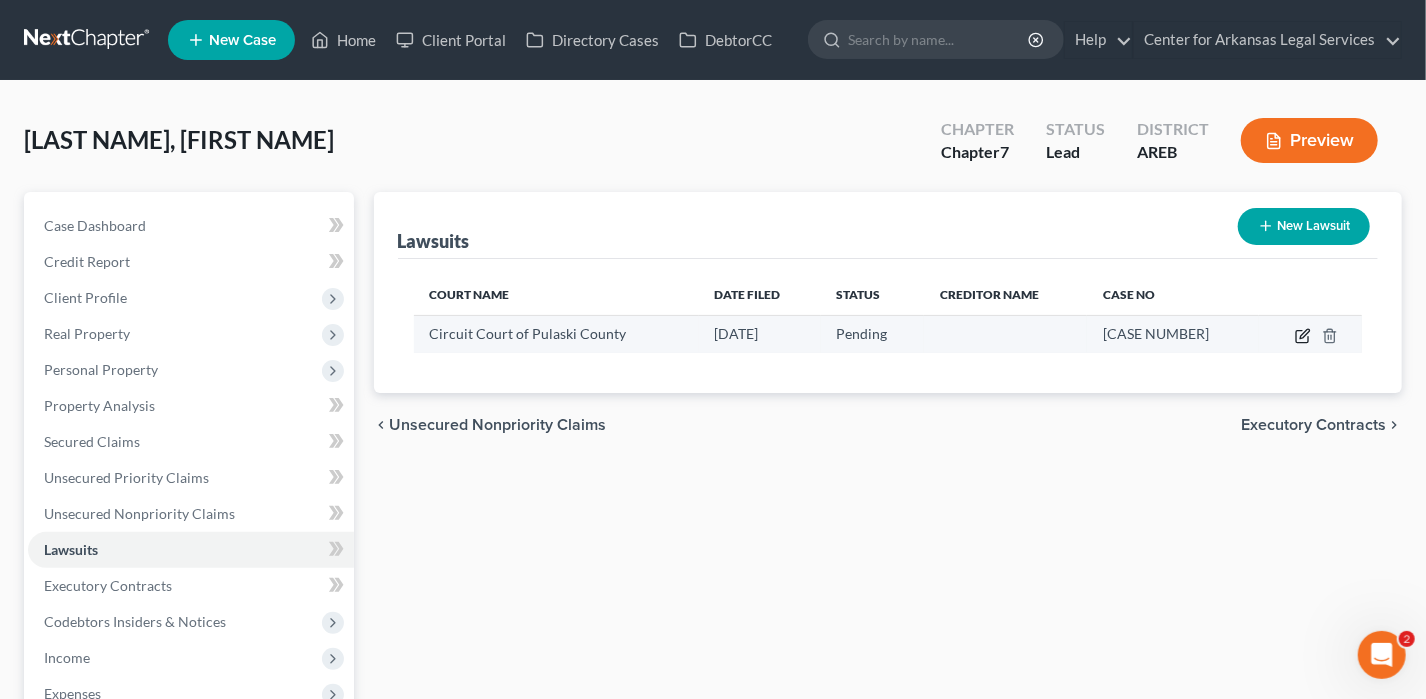 click 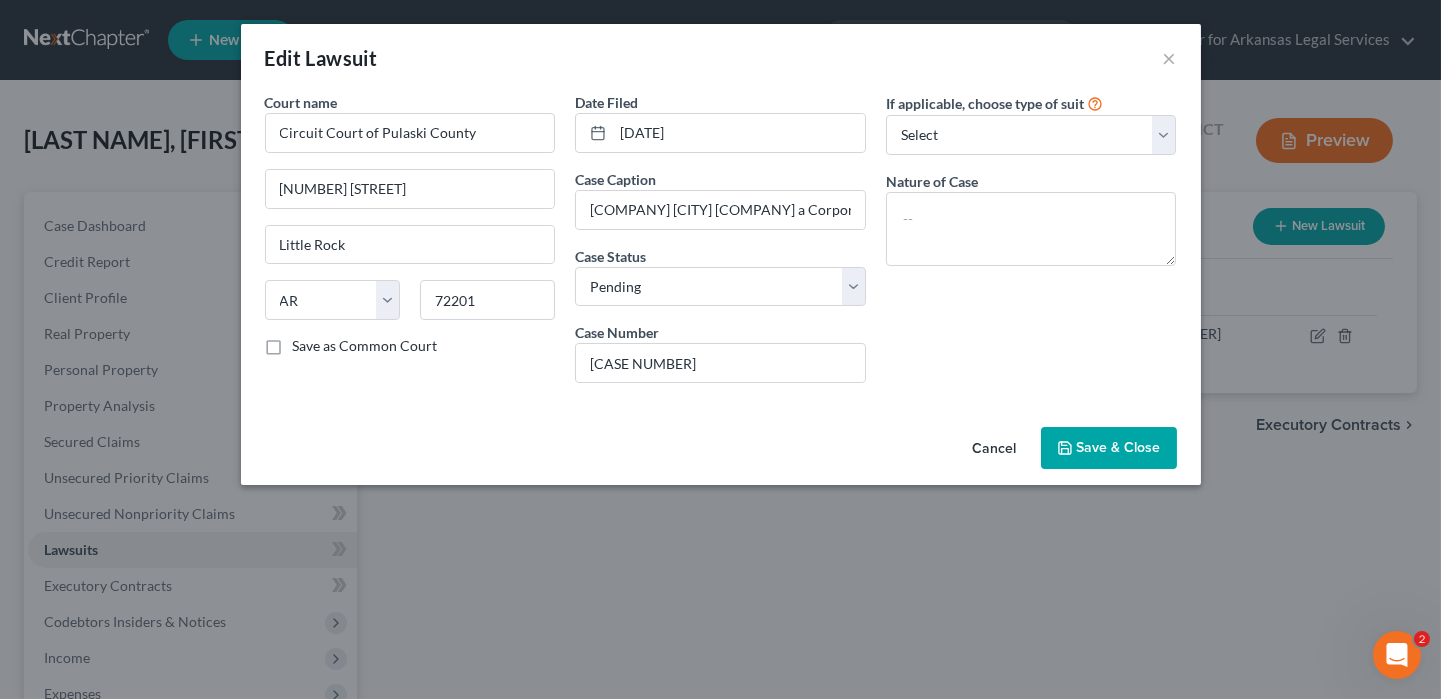 click 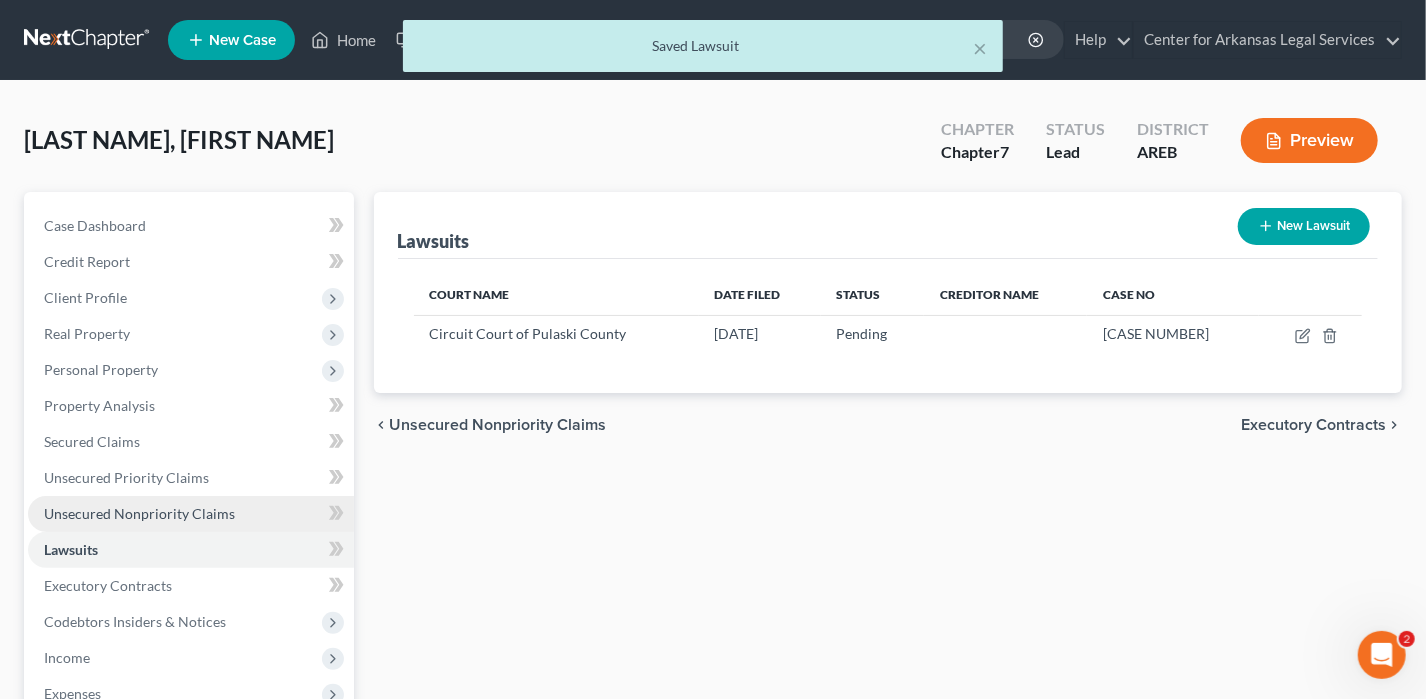 click on "Unsecured Nonpriority Claims" at bounding box center [139, 513] 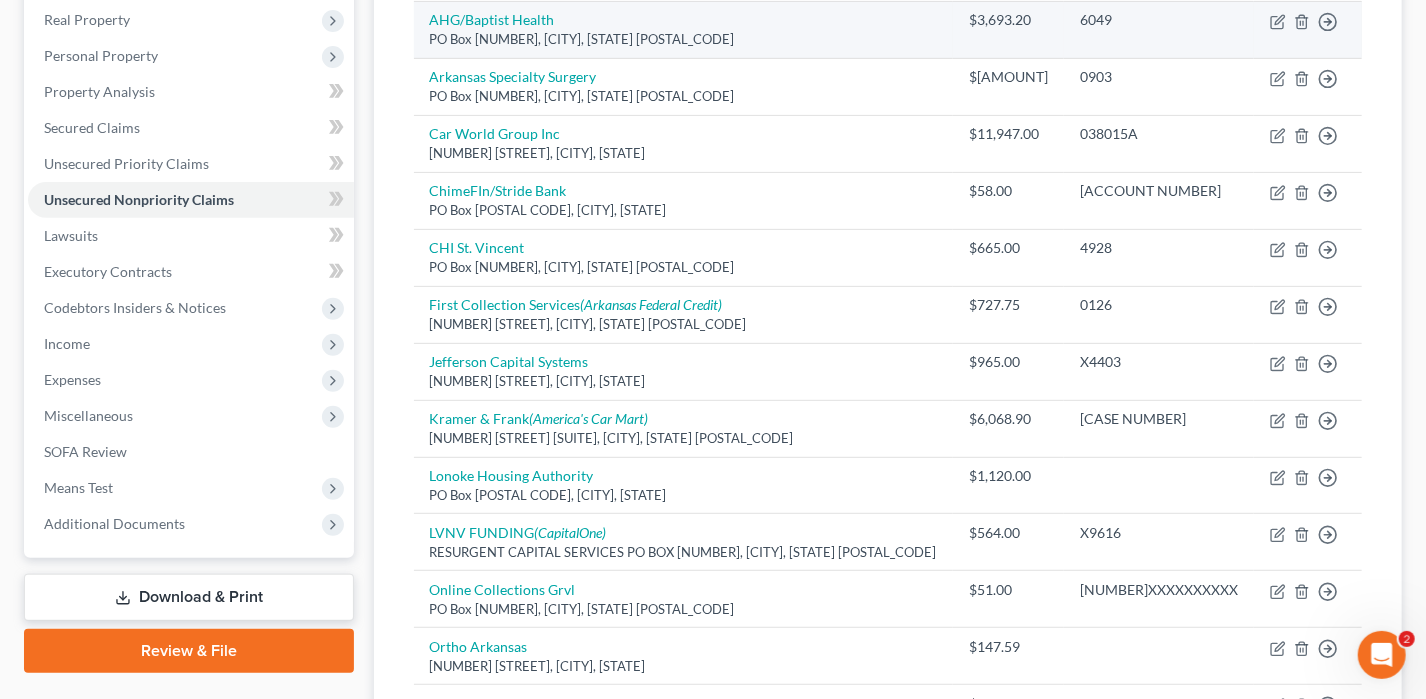 scroll, scrollTop: 400, scrollLeft: 0, axis: vertical 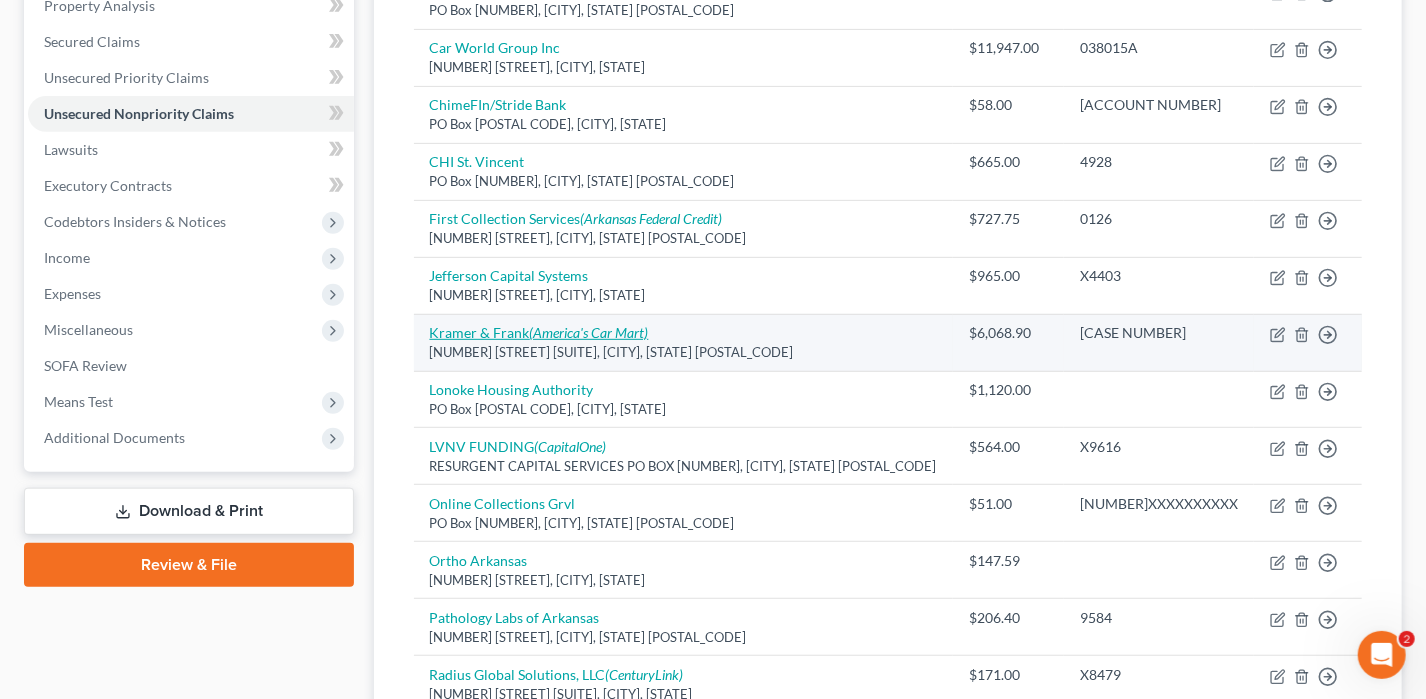 click on "(America's Car Mart)" at bounding box center (589, 332) 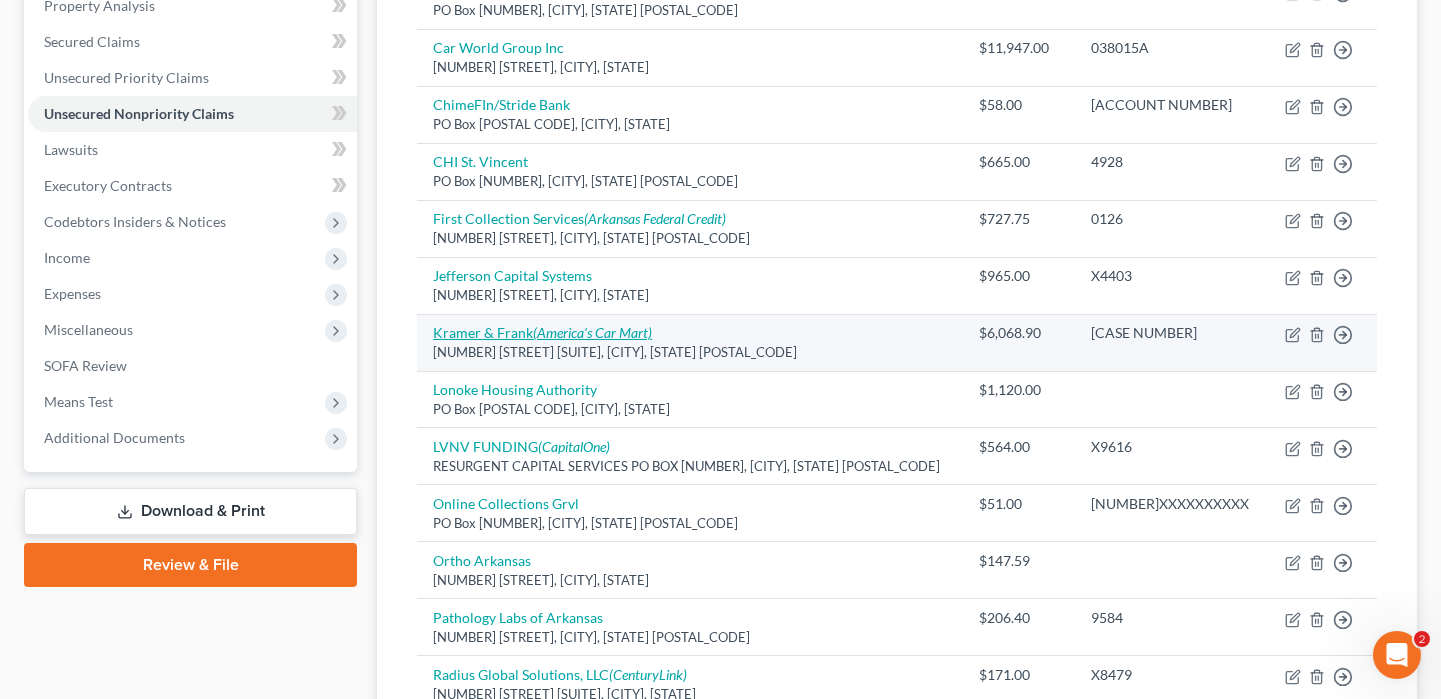 select on "26" 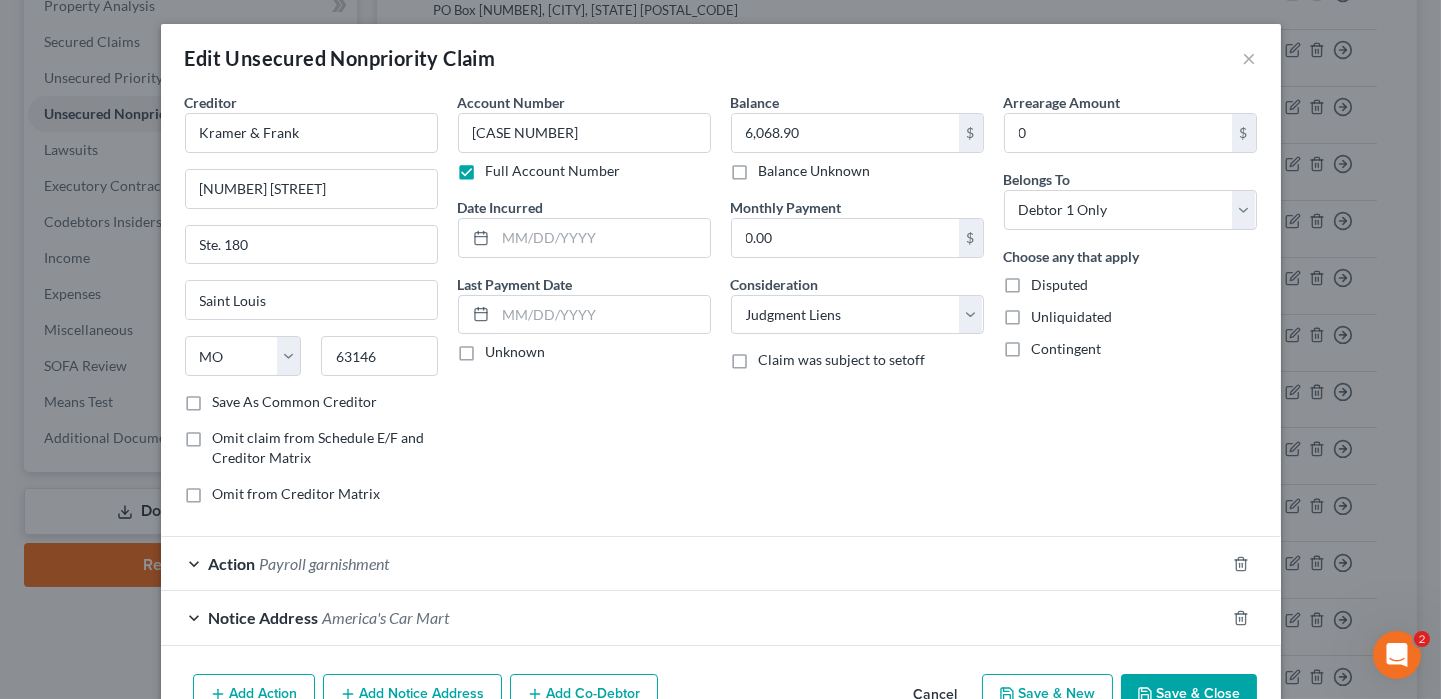click on "Edit Unsecured Nonpriority Claim  ×" at bounding box center [721, 58] 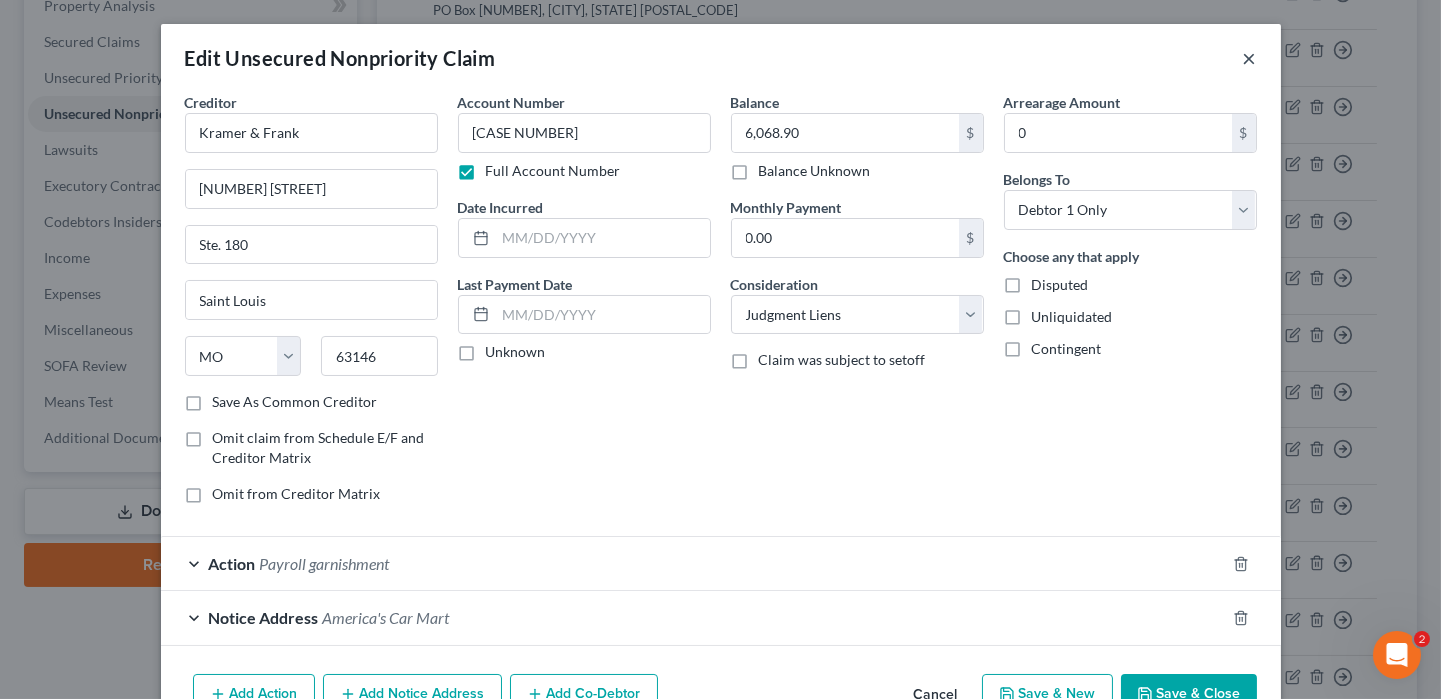 click on "×" at bounding box center [1250, 58] 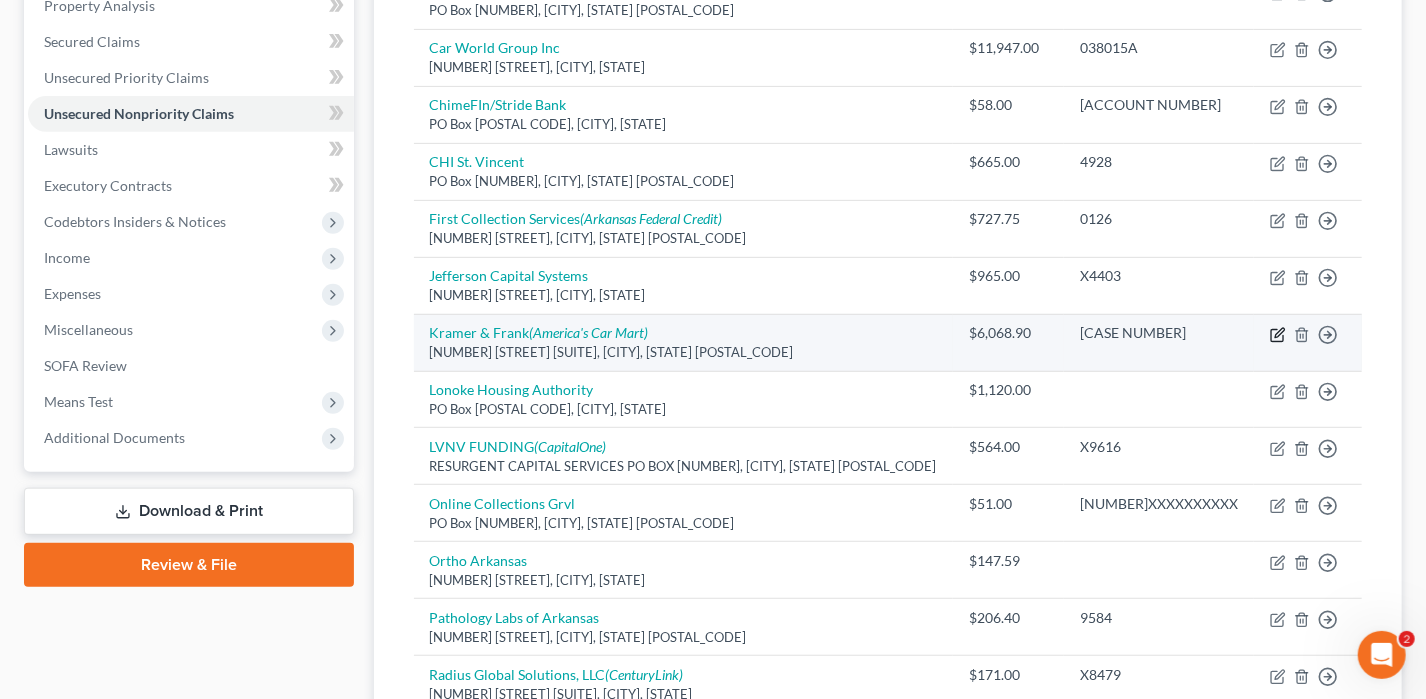 click 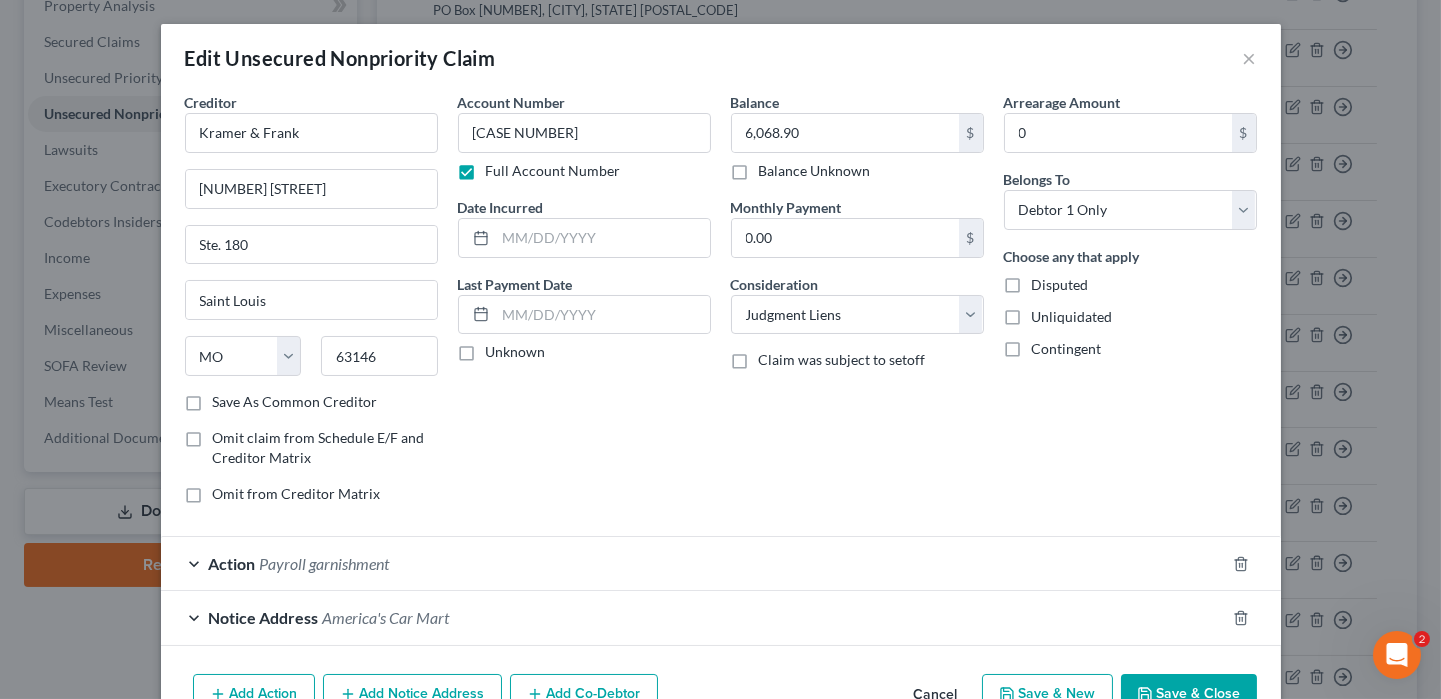 click on "Save & Close" at bounding box center (1189, 695) 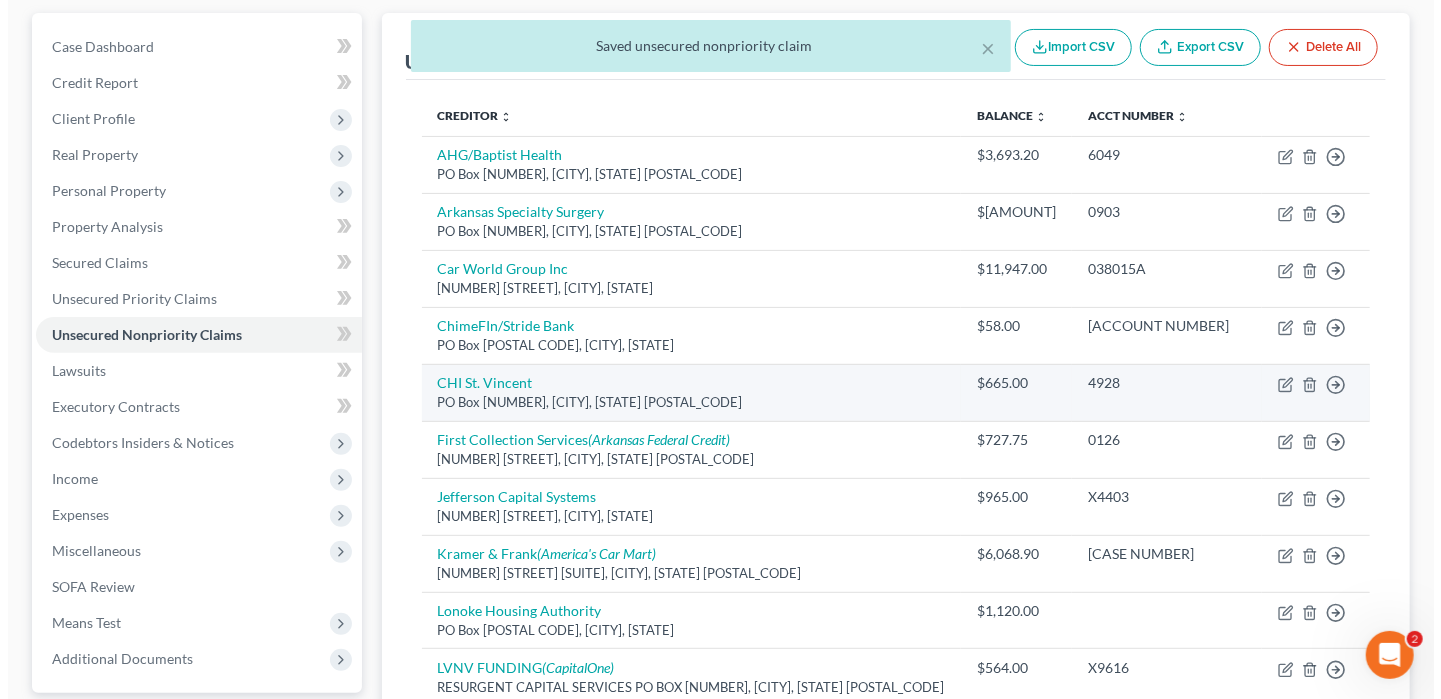 scroll, scrollTop: 200, scrollLeft: 0, axis: vertical 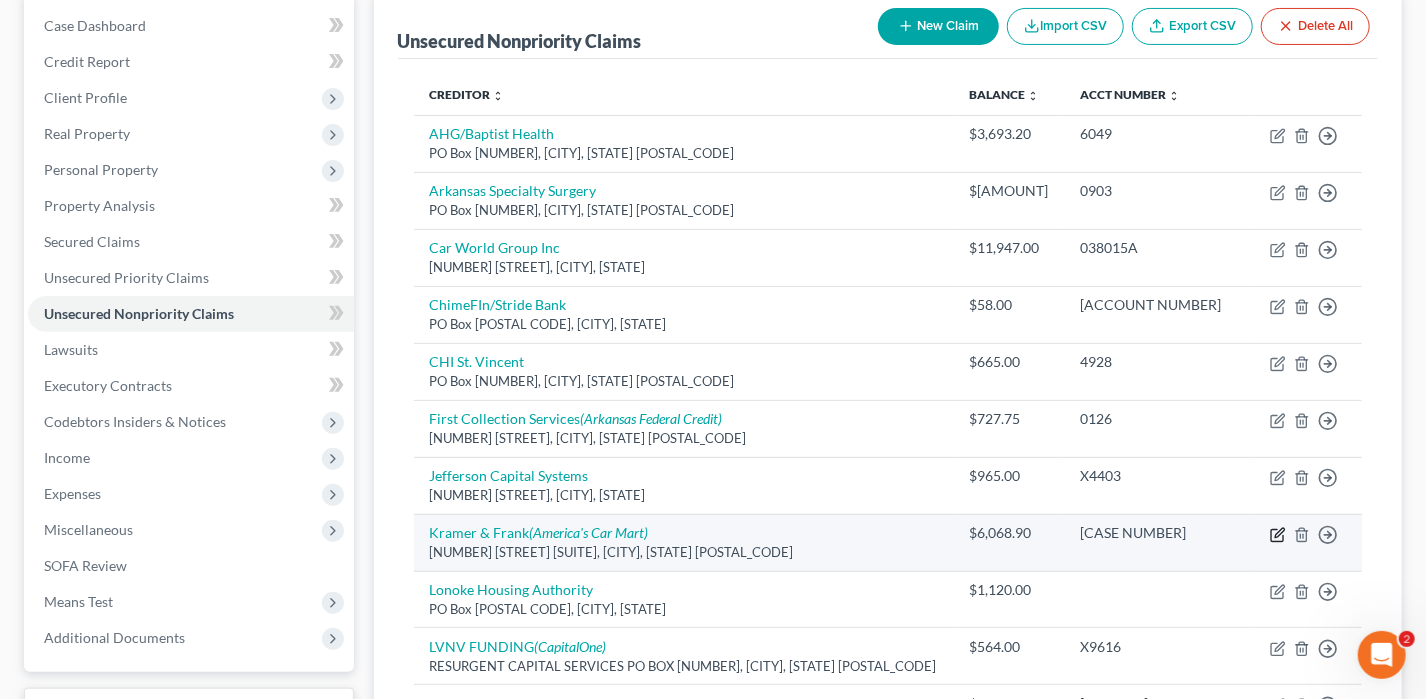 click 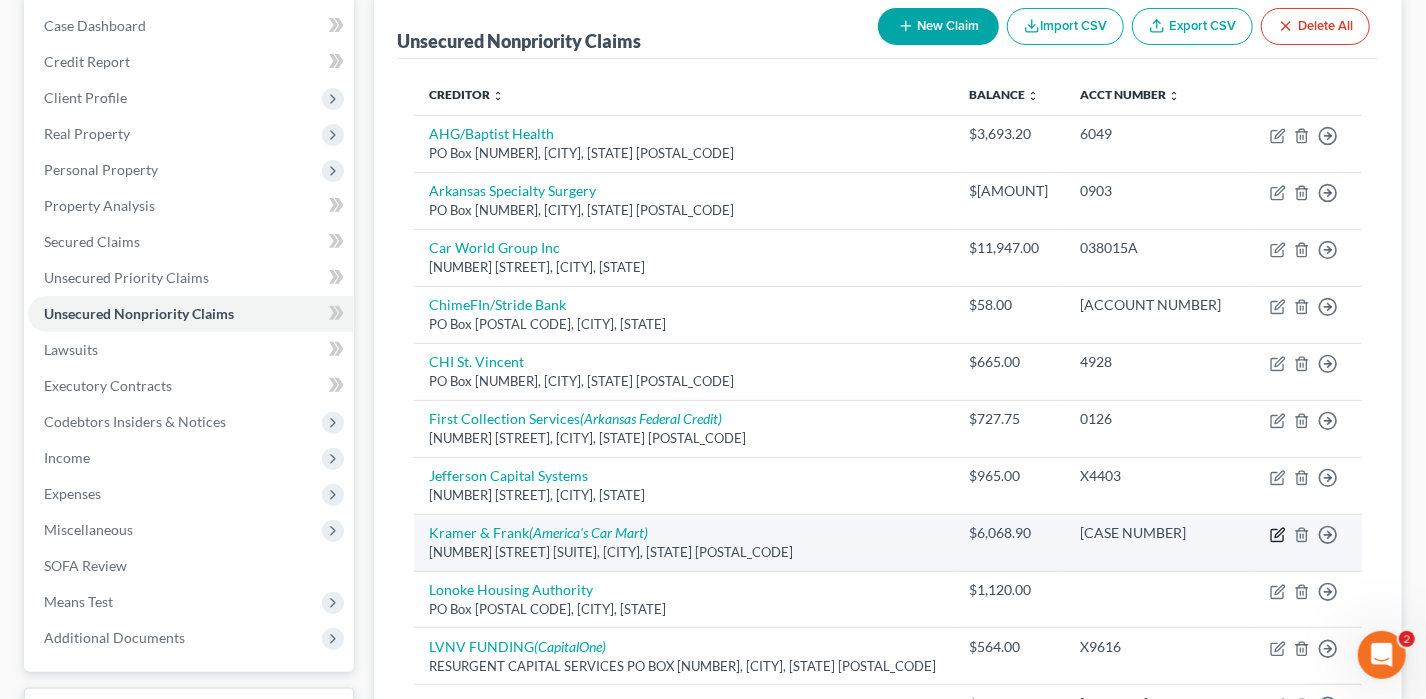 select on "8" 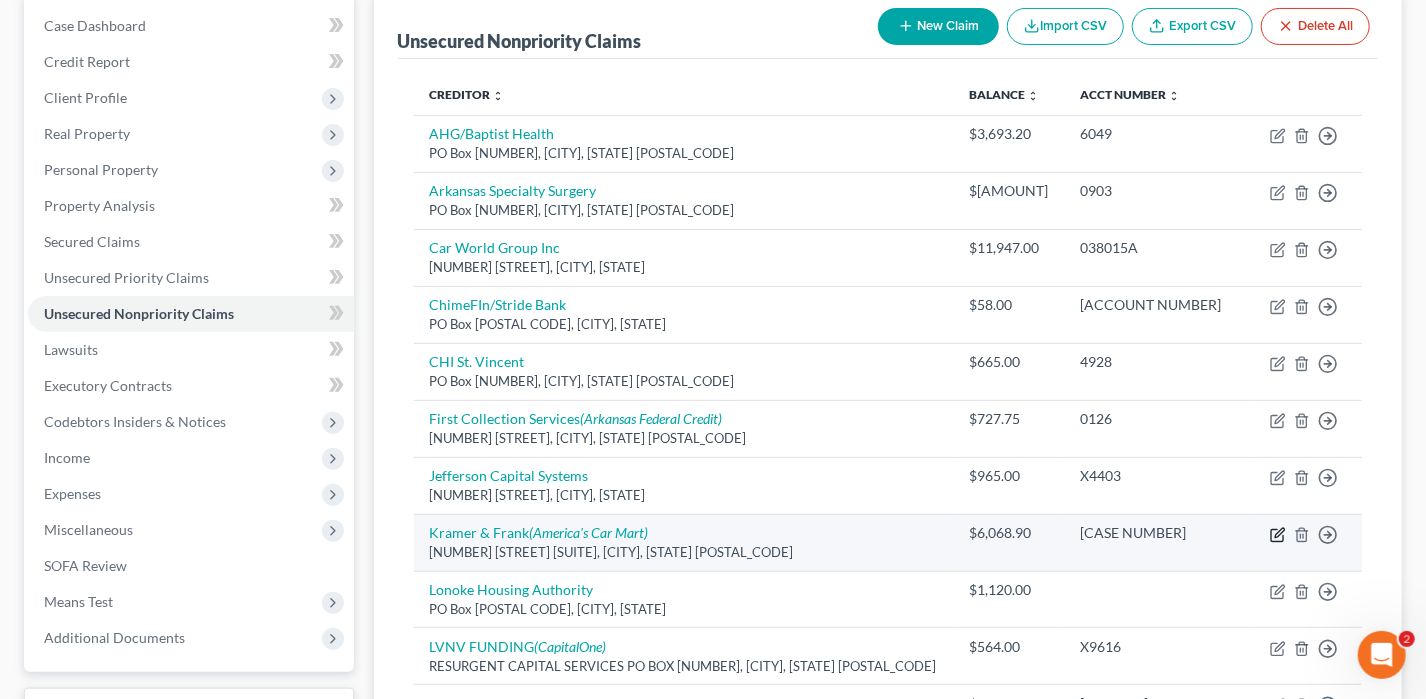 select on "0" 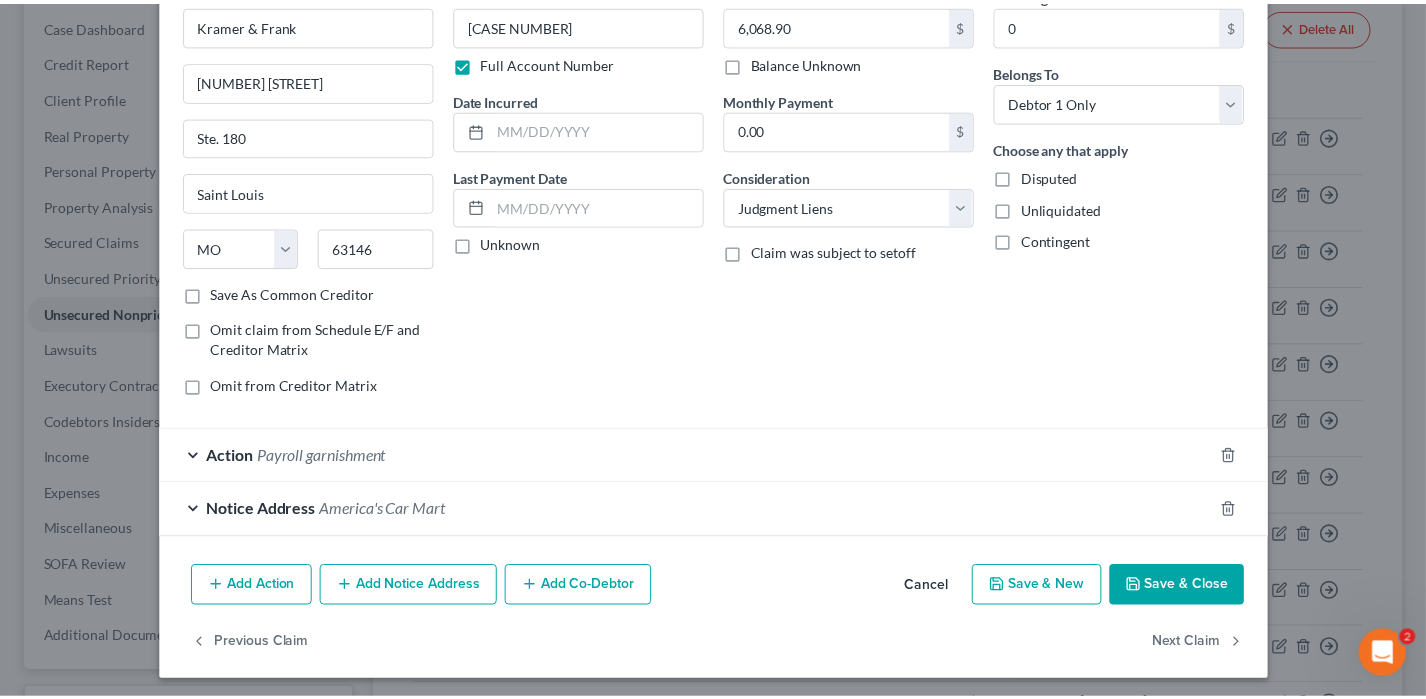 scroll, scrollTop: 110, scrollLeft: 0, axis: vertical 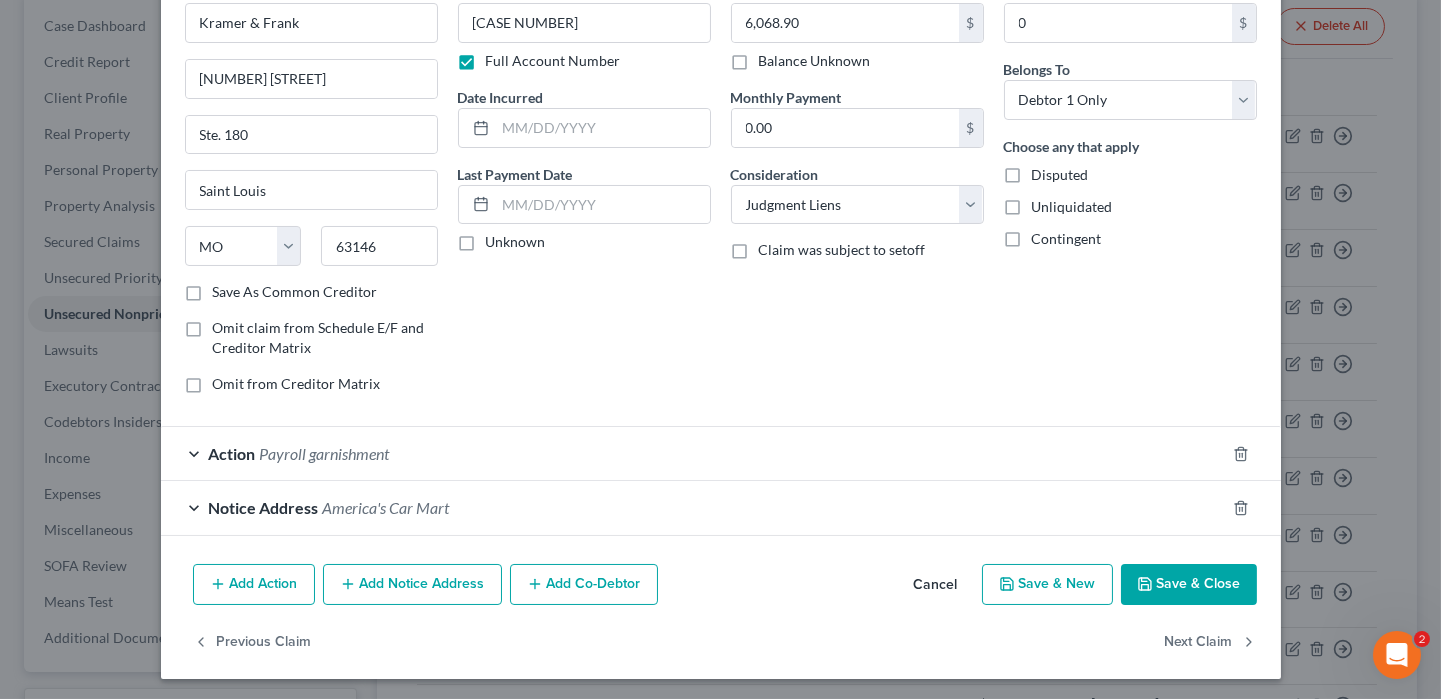 click on "Save & Close" at bounding box center [1189, 585] 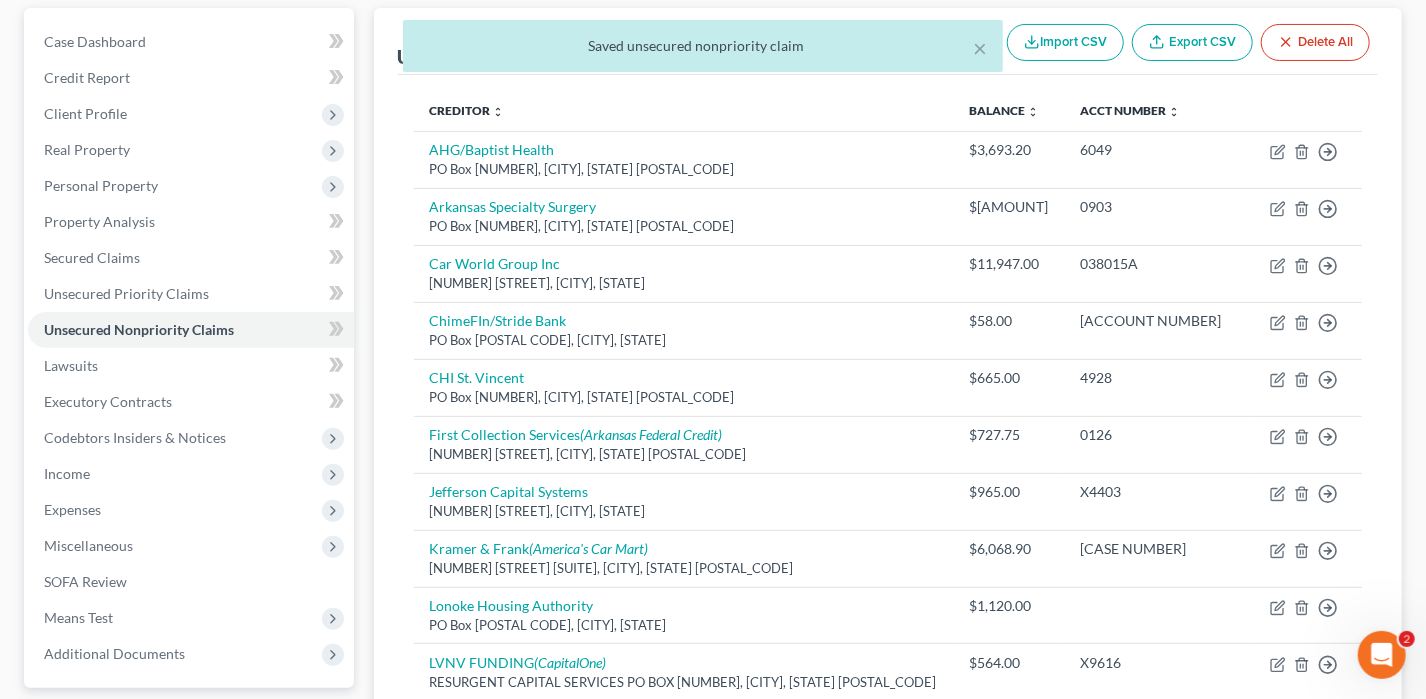 scroll, scrollTop: 0, scrollLeft: 0, axis: both 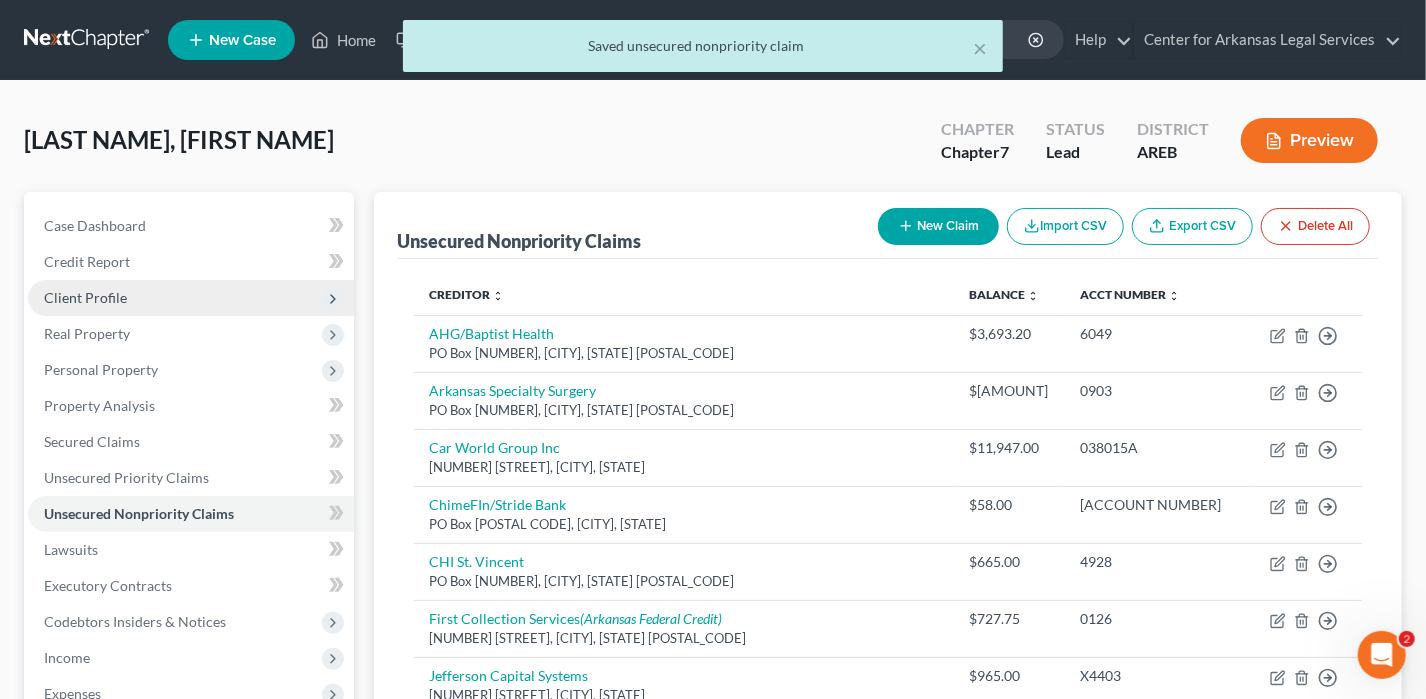 click on "Client Profile" at bounding box center [191, 298] 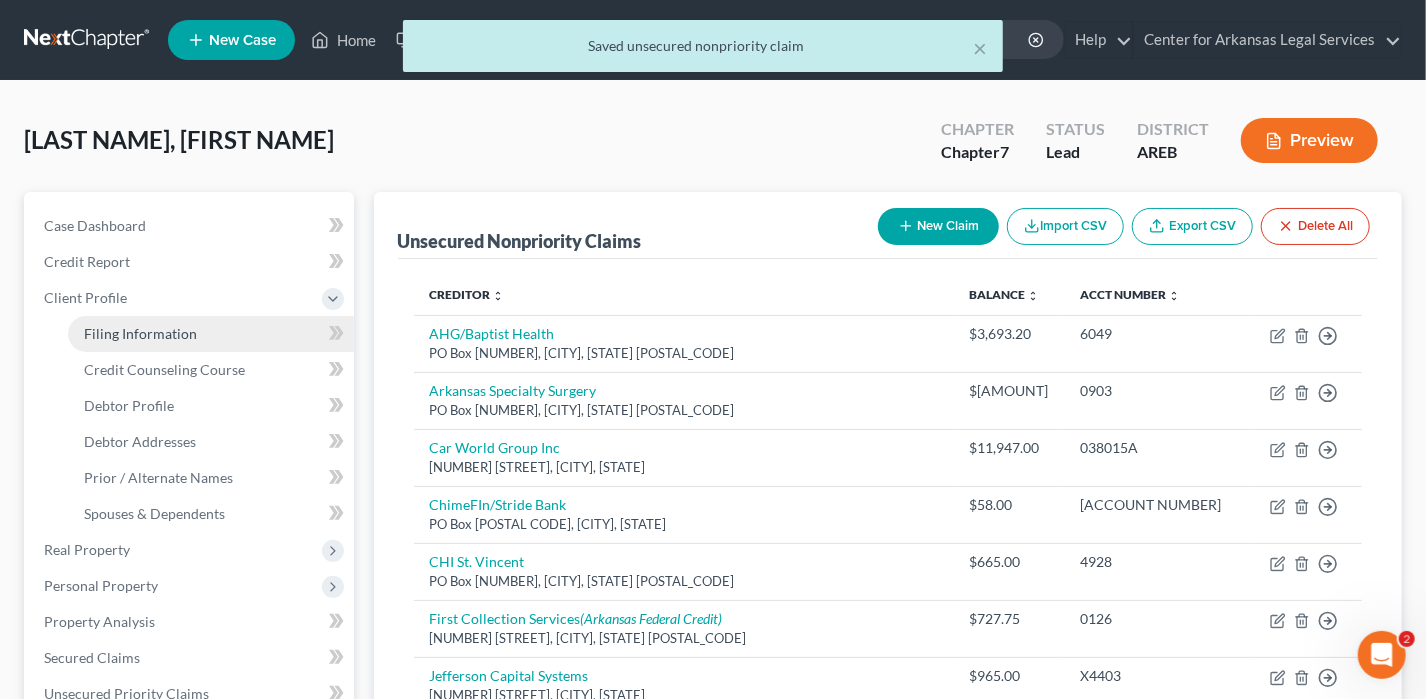 click on "Filing Information" at bounding box center (211, 334) 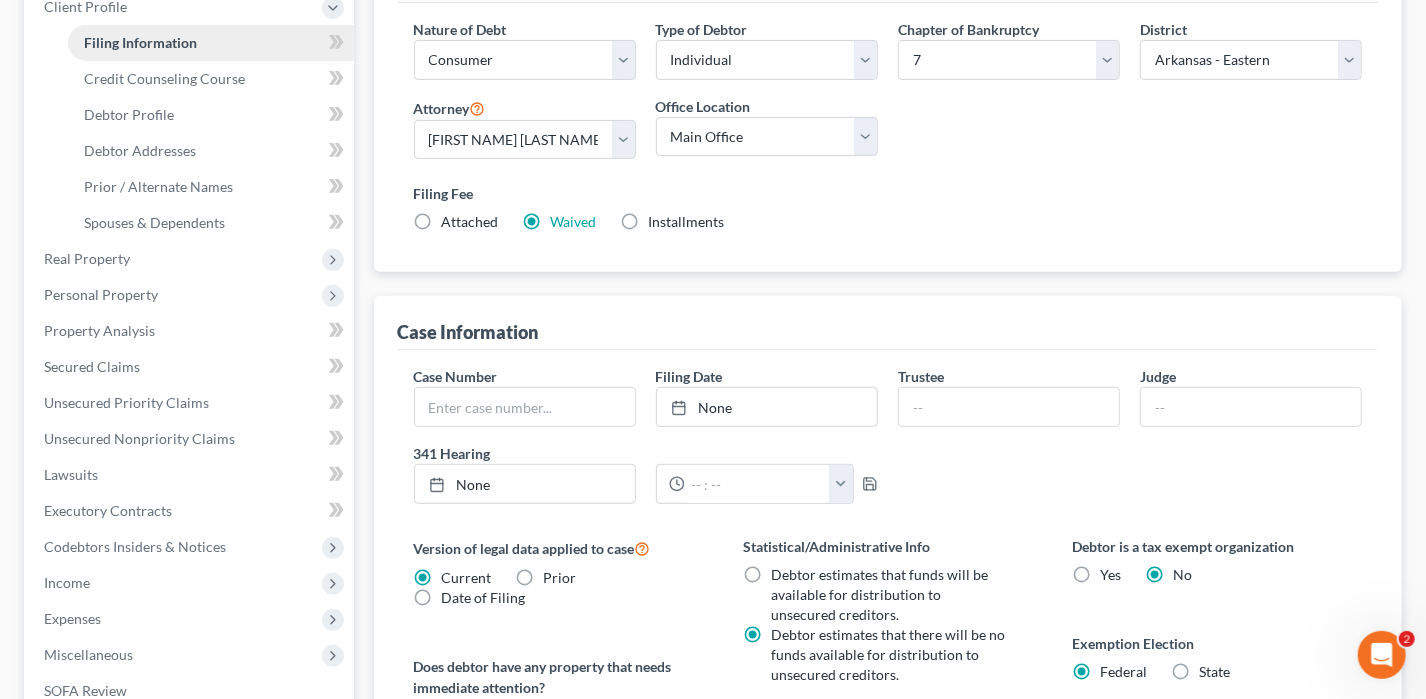 scroll, scrollTop: 300, scrollLeft: 0, axis: vertical 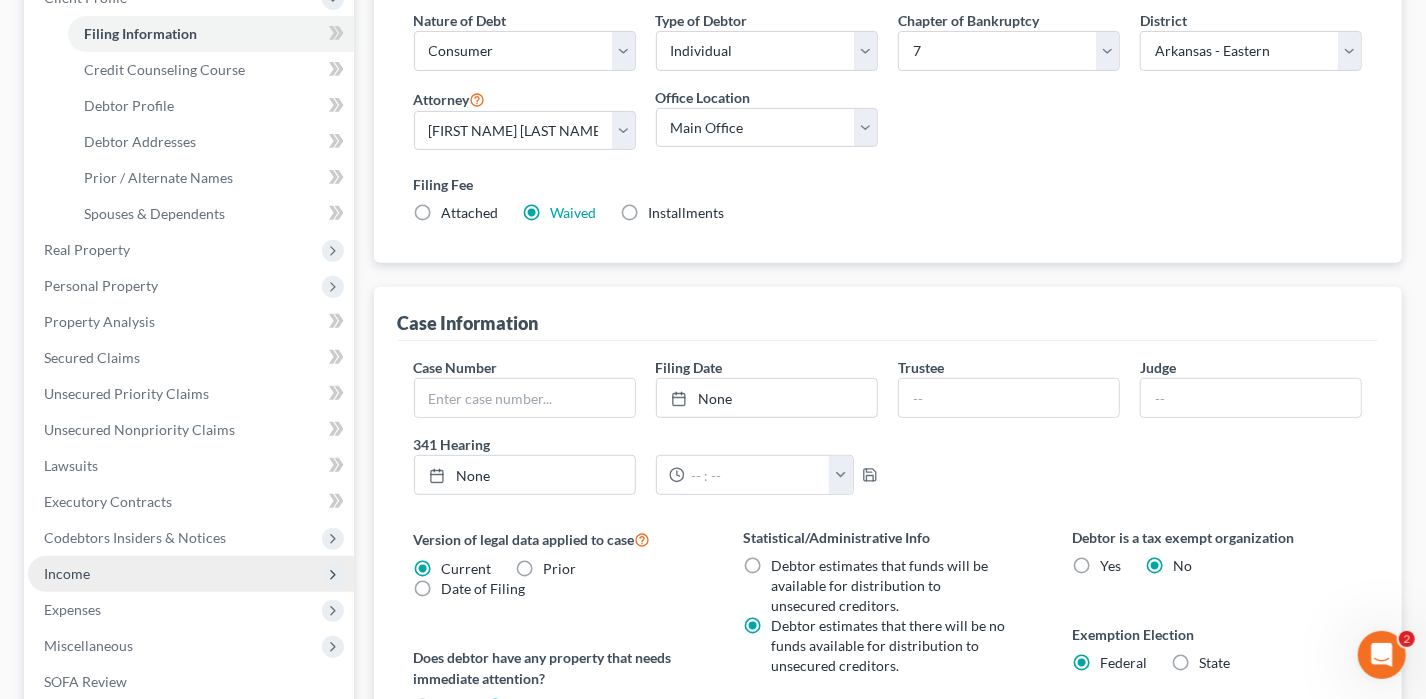 click on "Income" at bounding box center [191, 574] 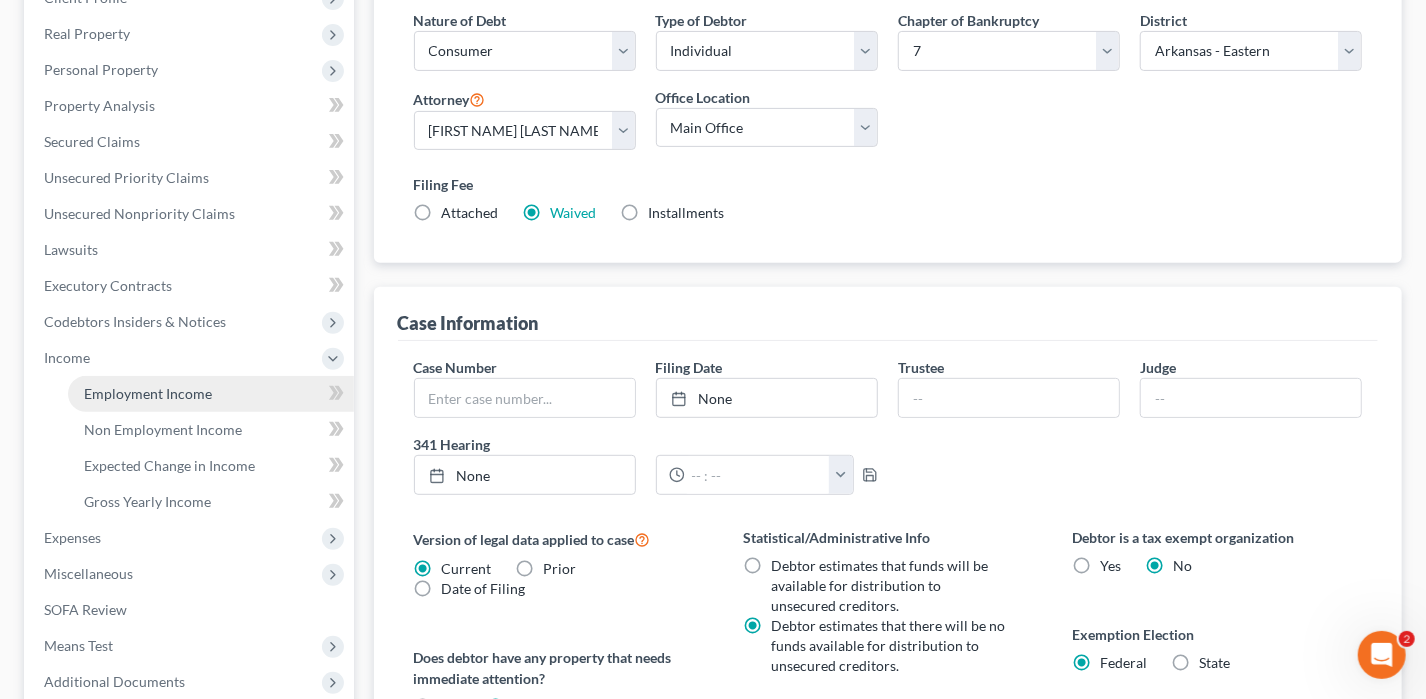 click on "Employment Income" at bounding box center [148, 393] 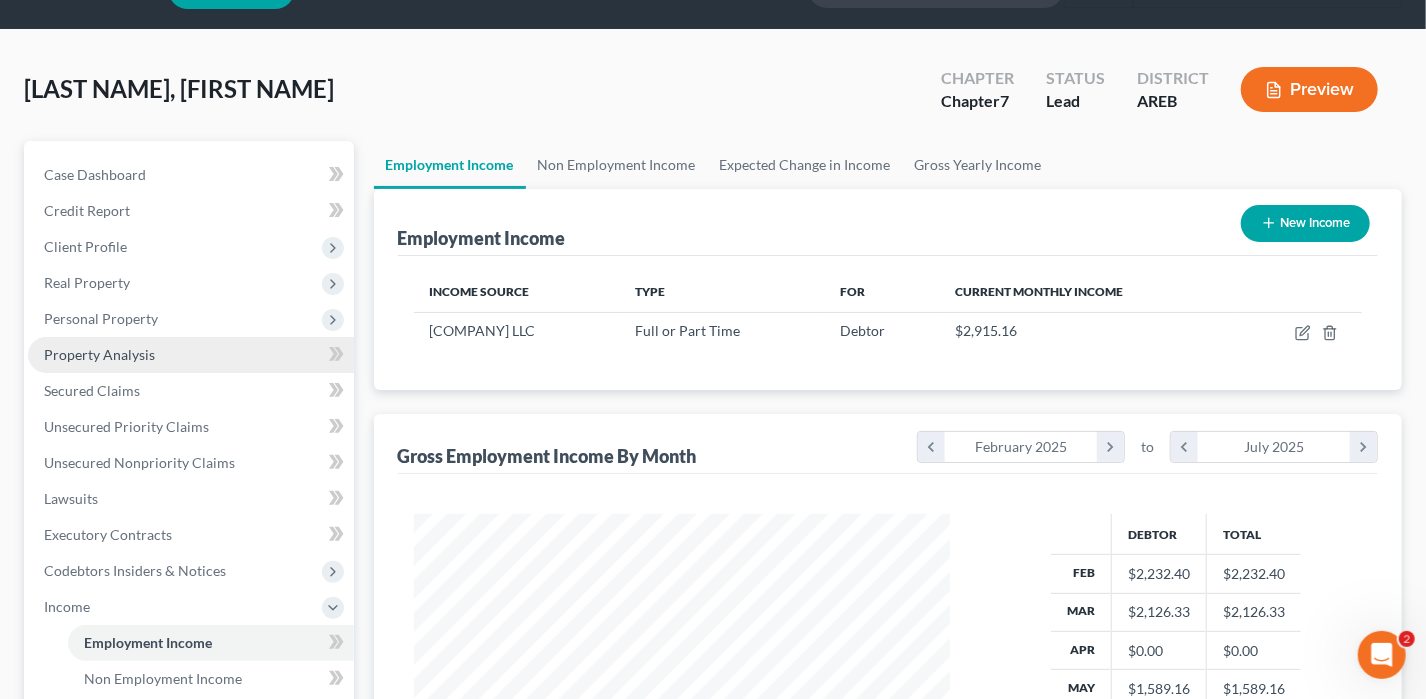 scroll, scrollTop: 0, scrollLeft: 0, axis: both 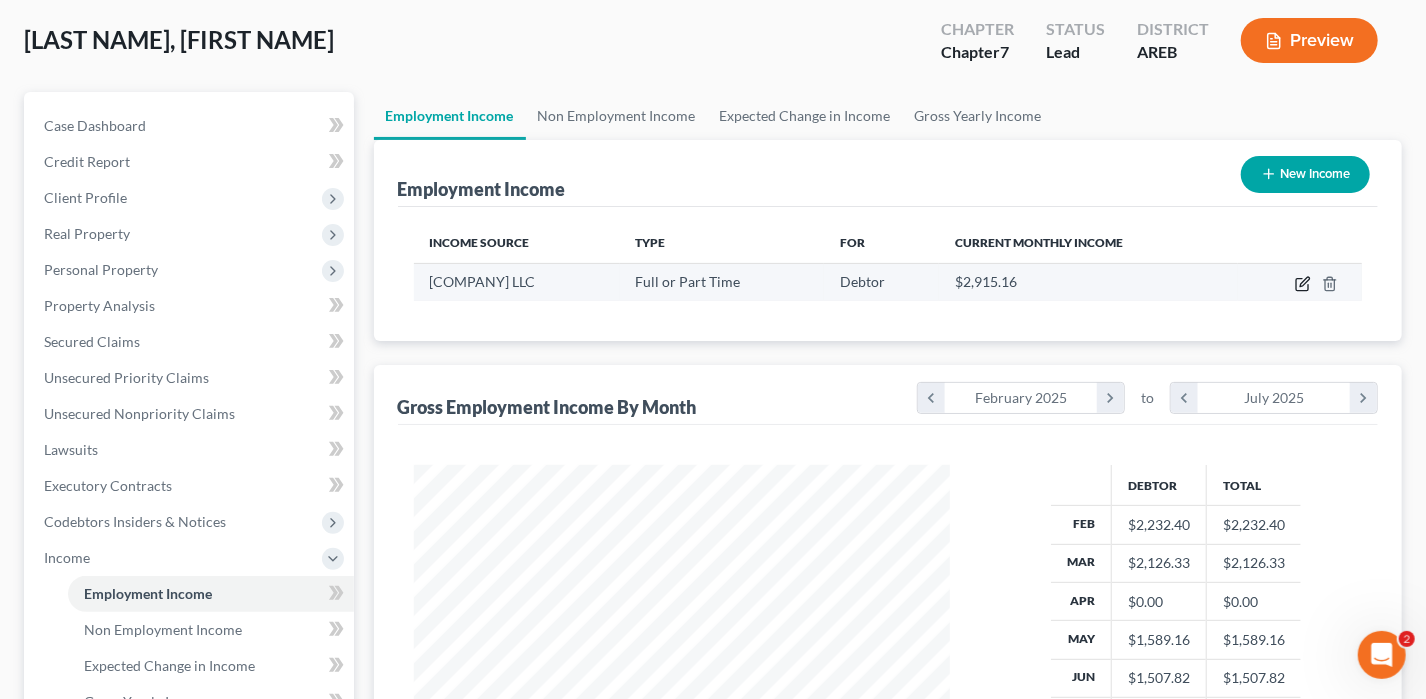 click 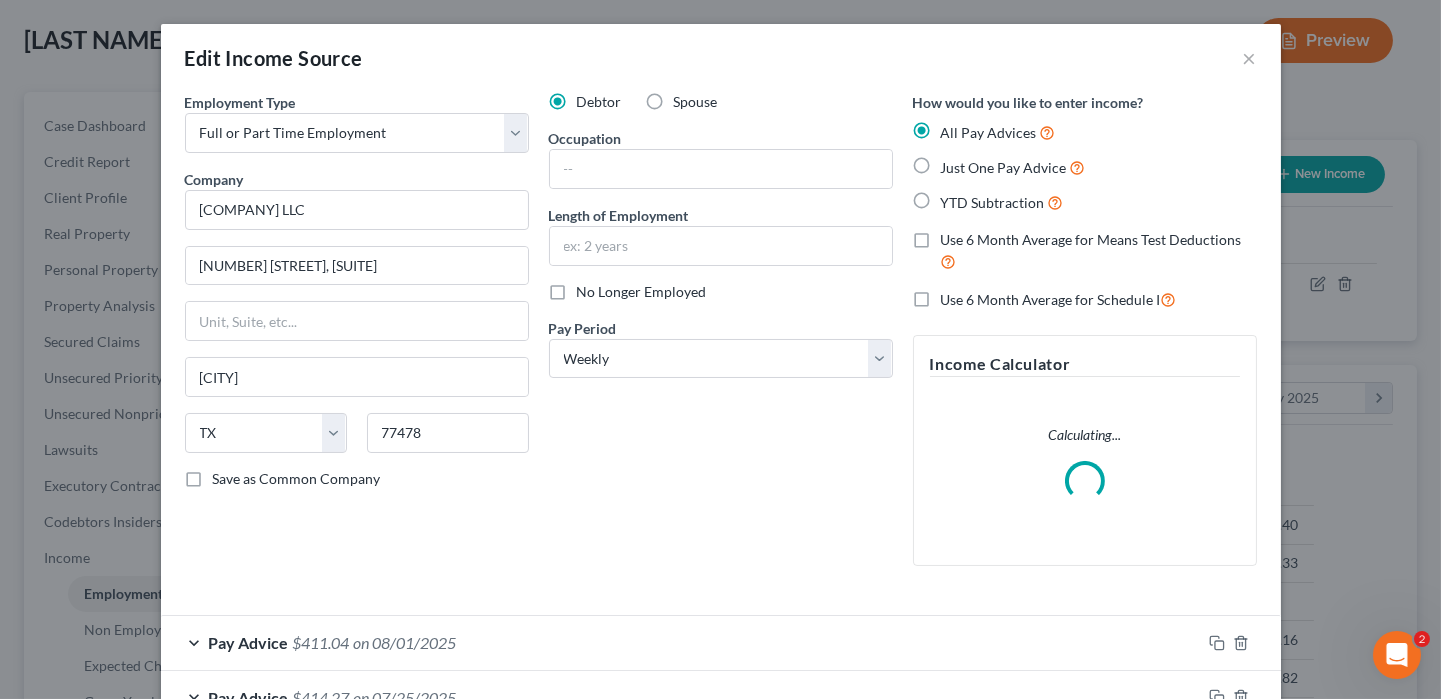 scroll, scrollTop: 999643, scrollLeft: 999417, axis: both 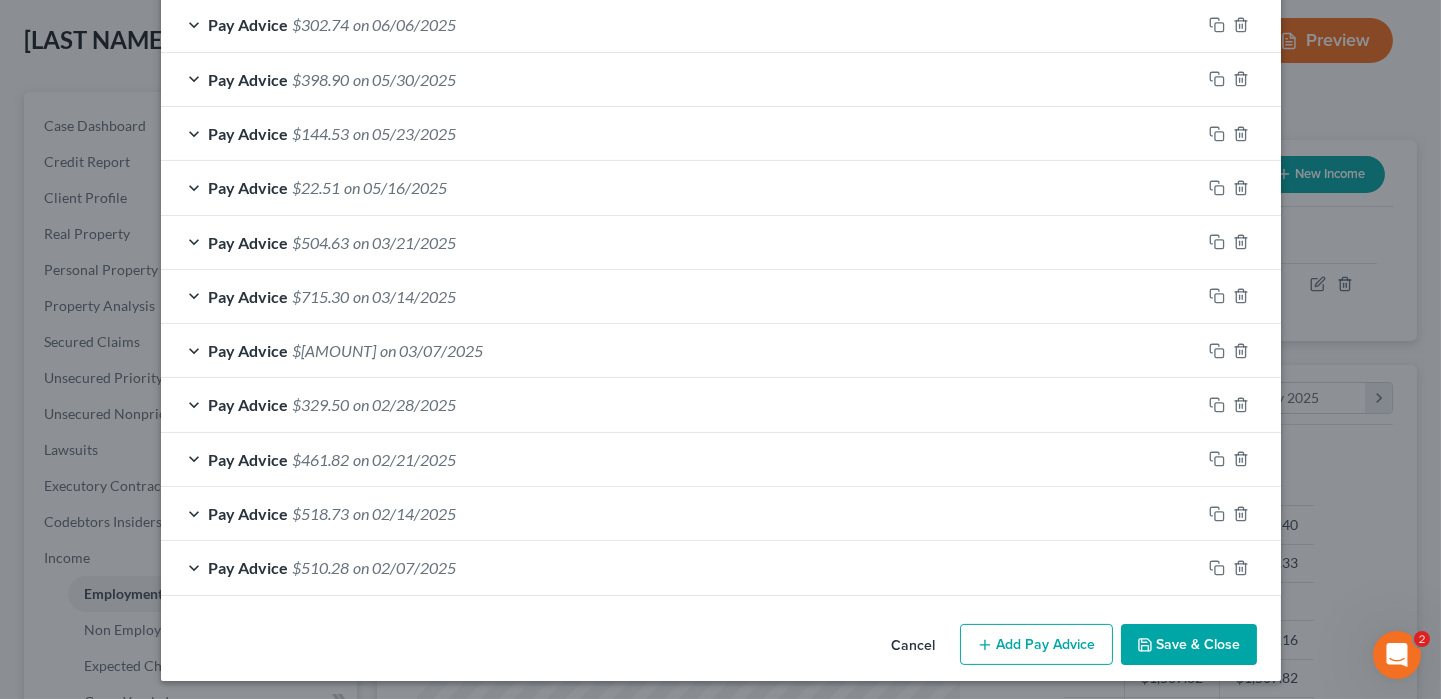 click on "Cancel" at bounding box center [914, 646] 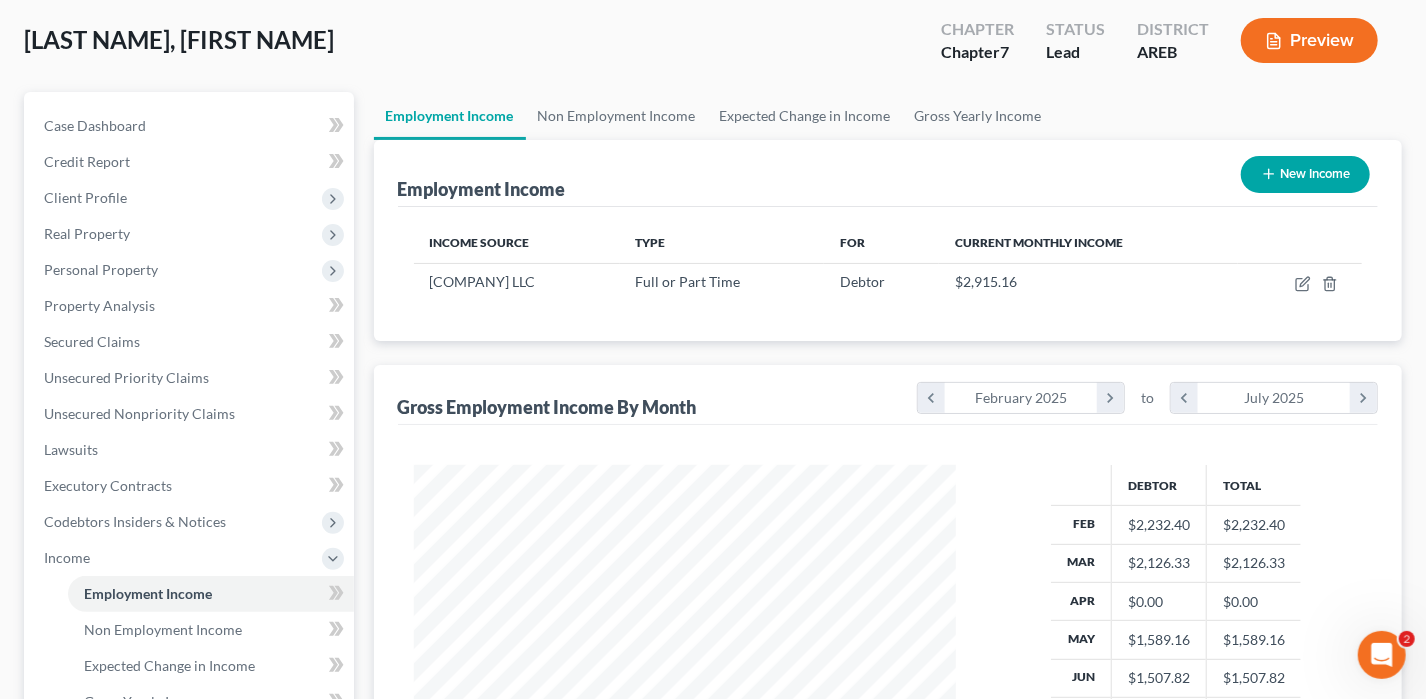 scroll, scrollTop: 356, scrollLeft: 576, axis: both 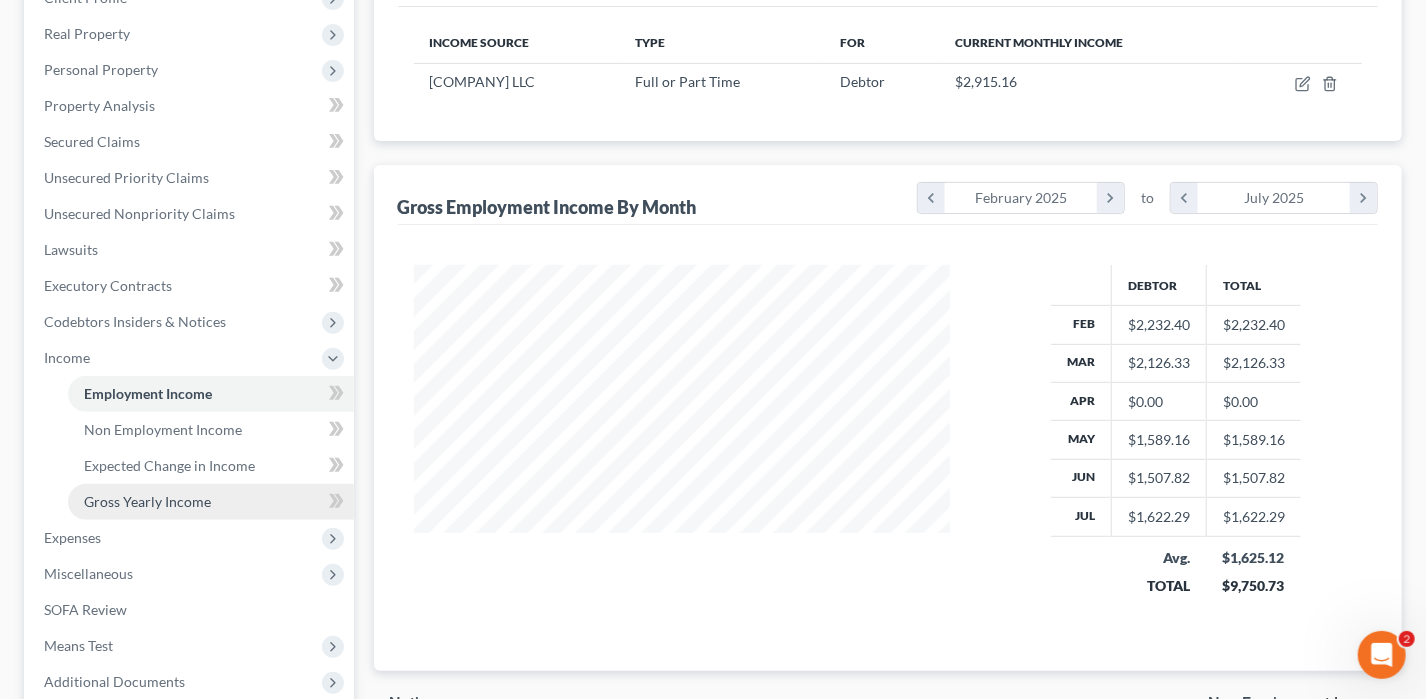 click on "Gross Yearly Income" at bounding box center [211, 502] 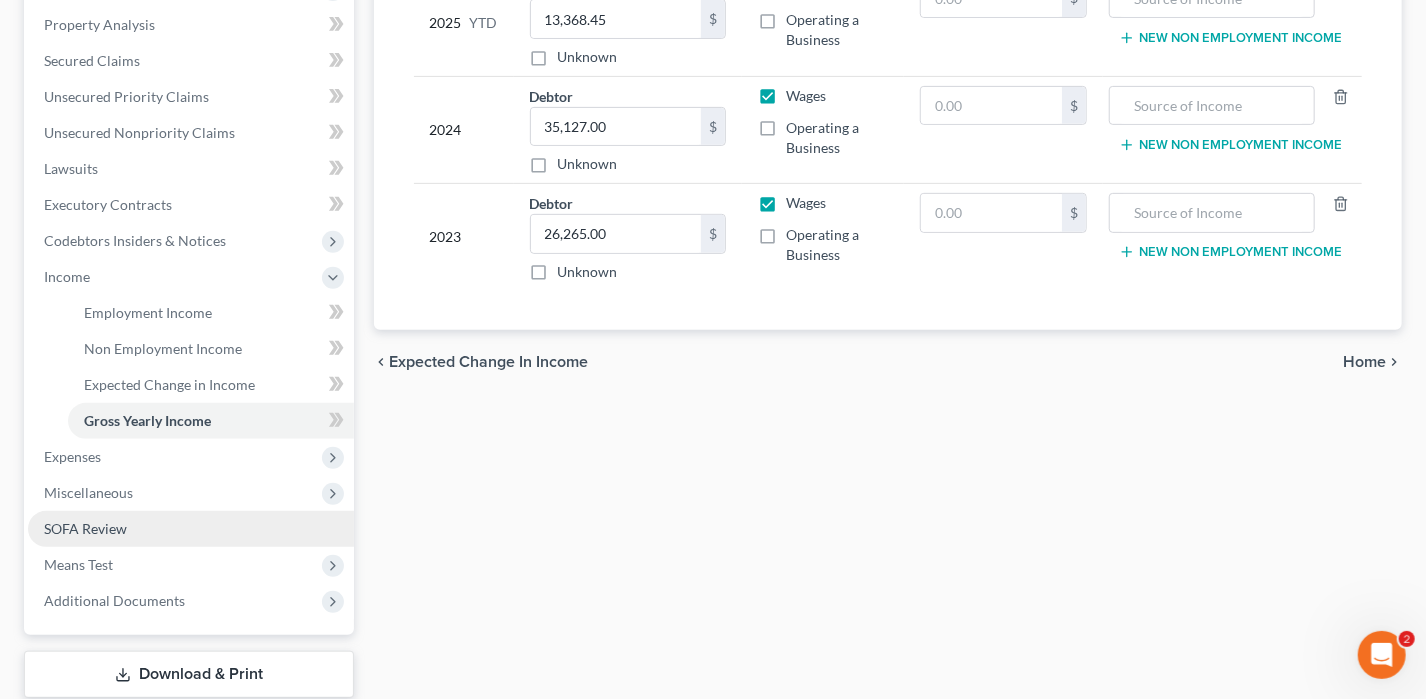 scroll, scrollTop: 400, scrollLeft: 0, axis: vertical 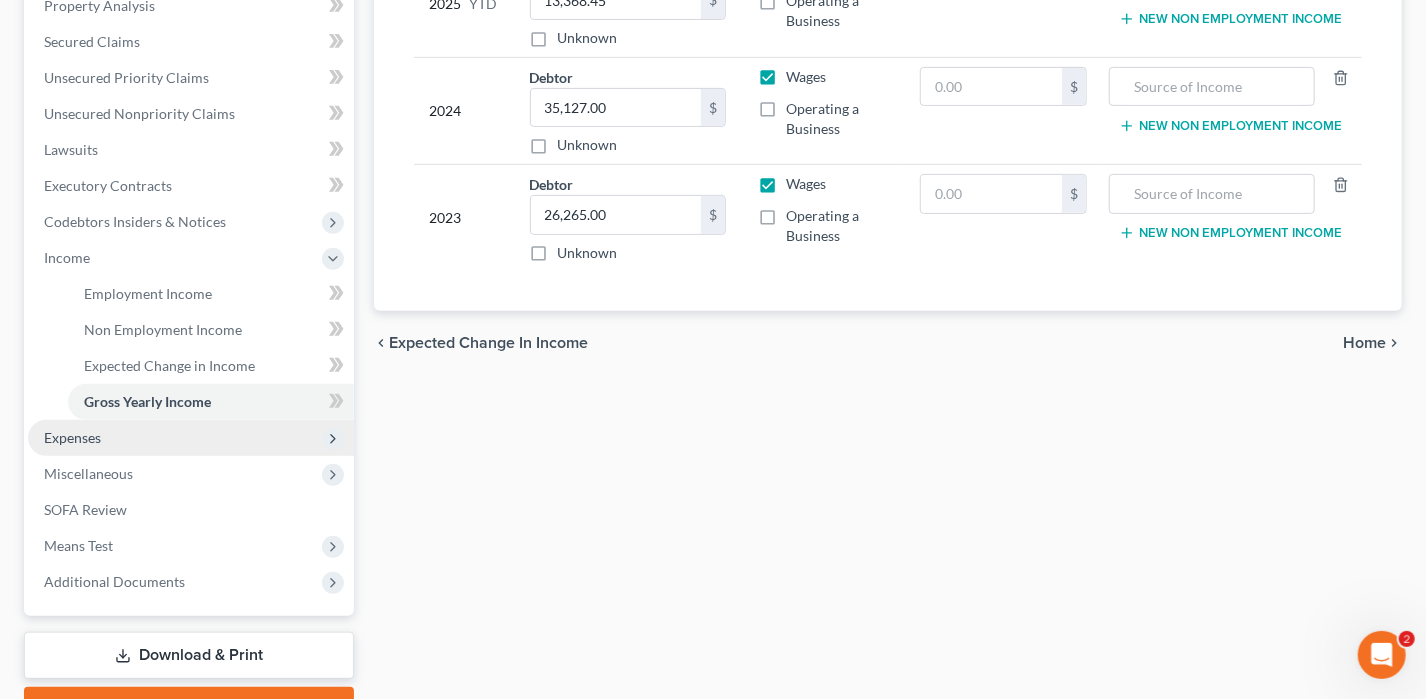 click on "Expenses" at bounding box center (191, 438) 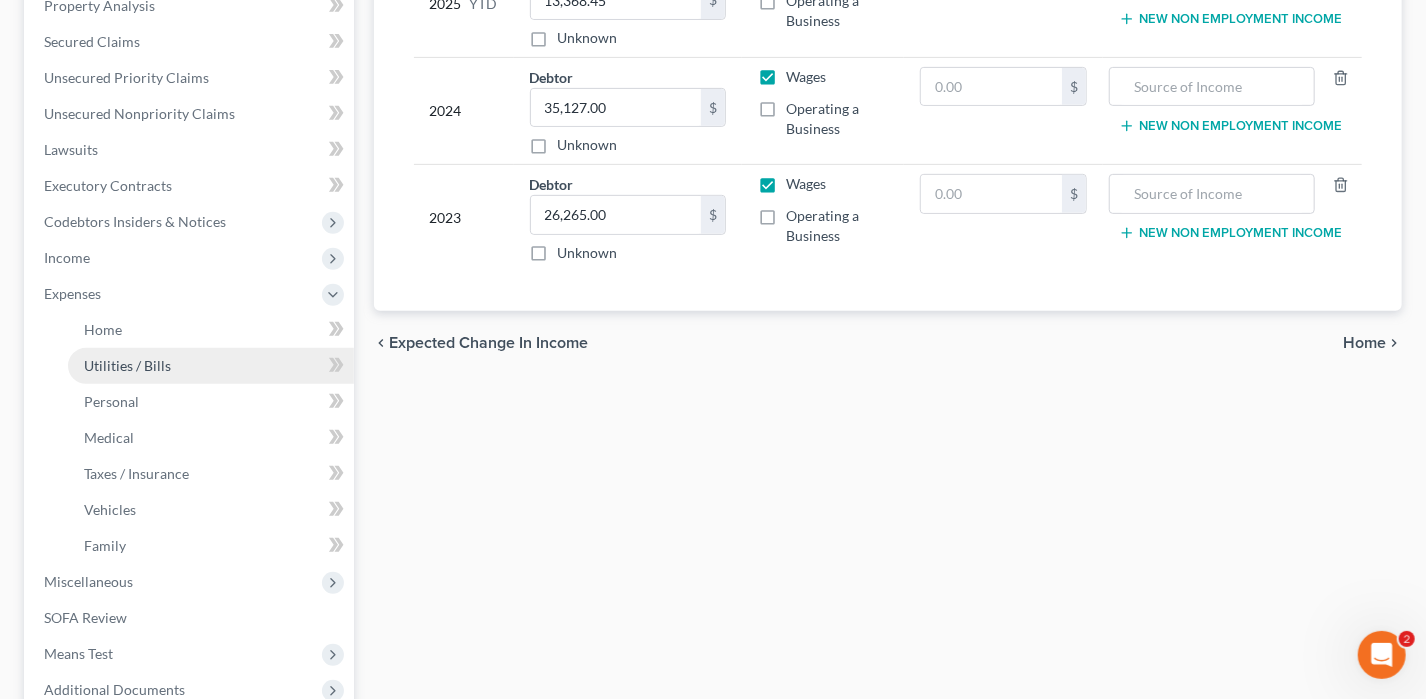 click on "Utilities / Bills" at bounding box center [211, 366] 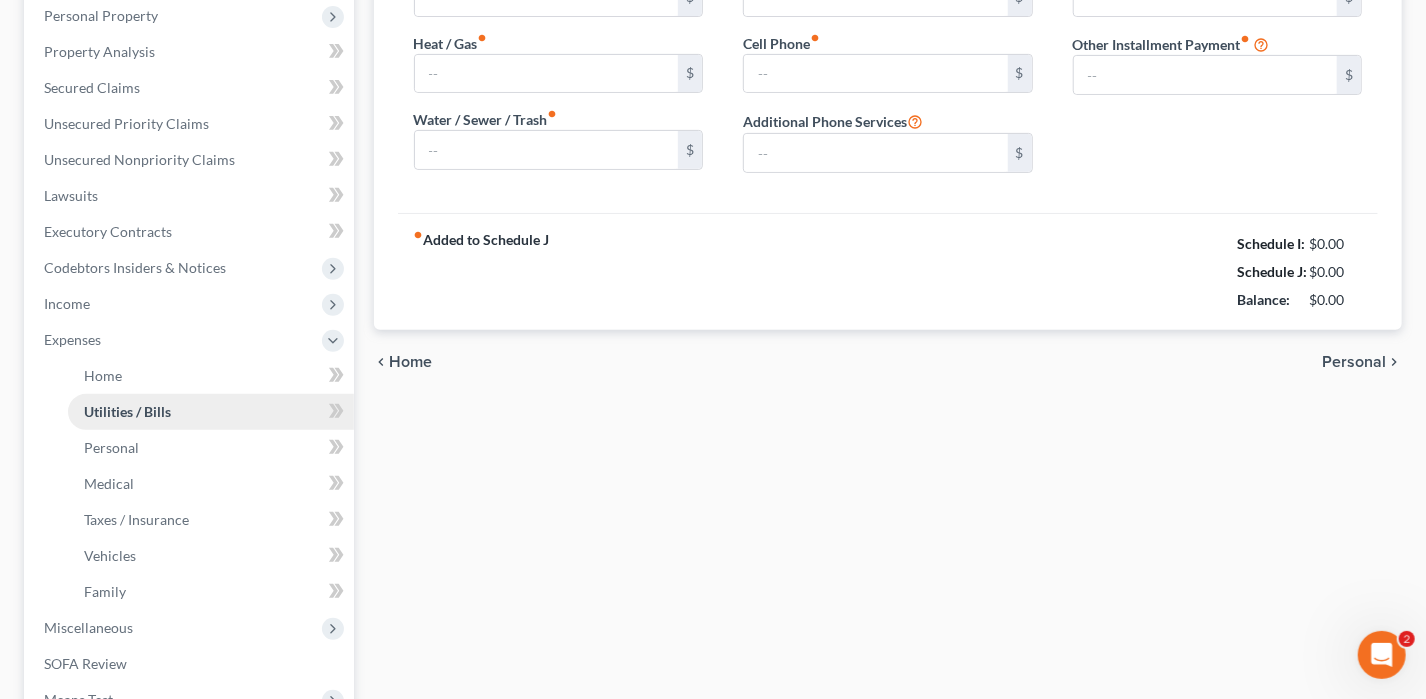 type on "0.00" 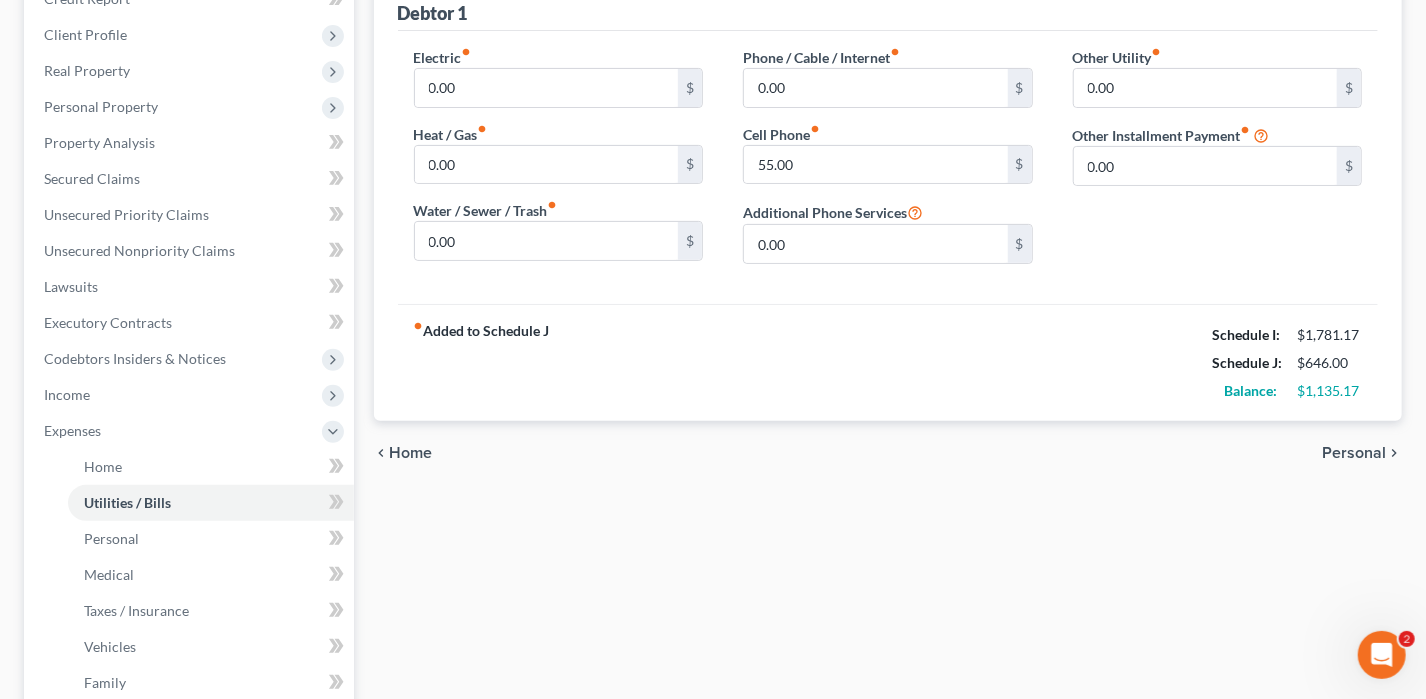 scroll, scrollTop: 300, scrollLeft: 0, axis: vertical 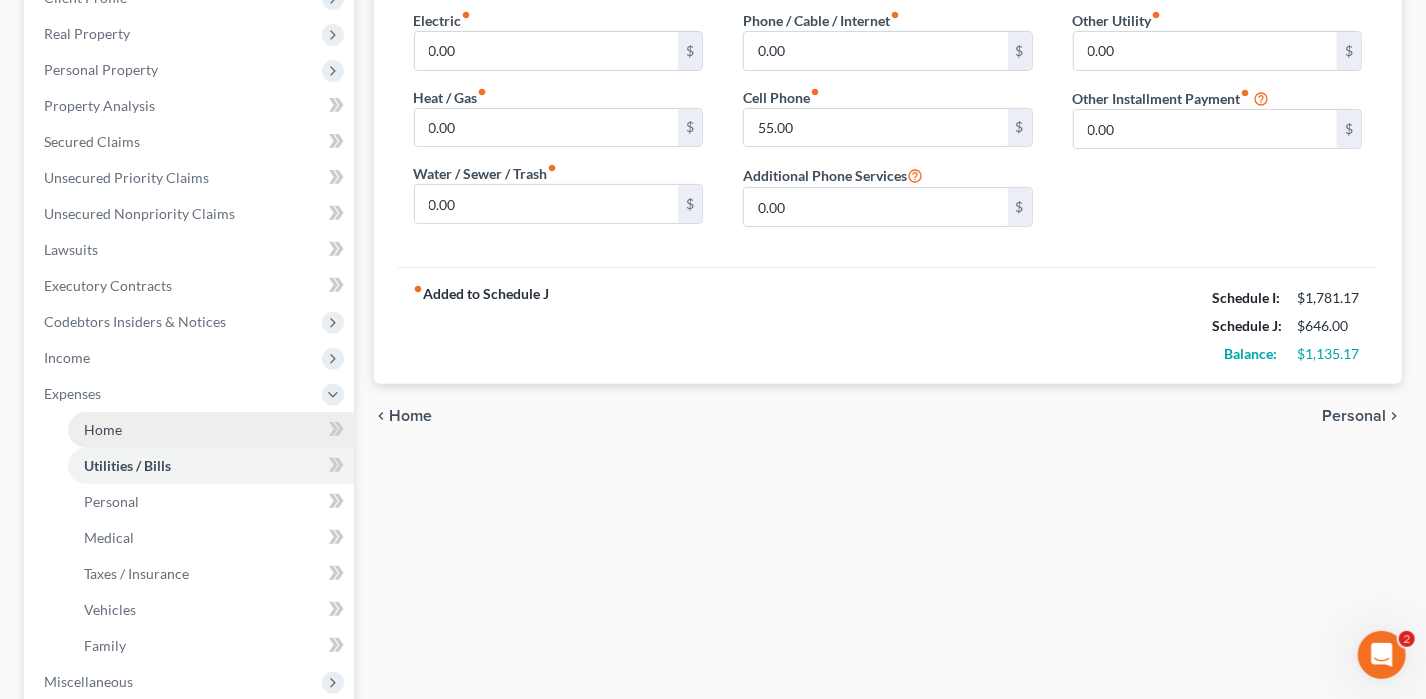 click on "Home" at bounding box center [211, 430] 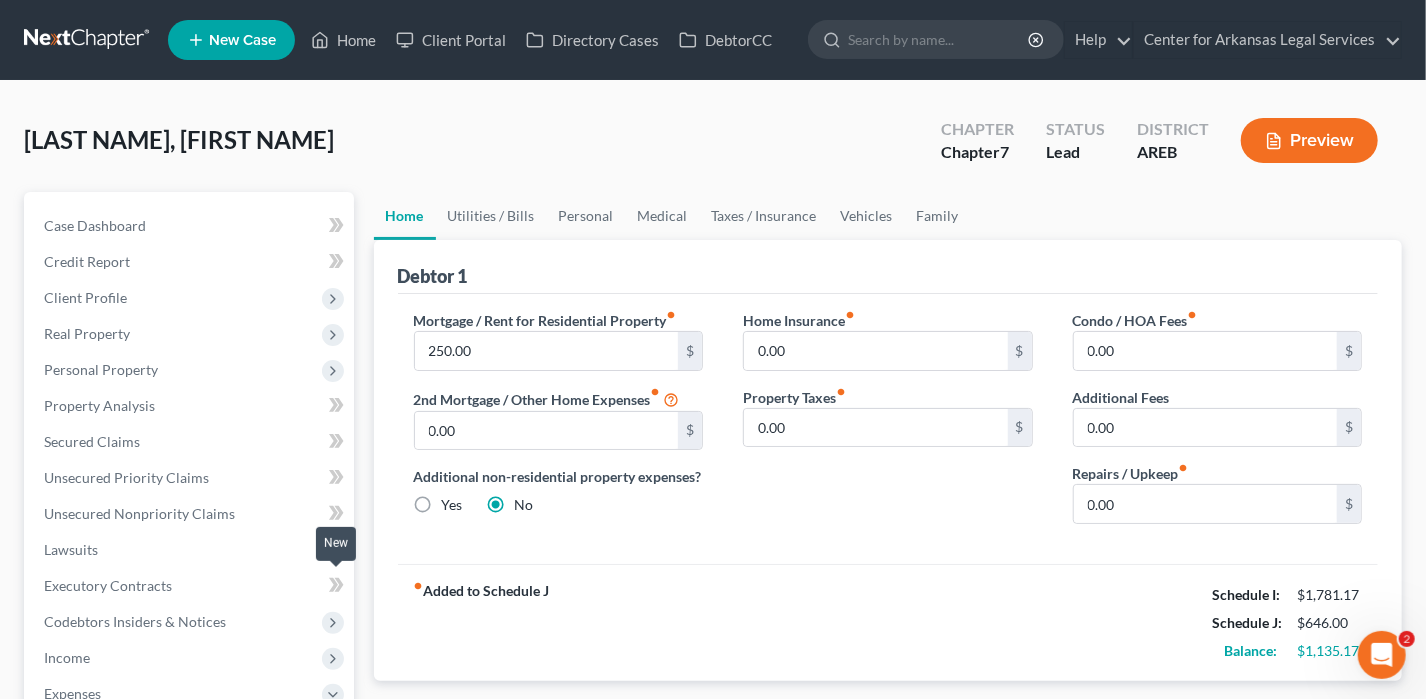 scroll, scrollTop: 200, scrollLeft: 0, axis: vertical 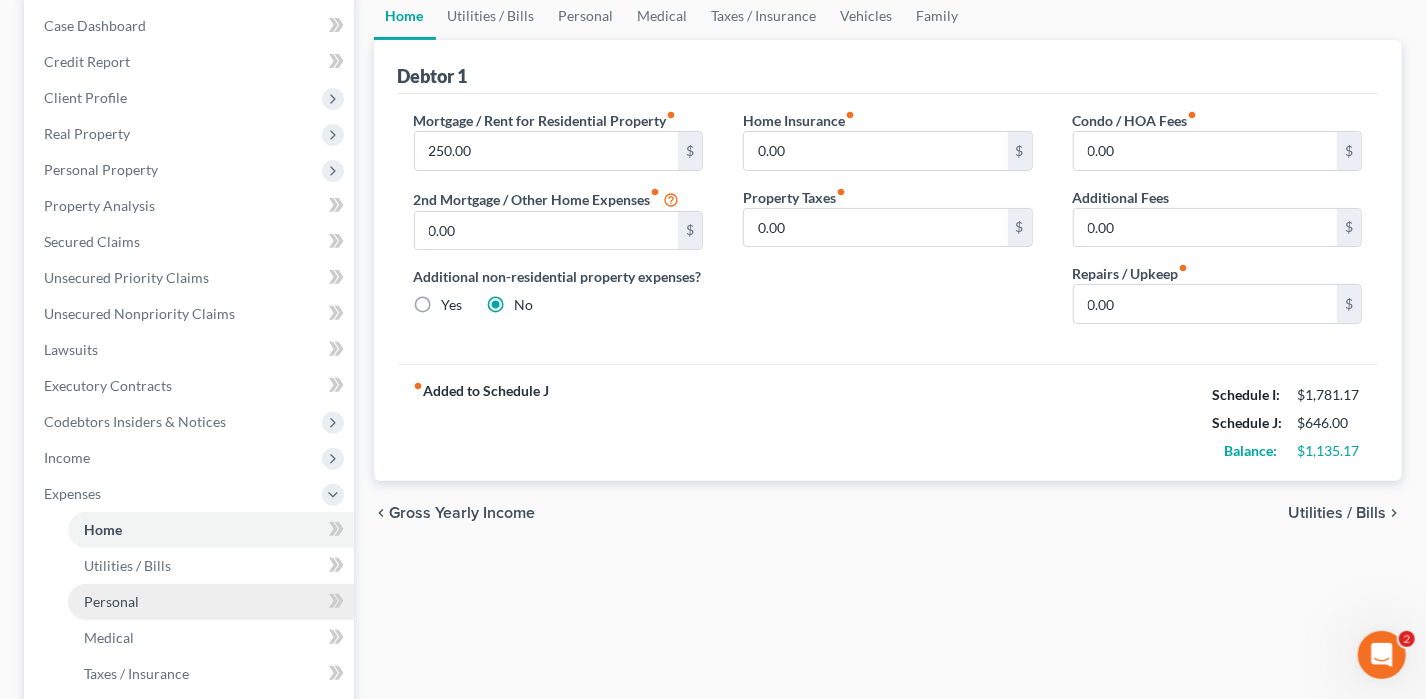 click on "Personal" at bounding box center [111, 601] 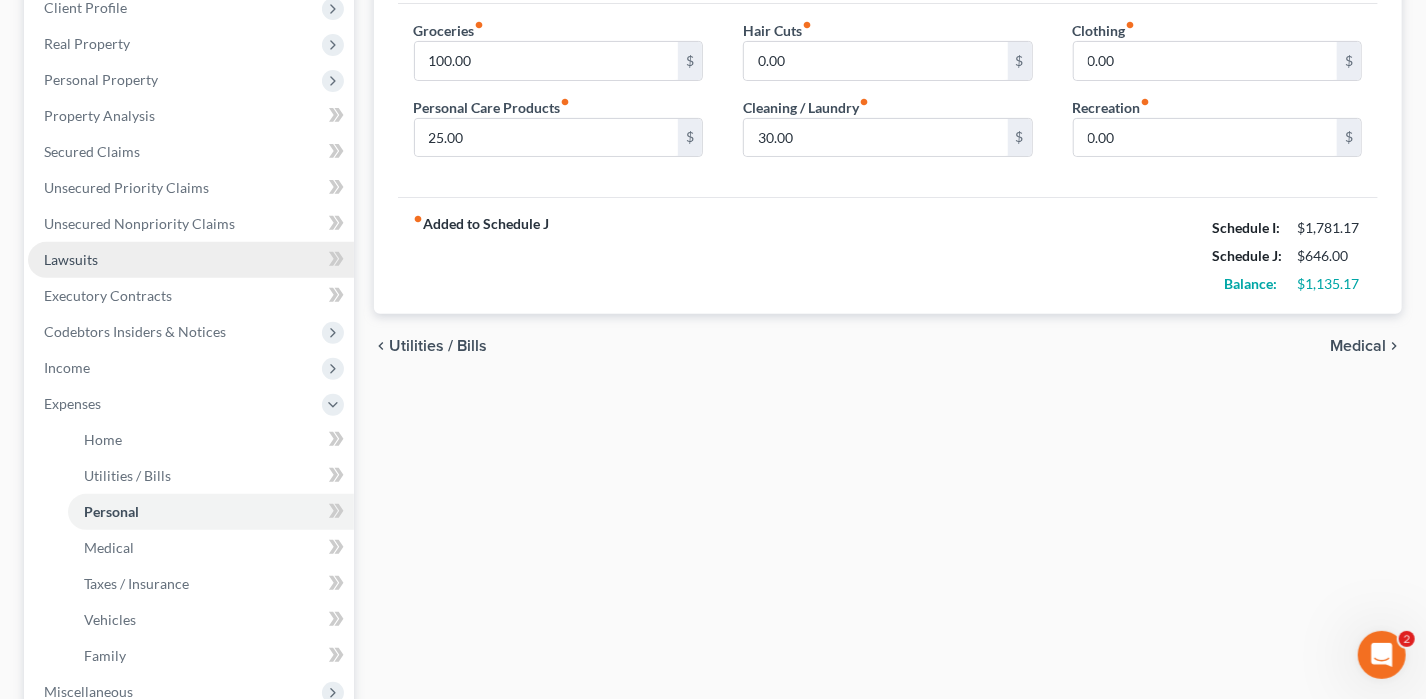 scroll, scrollTop: 300, scrollLeft: 0, axis: vertical 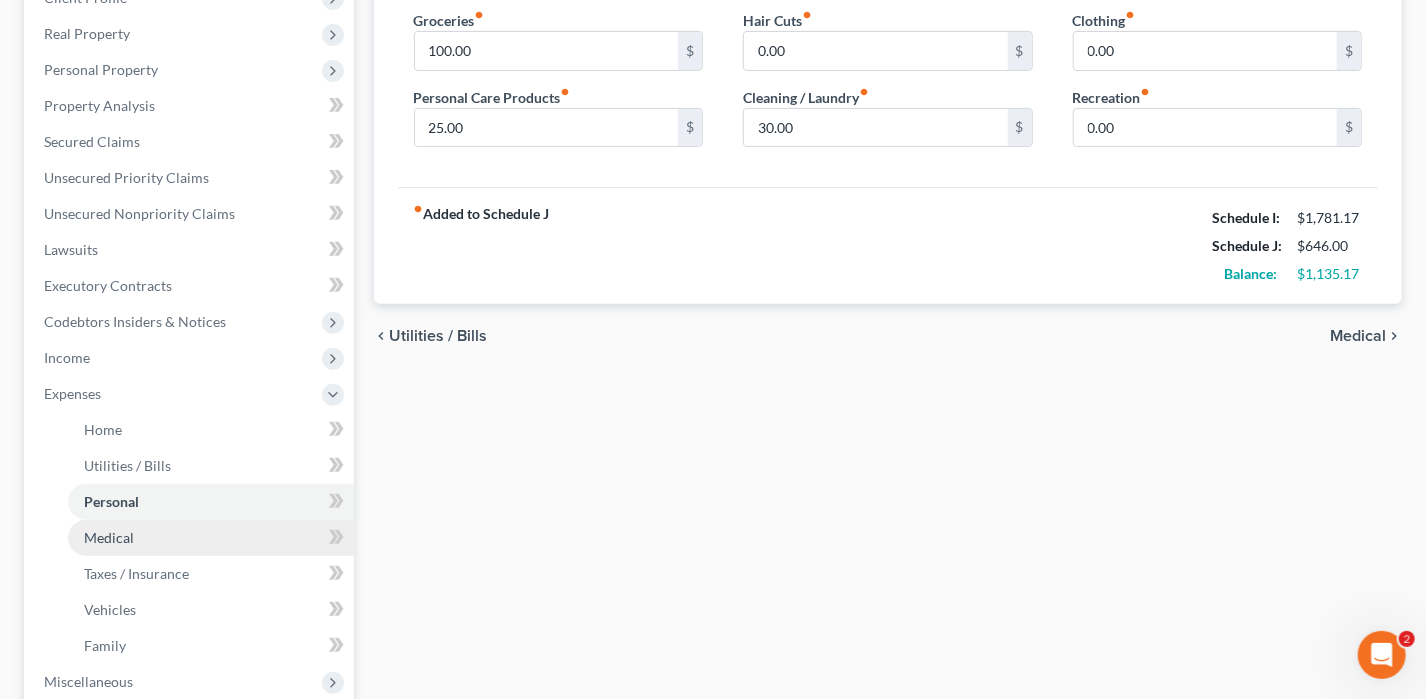 click on "Medical" at bounding box center [109, 537] 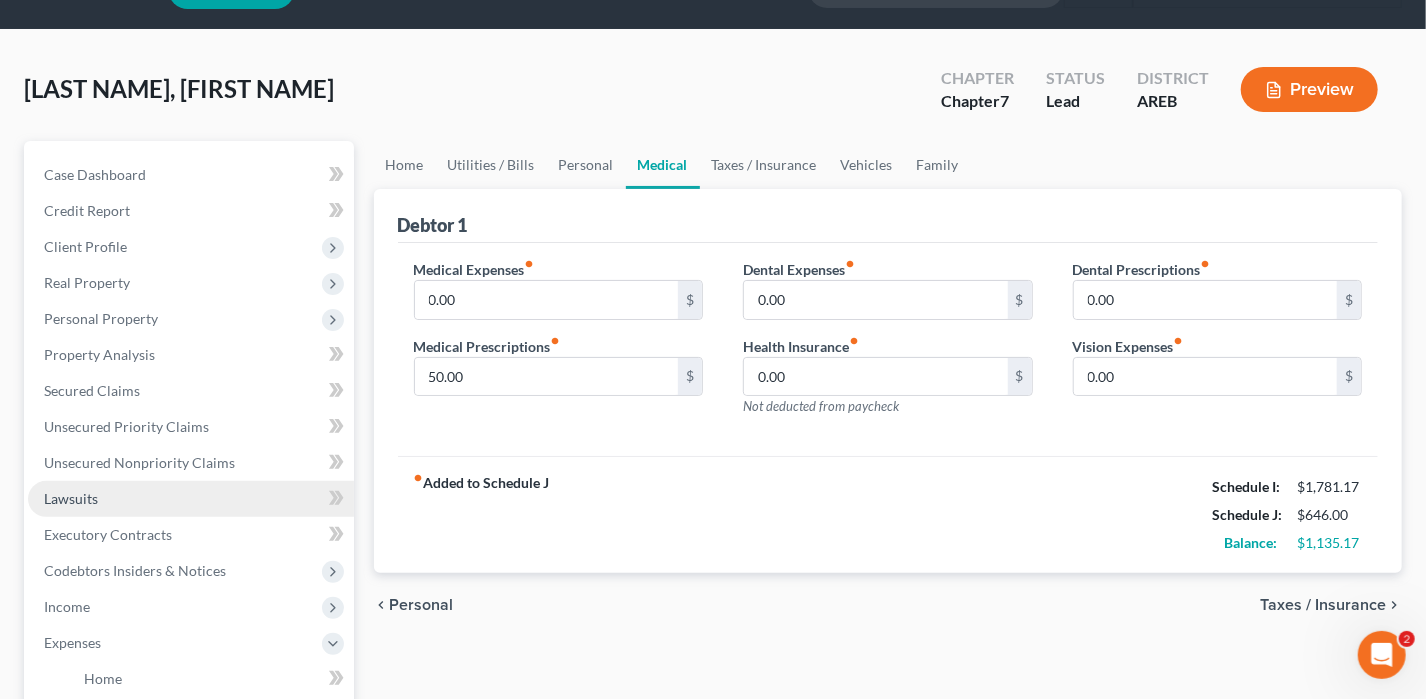 scroll, scrollTop: 0, scrollLeft: 0, axis: both 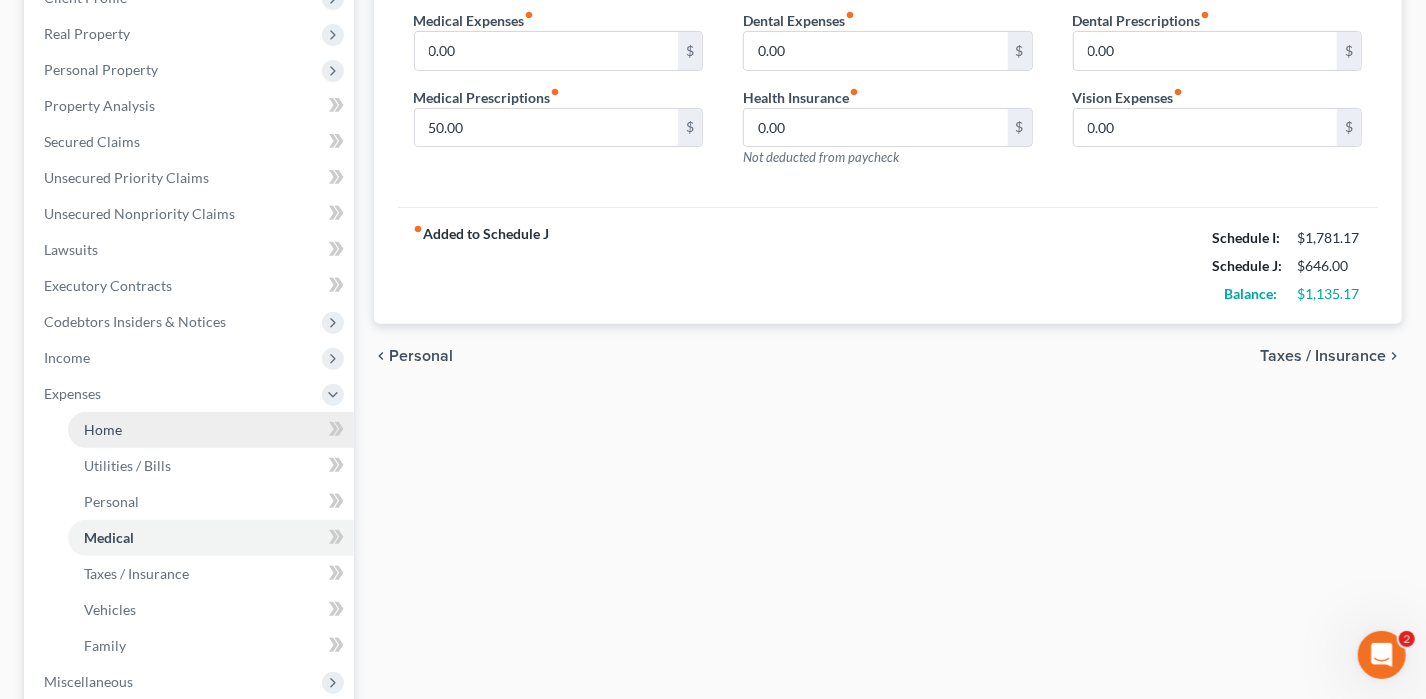 click on "Home" at bounding box center [211, 430] 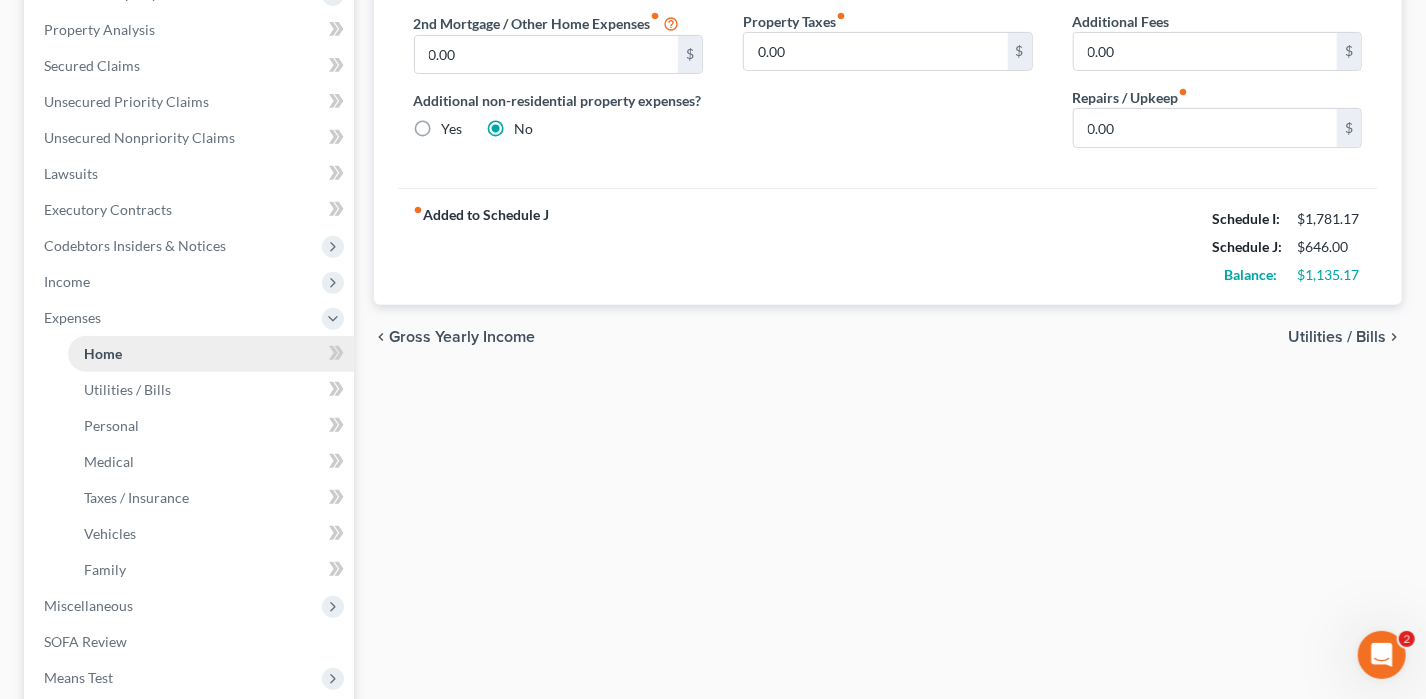 scroll, scrollTop: 500, scrollLeft: 0, axis: vertical 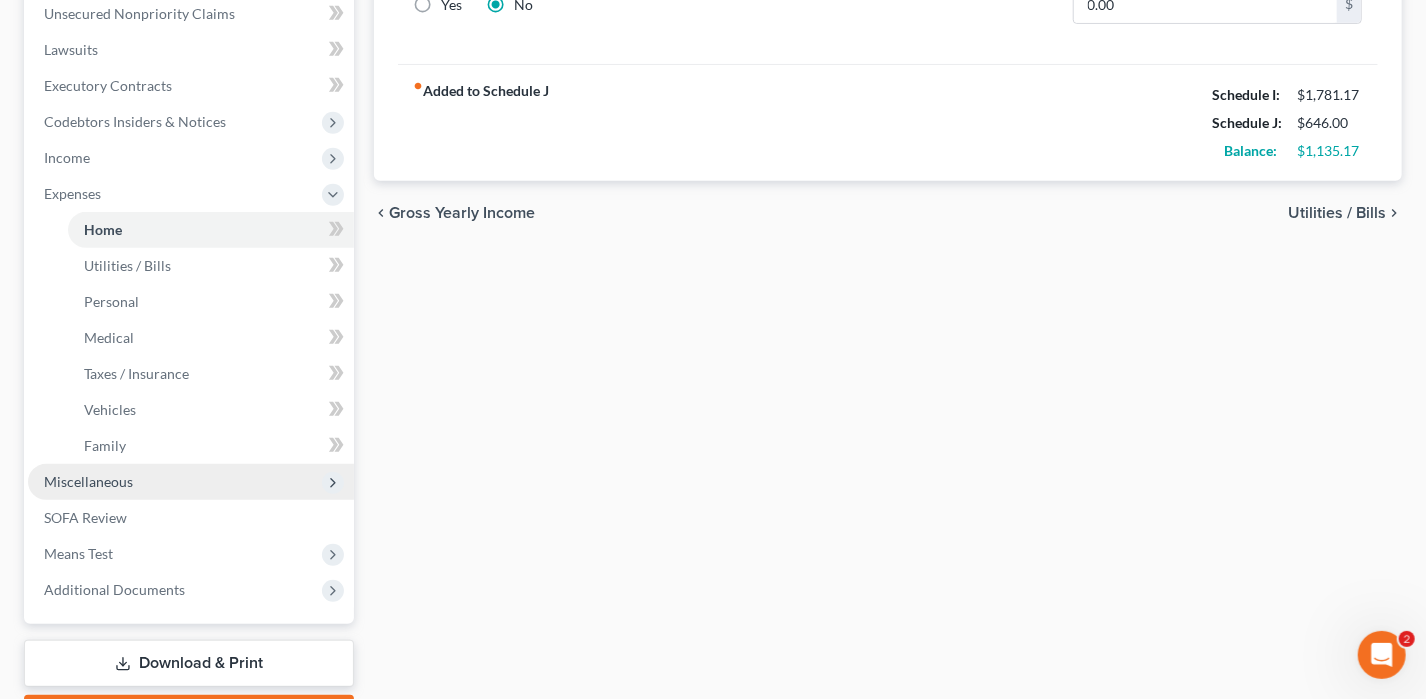 click on "Miscellaneous" at bounding box center (88, 481) 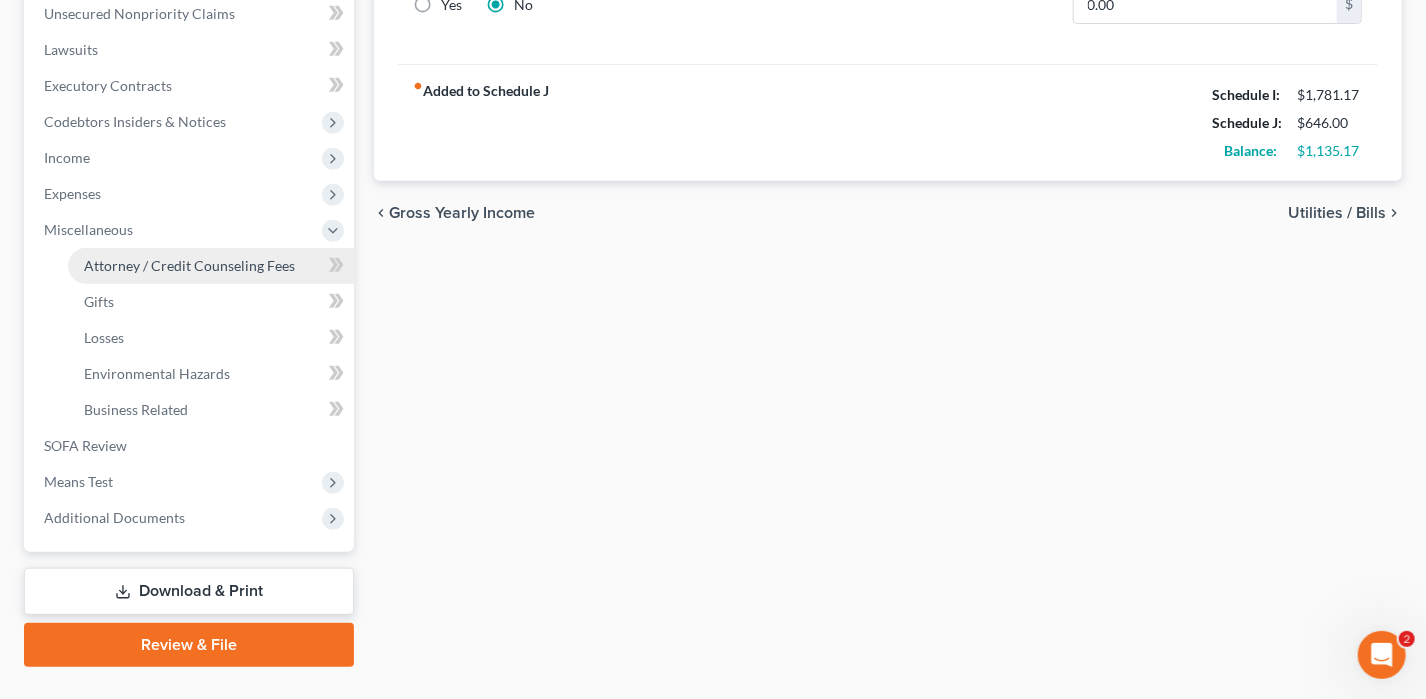 click on "Attorney / Credit Counseling Fees" at bounding box center (189, 265) 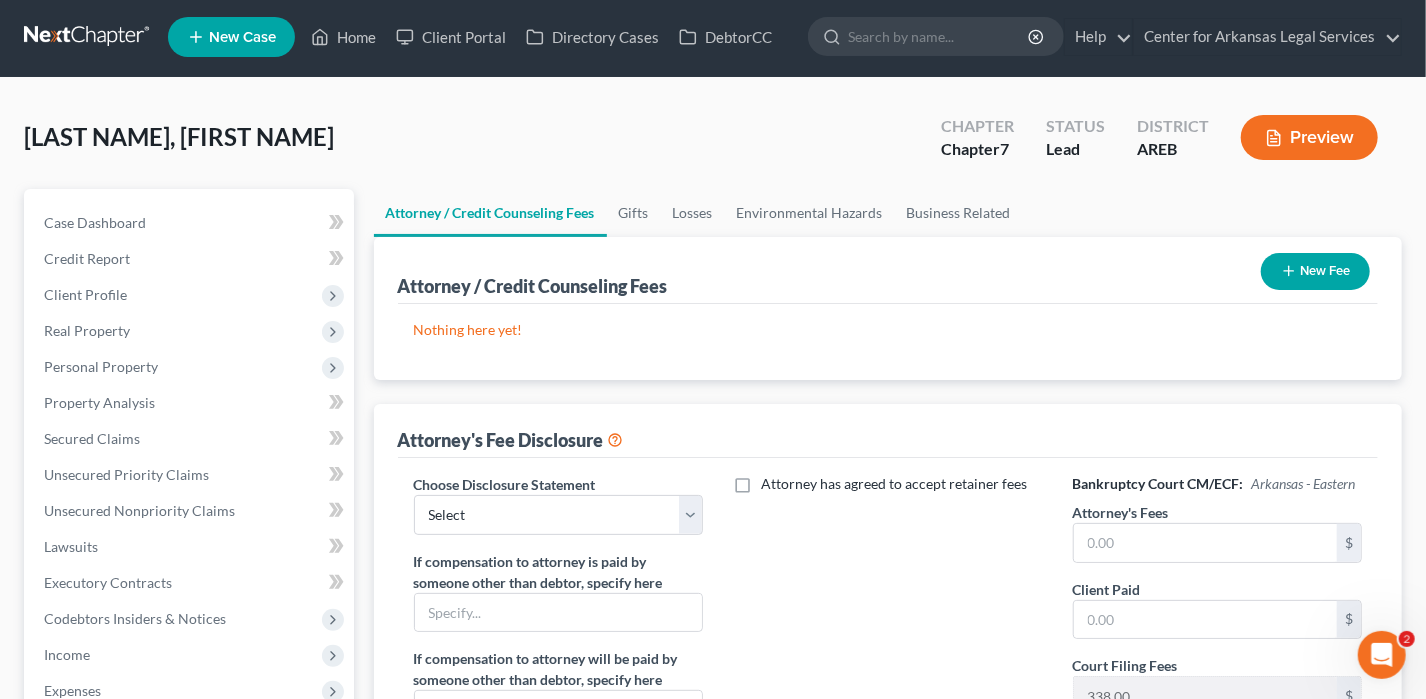 scroll, scrollTop: 0, scrollLeft: 0, axis: both 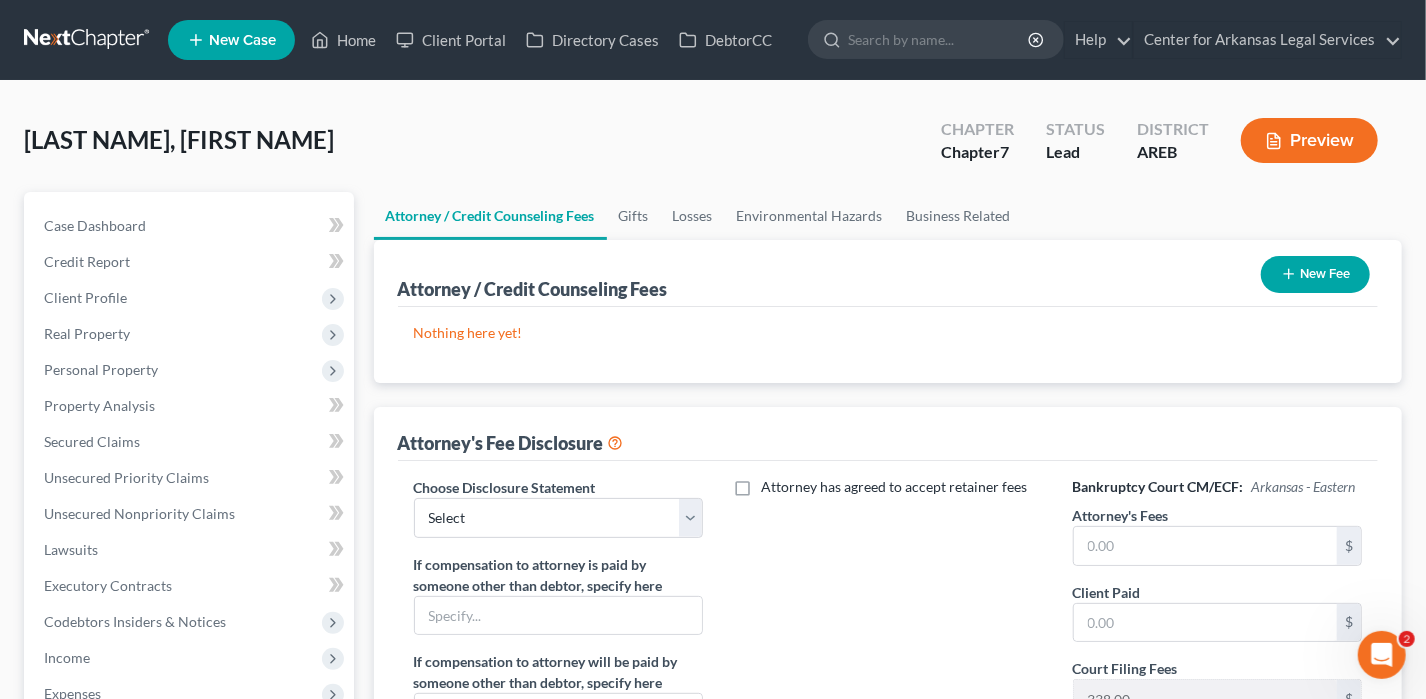 click on "Choose Disclosure Statement Select Disclosure Disclosure If compensation to attorney is paid by someone other than debtor, specify here If compensation to attorney will be paid by someone other than debtor, specify here Attorney has agreed to share the compensation with another person or persons who are not members of their law firm." at bounding box center [559, 662] 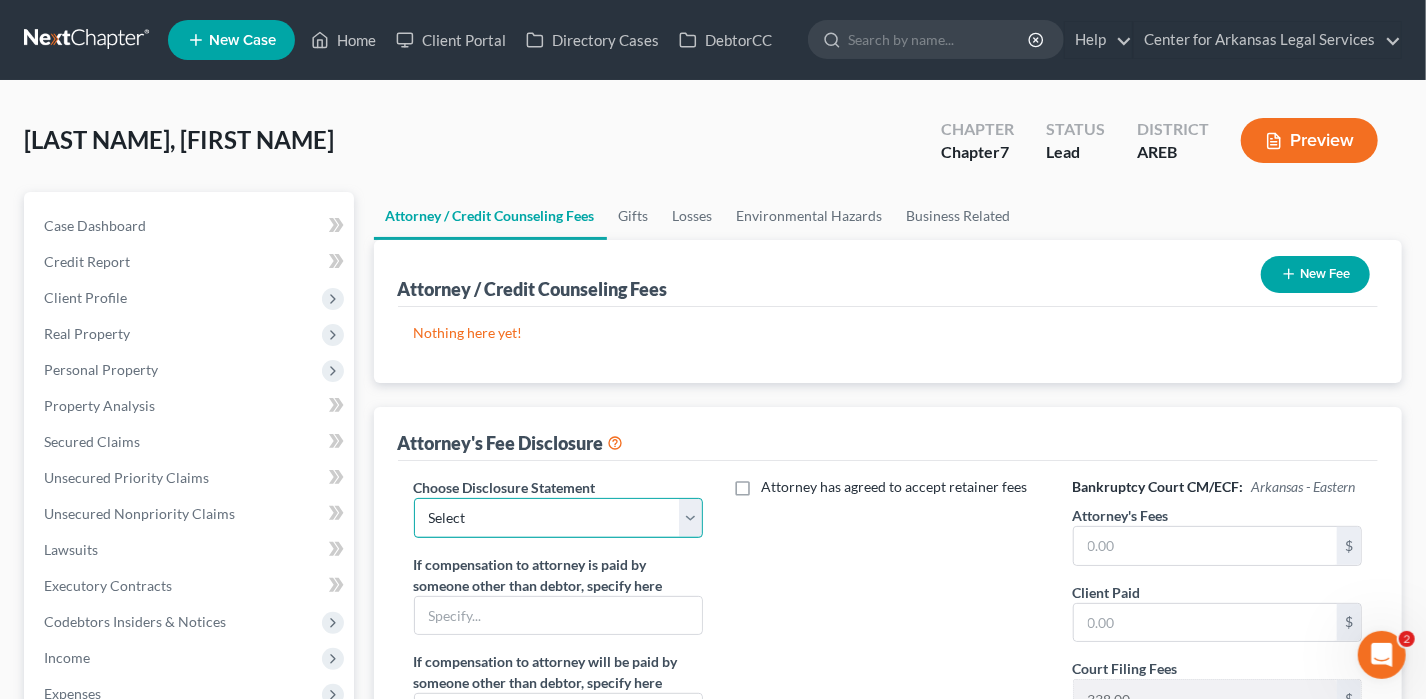 click on "Select Disclosure Disclosure" at bounding box center (559, 518) 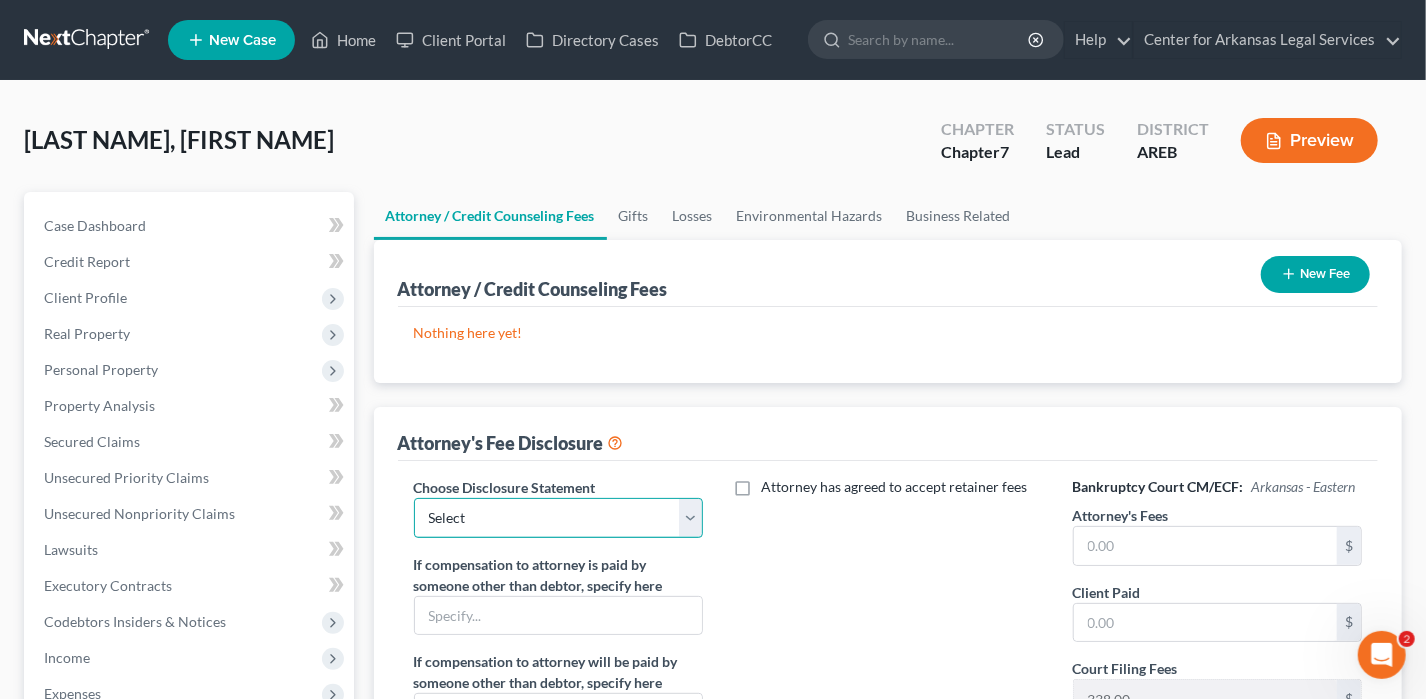 select on "0" 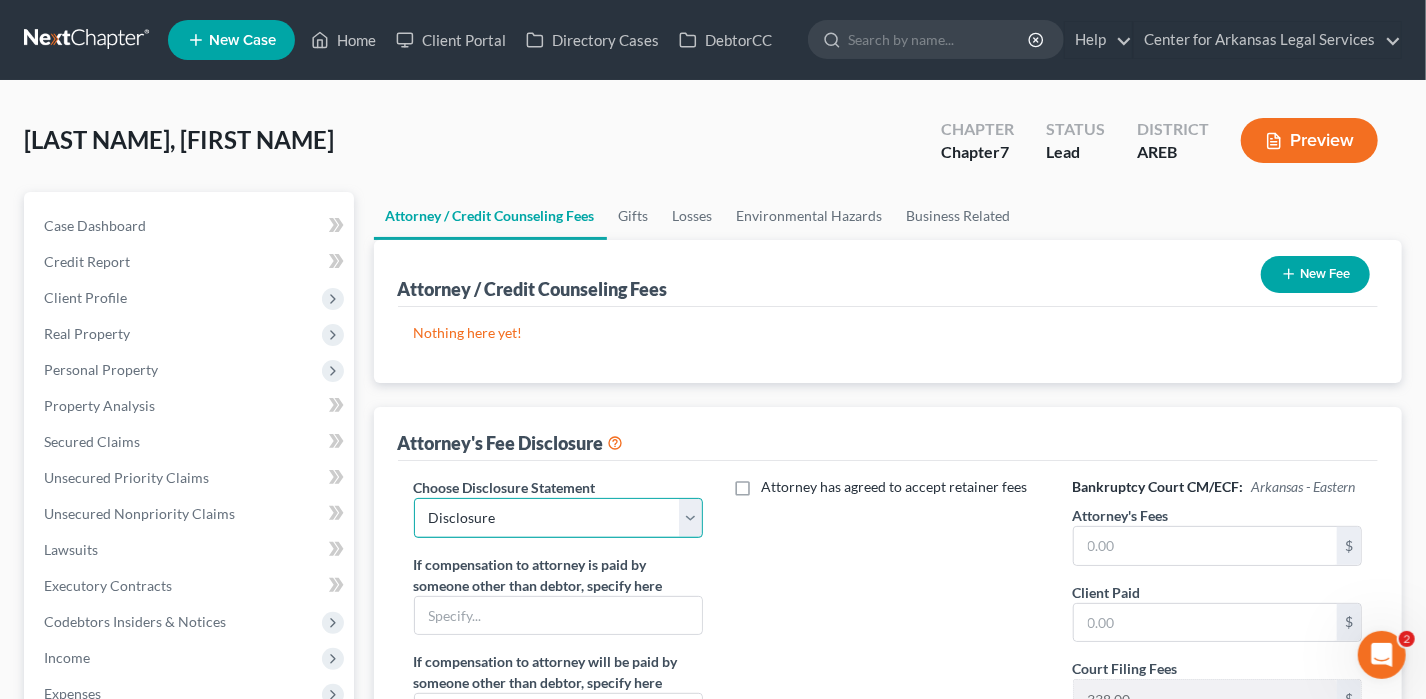 click on "Select Disclosure Disclosure" at bounding box center [559, 518] 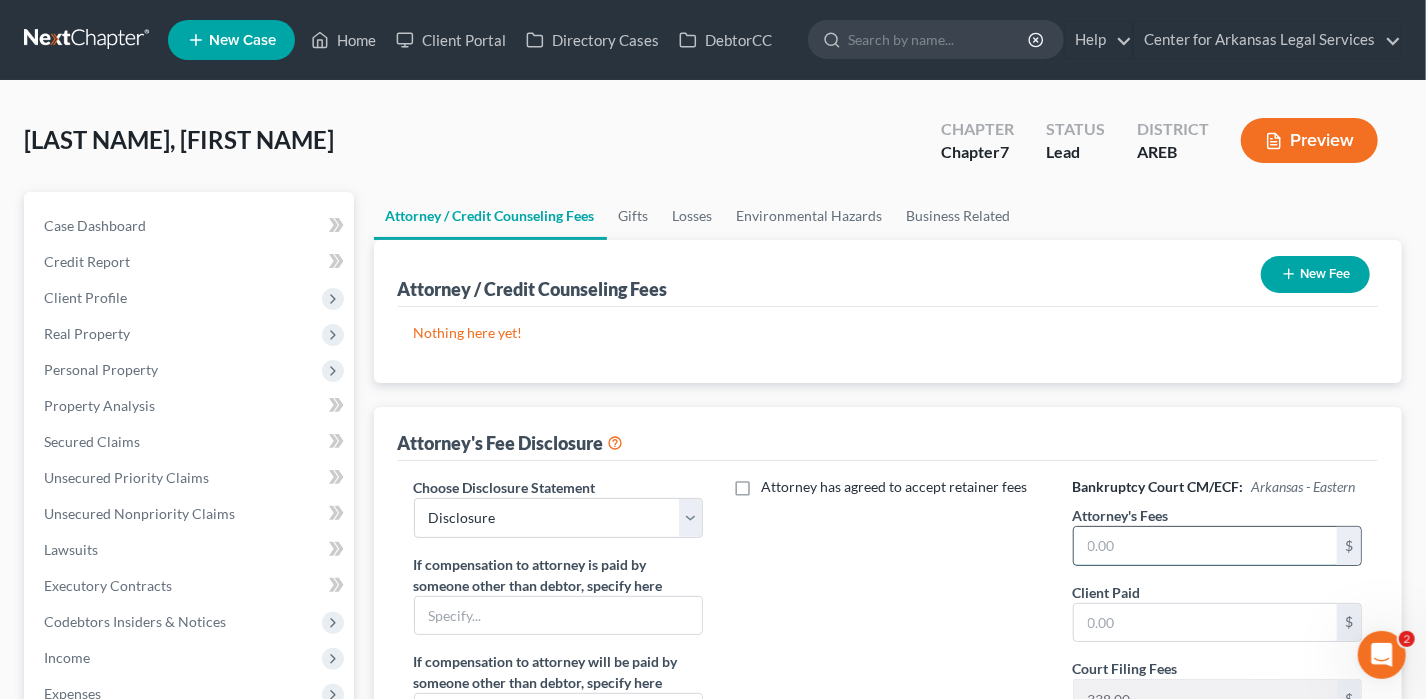 click at bounding box center [1206, 546] 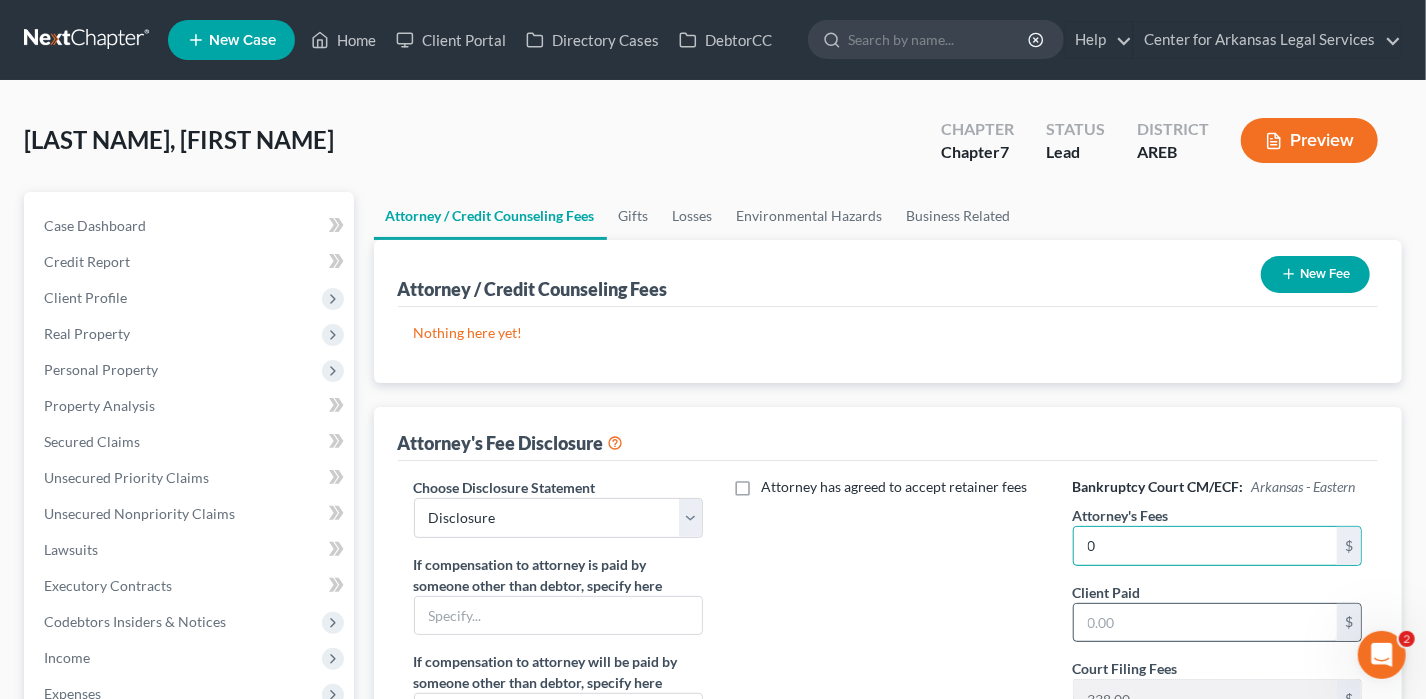 type on "0" 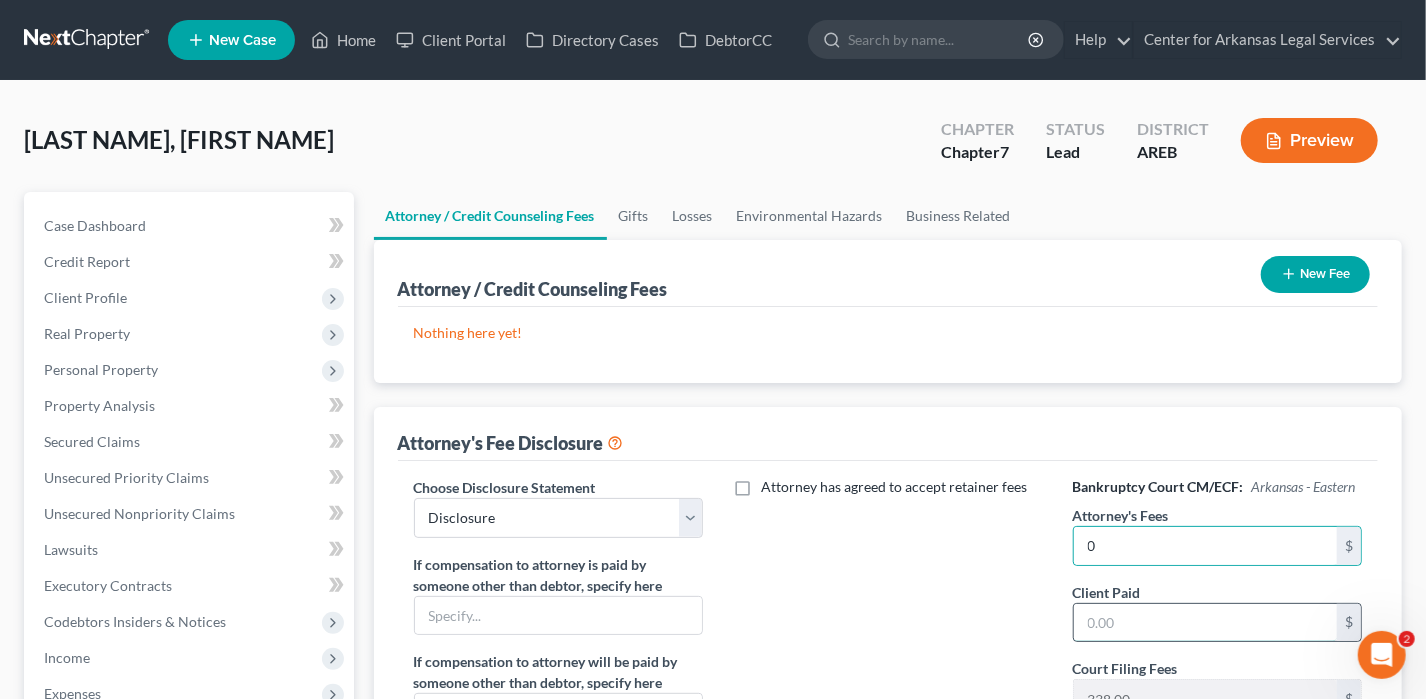 click at bounding box center [1206, 623] 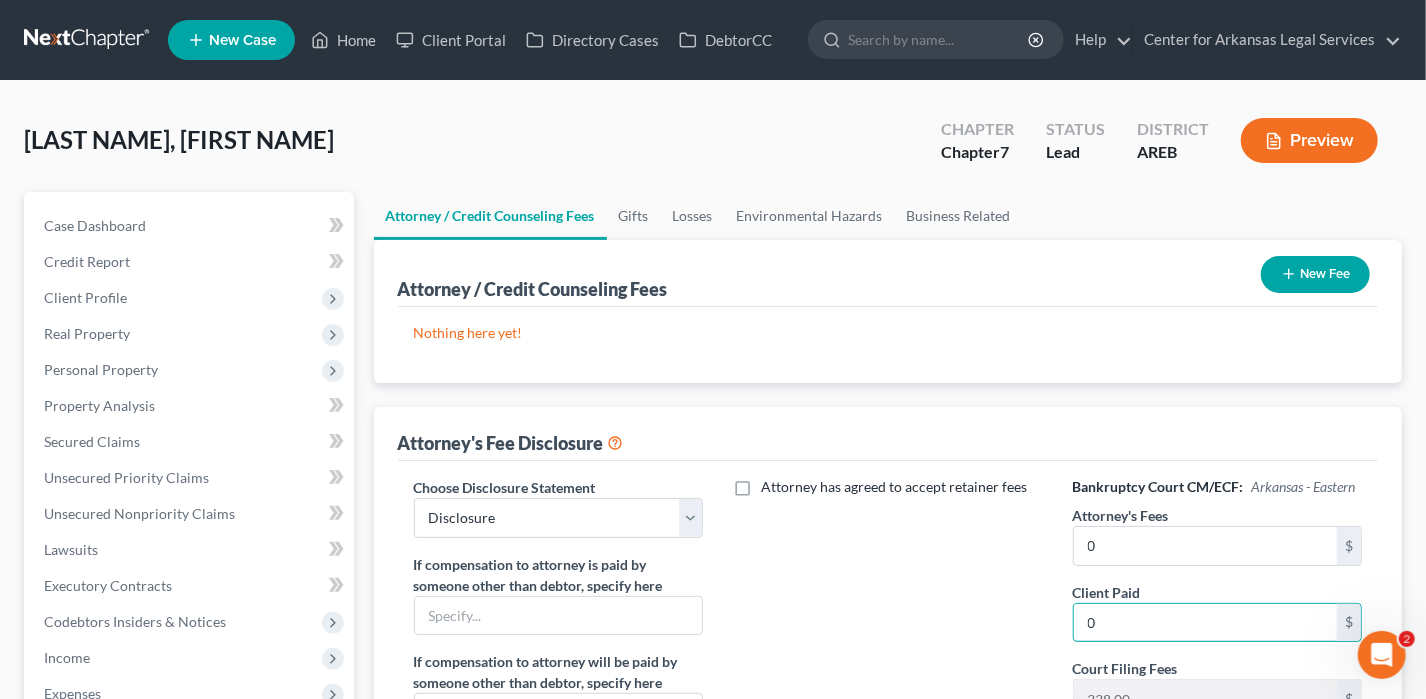 scroll, scrollTop: 400, scrollLeft: 0, axis: vertical 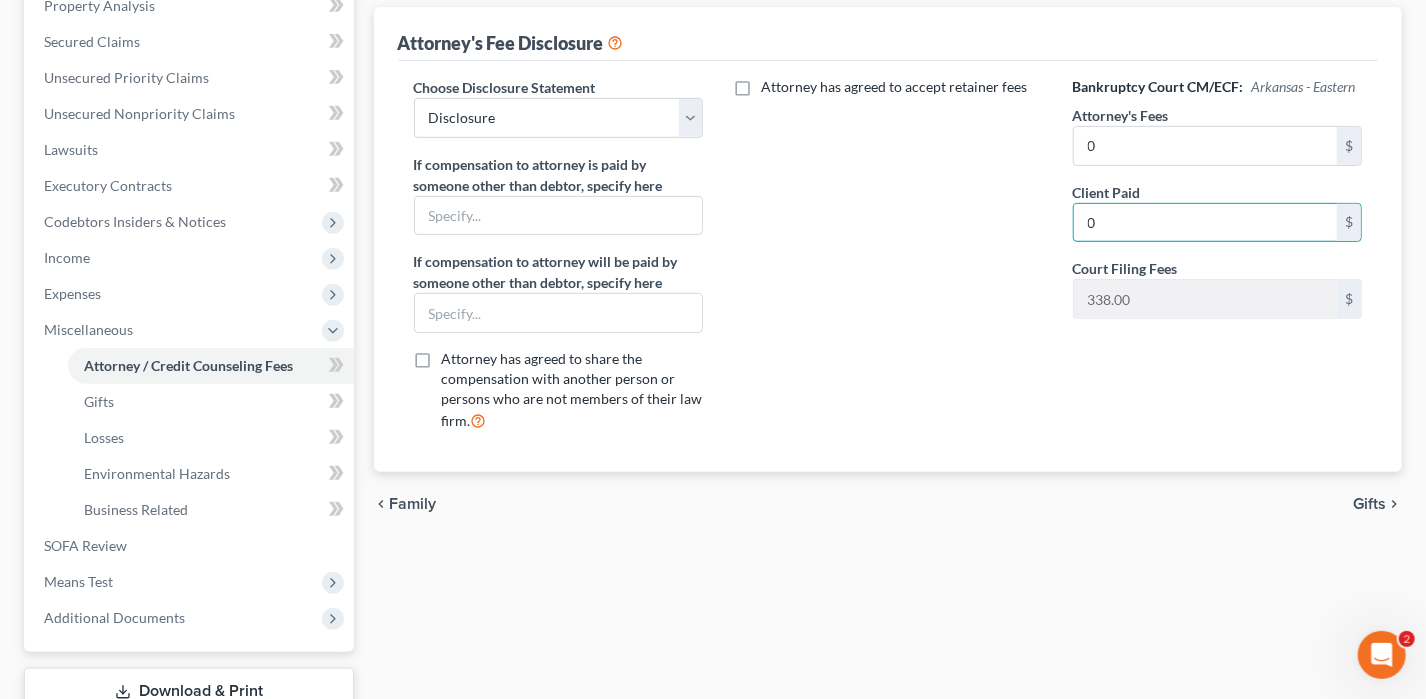 type on "0" 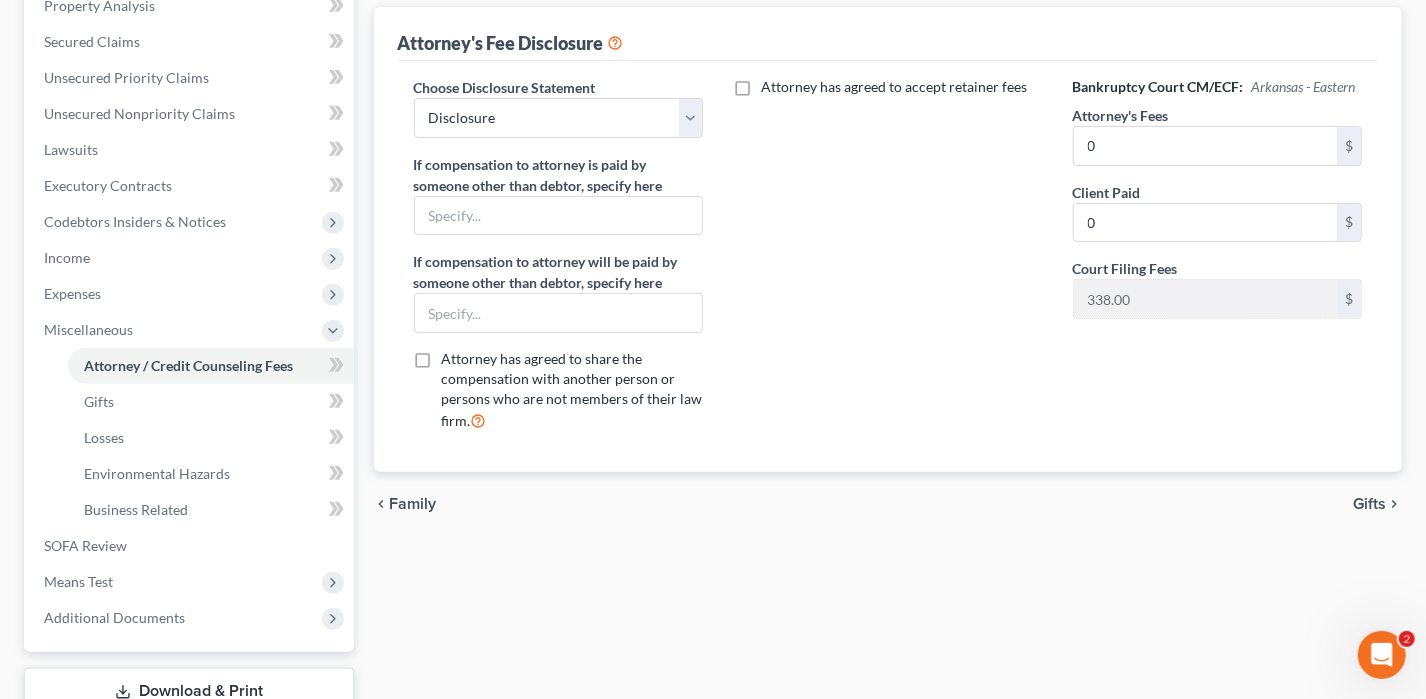 click on "Gifts" at bounding box center [1369, 504] 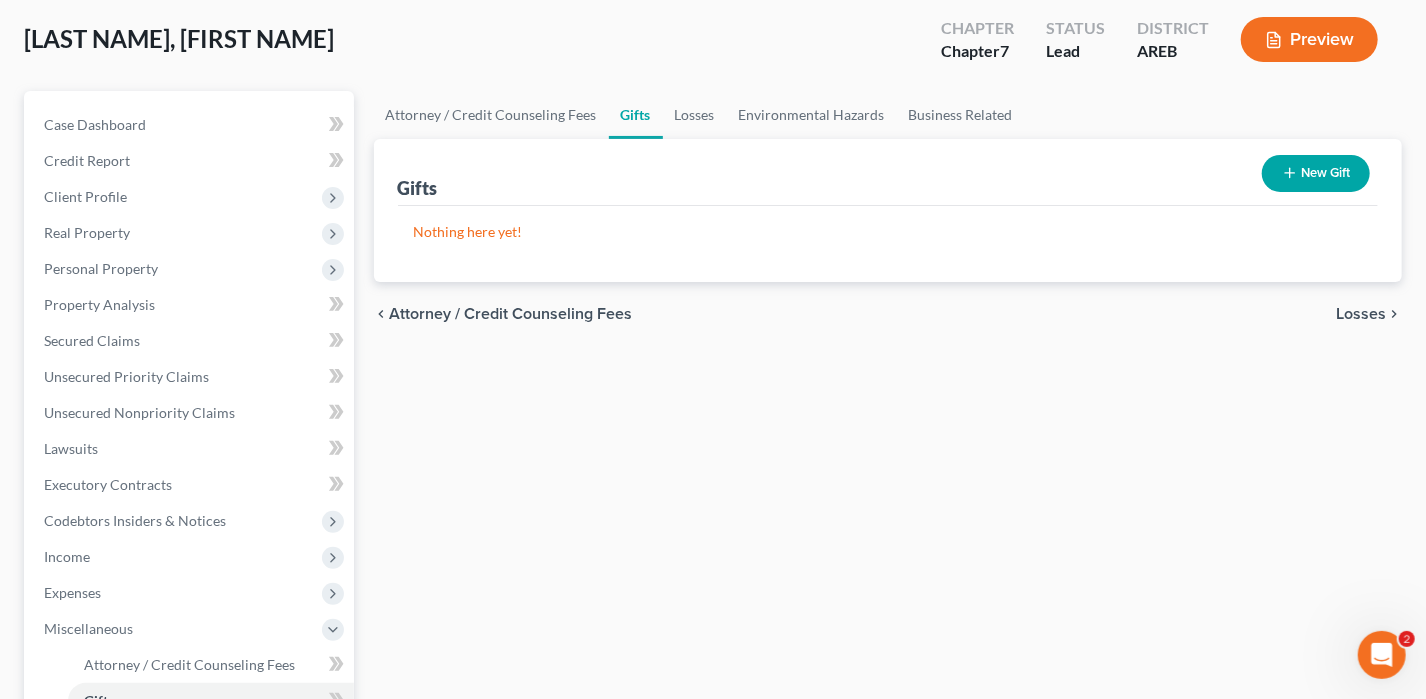 scroll, scrollTop: 0, scrollLeft: 0, axis: both 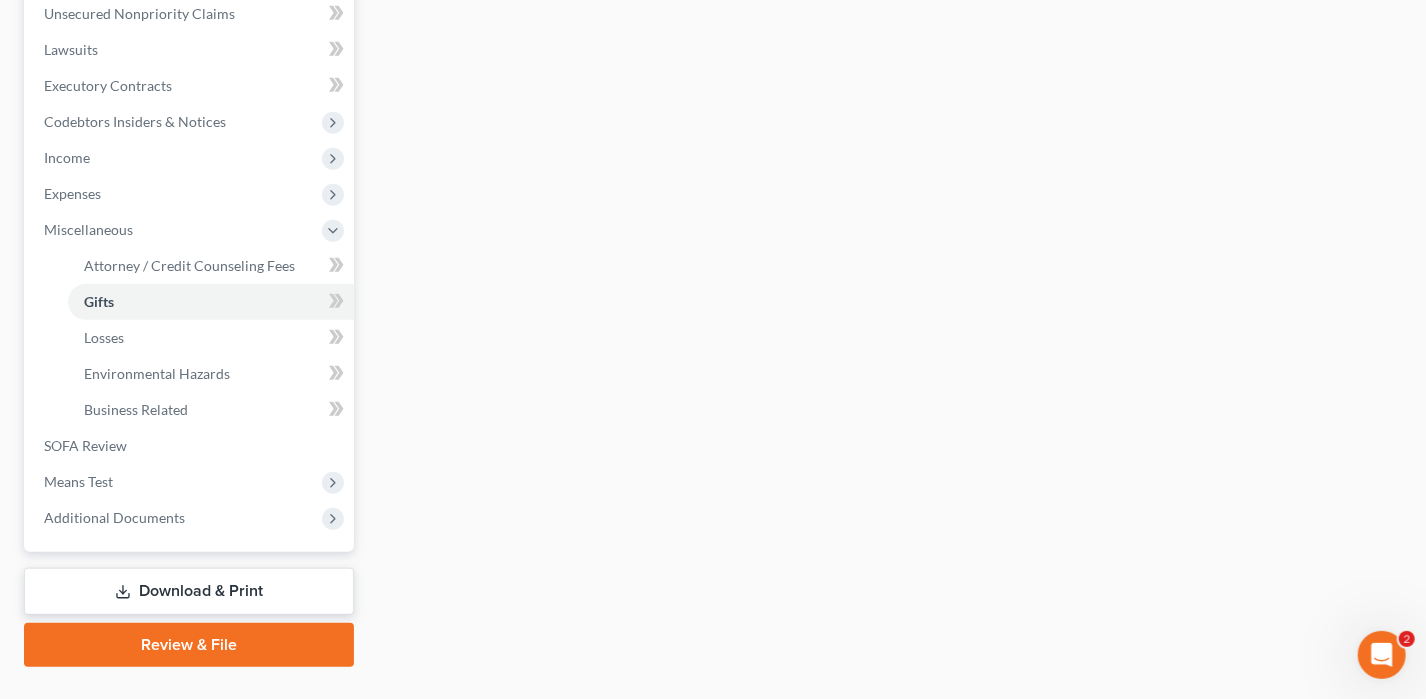 click on "Download & Print" at bounding box center [189, 591] 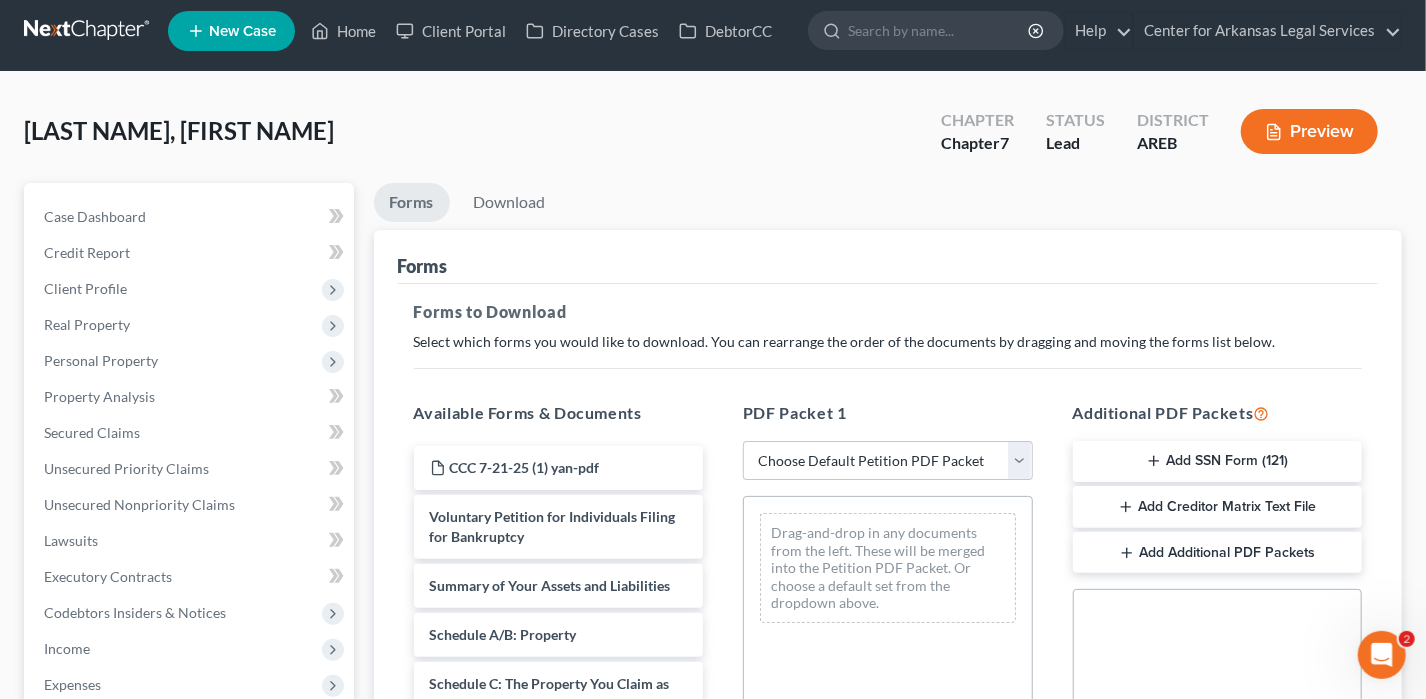 scroll, scrollTop: 0, scrollLeft: 0, axis: both 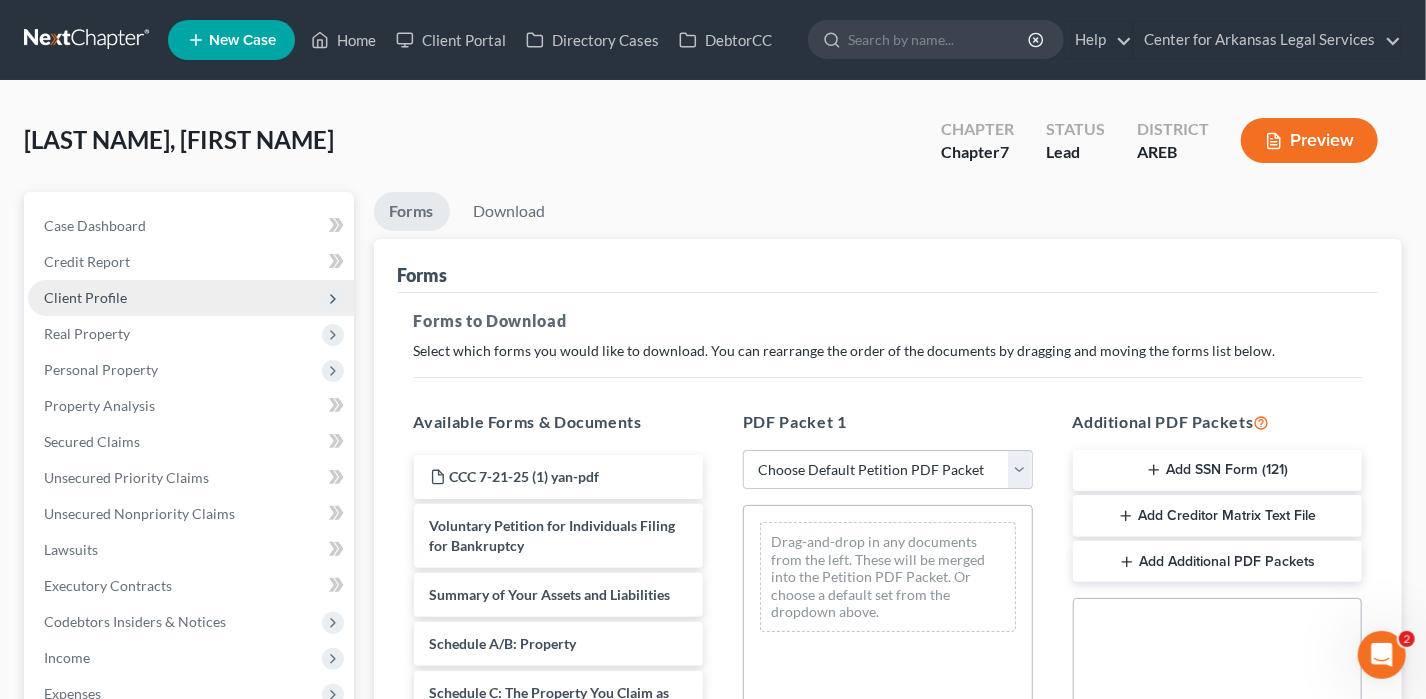 click on "Client Profile" at bounding box center [191, 298] 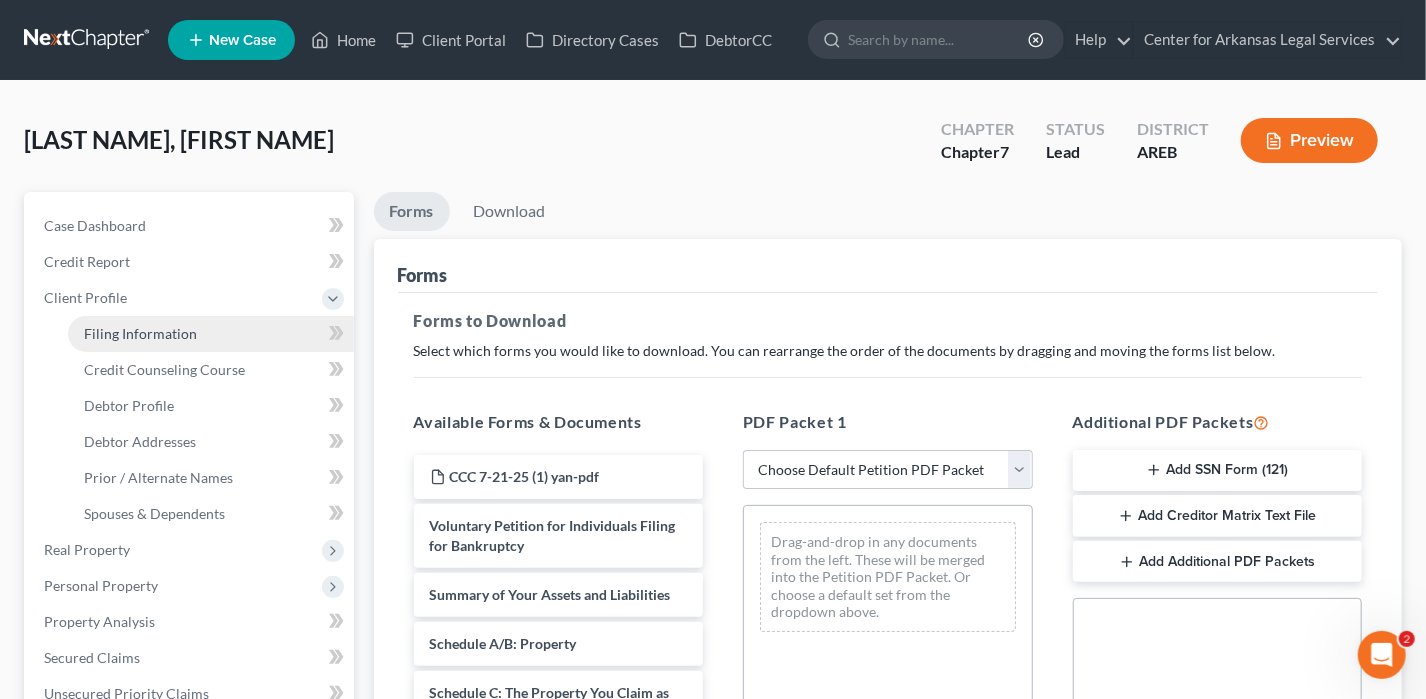 click on "Filing Information" at bounding box center [140, 333] 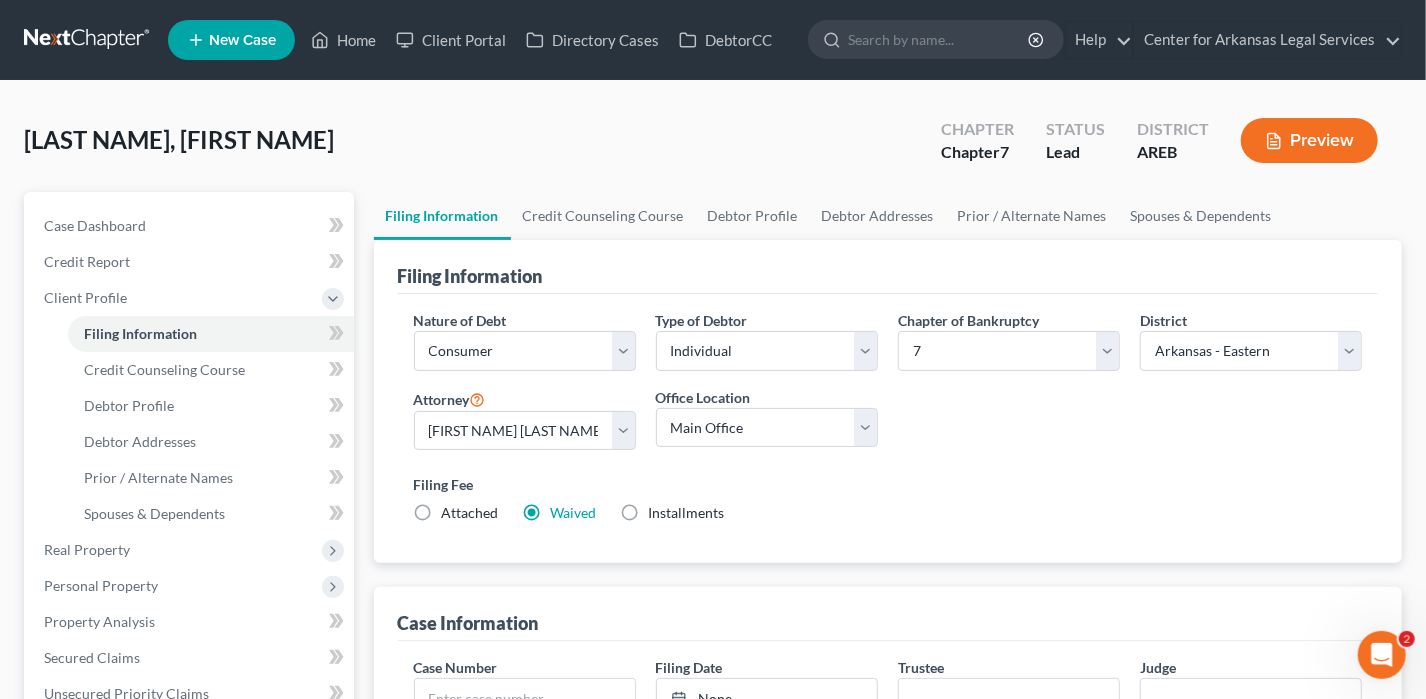click on "Installments Installments" at bounding box center [687, 513] 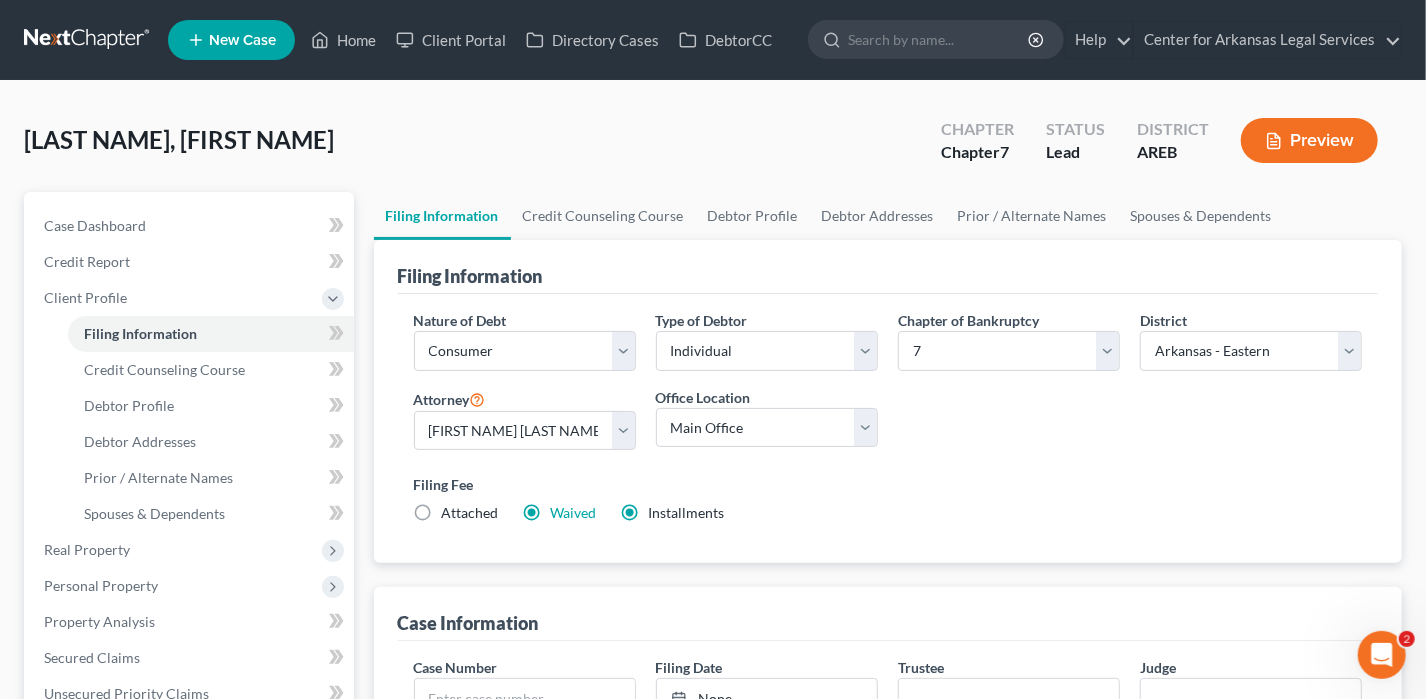 radio on "false" 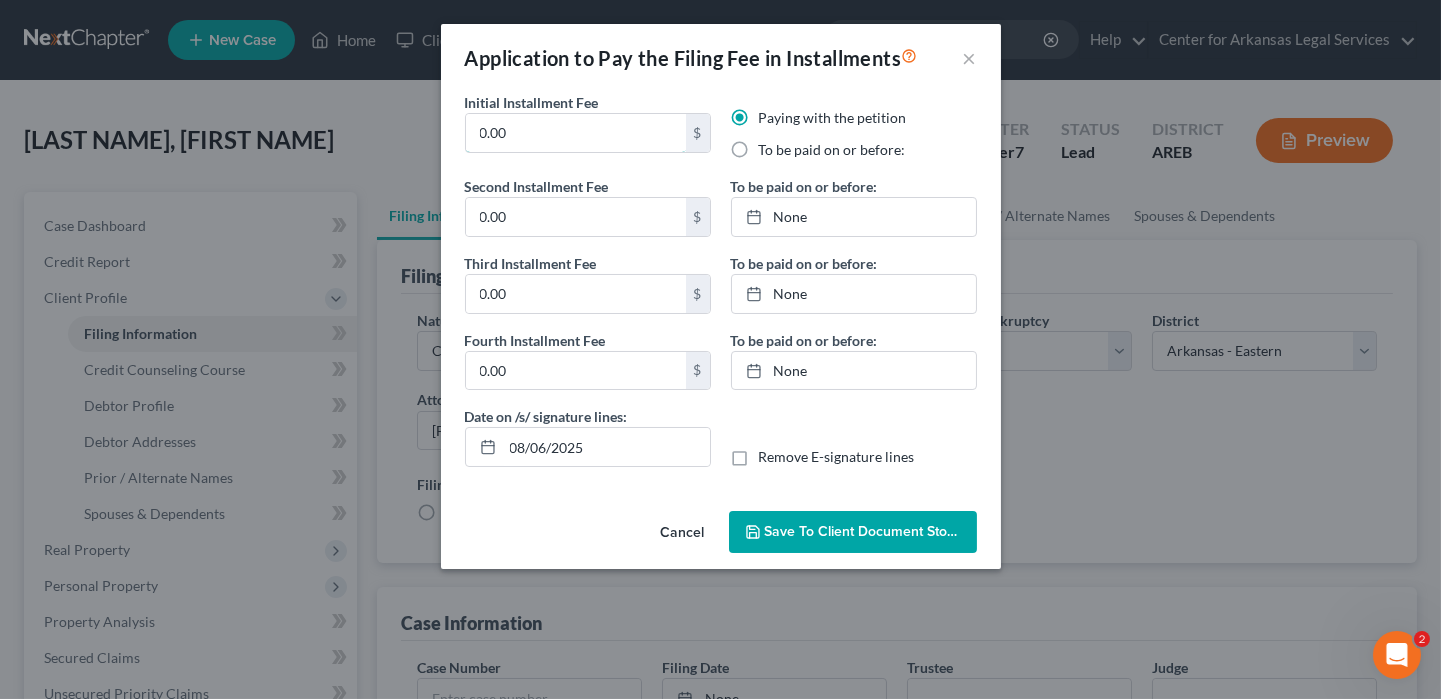 drag, startPoint x: 532, startPoint y: 121, endPoint x: 360, endPoint y: 147, distance: 173.95401 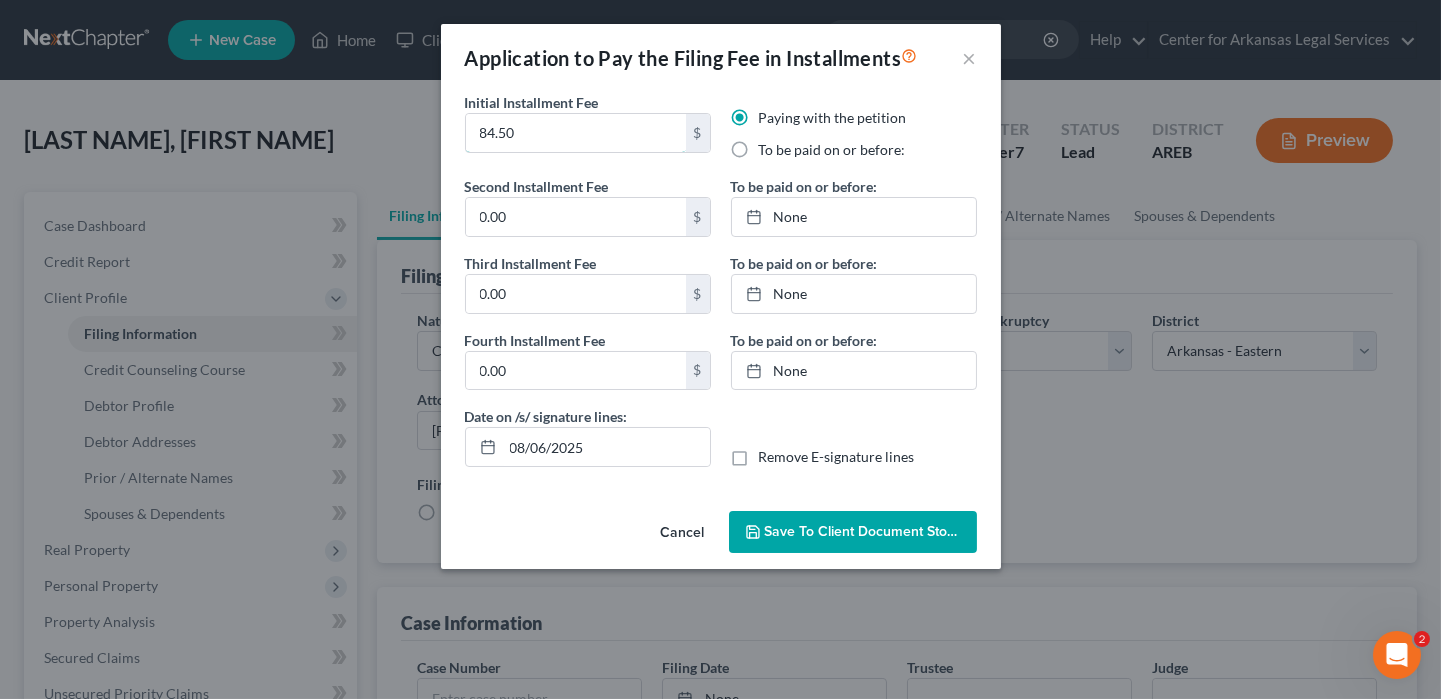 type on "84.50" 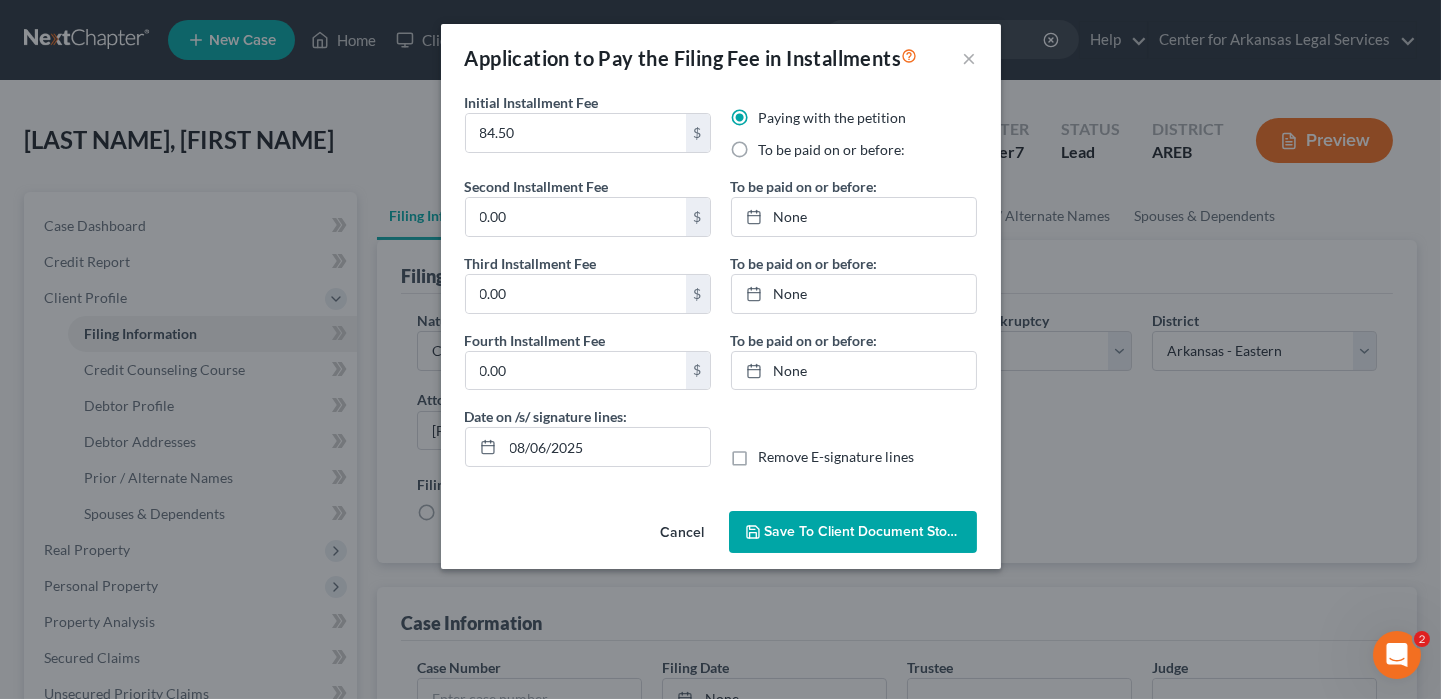 click on "To be paid on or before:" at bounding box center [832, 150] 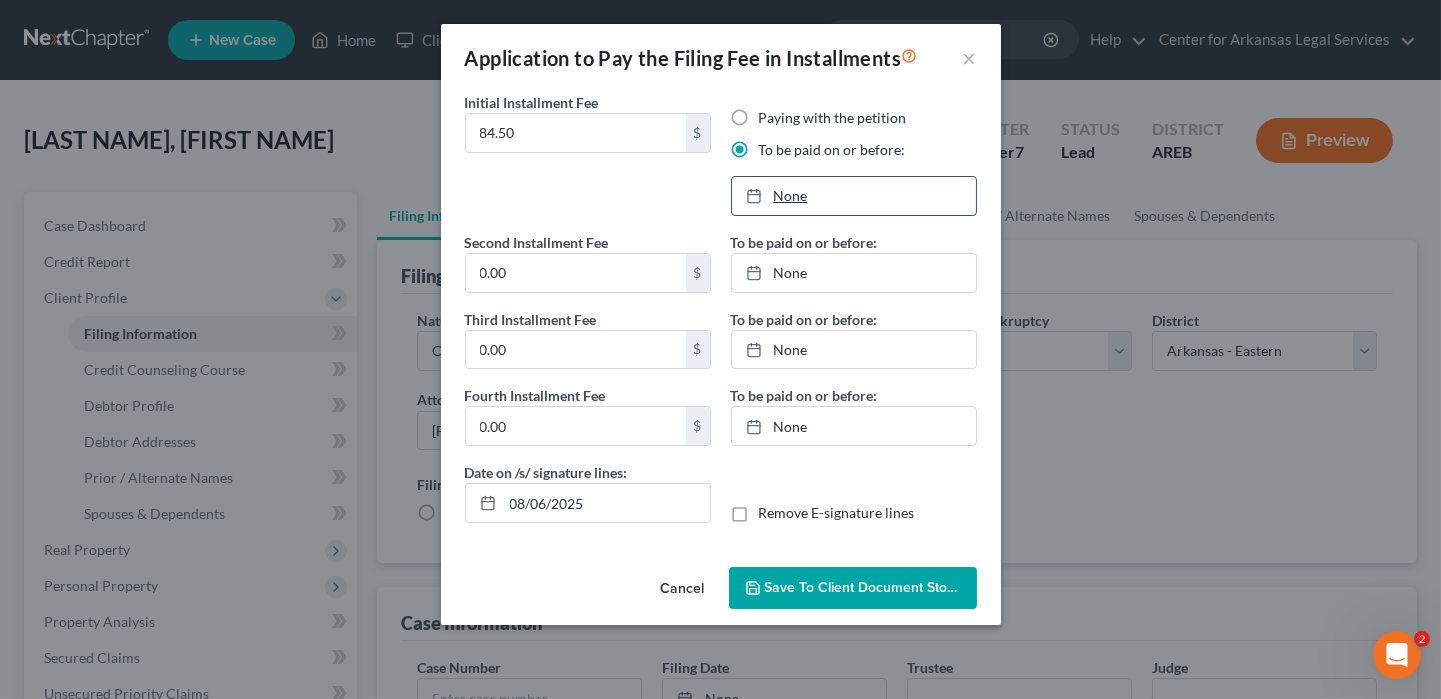 type on "8/6/2025" 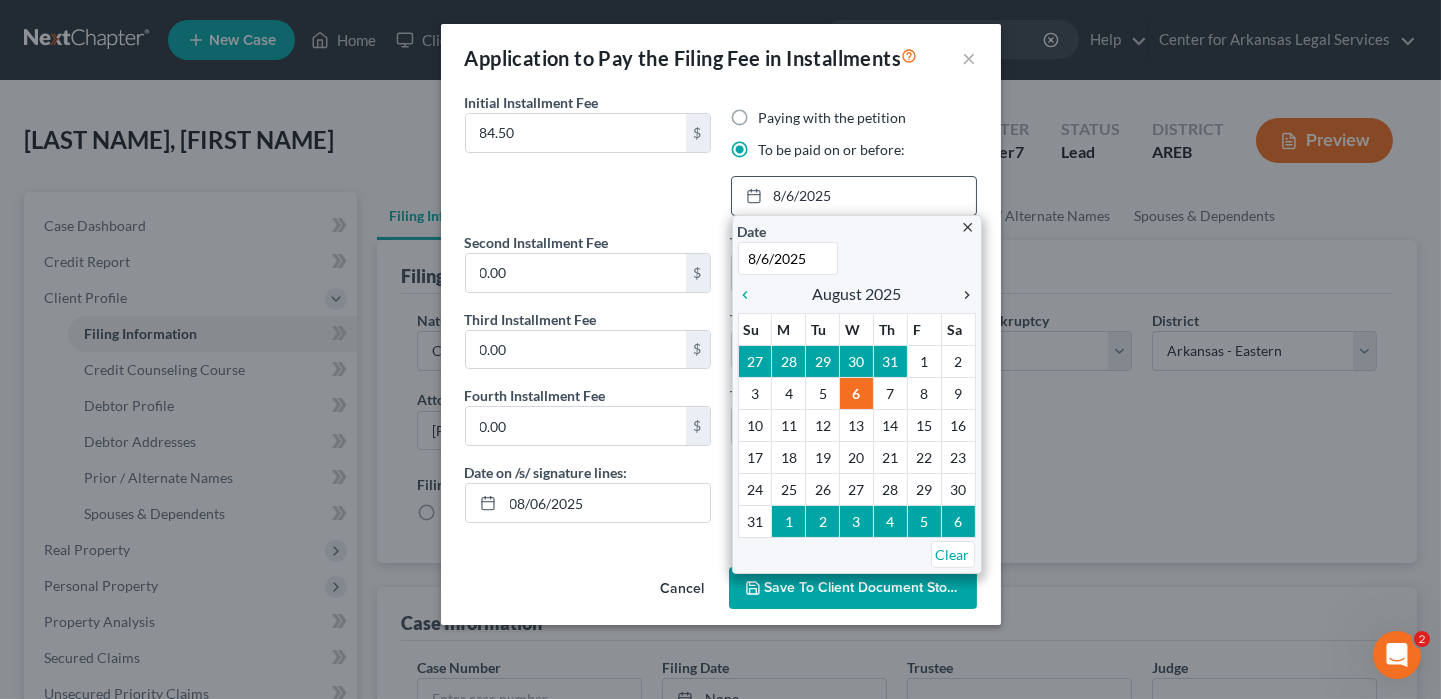 click on "chevron_right" at bounding box center [963, 295] 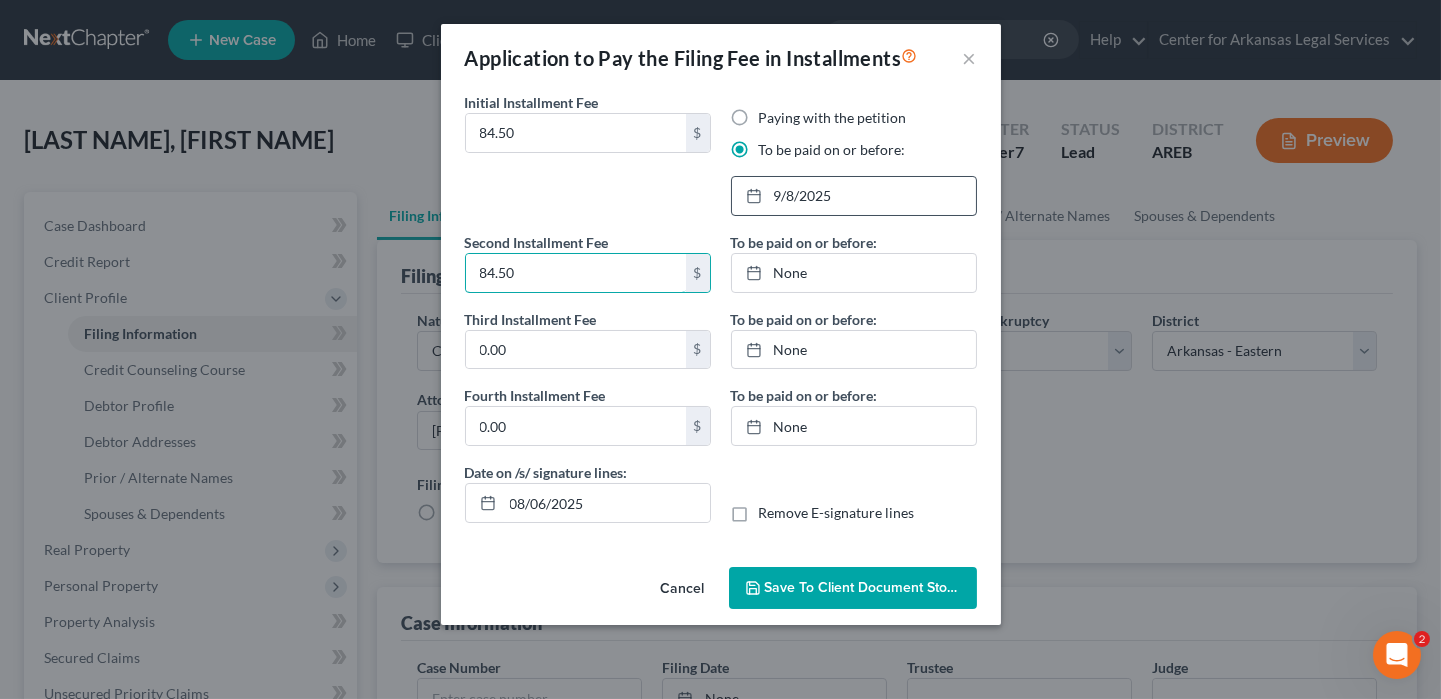 type on "84.50" 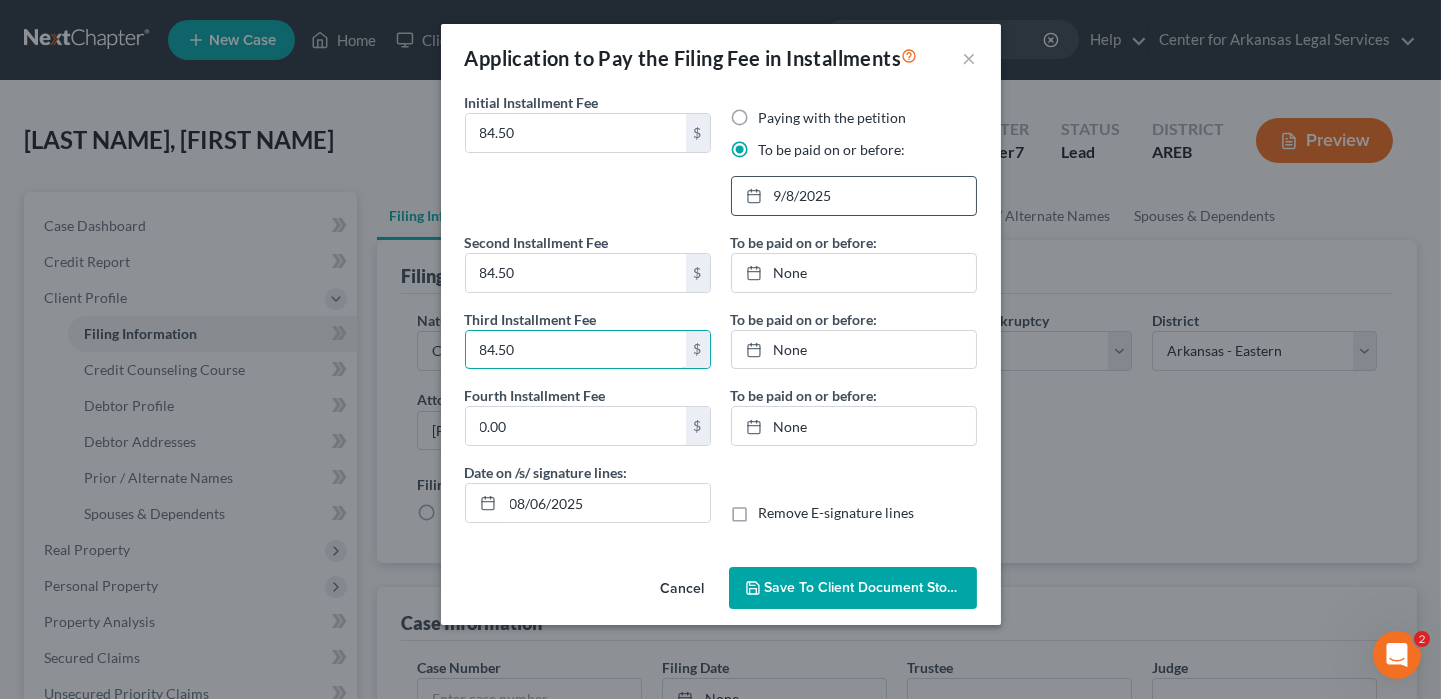 type on "84.50" 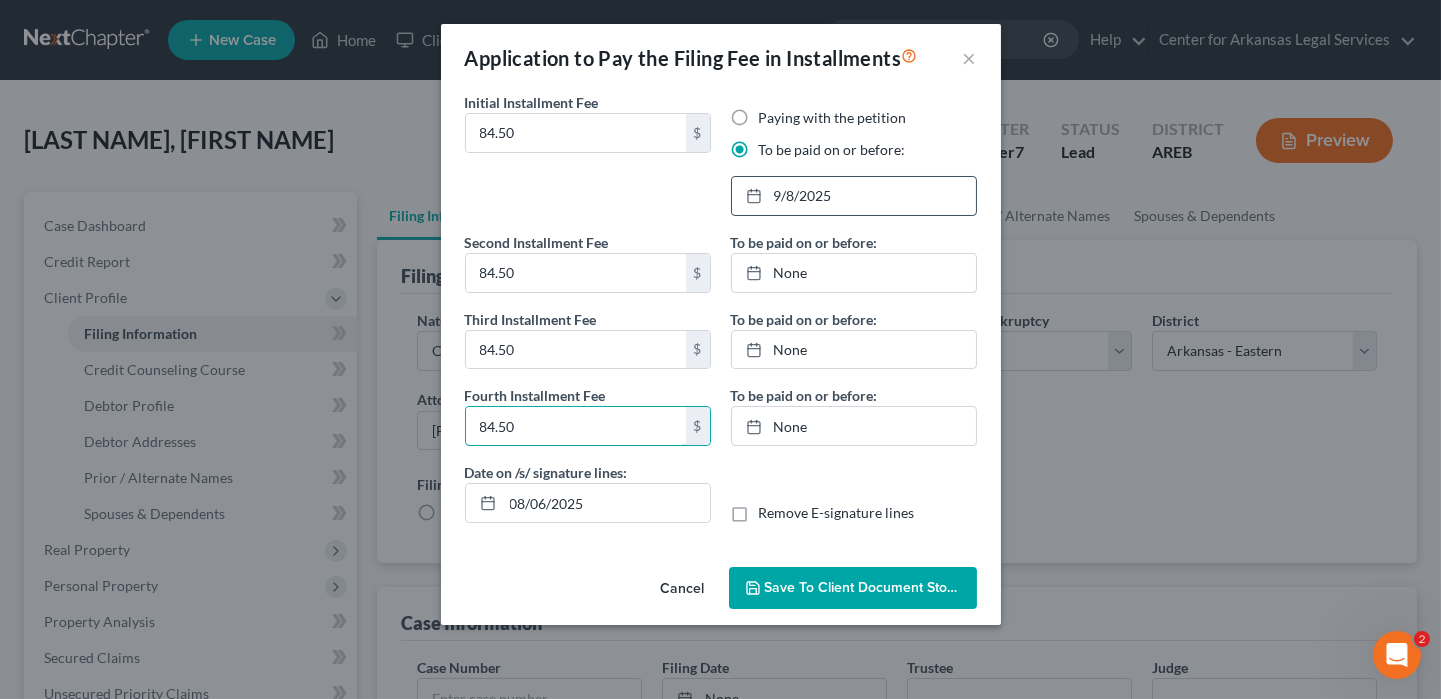 type on "84.50" 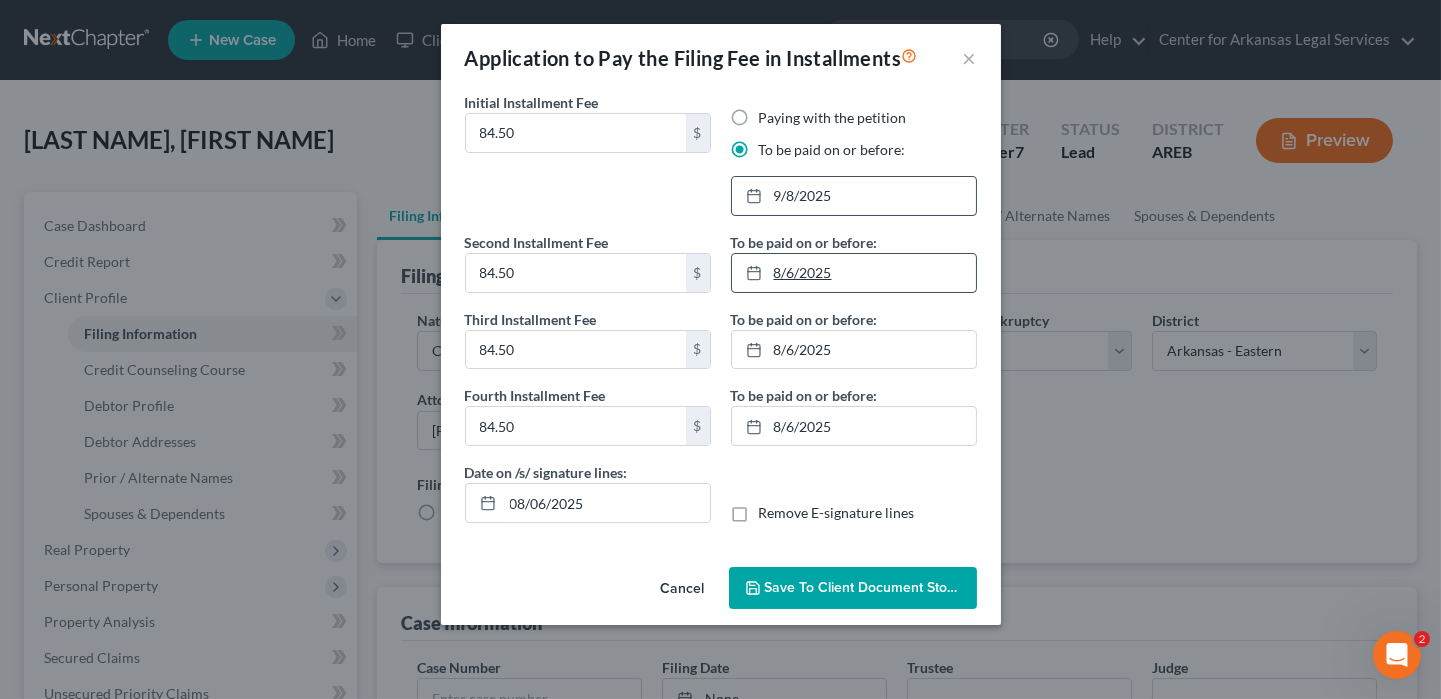 click on "8/6/2025" at bounding box center (854, 273) 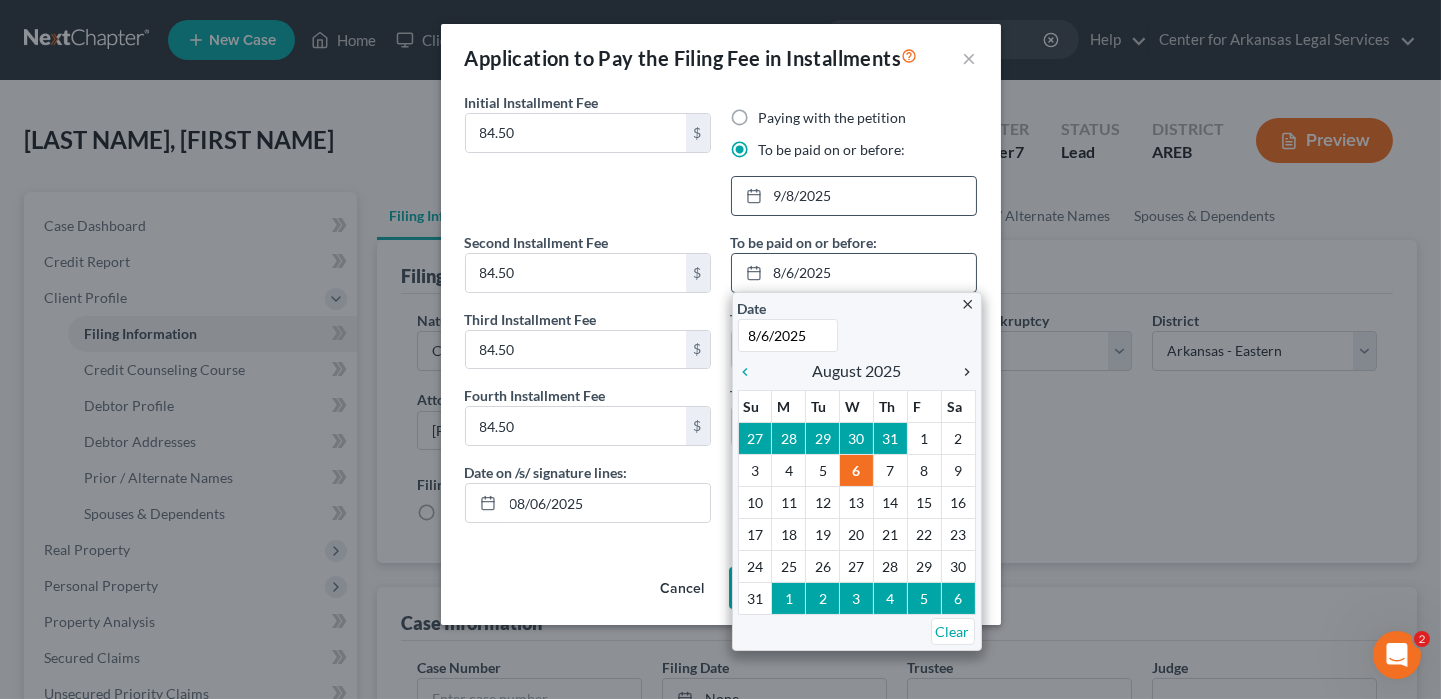 click on "chevron_right" at bounding box center (963, 372) 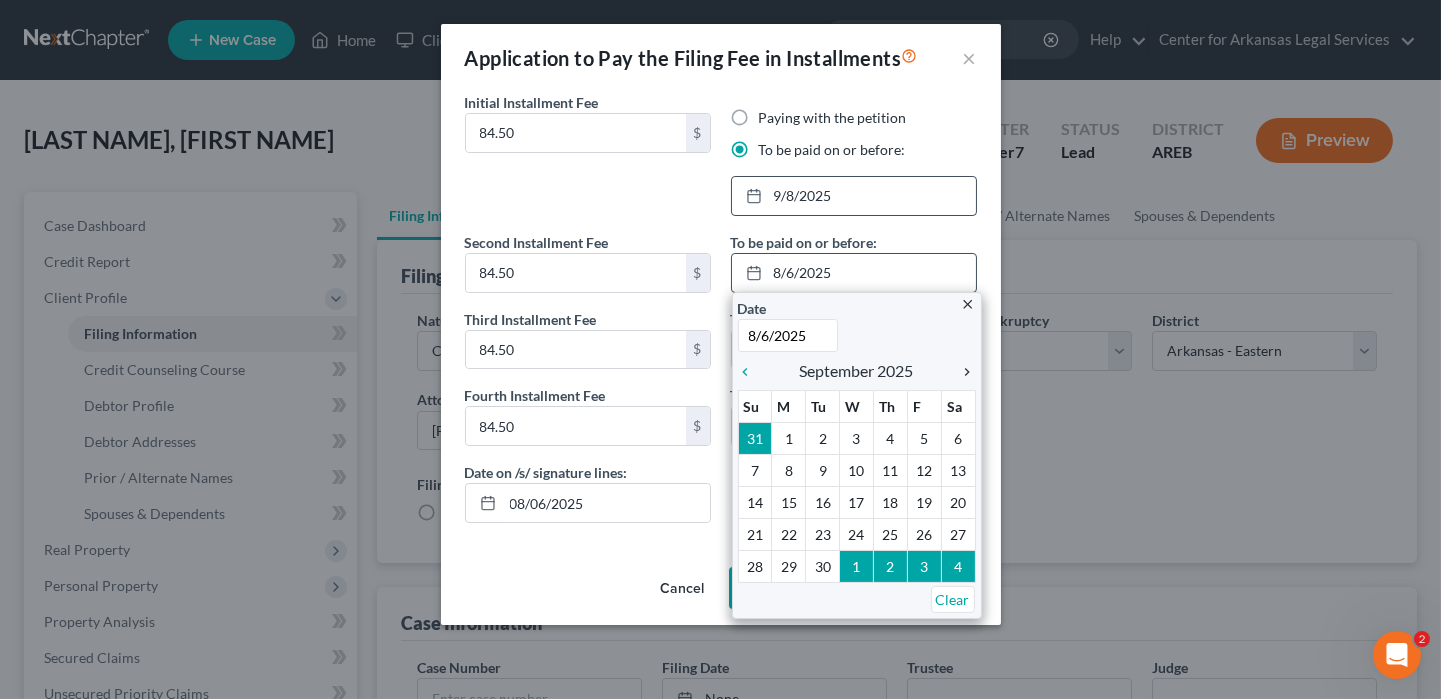 click on "chevron_right" at bounding box center [963, 372] 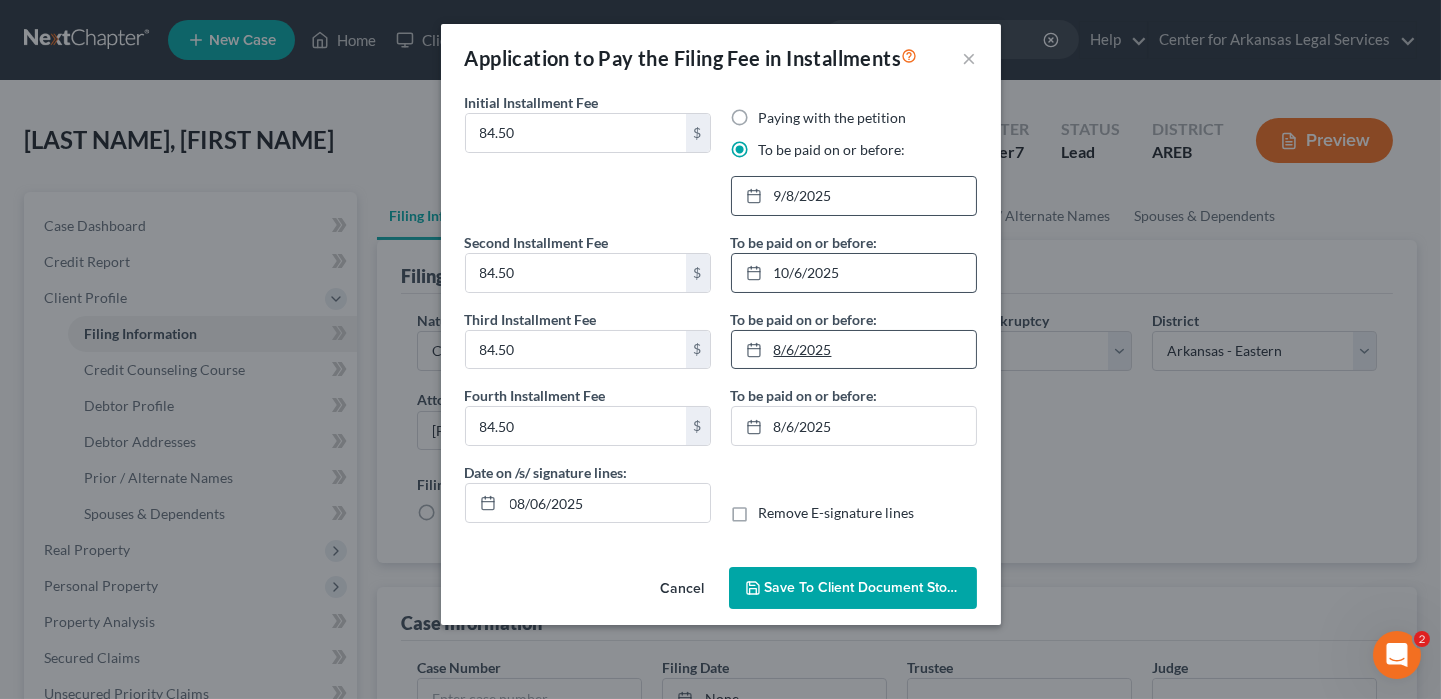 click on "8/6/2025" at bounding box center (854, 350) 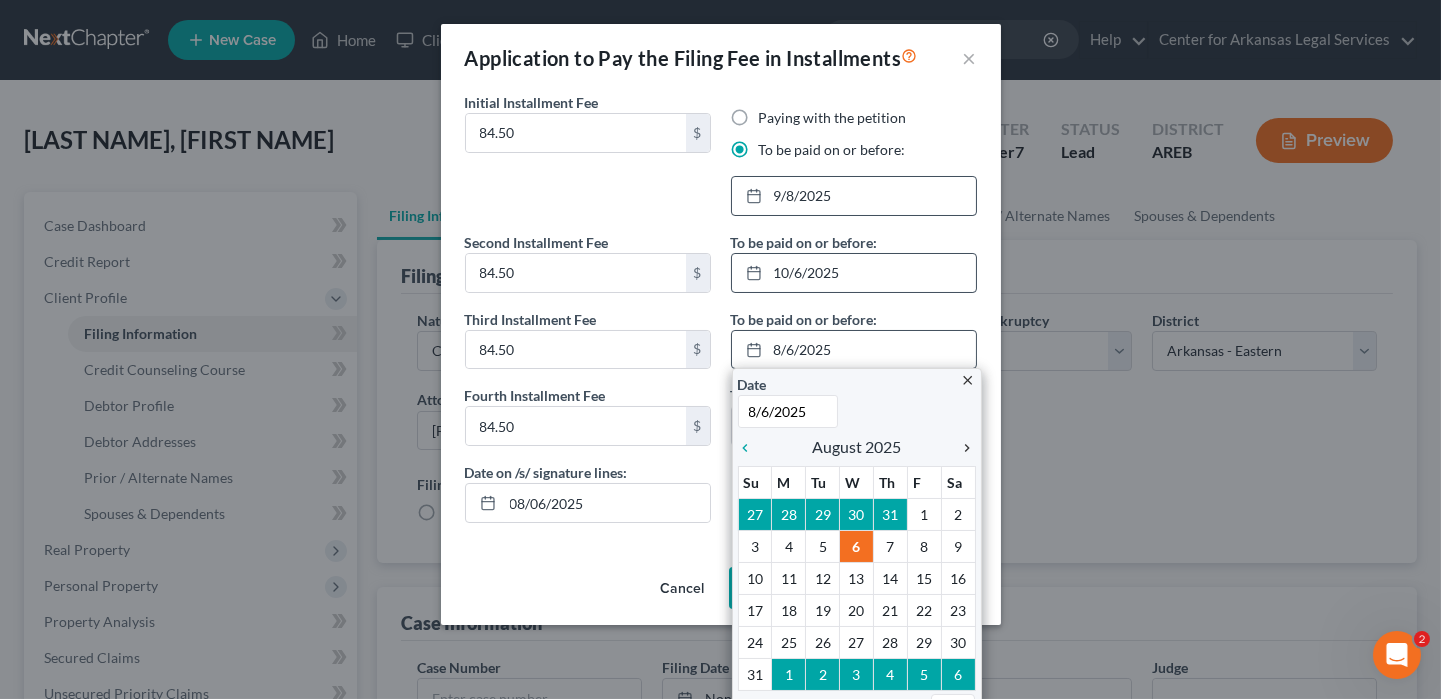 click on "chevron_right" at bounding box center [963, 448] 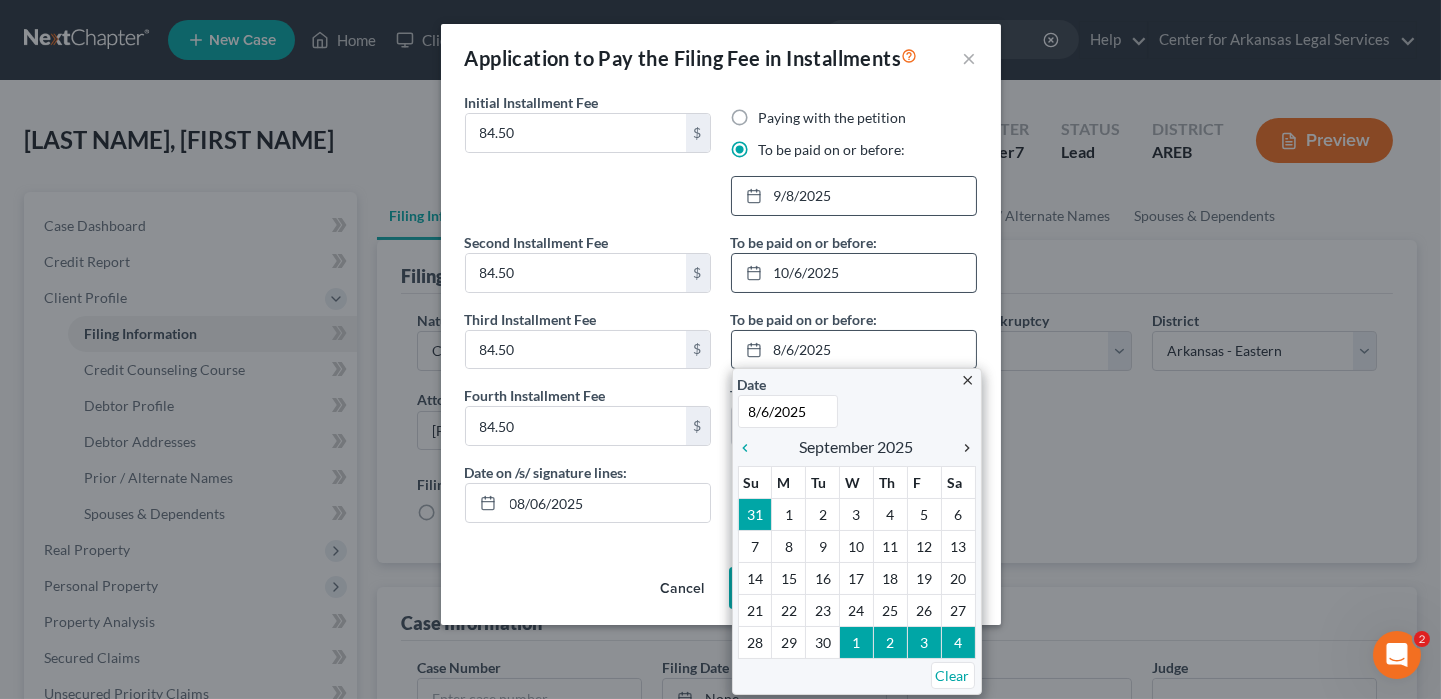 click on "chevron_right" at bounding box center (963, 448) 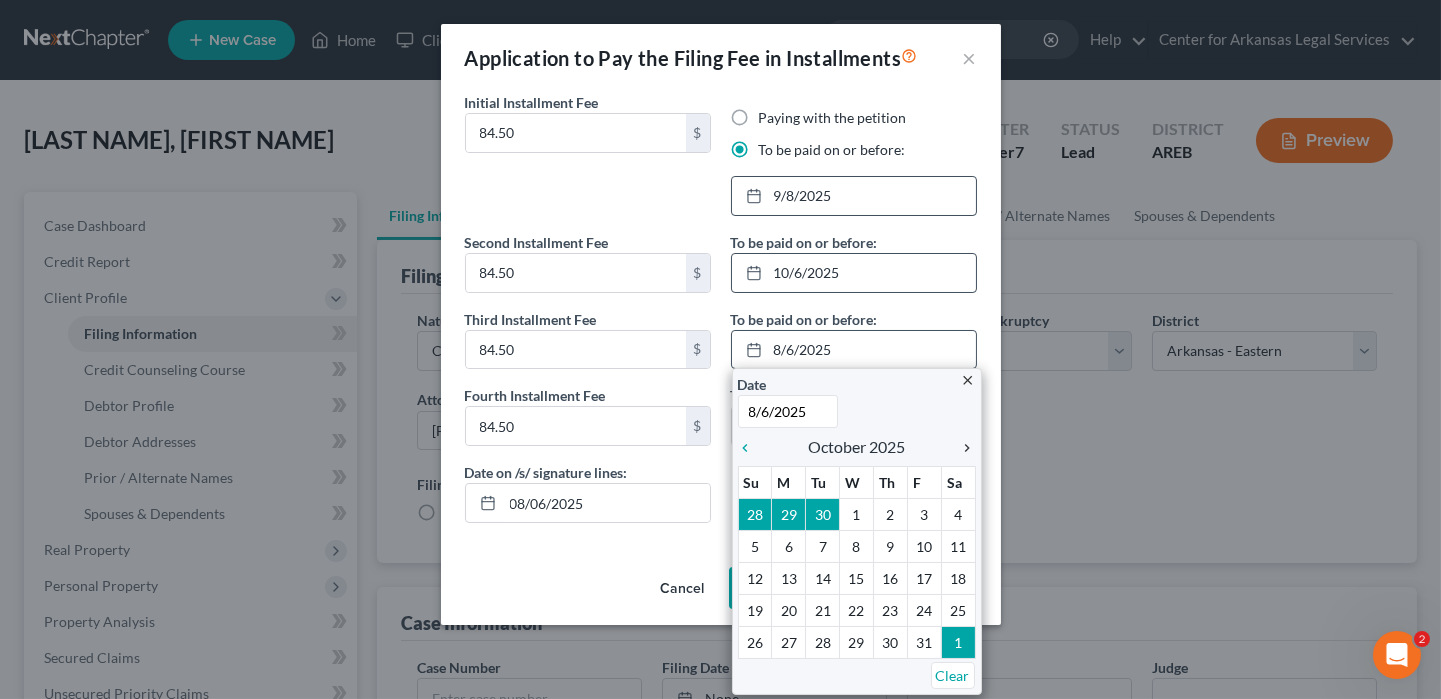 click on "chevron_right" at bounding box center (963, 448) 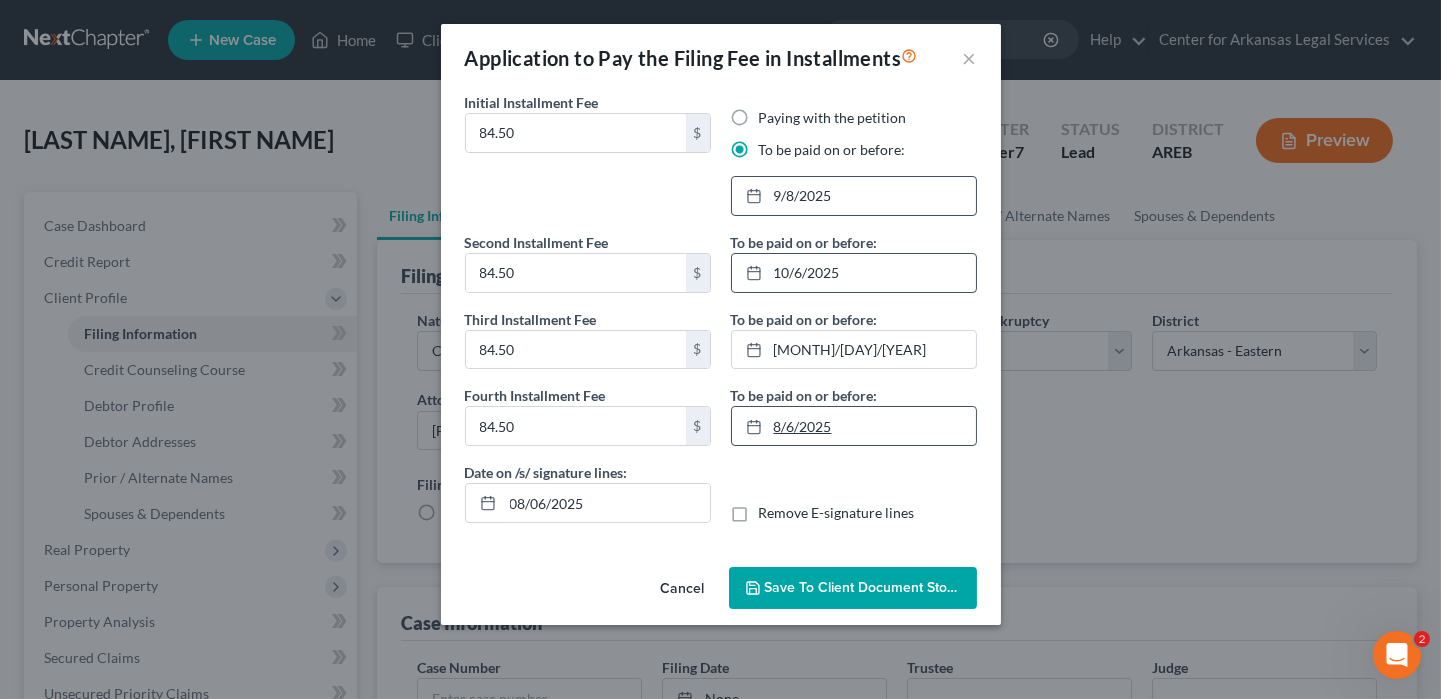 click on "8/6/2025" at bounding box center [854, 426] 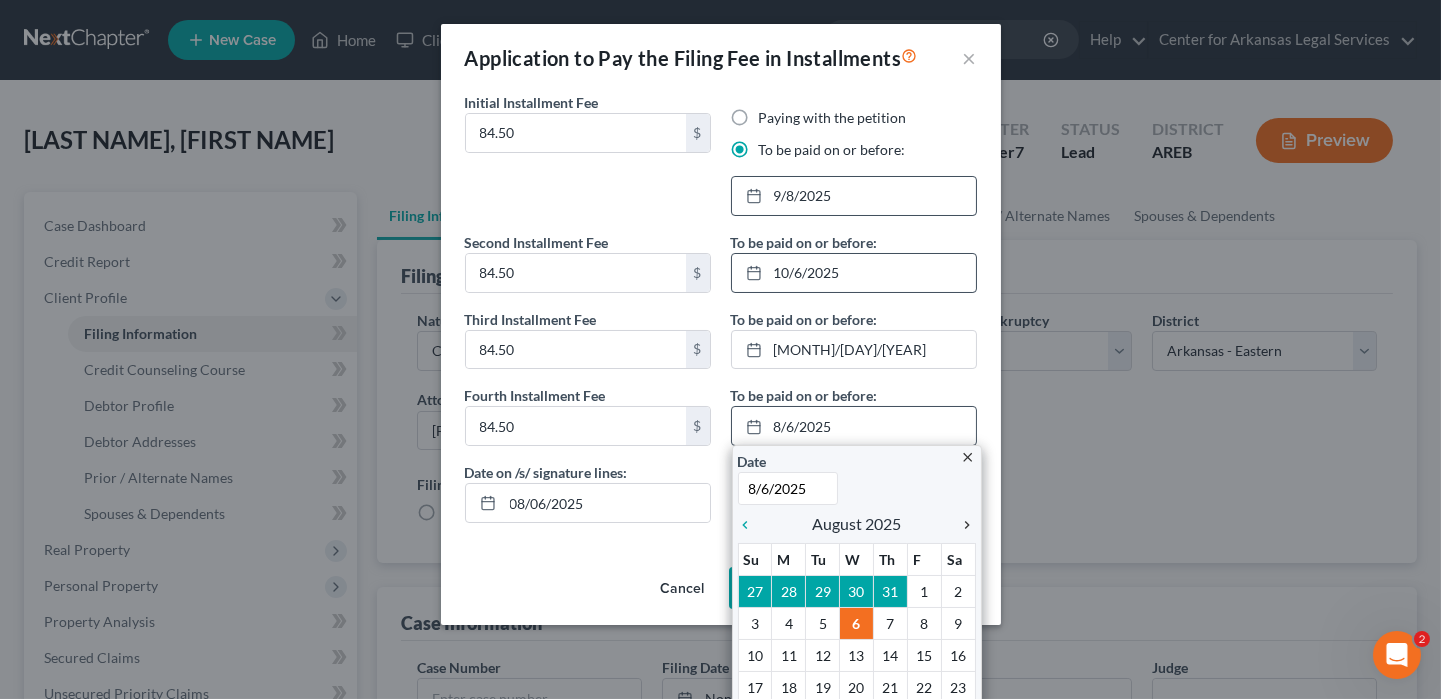 click on "chevron_right" at bounding box center [963, 525] 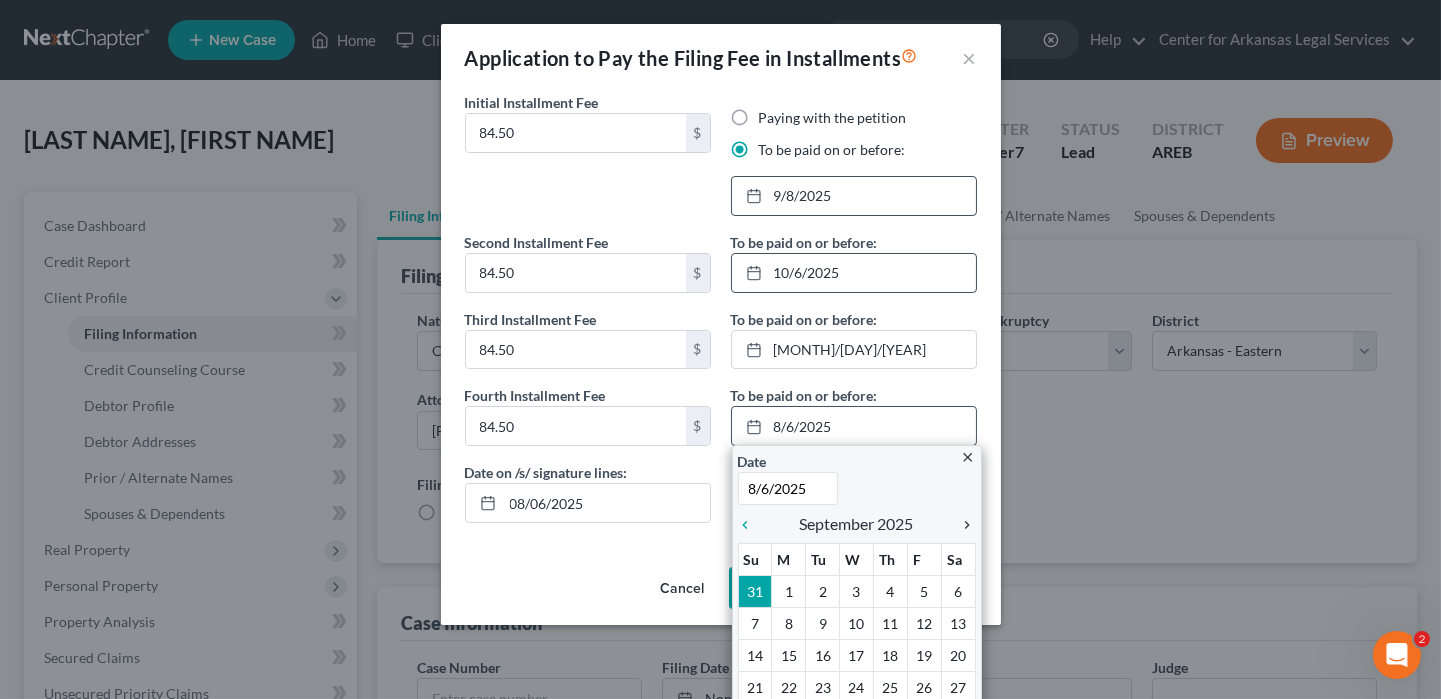 click on "chevron_right" at bounding box center (963, 525) 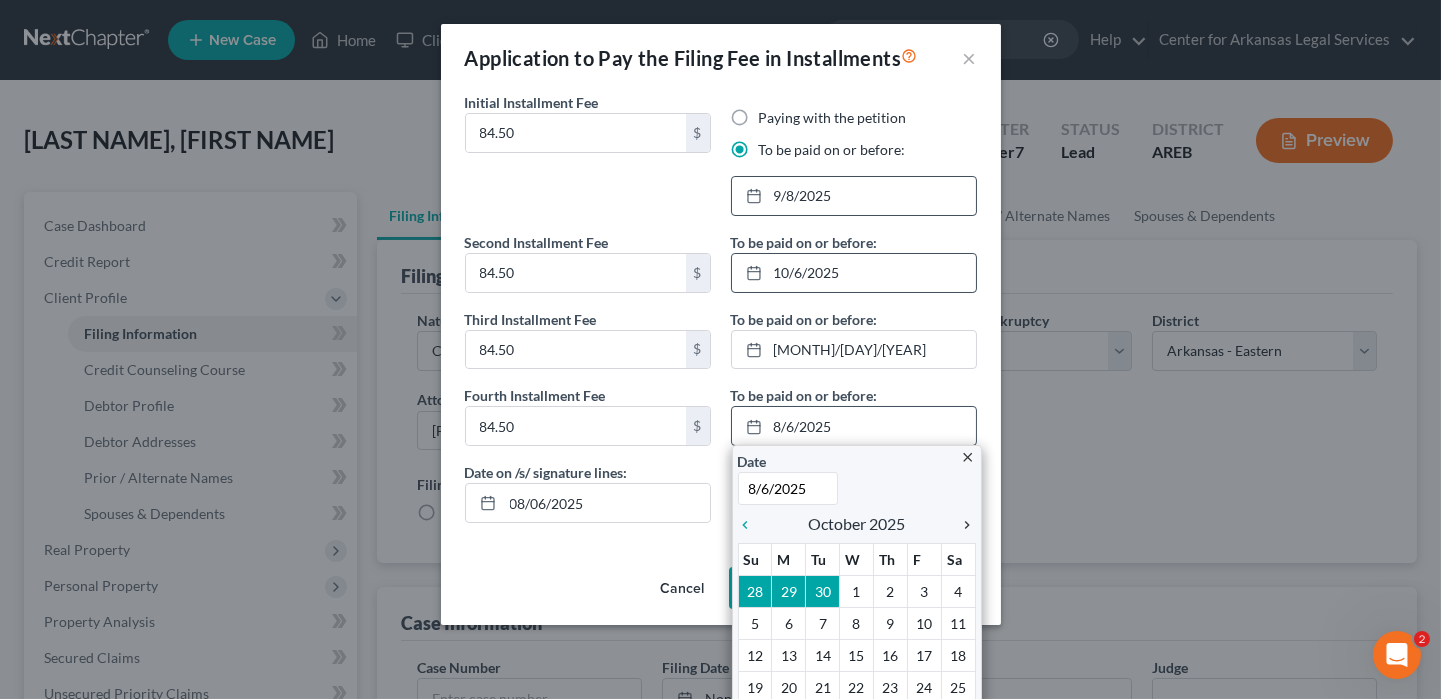 click on "chevron_right" at bounding box center (963, 525) 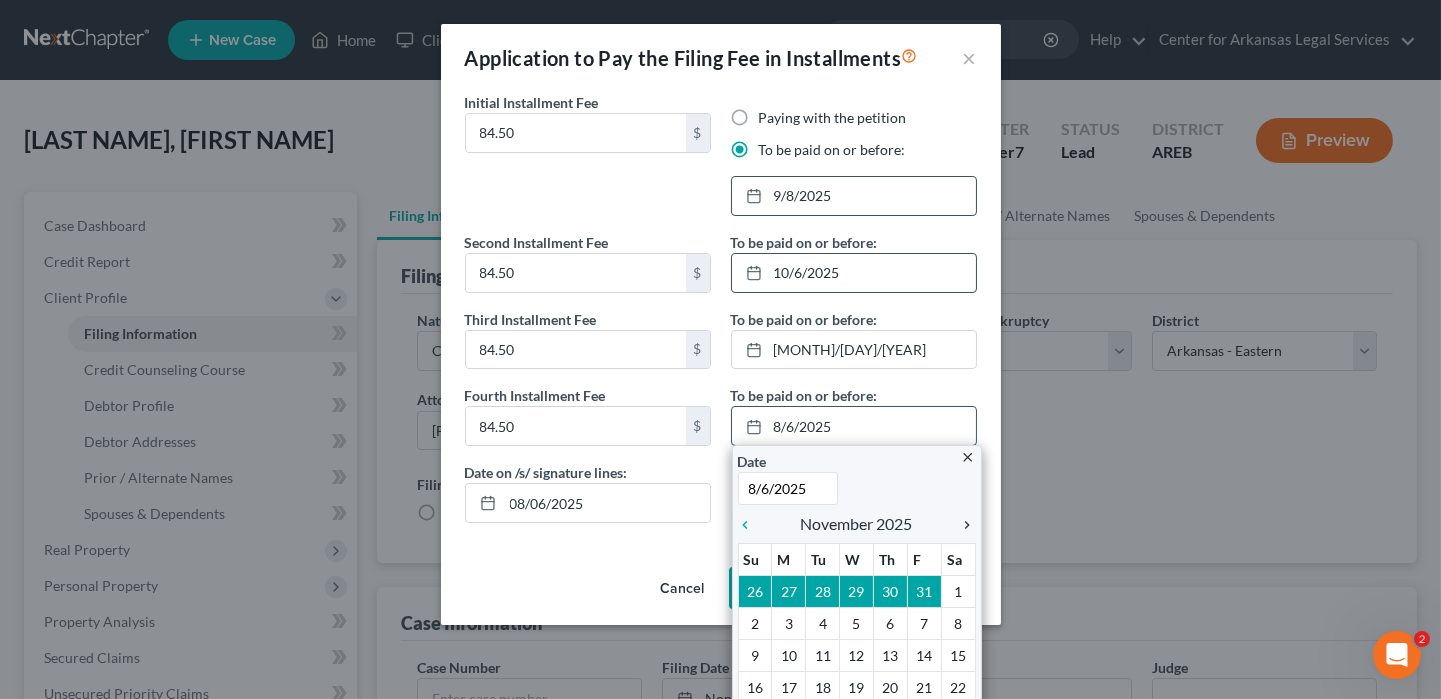 click on "chevron_right" at bounding box center [963, 525] 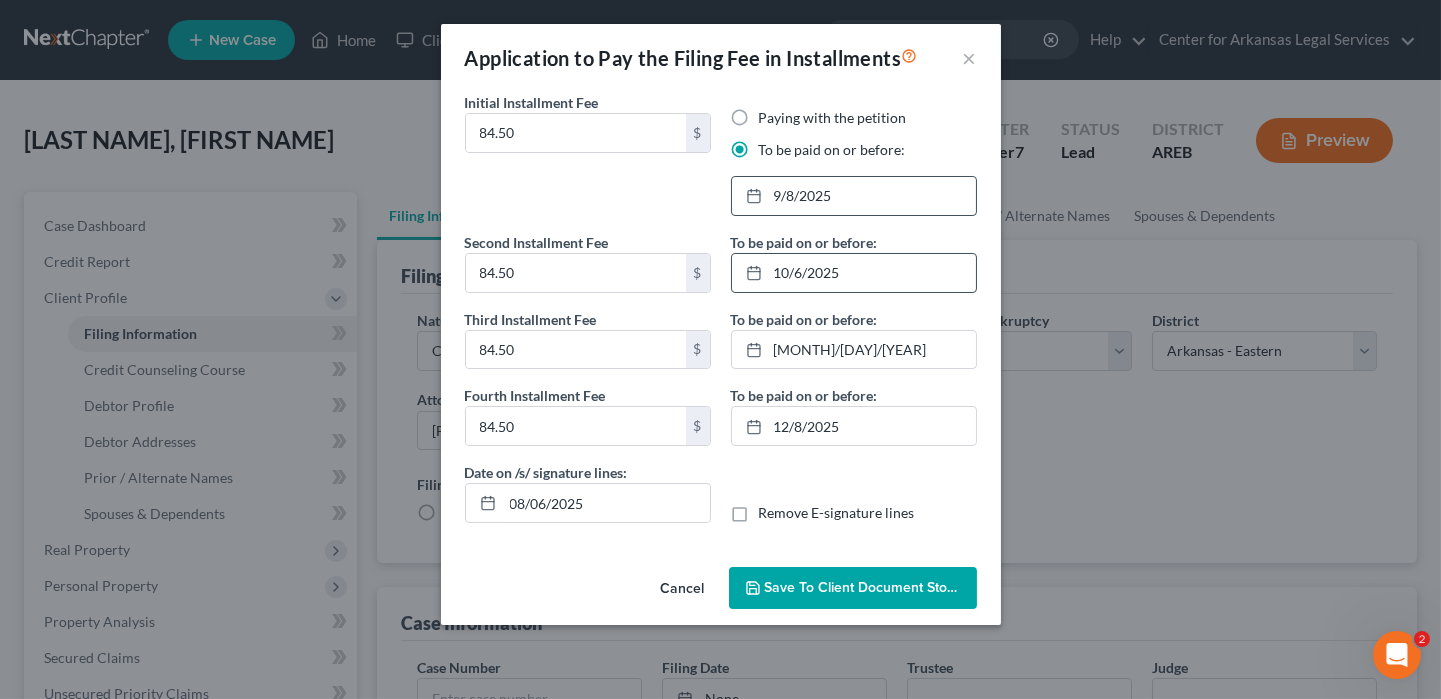 click on "Save to Client Document Storage" at bounding box center (871, 587) 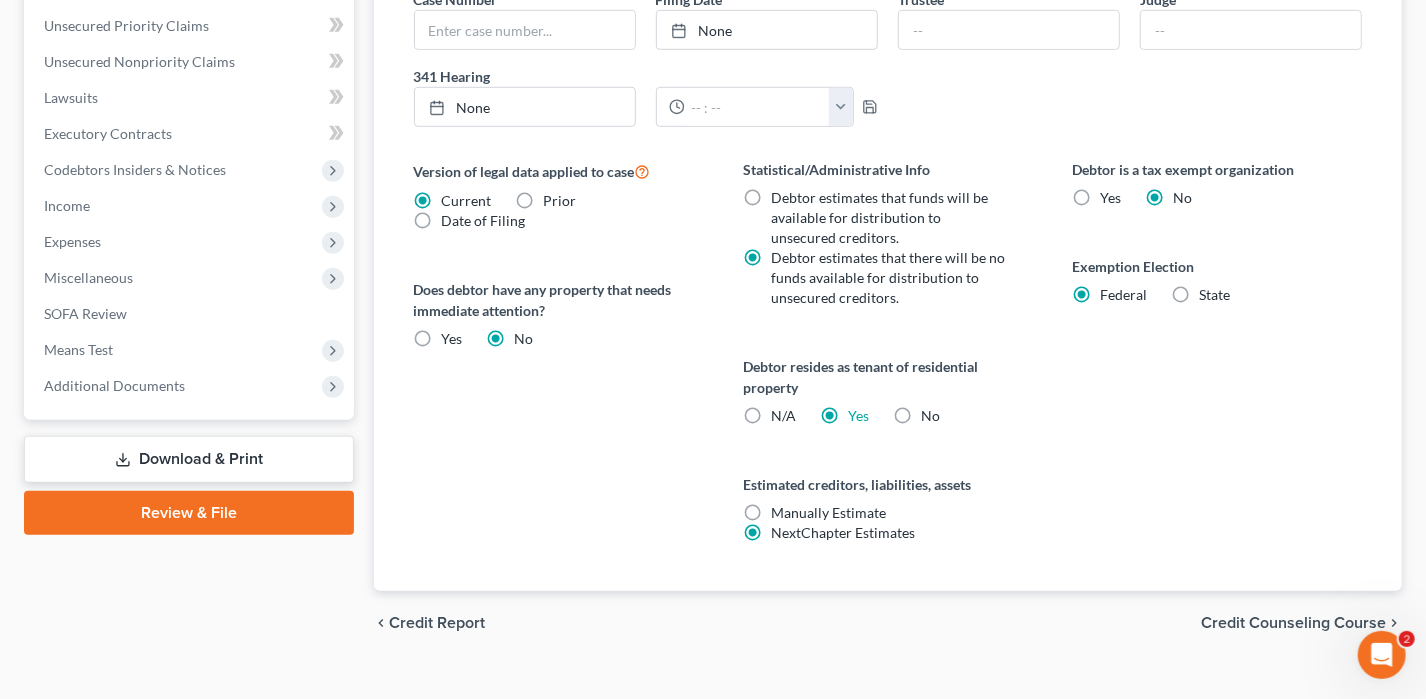scroll, scrollTop: 696, scrollLeft: 0, axis: vertical 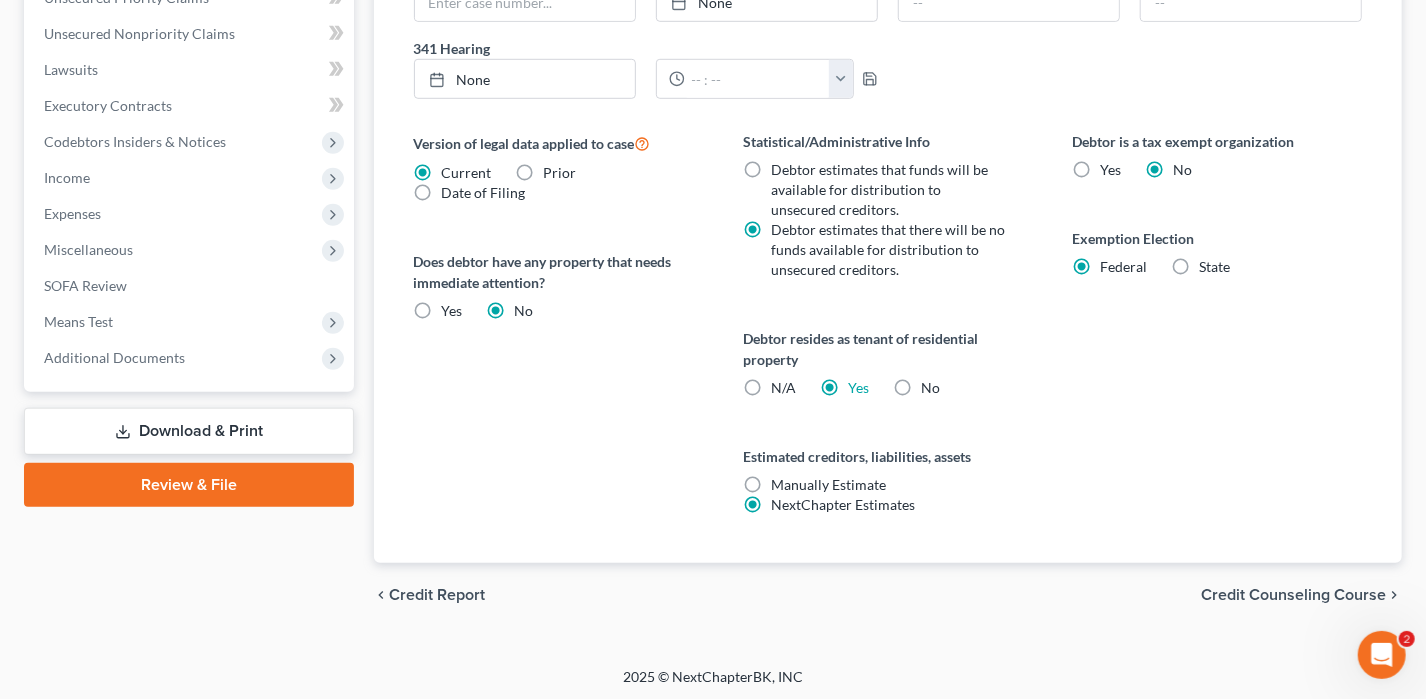 click on "Download & Print" at bounding box center [189, 431] 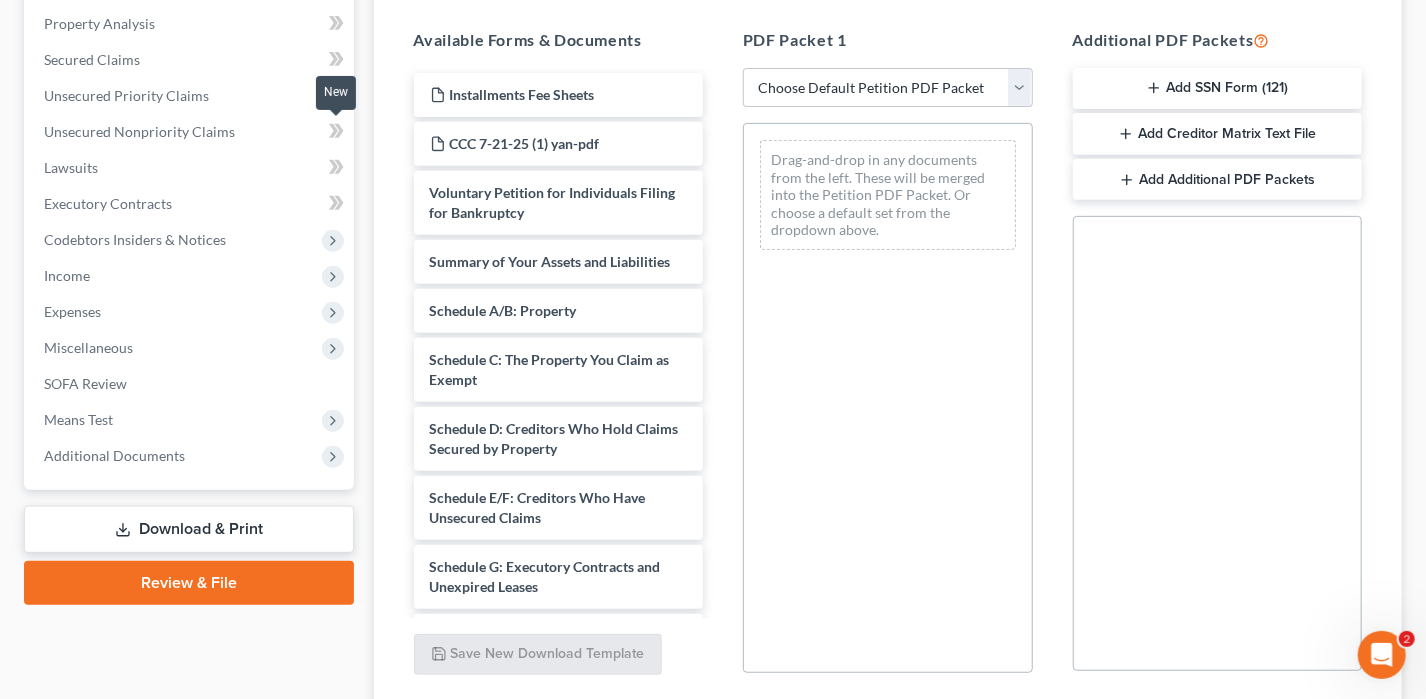 scroll, scrollTop: 0, scrollLeft: 0, axis: both 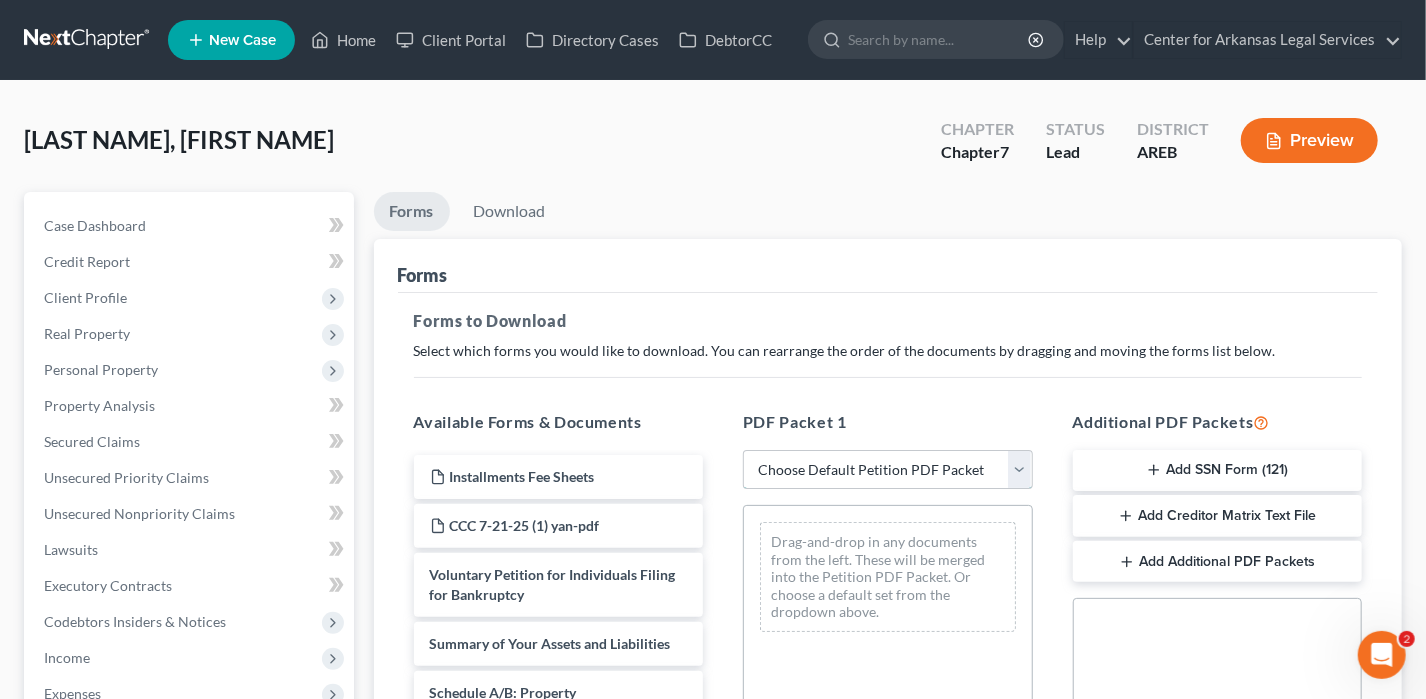 click on "Choose Default Petition PDF Packet Complete Bankruptcy Petition (all forms and schedules) Emergency Filing Forms (Petition and Creditor List Only) Amended Forms Signature Pages Only complete ch 7 file DC - chapter 7 template 202007.21 amend non prior unsec creditors" at bounding box center (888, 470) 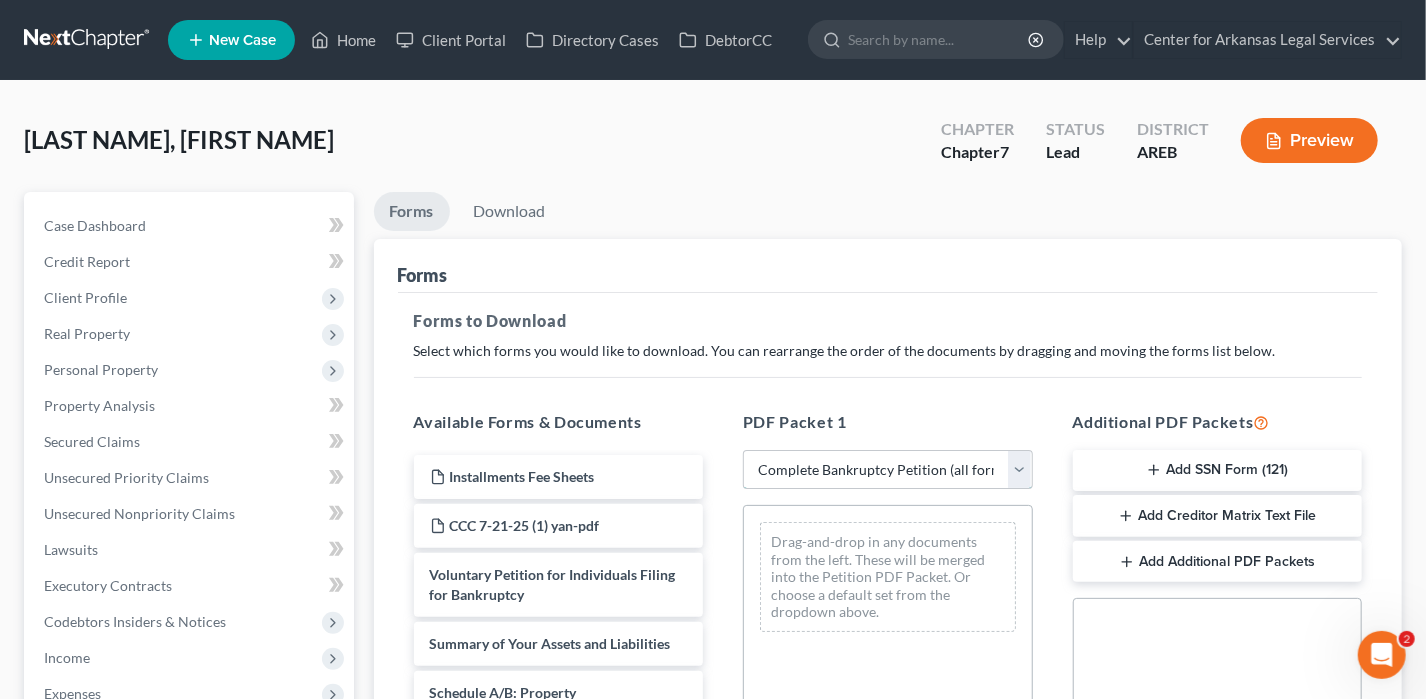 click on "Choose Default Petition PDF Packet Complete Bankruptcy Petition (all forms and schedules) Emergency Filing Forms (Petition and Creditor List Only) Amended Forms Signature Pages Only complete ch 7 file DC - chapter 7 template 202007.21 amend non prior unsec creditors" at bounding box center [888, 470] 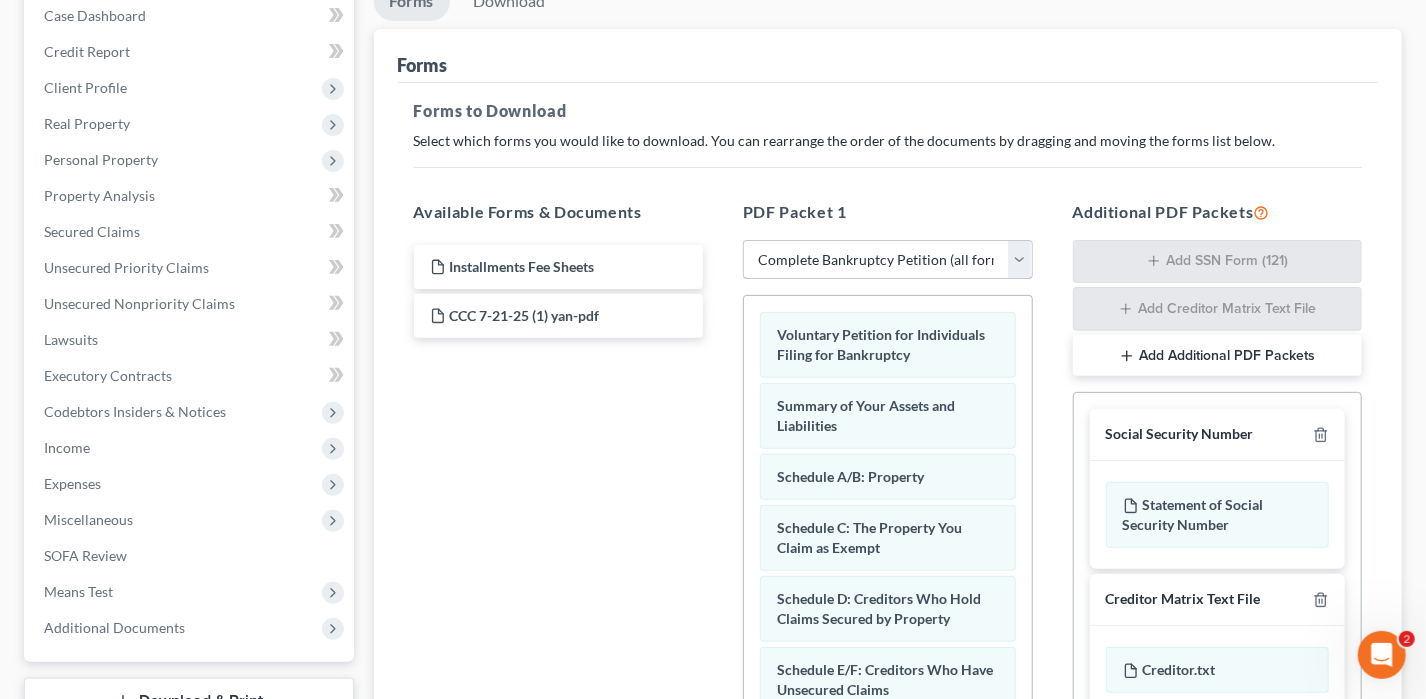 scroll, scrollTop: 300, scrollLeft: 0, axis: vertical 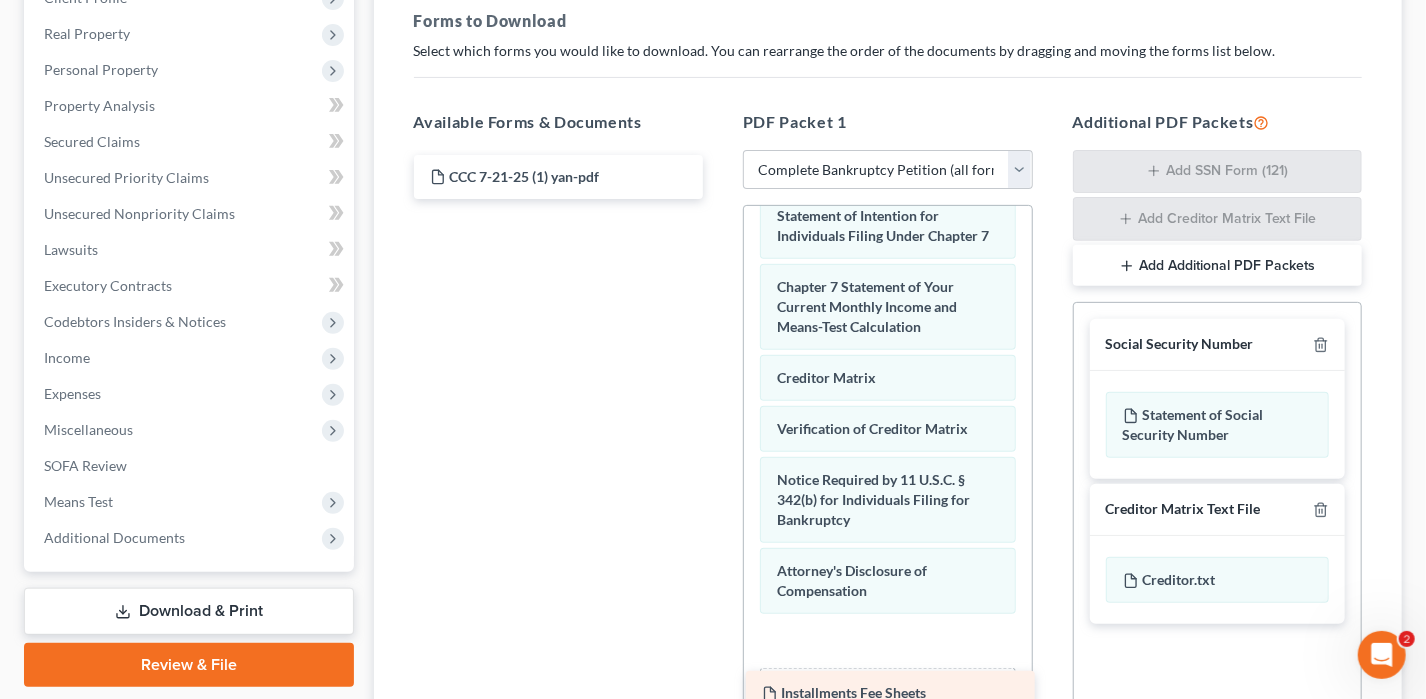 drag, startPoint x: 552, startPoint y: 178, endPoint x: 885, endPoint y: 658, distance: 584.19946 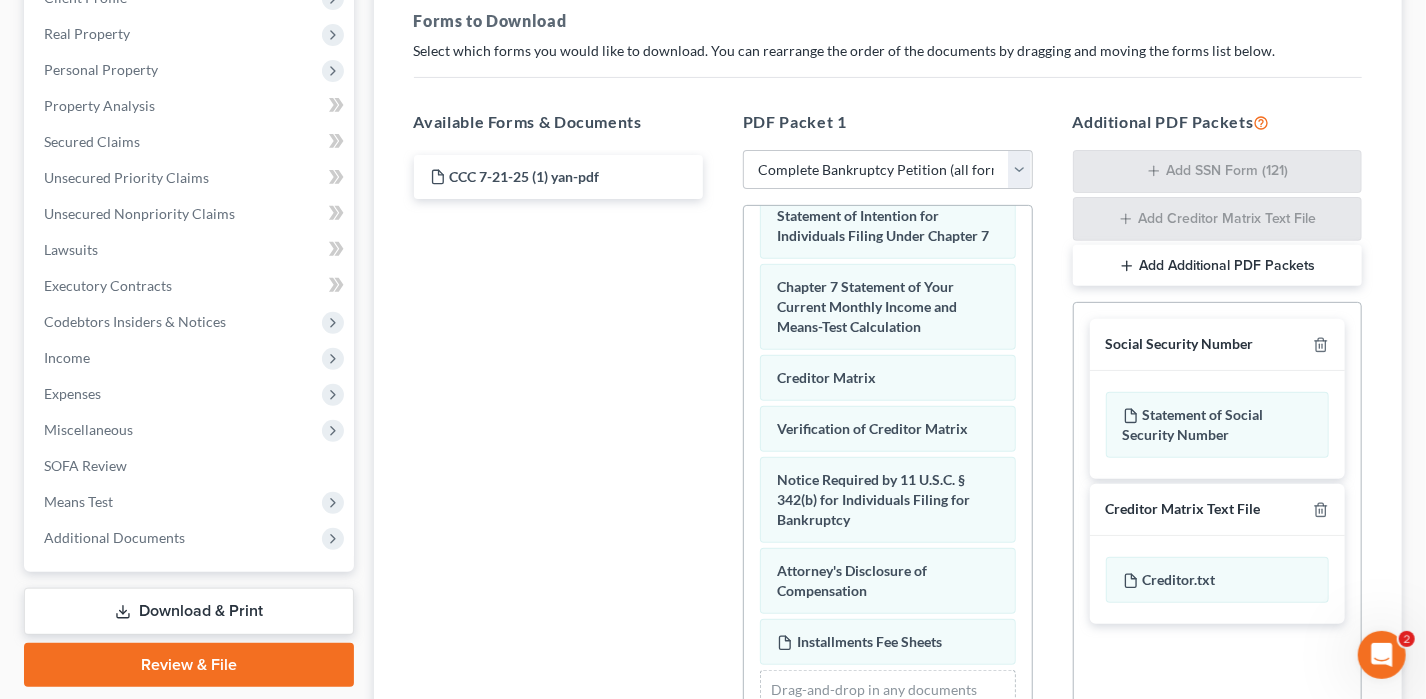 scroll, scrollTop: 872, scrollLeft: 0, axis: vertical 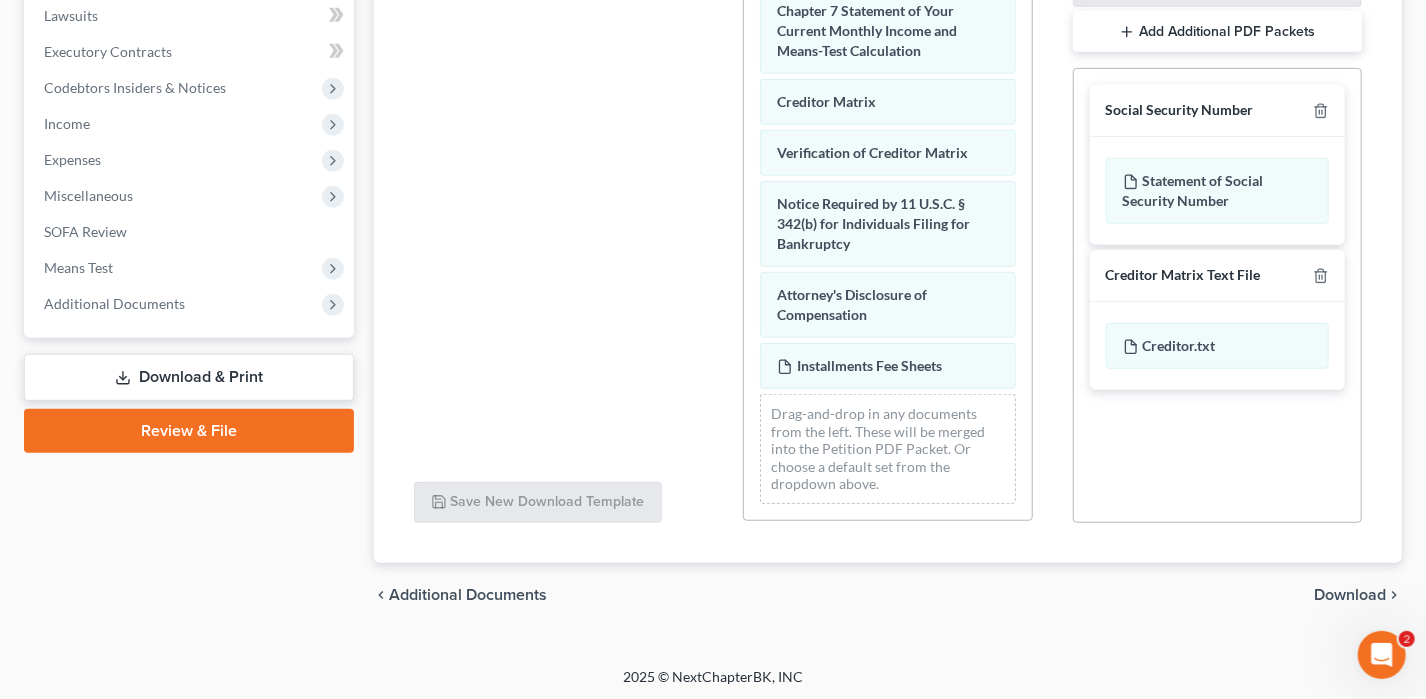 click on "Download" at bounding box center (1350, 595) 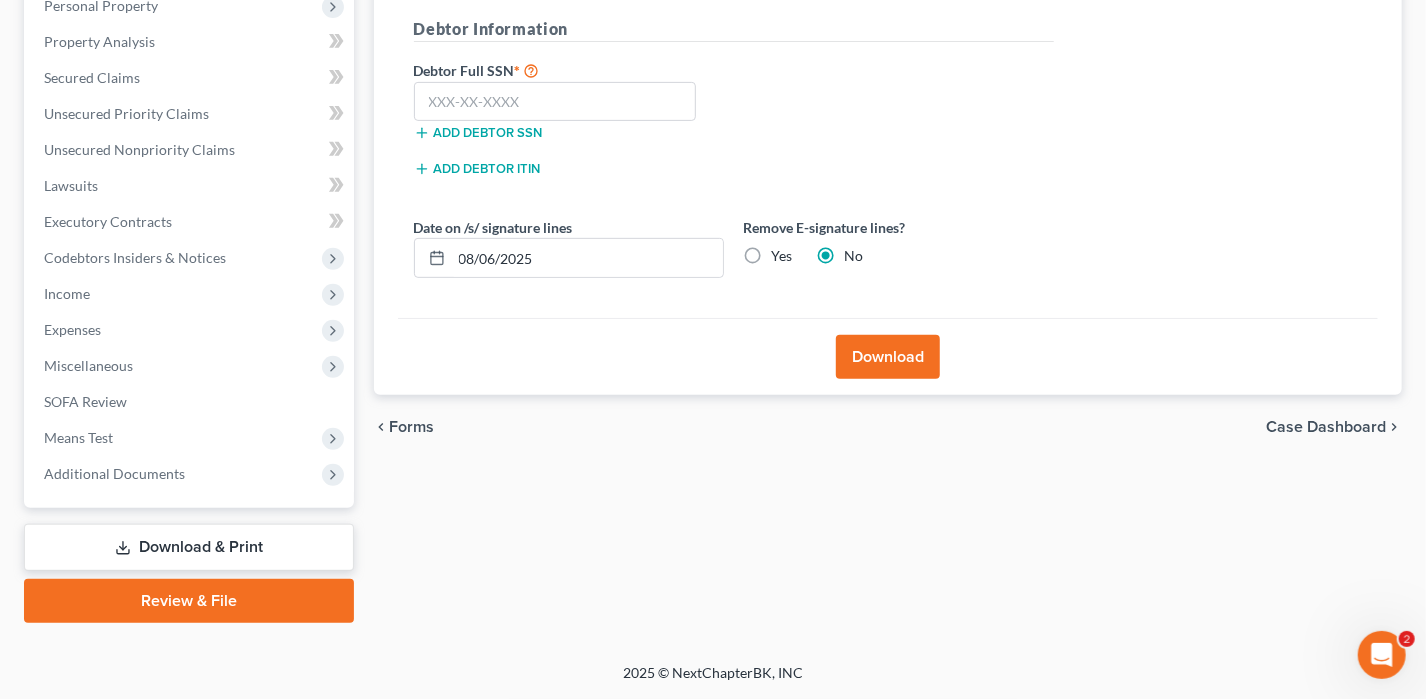 scroll, scrollTop: 360, scrollLeft: 0, axis: vertical 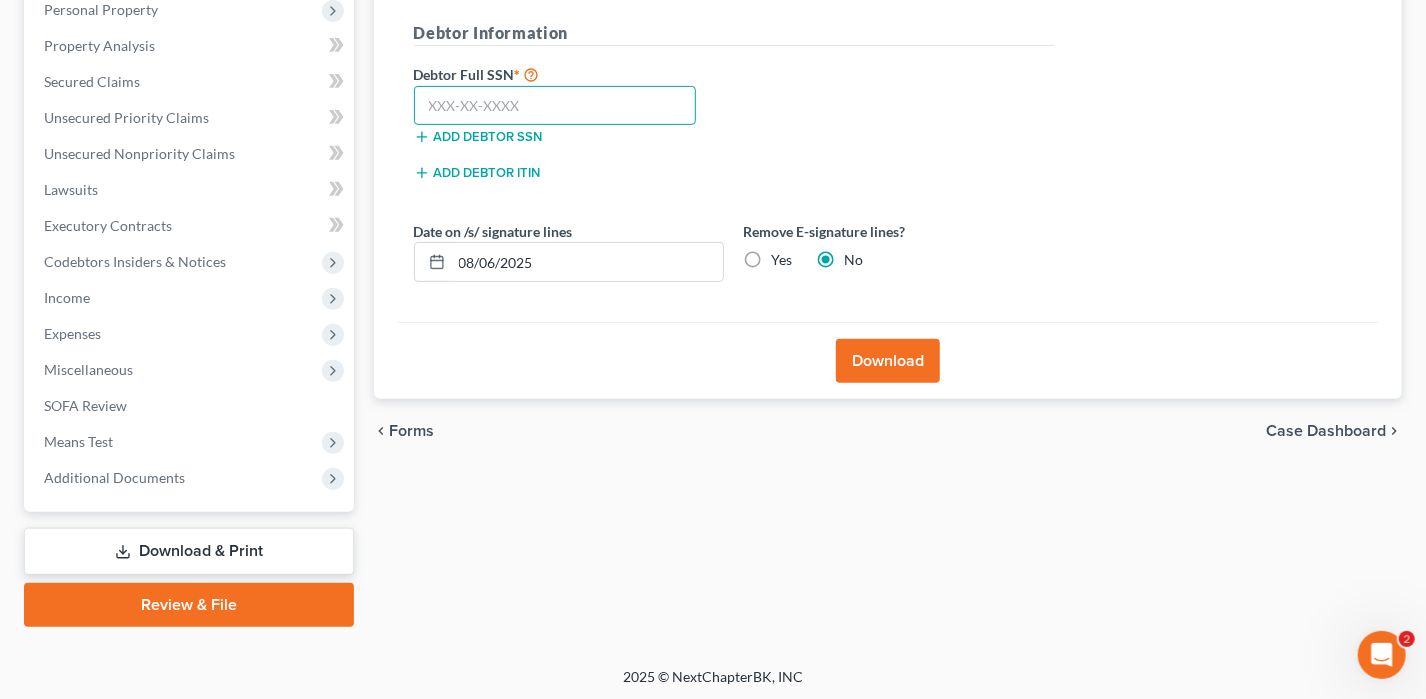 click at bounding box center (555, 106) 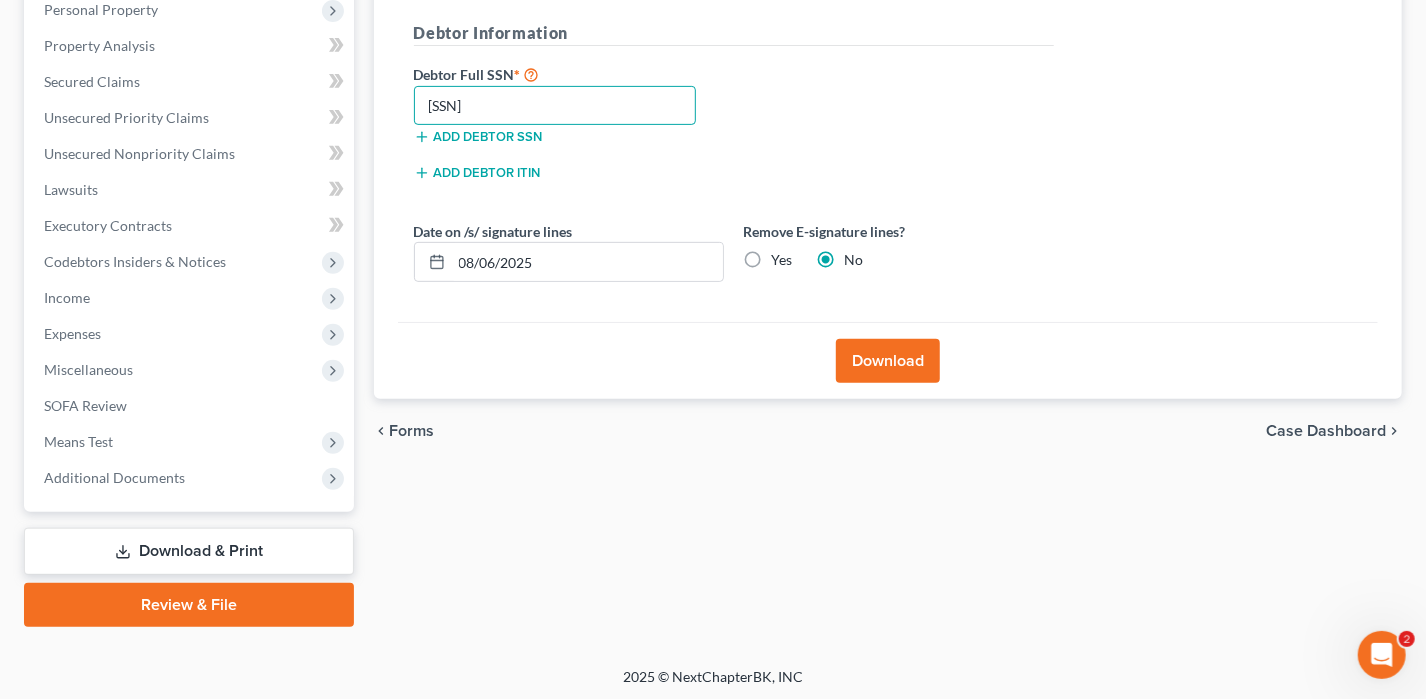 type on "[SSN]" 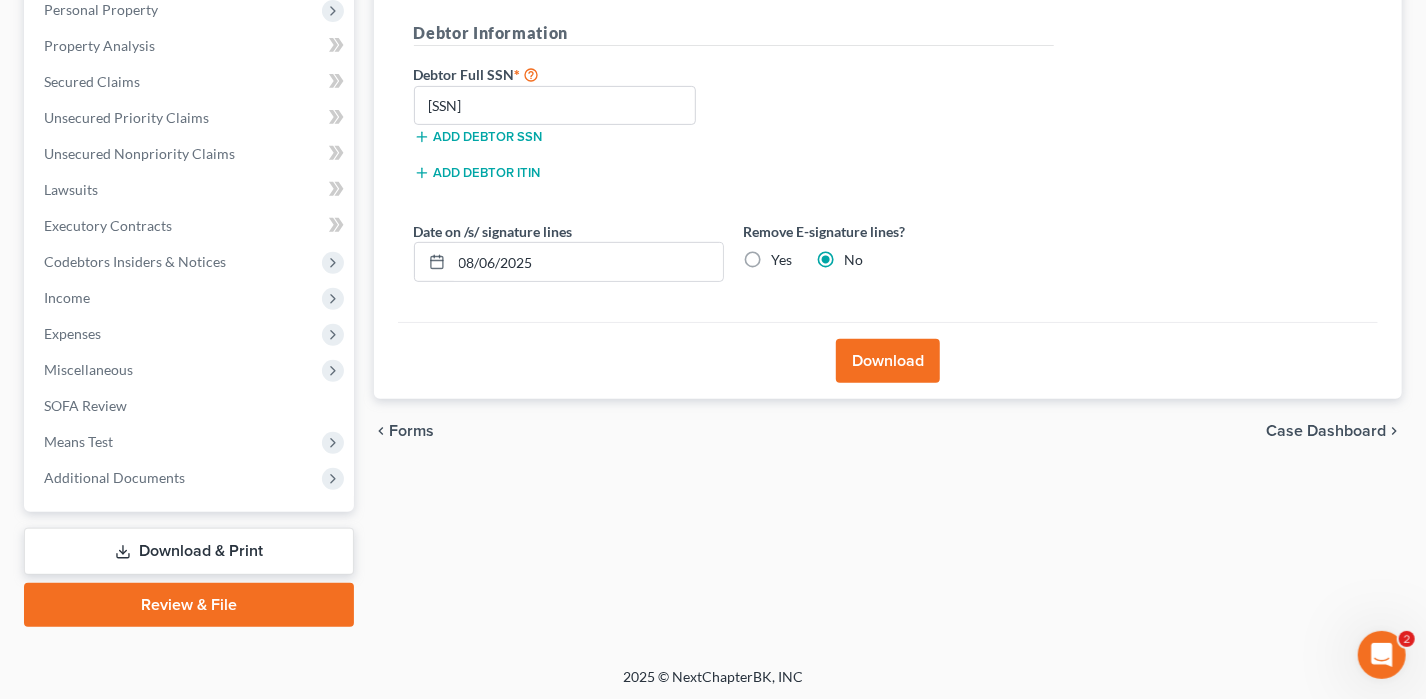 click on "Download" at bounding box center (888, 361) 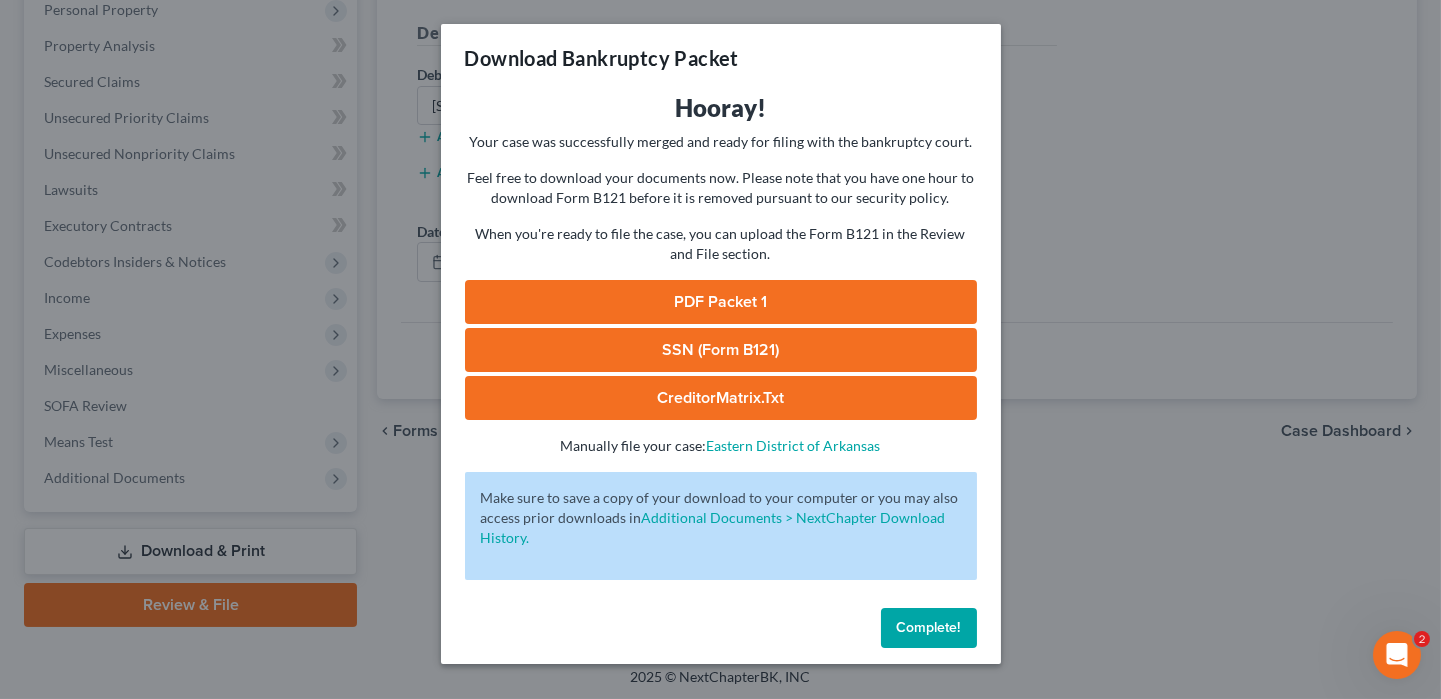 click on "PDF Packet 1" at bounding box center (721, 302) 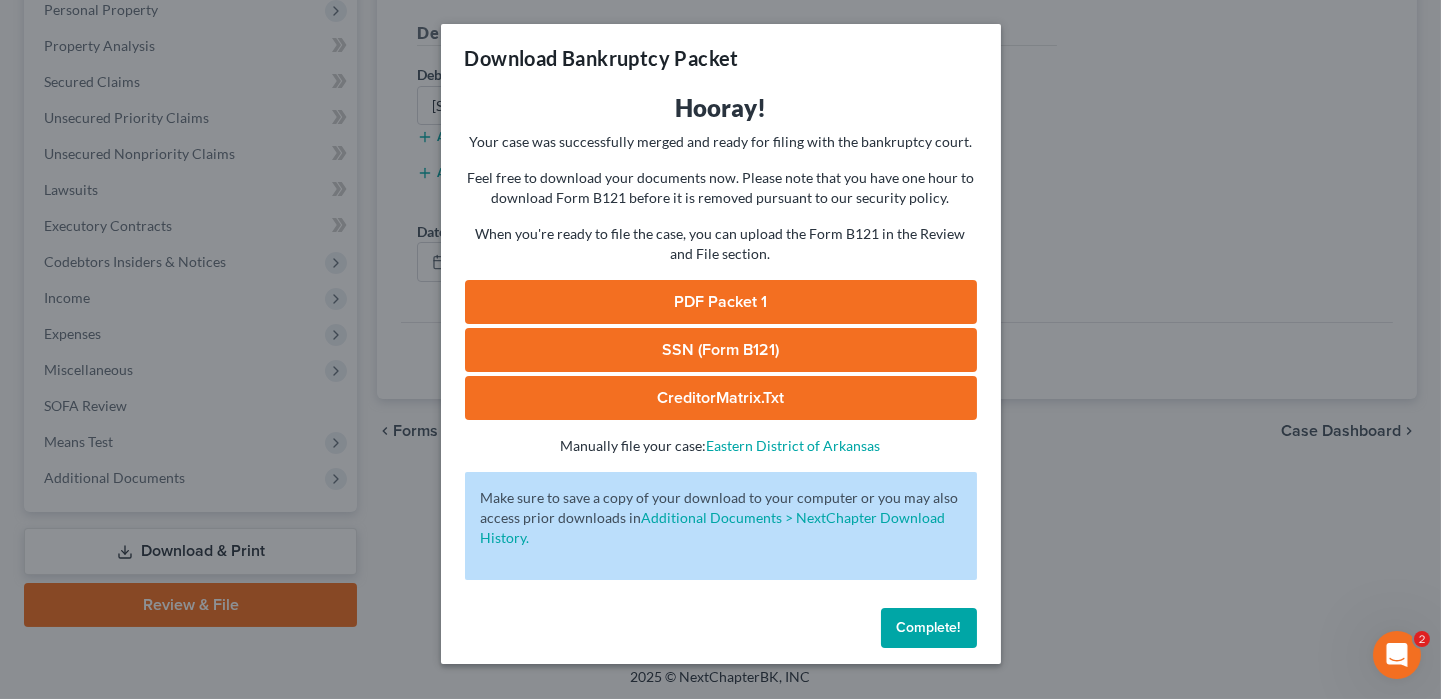 click on "Complete!" at bounding box center (929, 627) 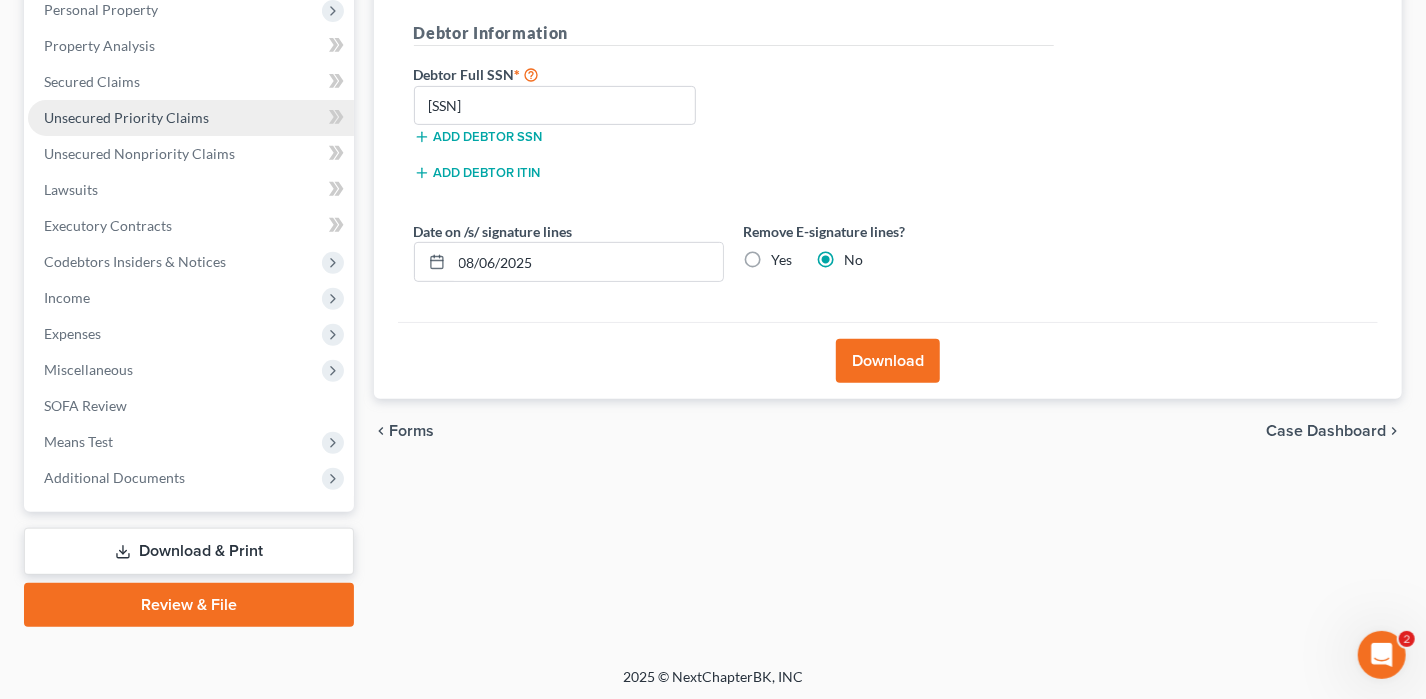 scroll, scrollTop: 260, scrollLeft: 0, axis: vertical 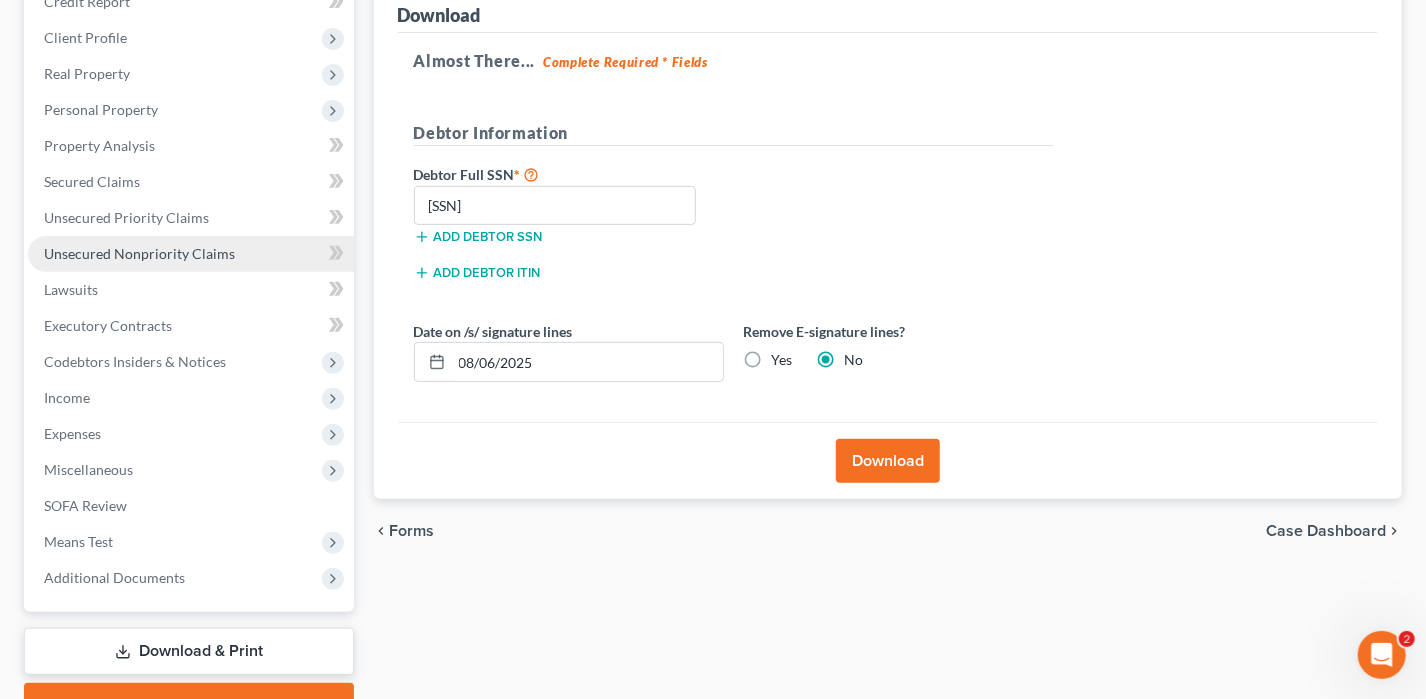 click on "Unsecured Nonpriority Claims" at bounding box center (139, 253) 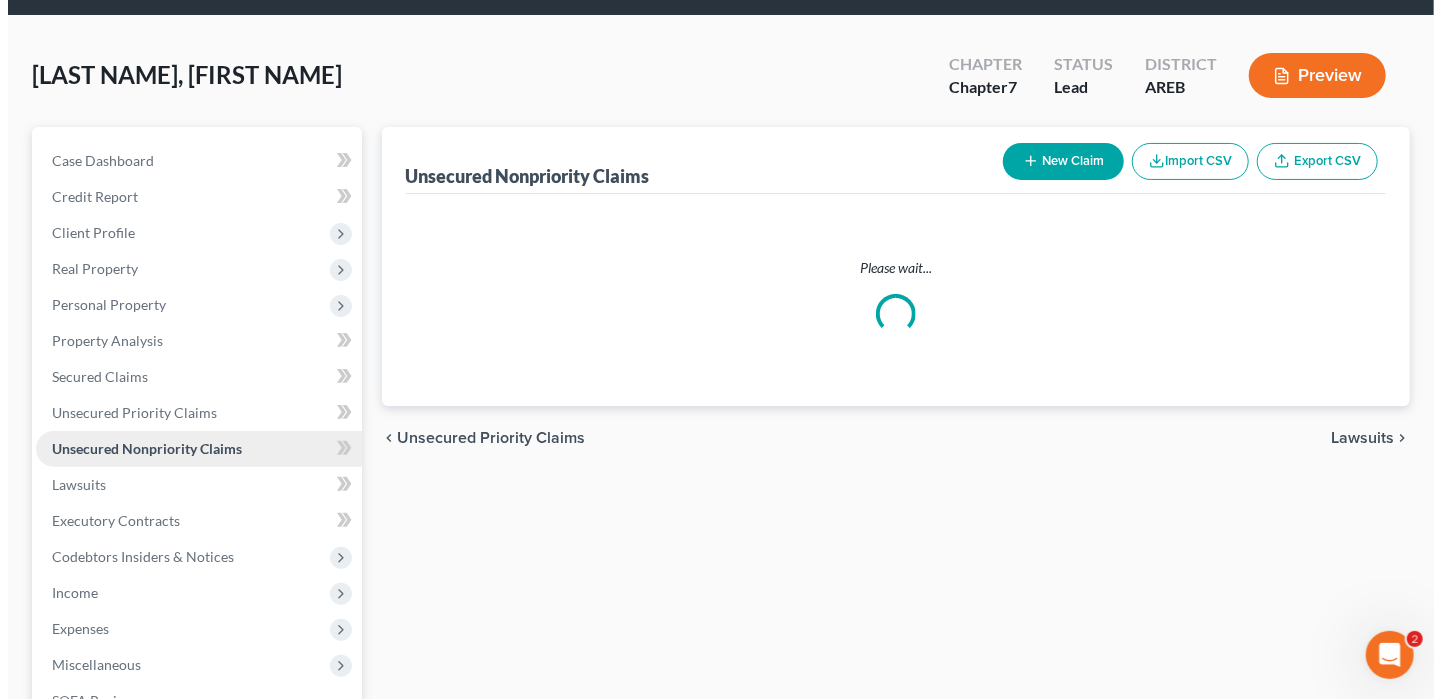 scroll, scrollTop: 0, scrollLeft: 0, axis: both 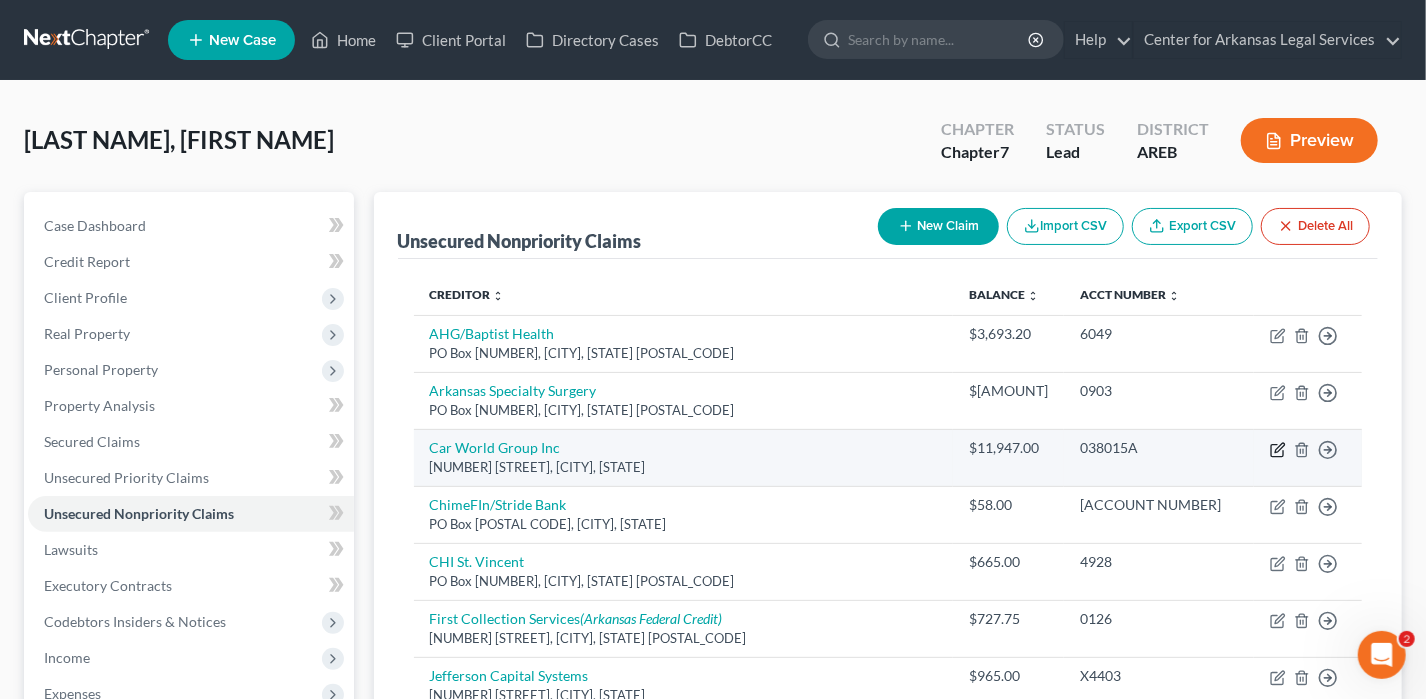 click 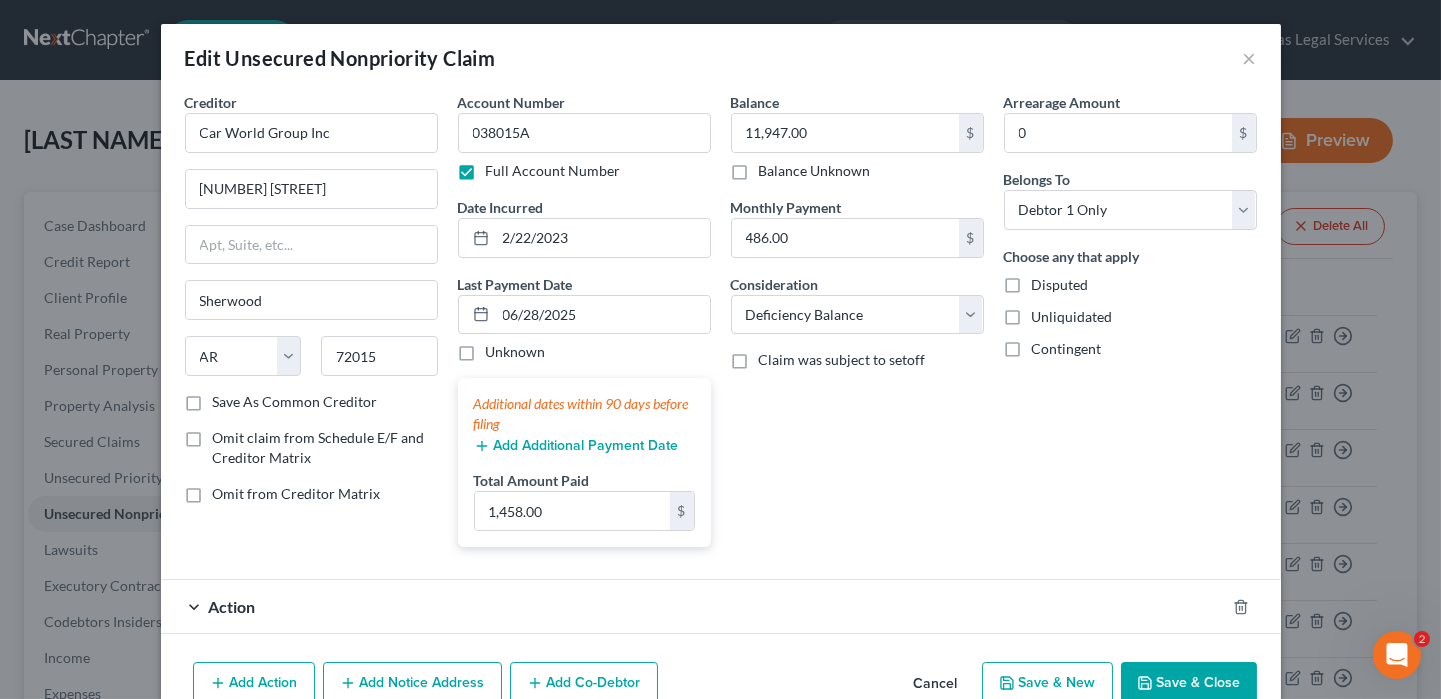 scroll, scrollTop: 100, scrollLeft: 0, axis: vertical 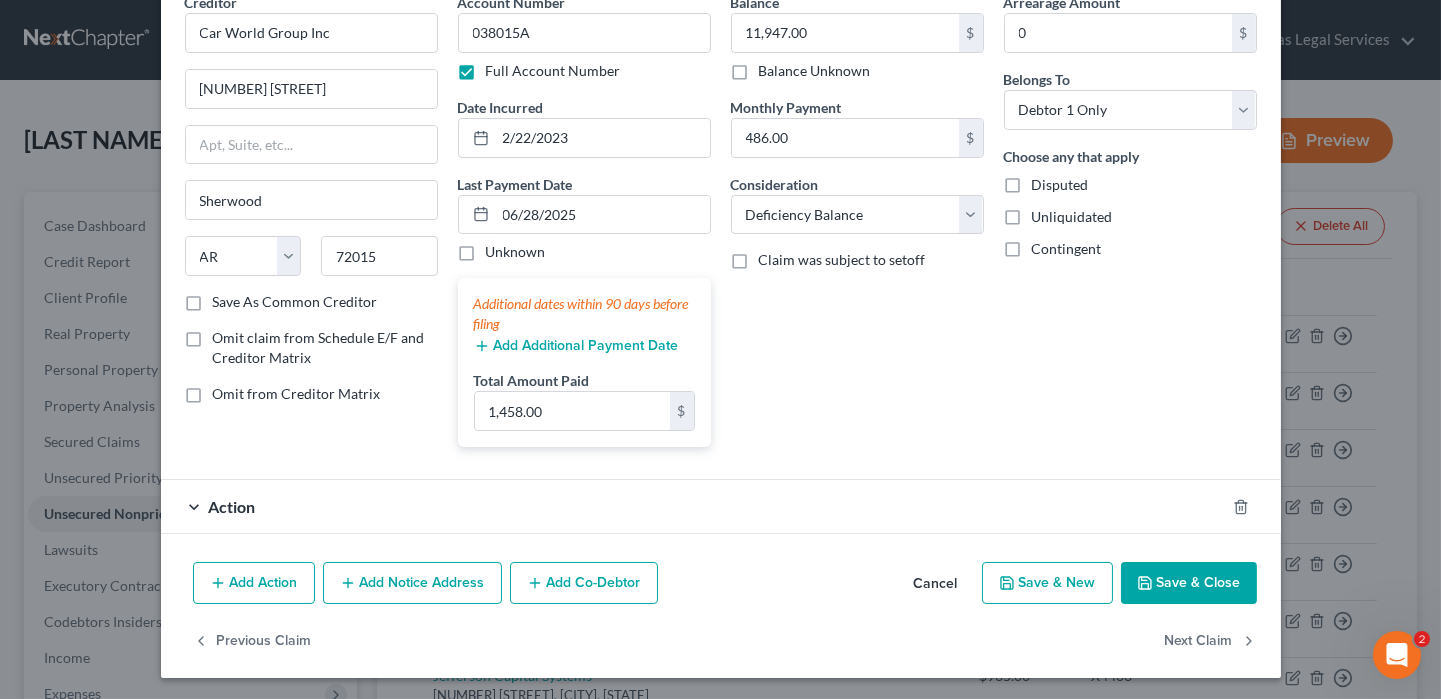 click on "Action" at bounding box center (232, 506) 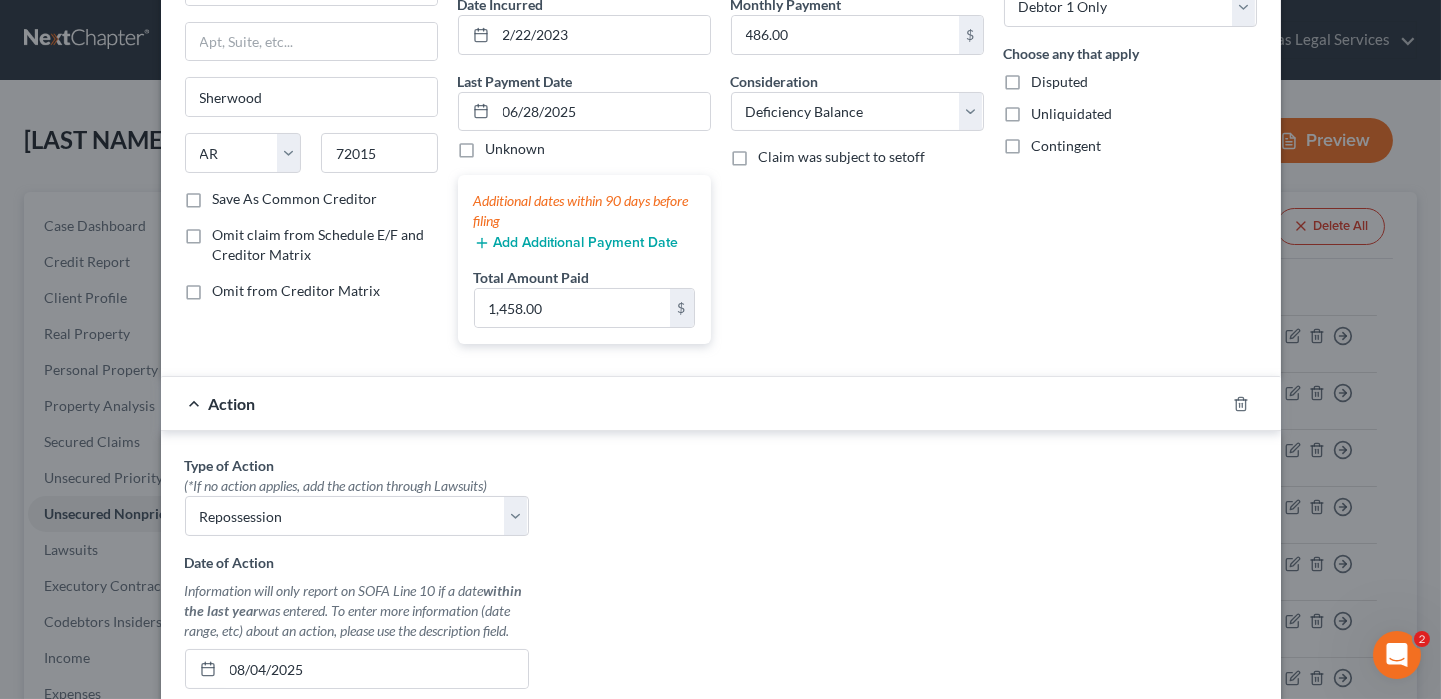 scroll, scrollTop: 200, scrollLeft: 0, axis: vertical 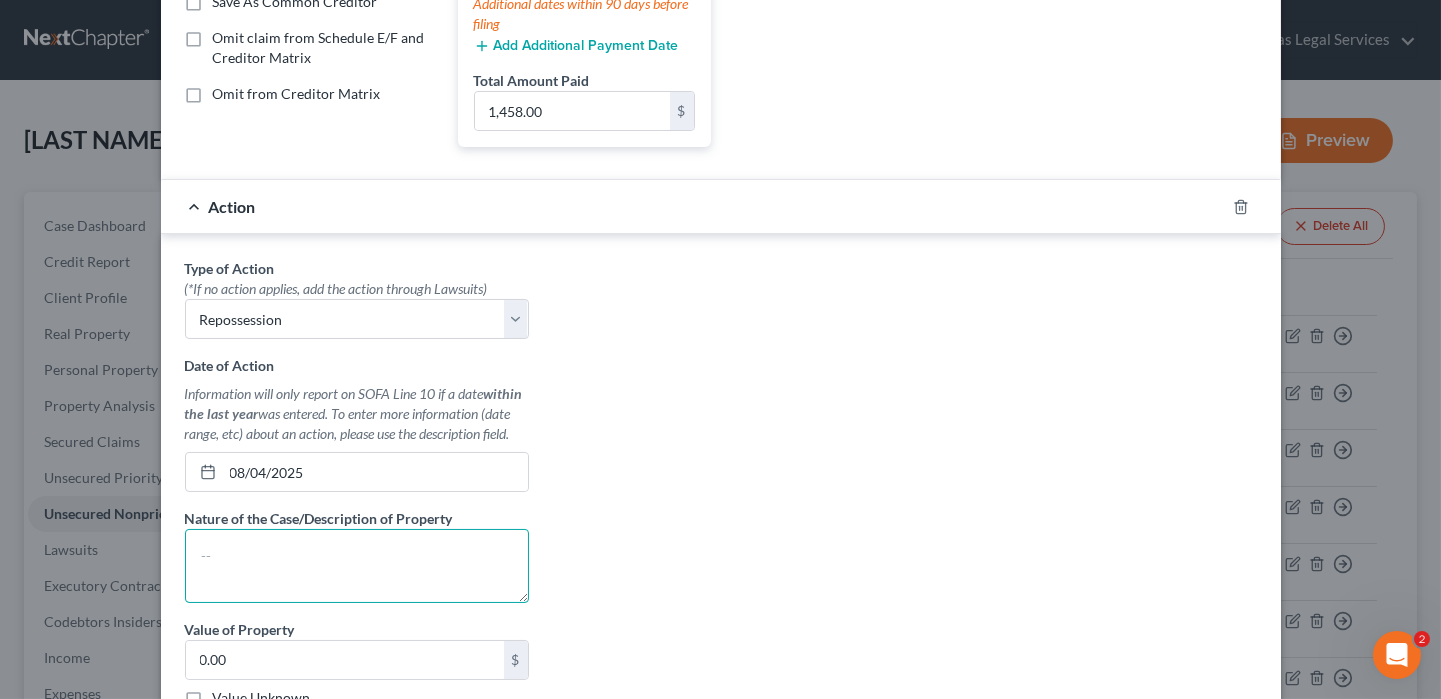 click at bounding box center [357, 566] 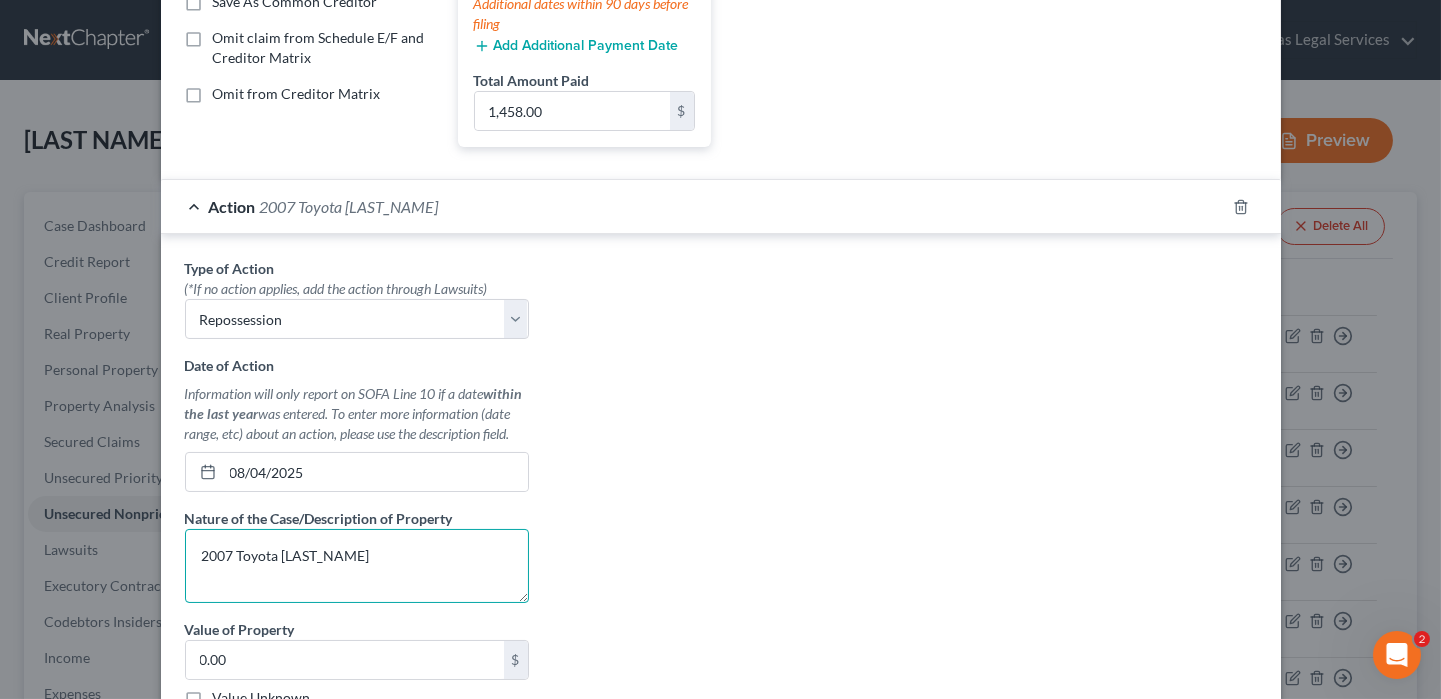 type on "2007 Toyota [LAST_NAME]" 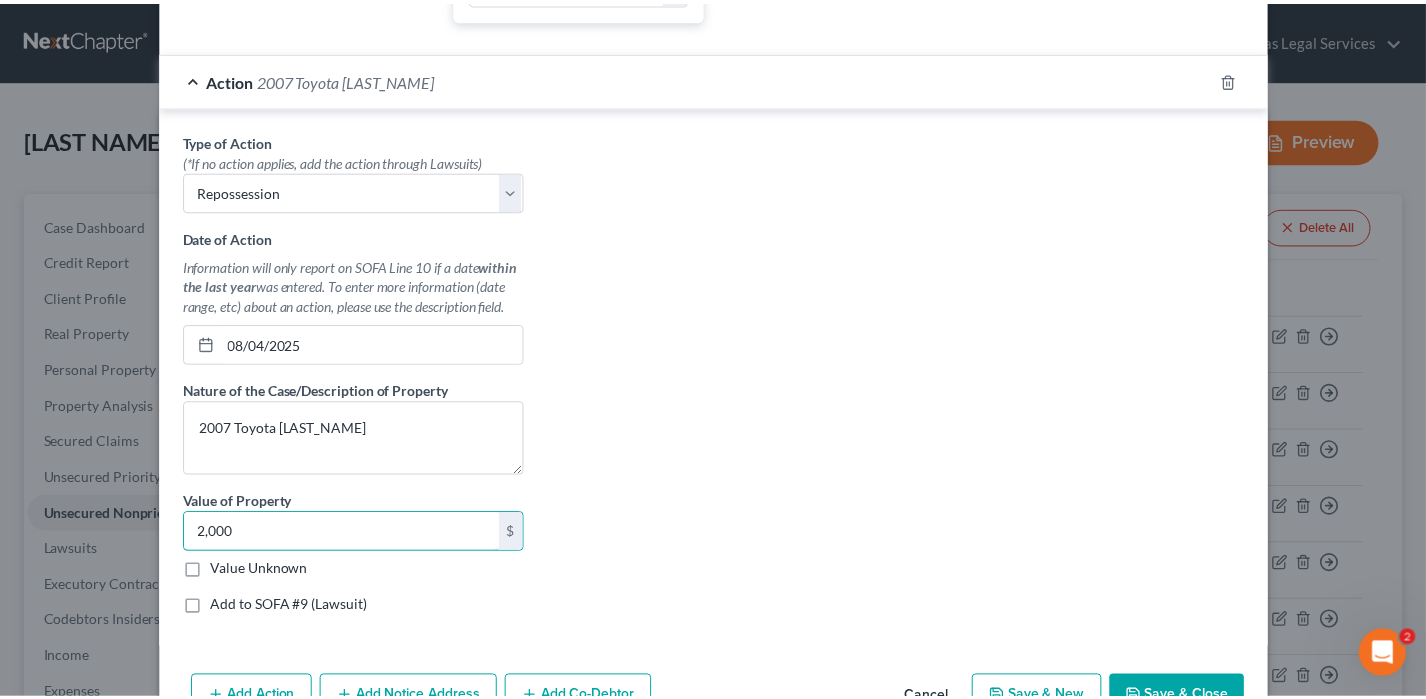 scroll, scrollTop: 639, scrollLeft: 0, axis: vertical 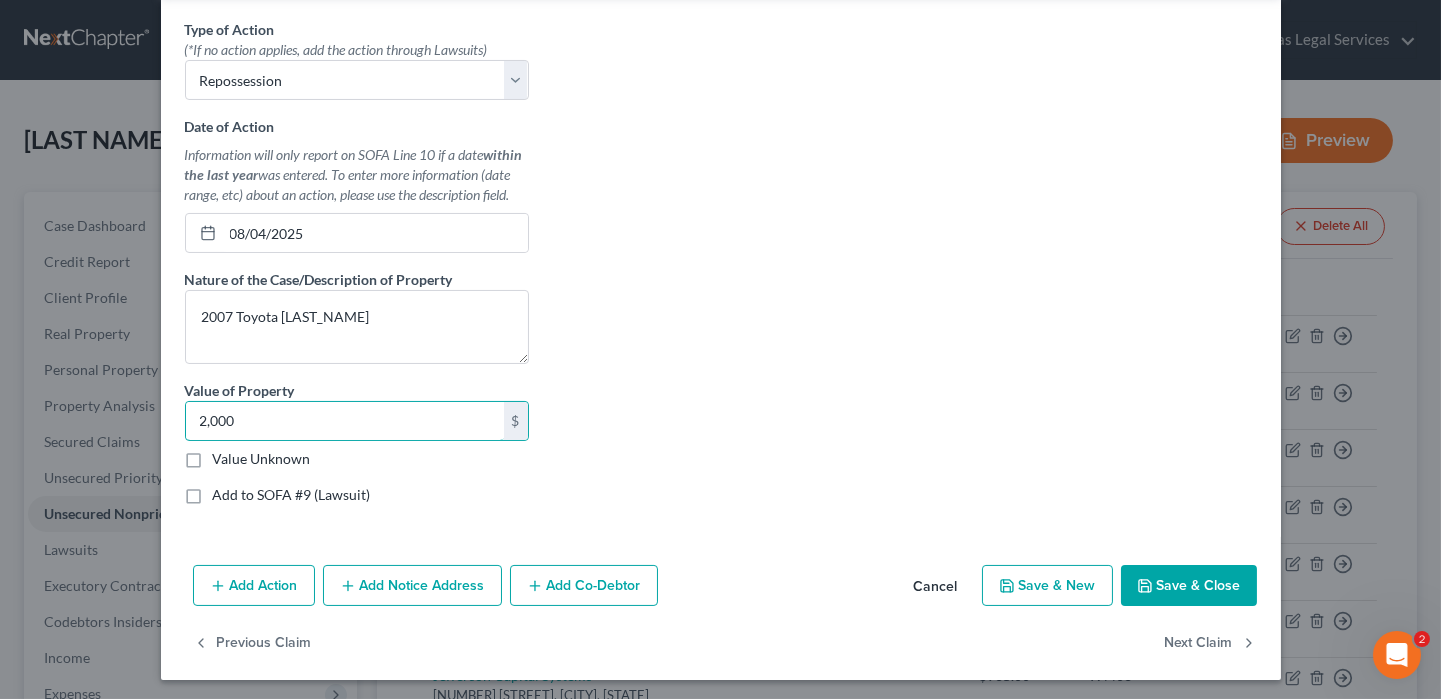 type on "2,000" 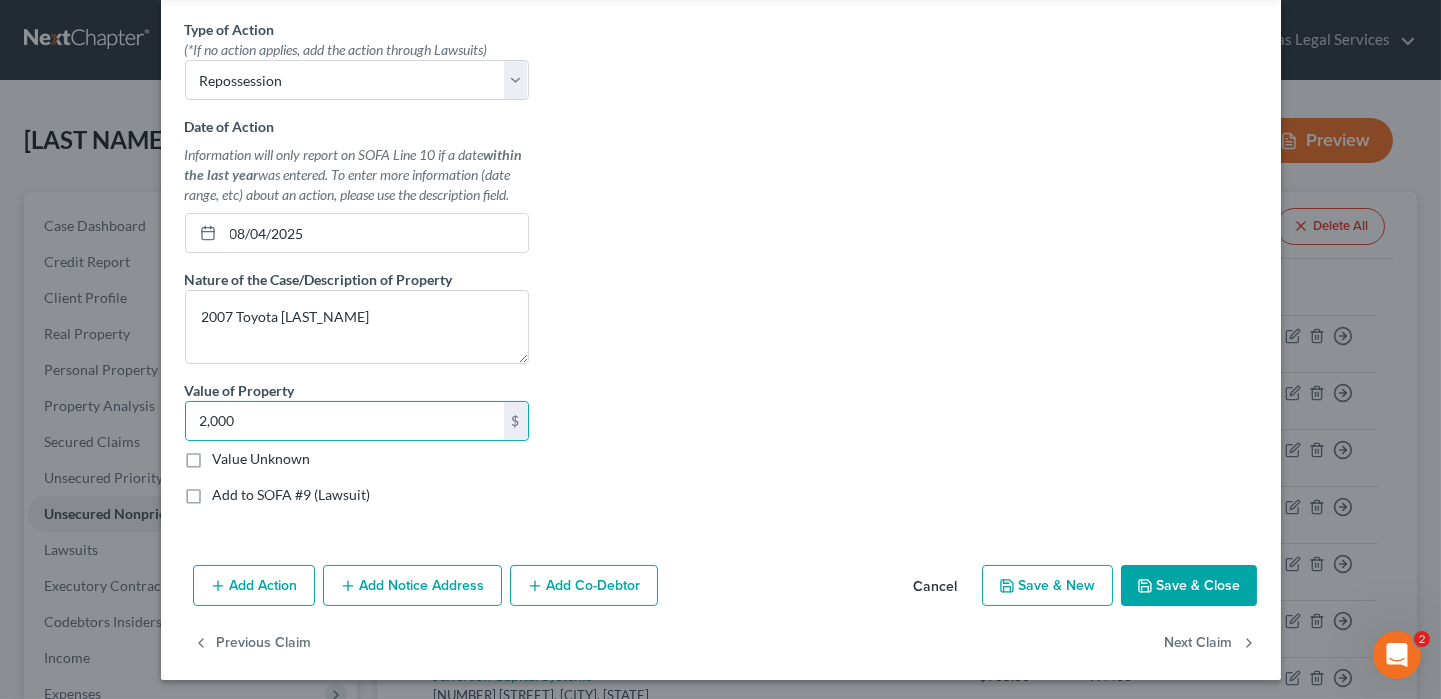 click on "Save & Close" at bounding box center [1189, 586] 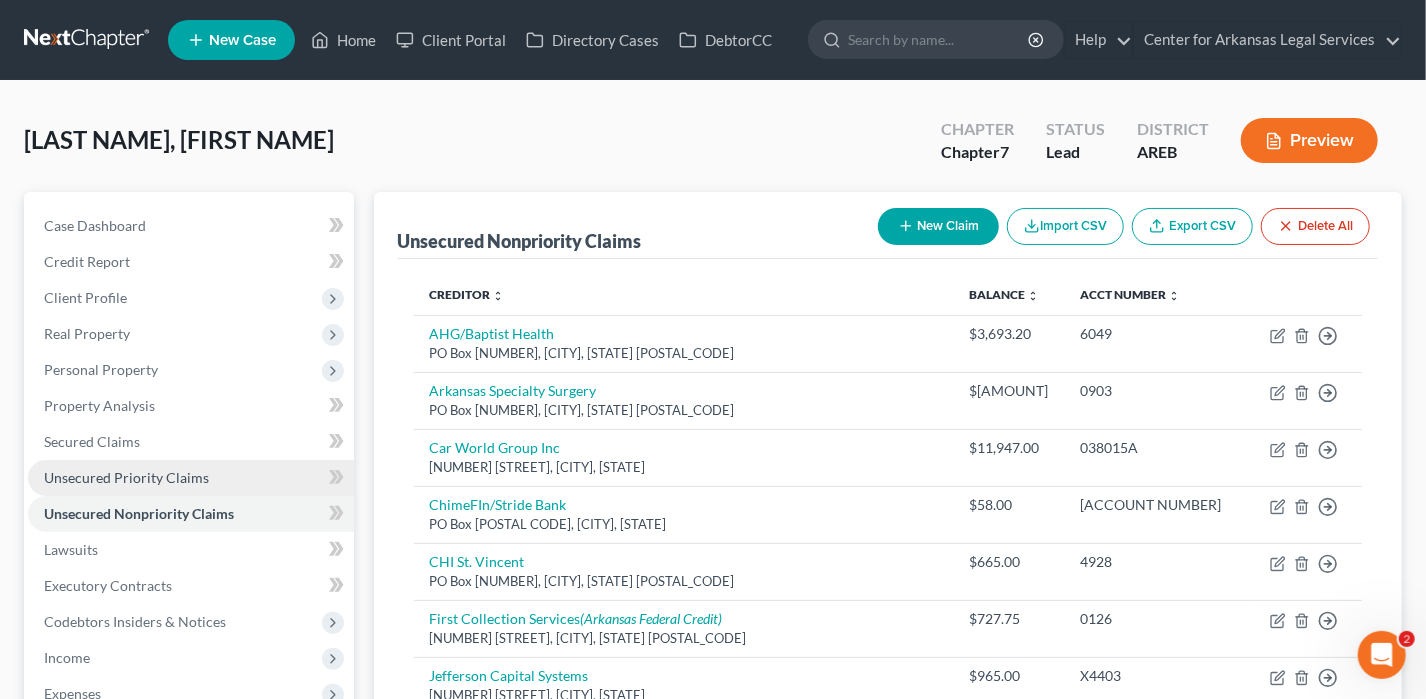 scroll, scrollTop: 100, scrollLeft: 0, axis: vertical 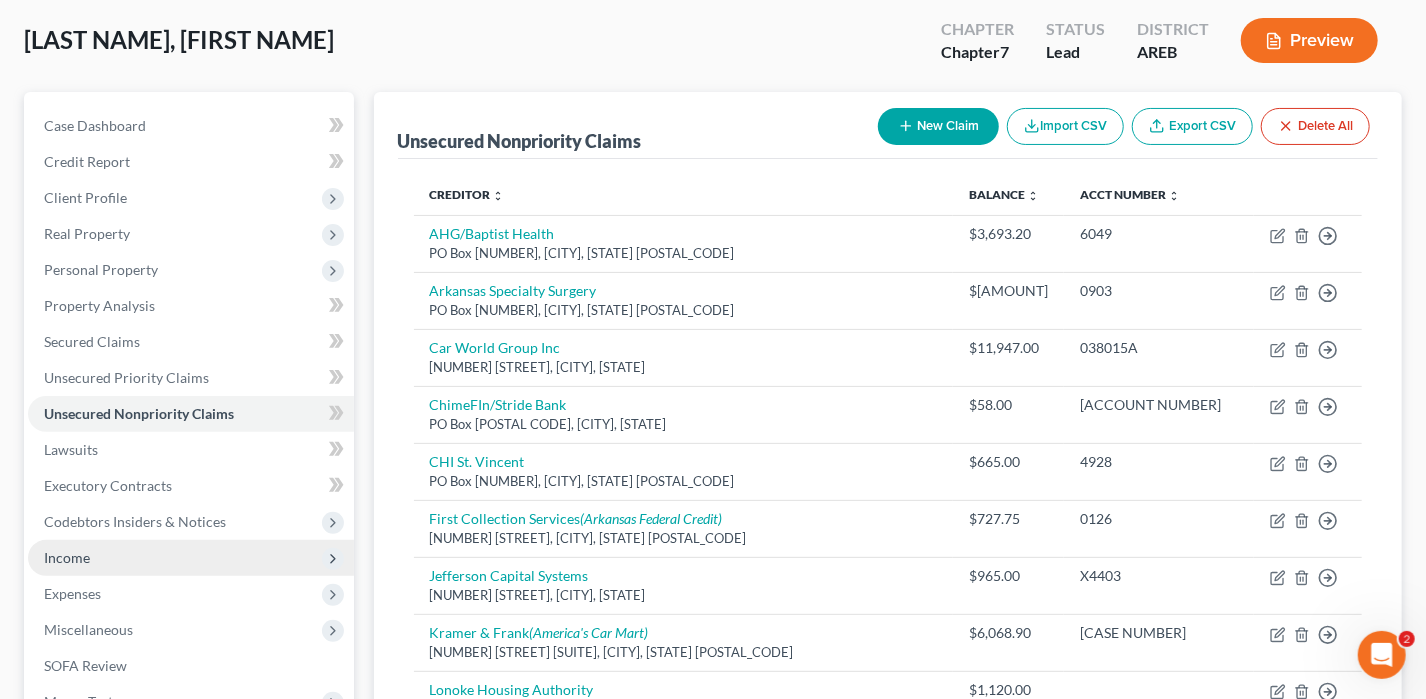 click on "Income" at bounding box center [67, 557] 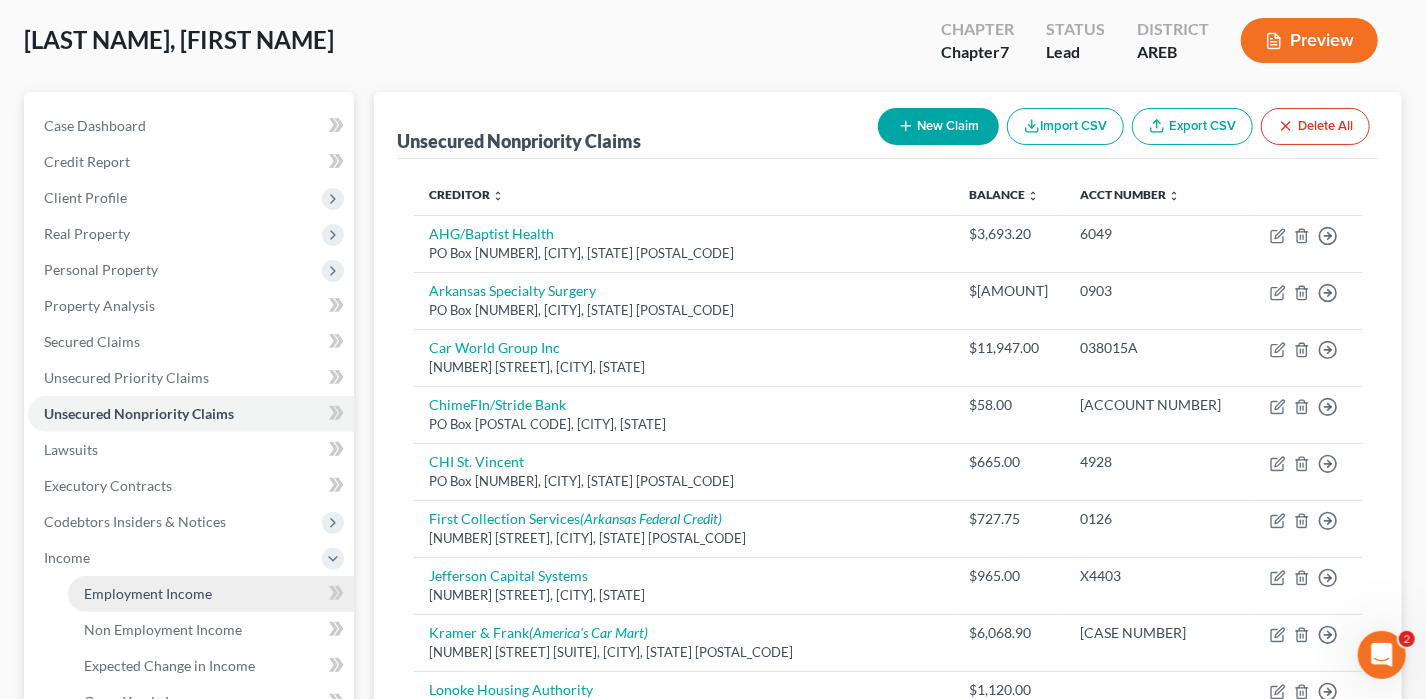 click on "Employment Income" at bounding box center (148, 593) 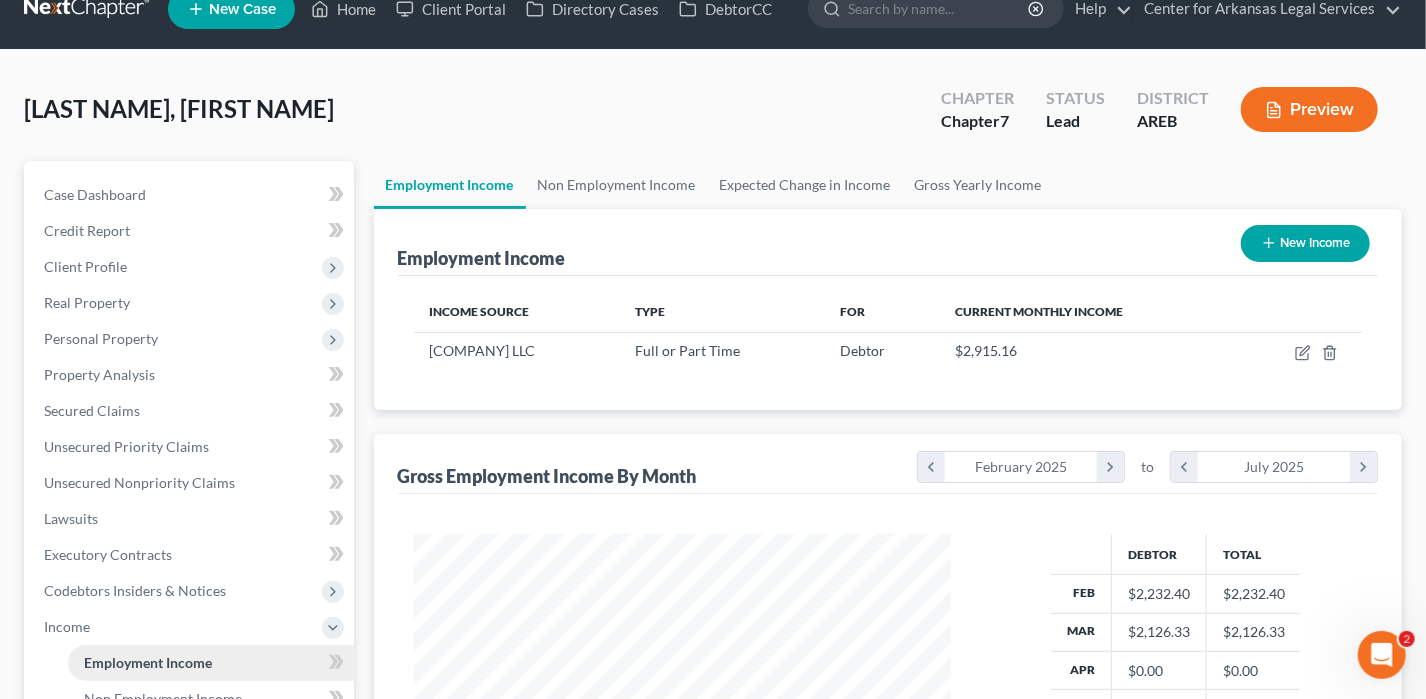 scroll, scrollTop: 0, scrollLeft: 0, axis: both 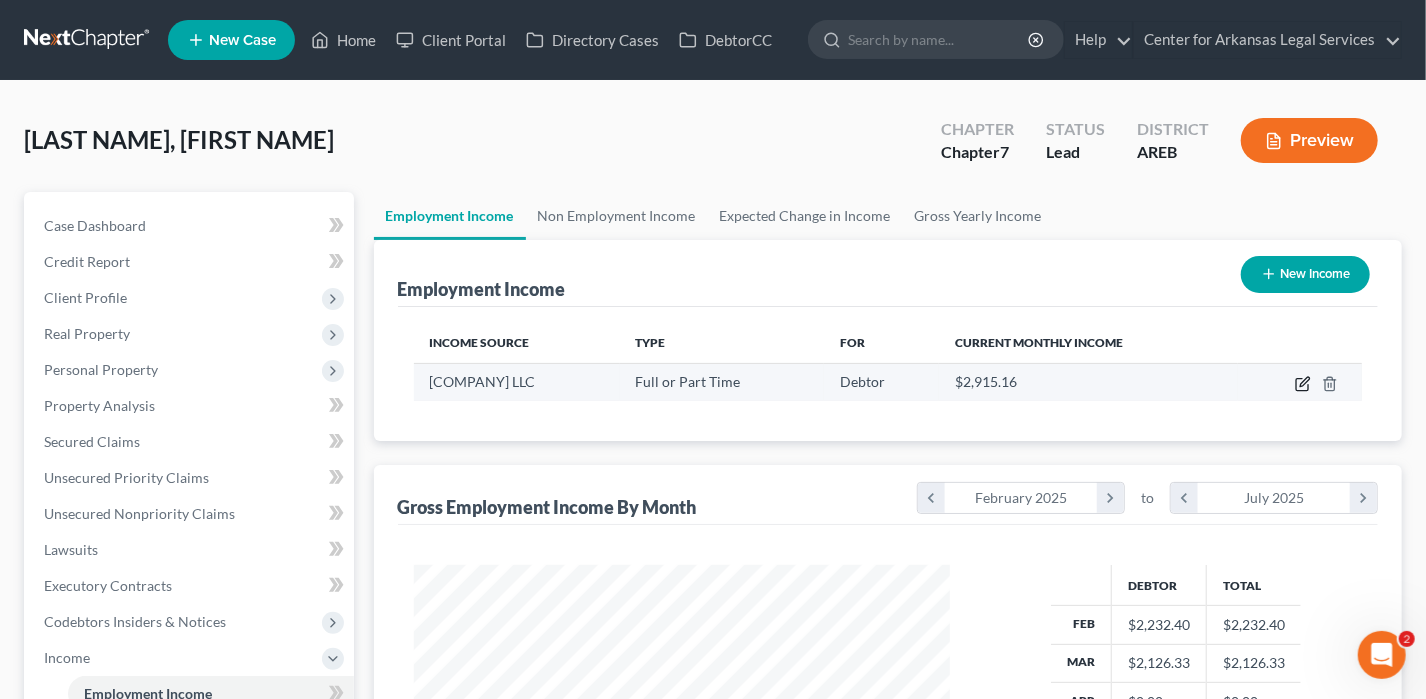 click 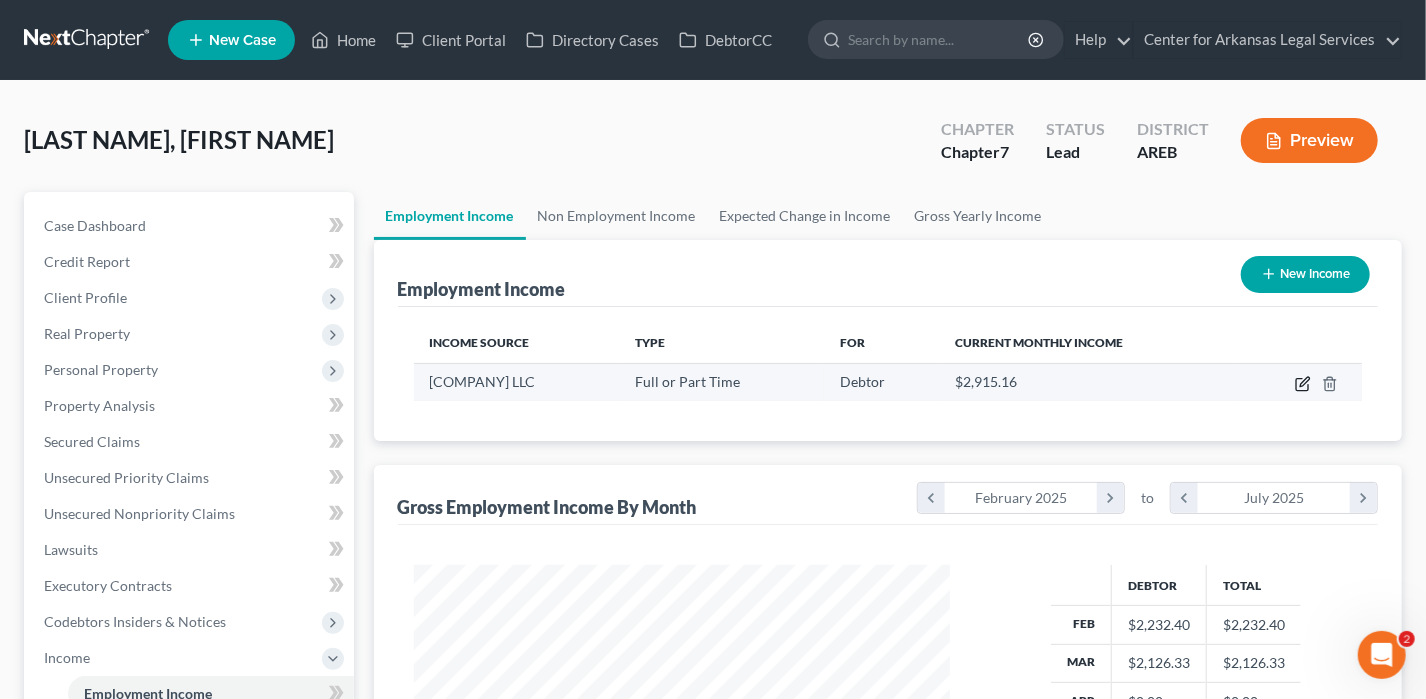 select on "0" 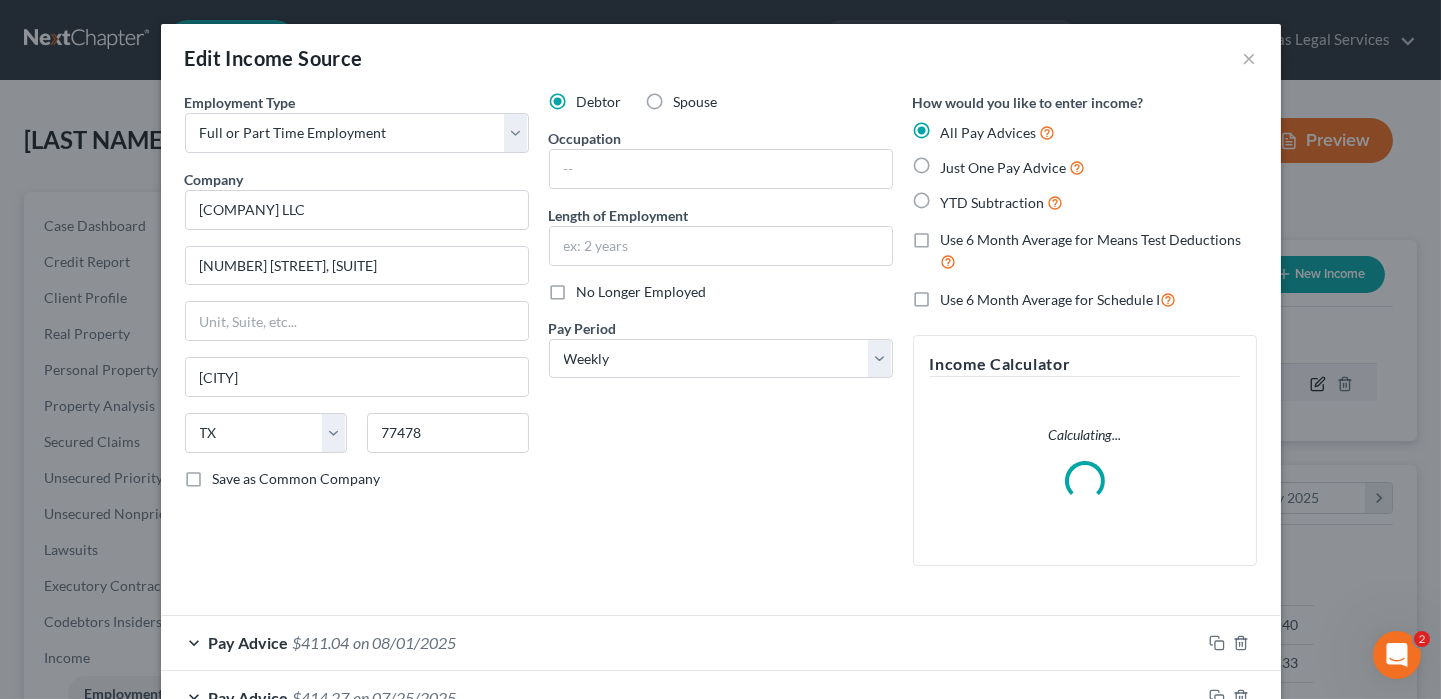 scroll, scrollTop: 999643, scrollLeft: 999417, axis: both 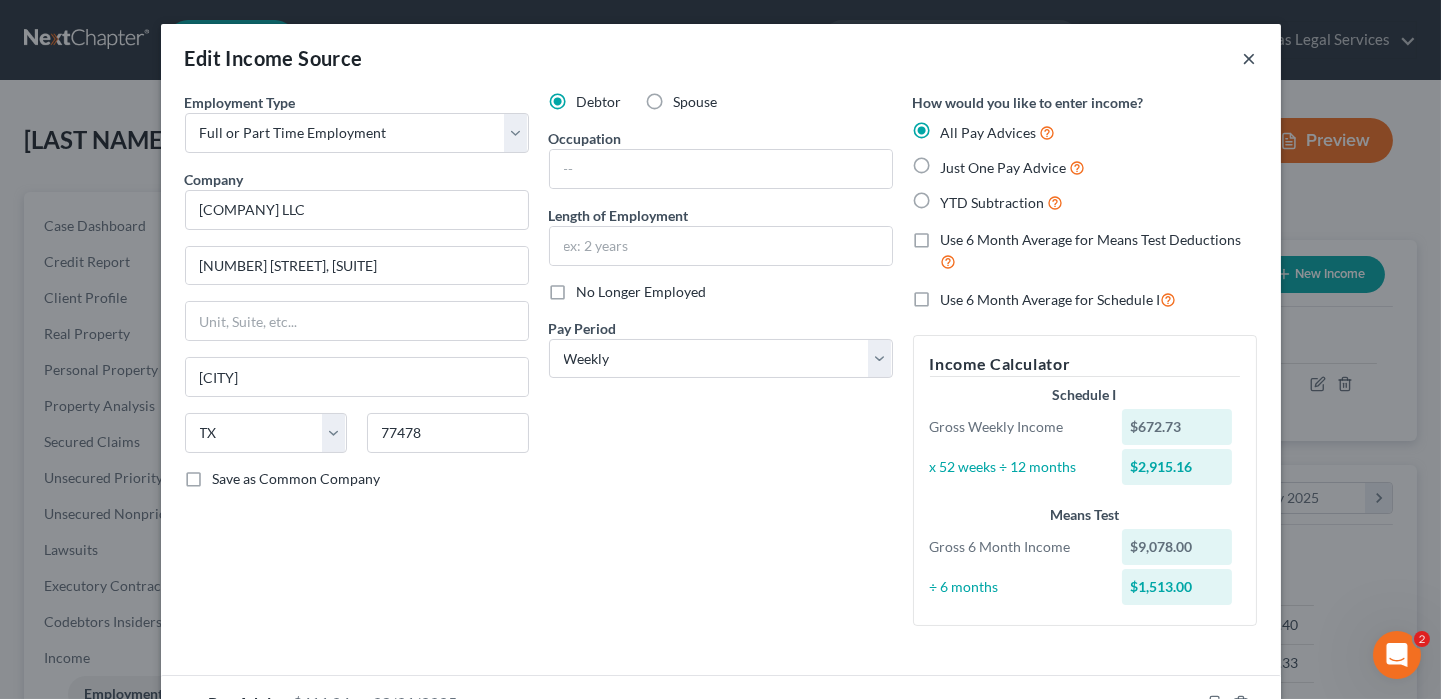 click on "×" at bounding box center [1250, 58] 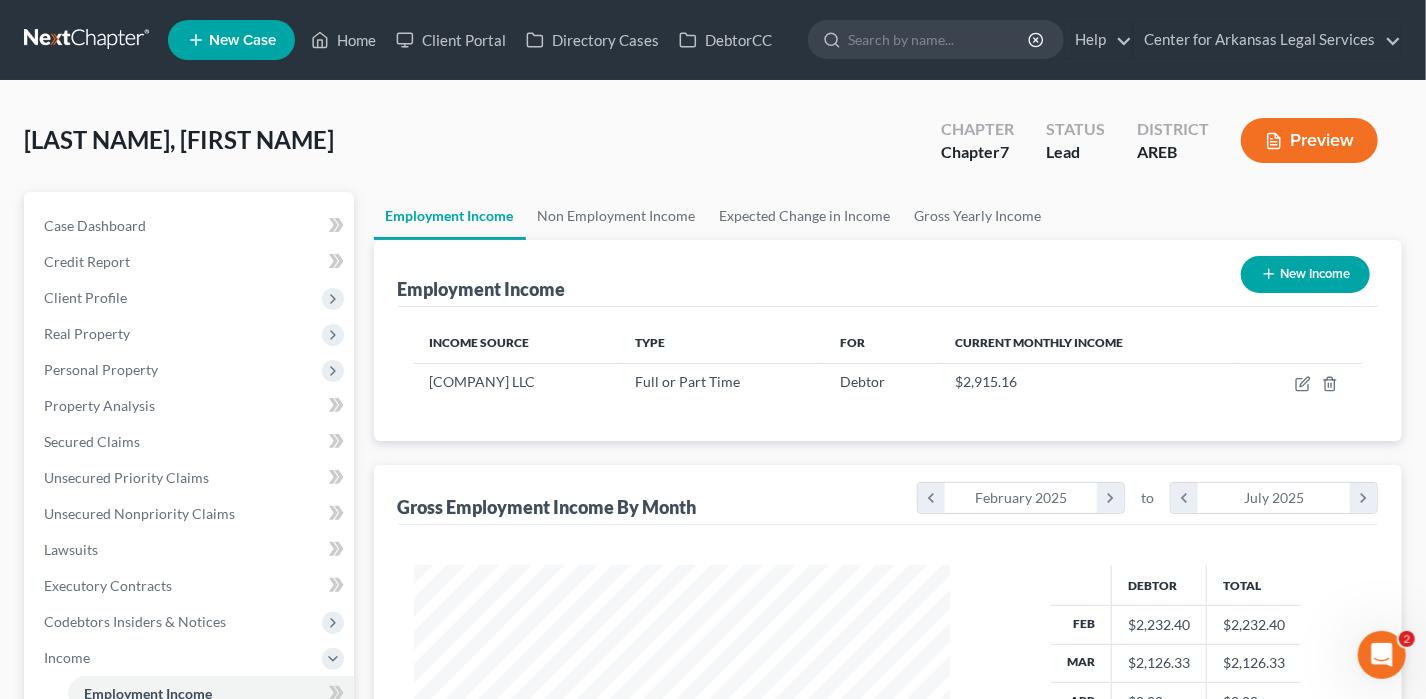 scroll, scrollTop: 356, scrollLeft: 576, axis: both 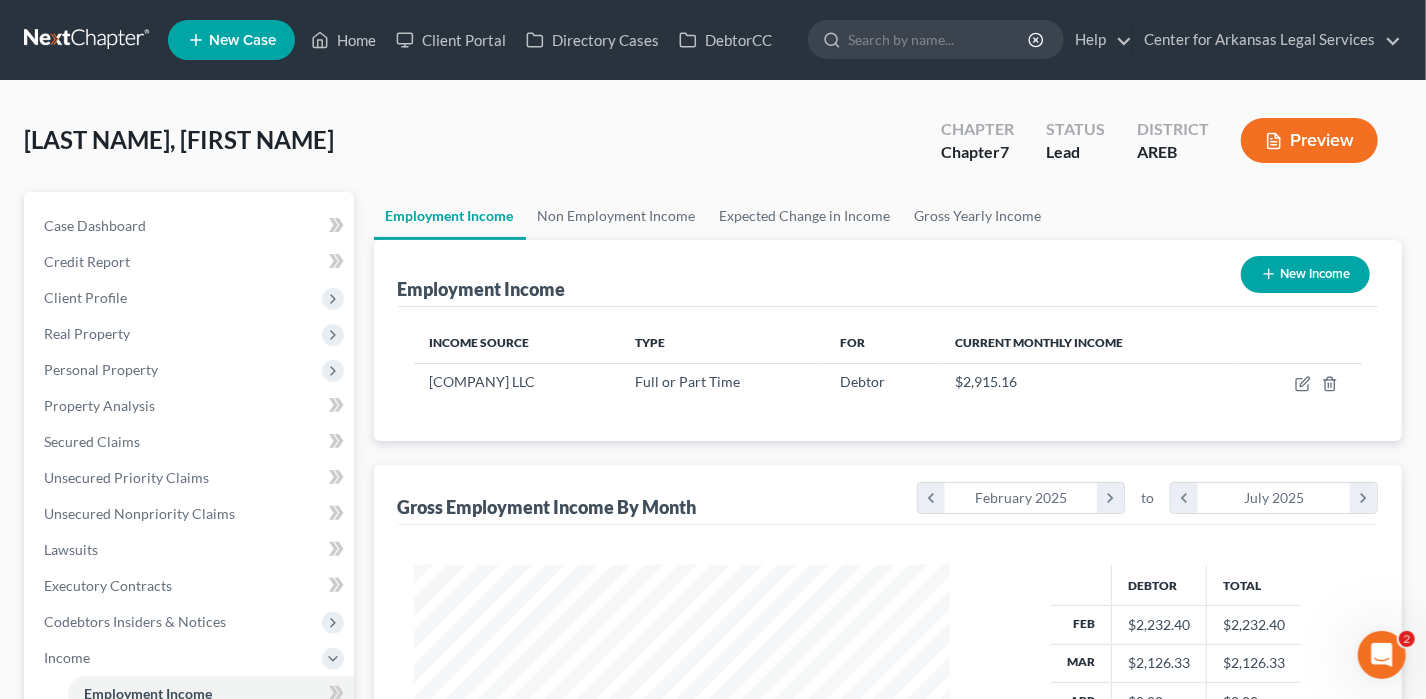 click on "Preview" at bounding box center (1309, 140) 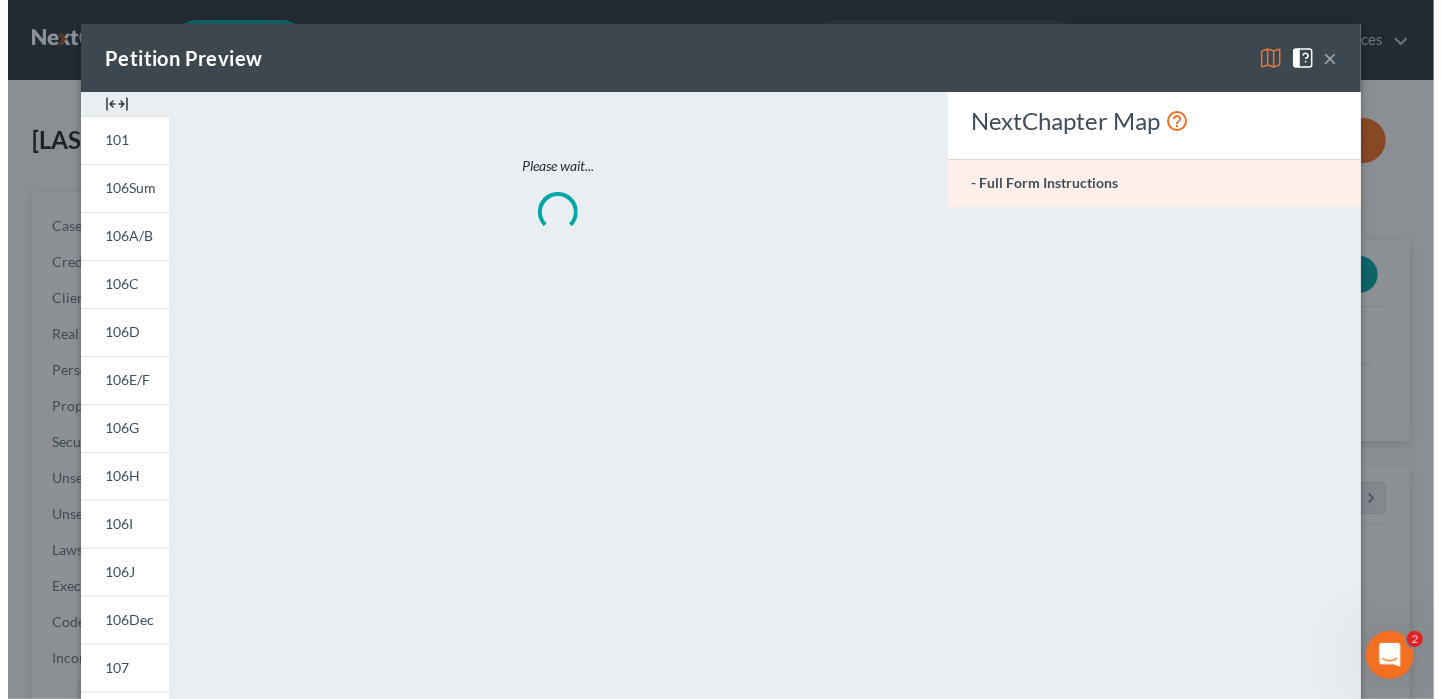 scroll, scrollTop: 999643, scrollLeft: 999417, axis: both 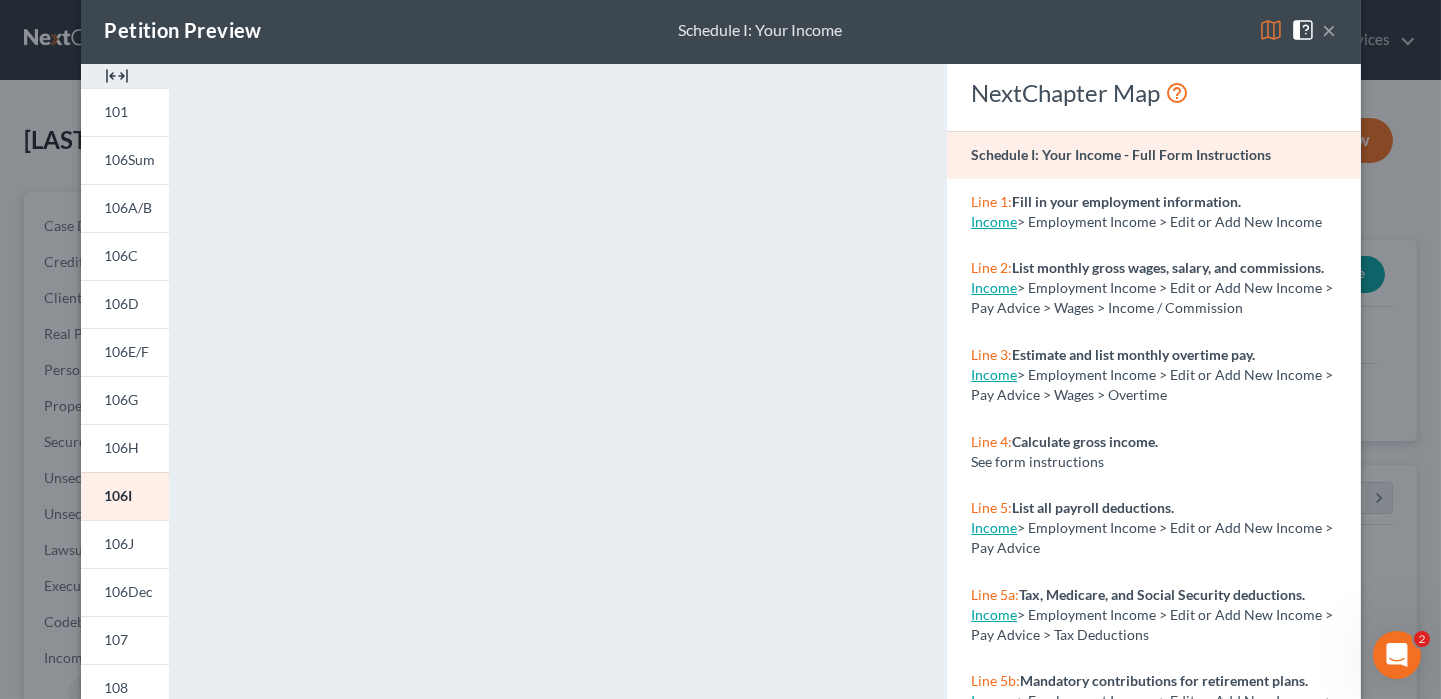 click on "×" at bounding box center (1330, 30) 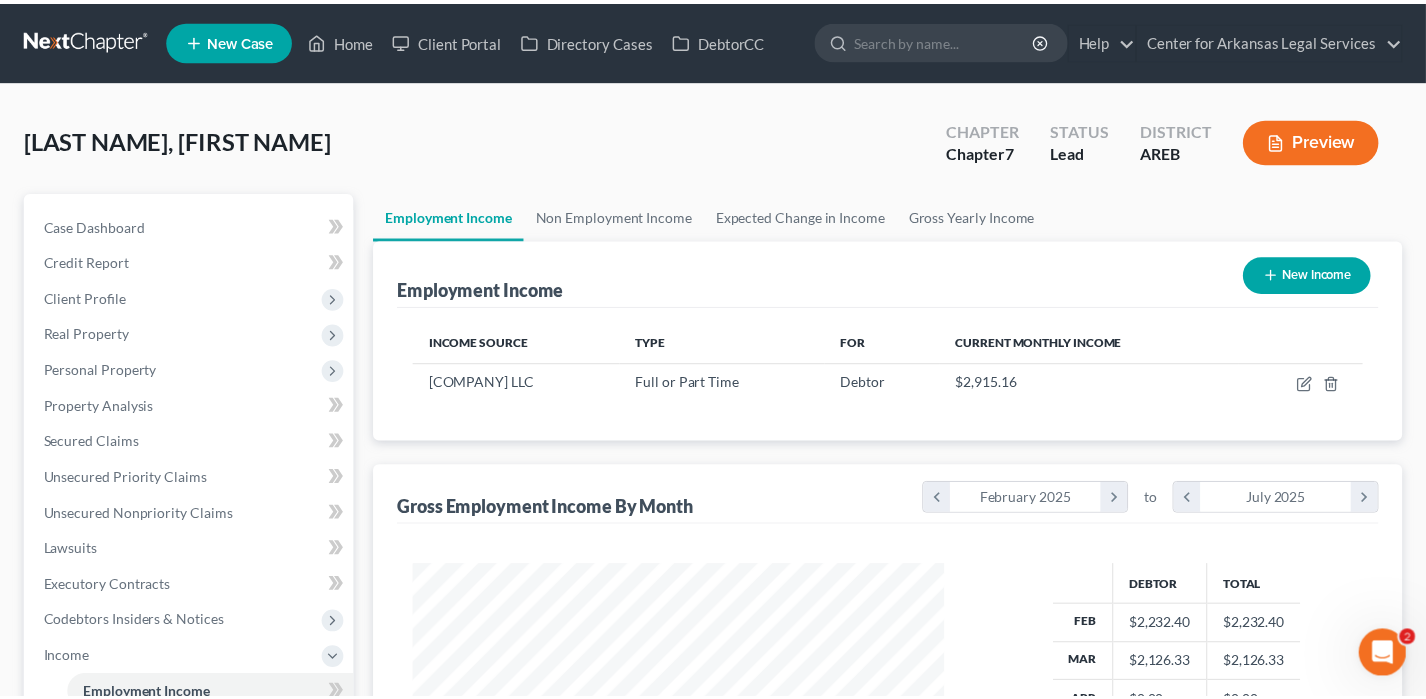 scroll, scrollTop: 356, scrollLeft: 576, axis: both 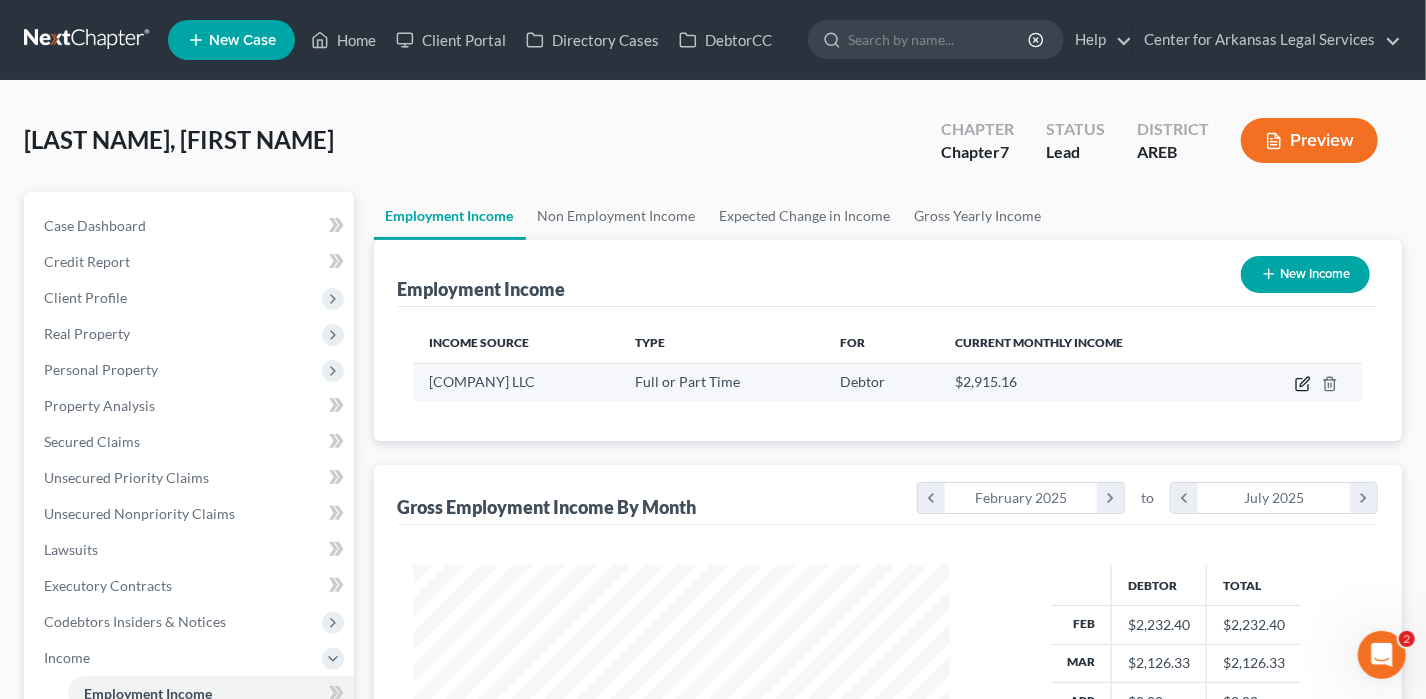 click 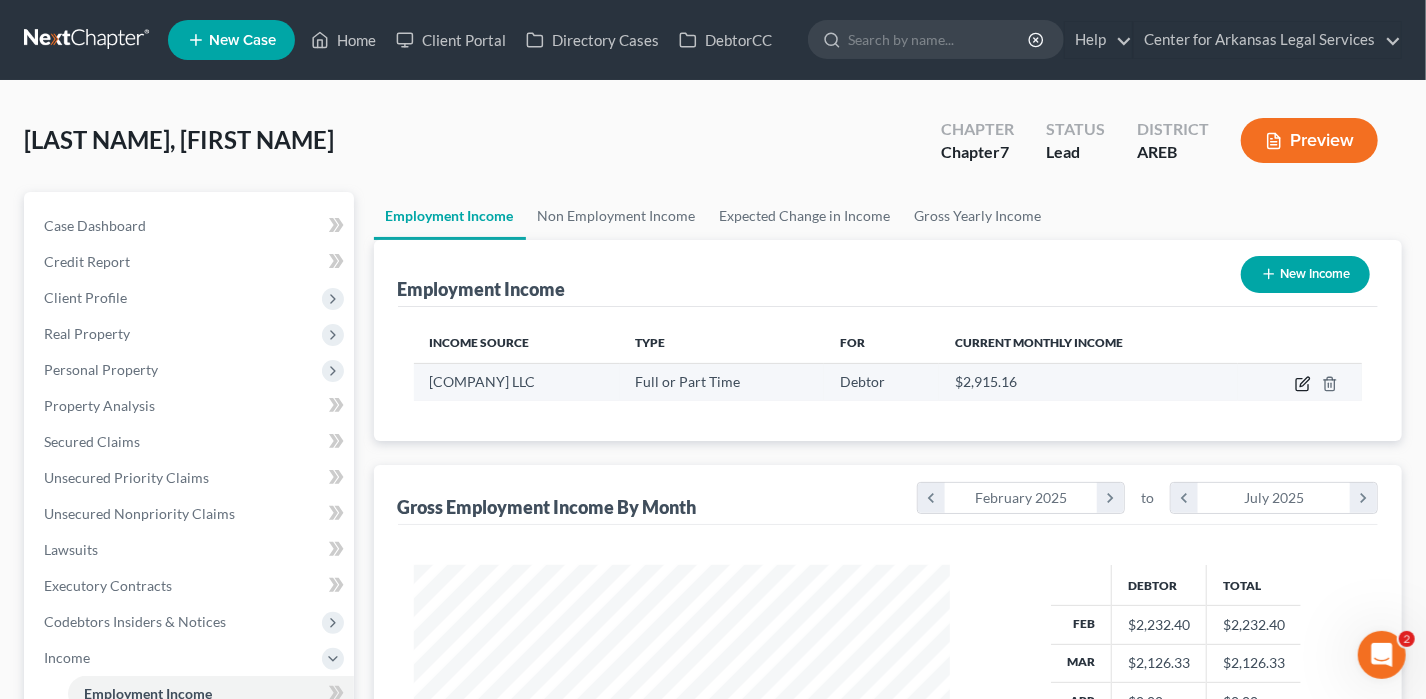 select on "0" 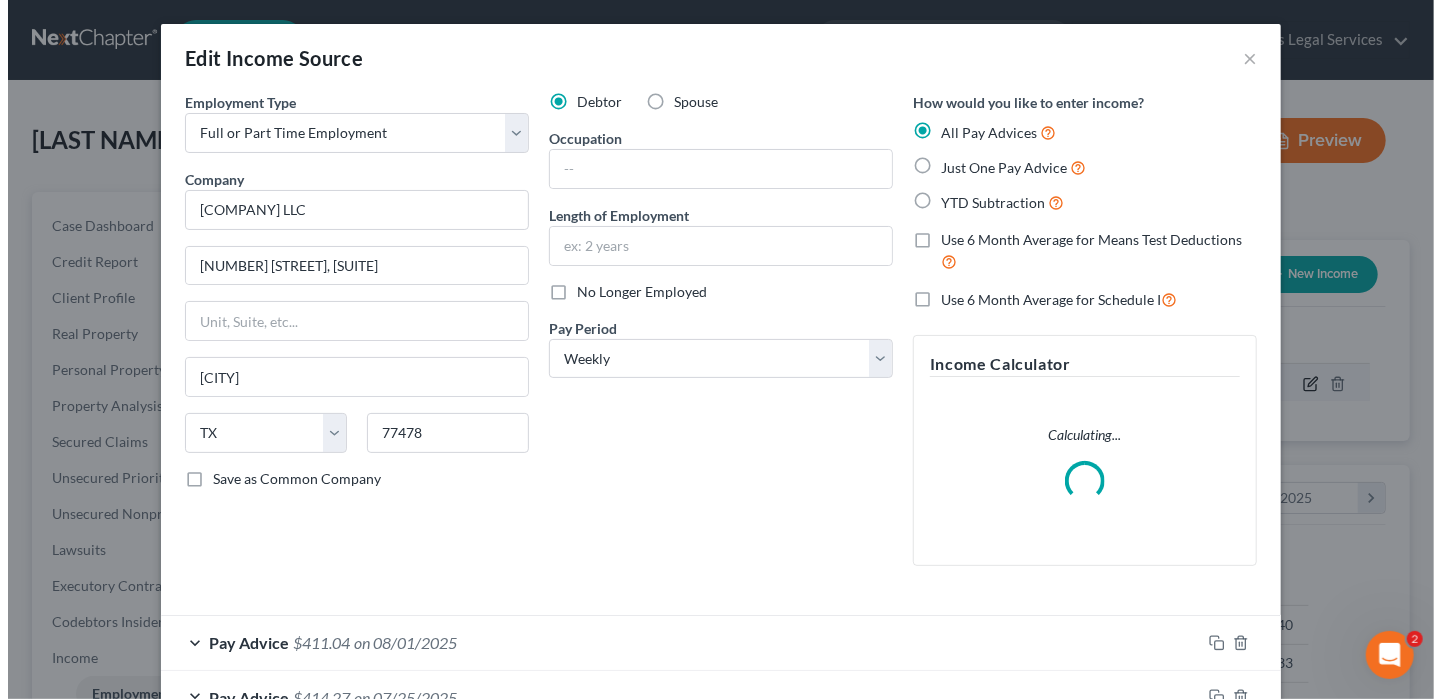 scroll, scrollTop: 999643, scrollLeft: 999417, axis: both 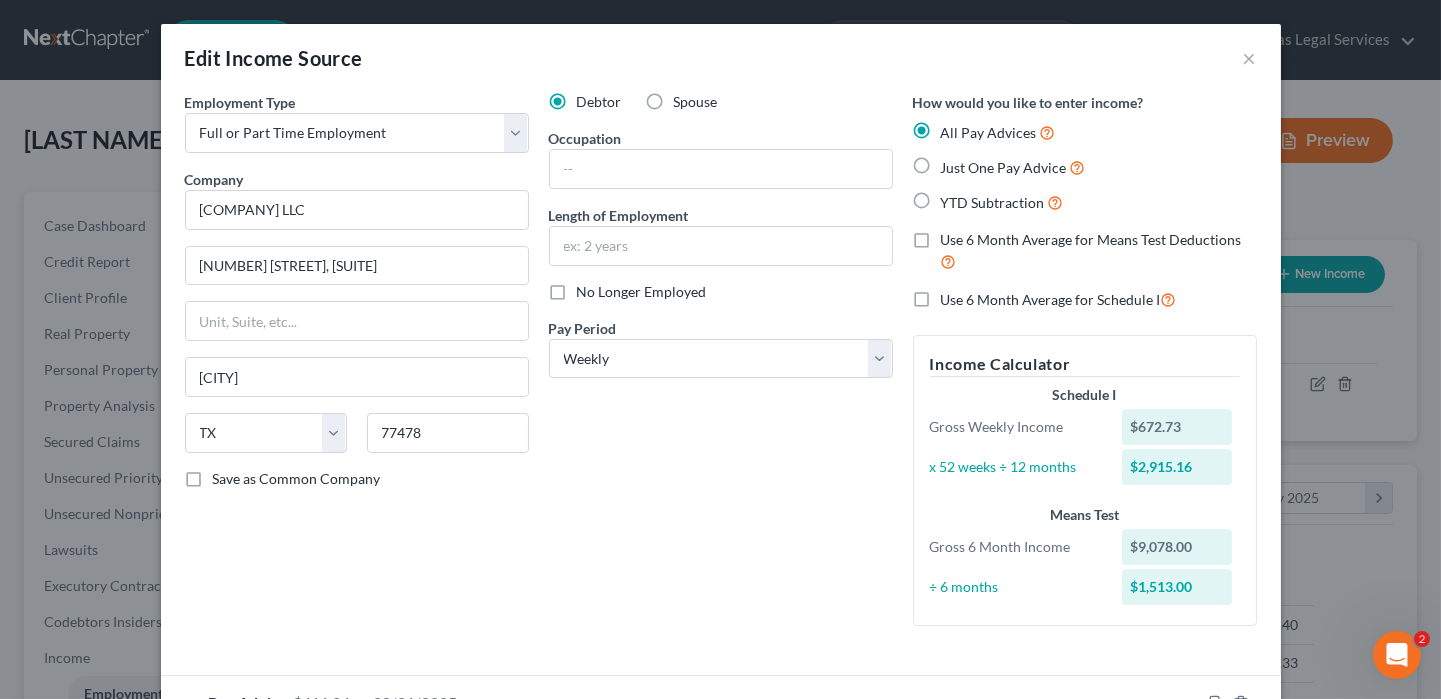 click on "Use 6 Month Average for Schedule I" at bounding box center [1059, 299] 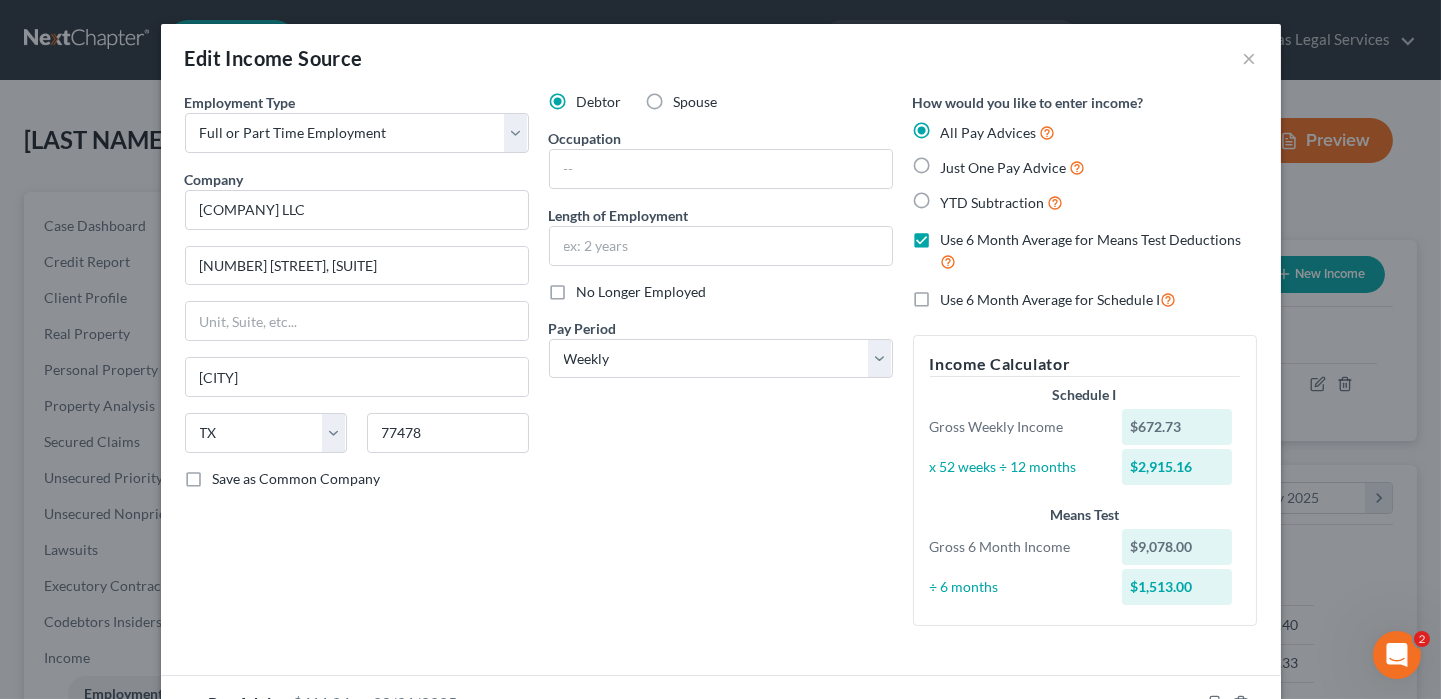 checkbox on "true" 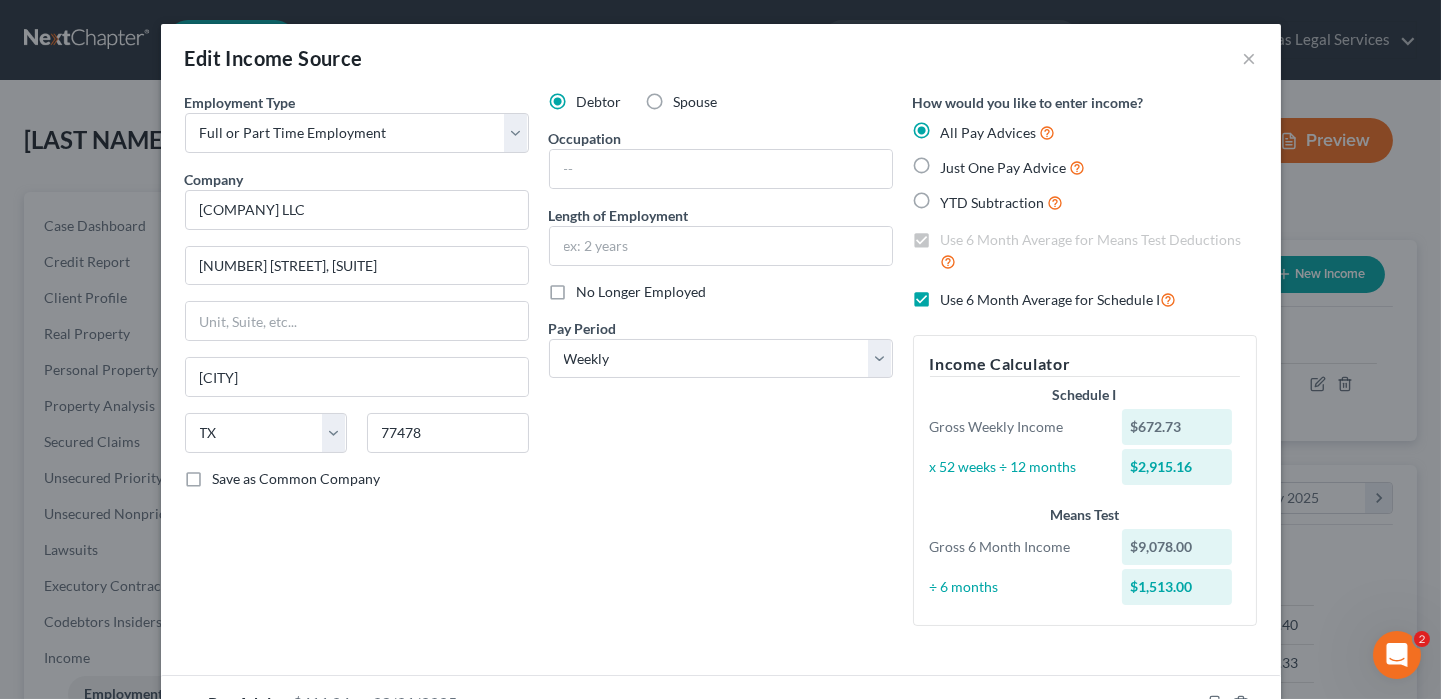 checkbox on "true" 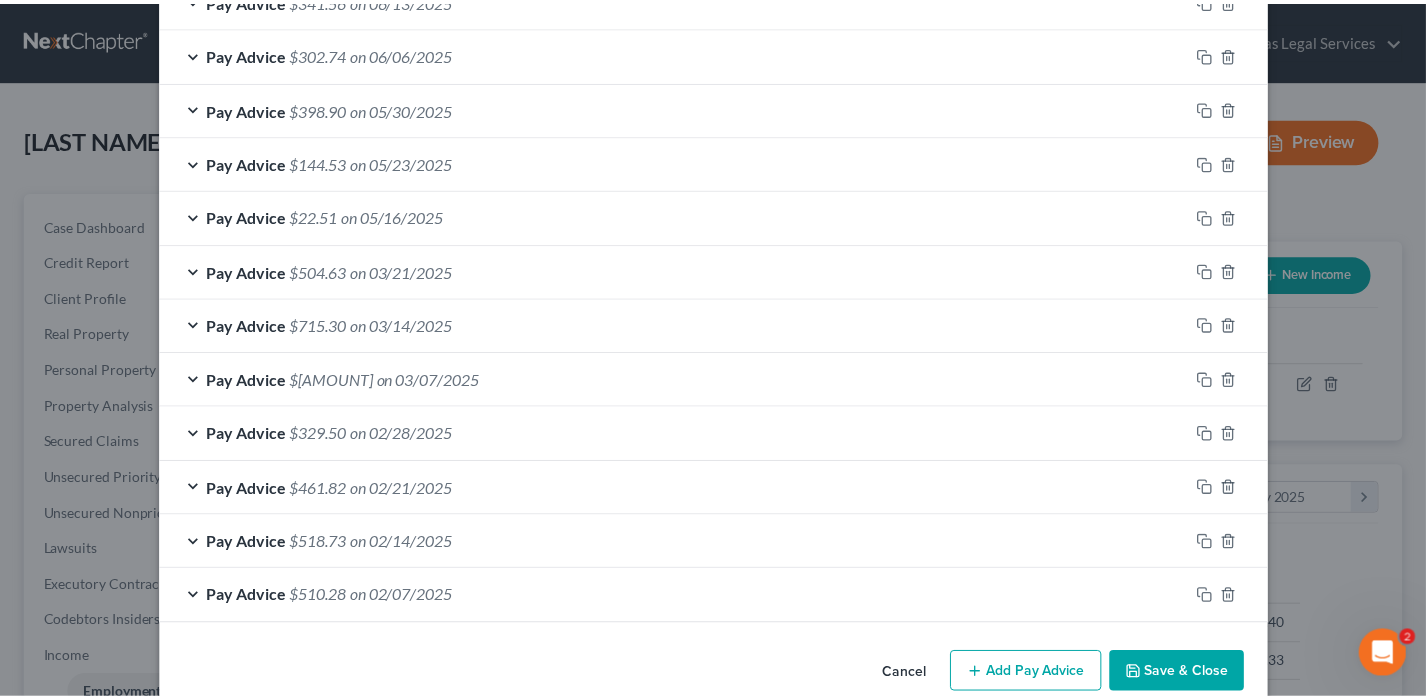 scroll, scrollTop: 1004, scrollLeft: 0, axis: vertical 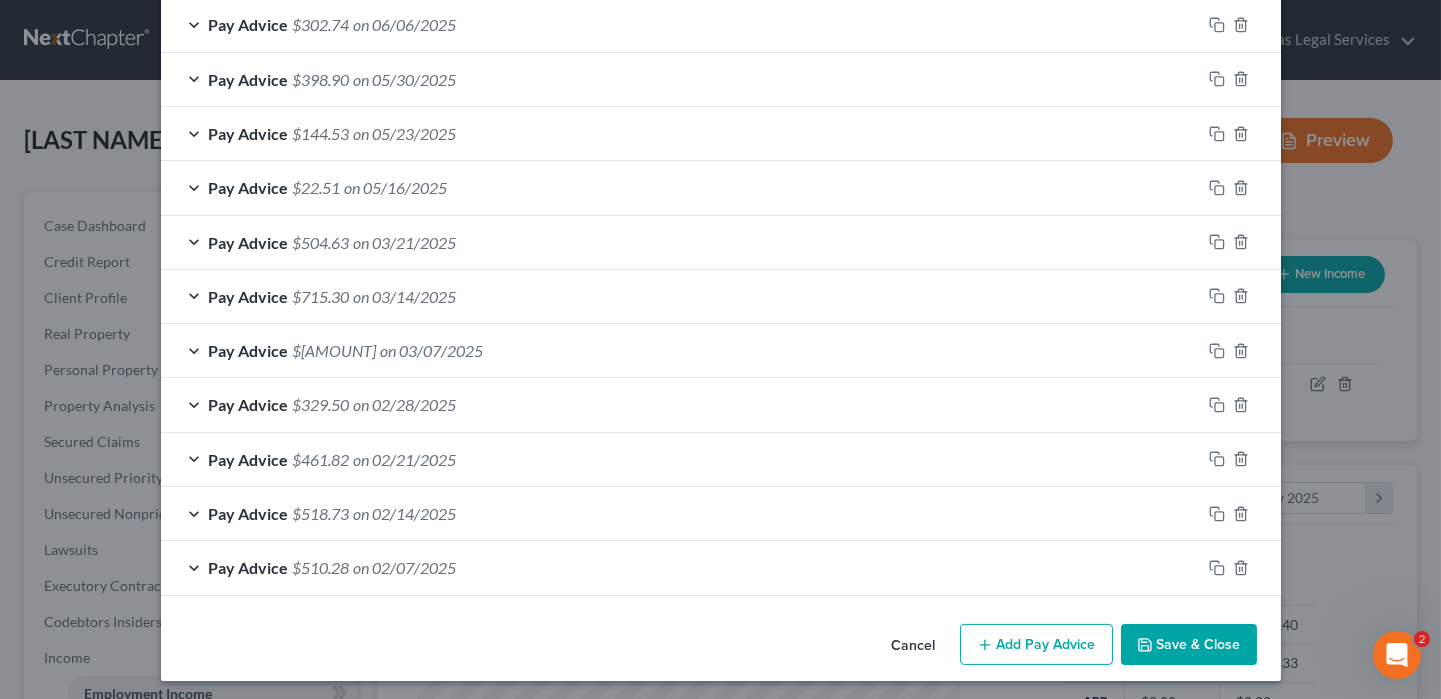 click on "Save & Close" at bounding box center (1189, 645) 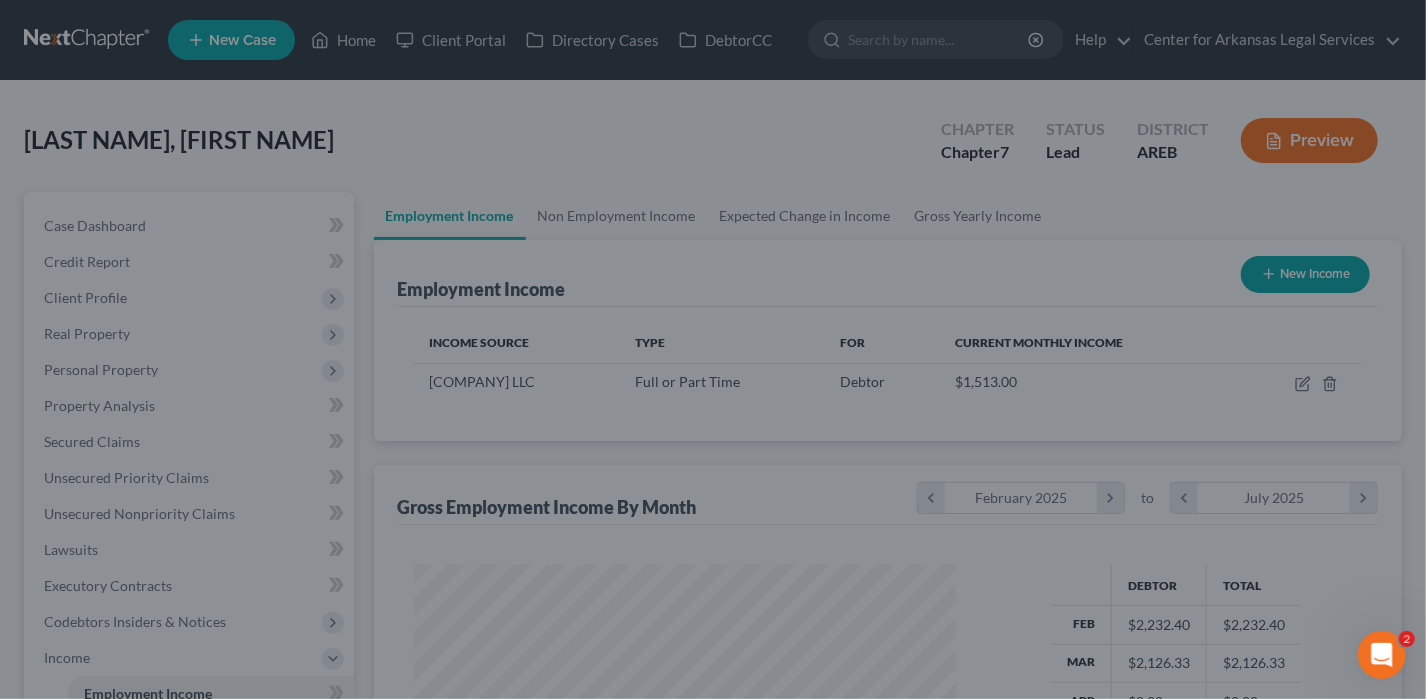 scroll, scrollTop: 356, scrollLeft: 576, axis: both 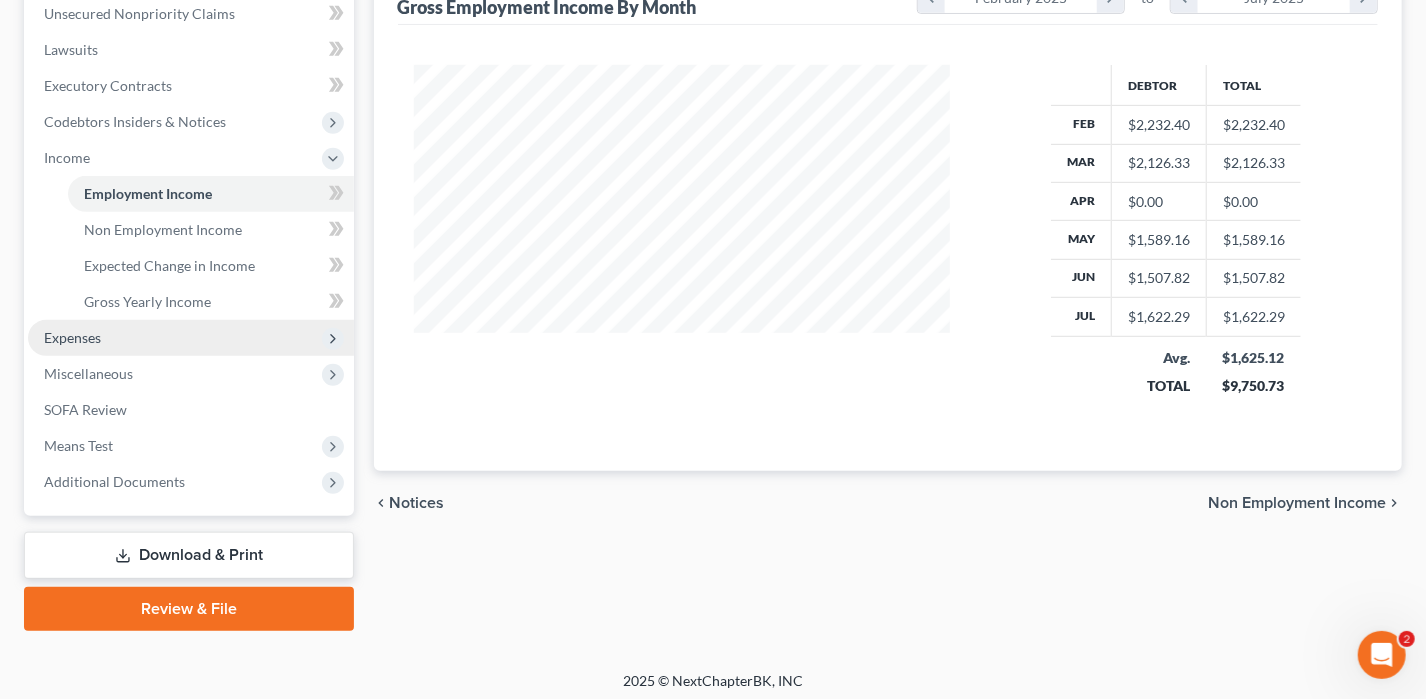 click on "Expenses" at bounding box center (191, 338) 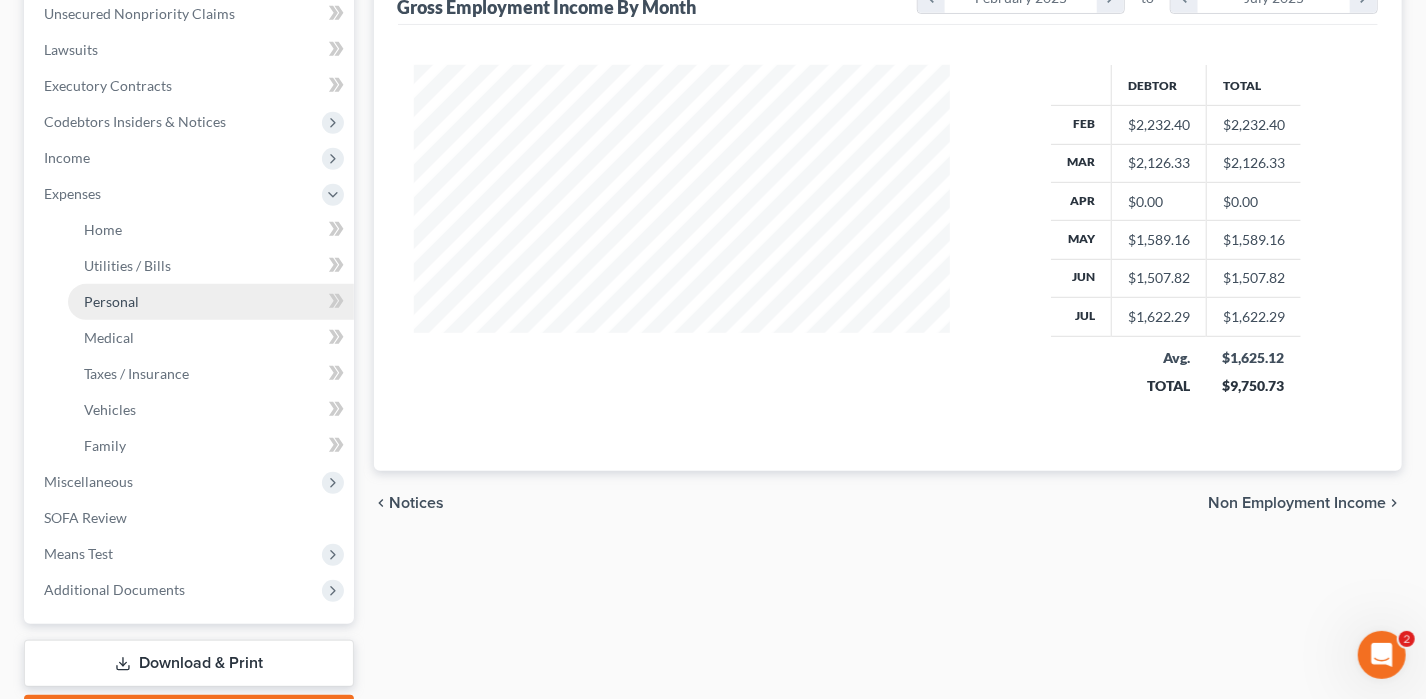click on "Personal" at bounding box center (211, 302) 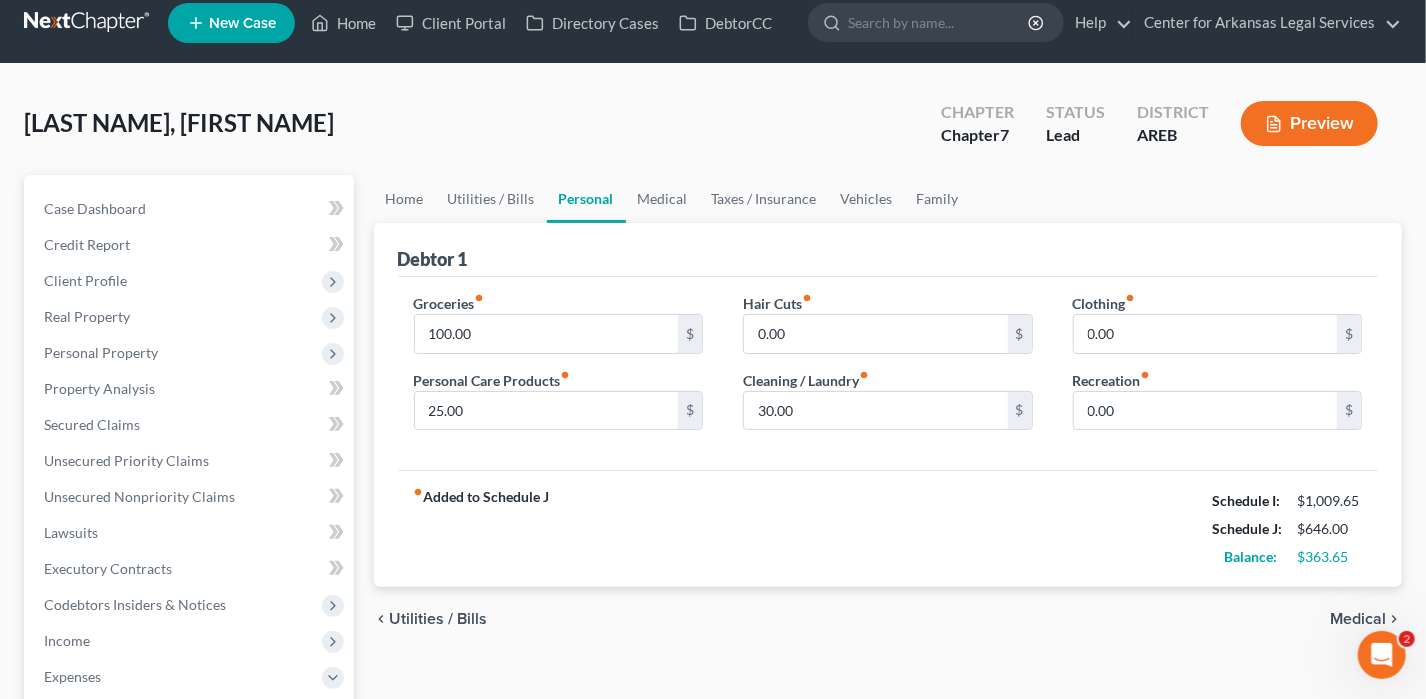 scroll, scrollTop: 0, scrollLeft: 0, axis: both 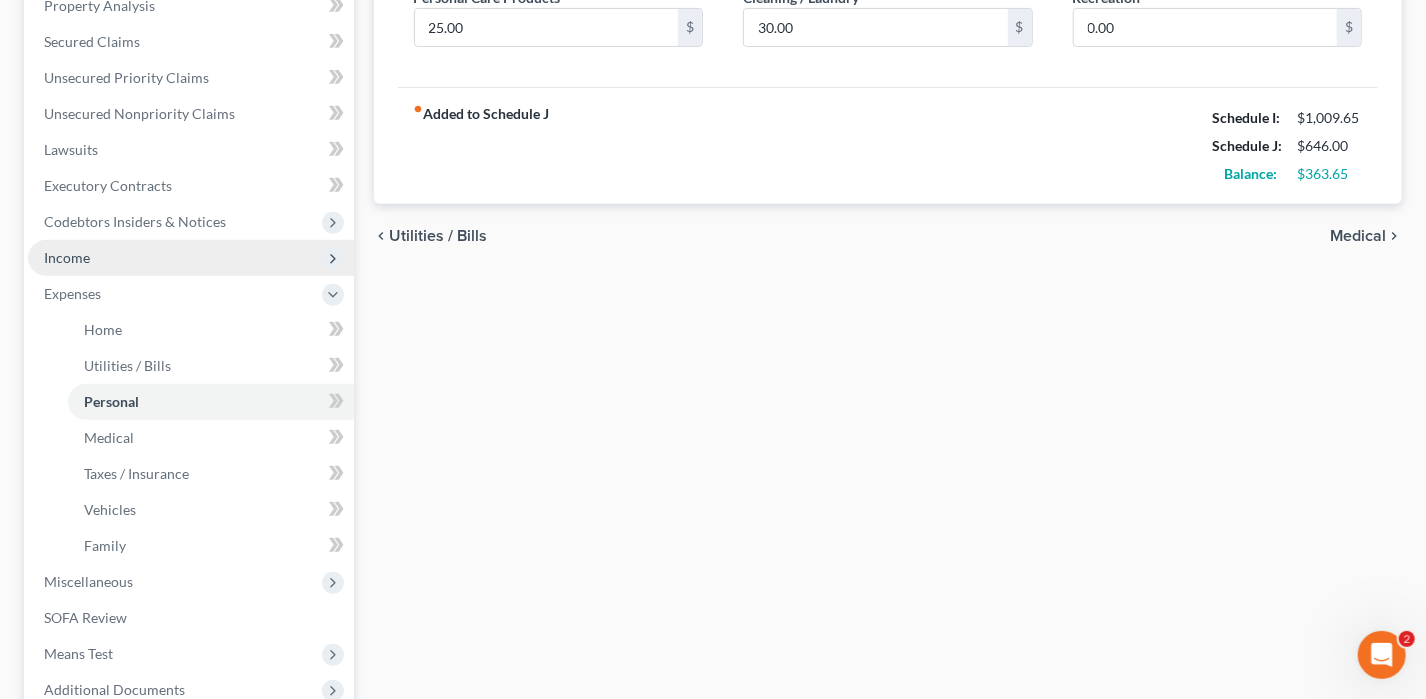 click on "Income" at bounding box center (191, 258) 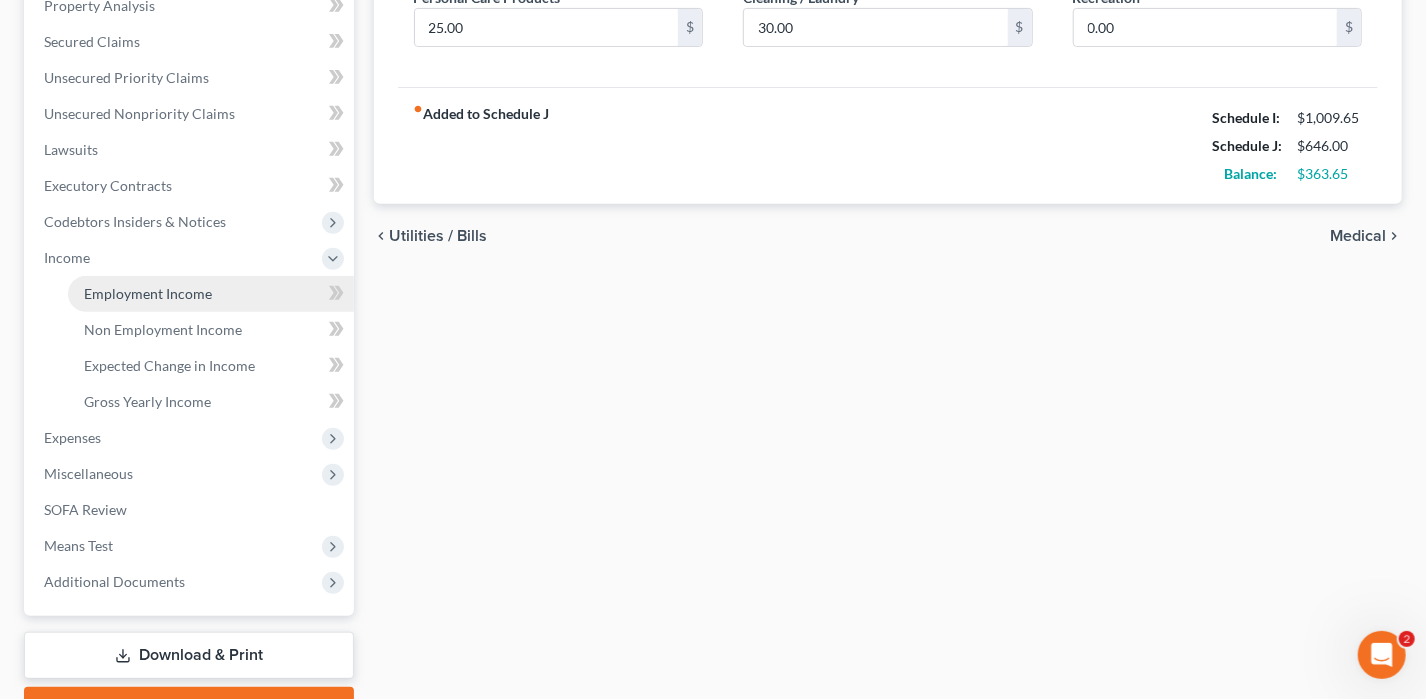 click on "Employment Income" at bounding box center [148, 293] 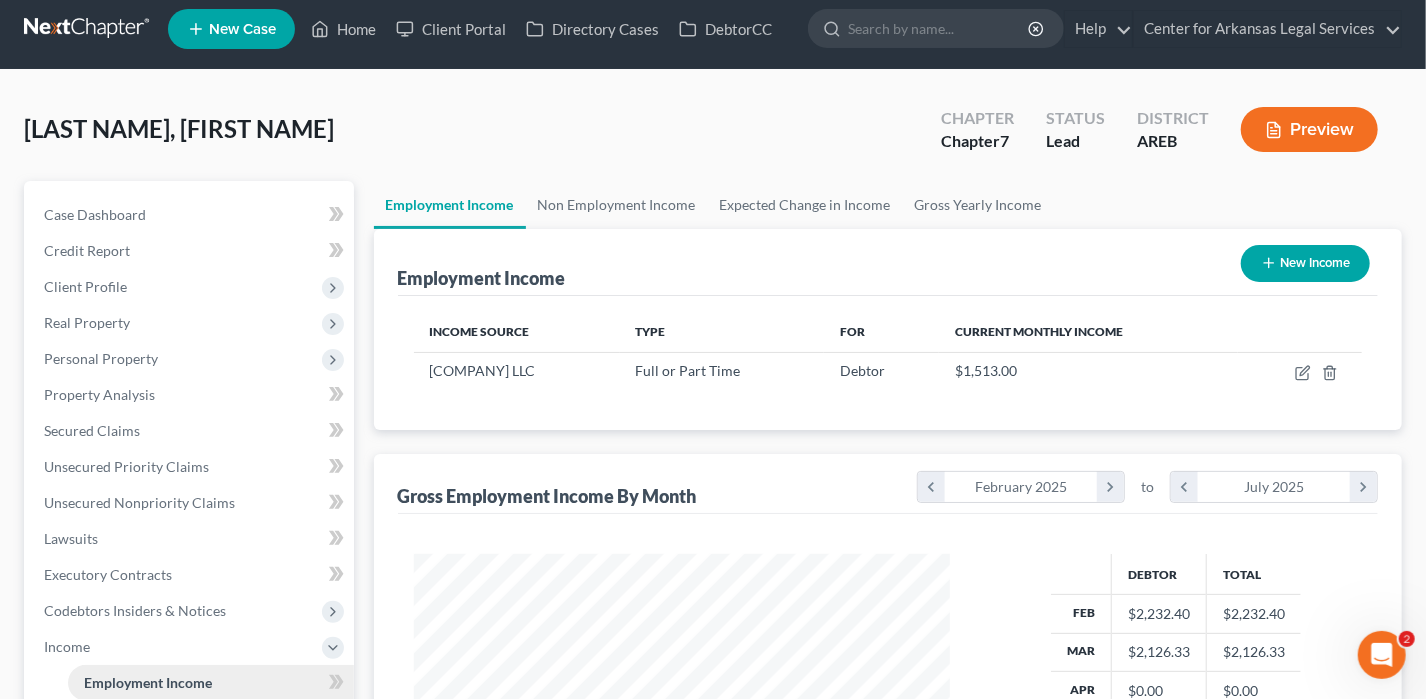 scroll, scrollTop: 0, scrollLeft: 0, axis: both 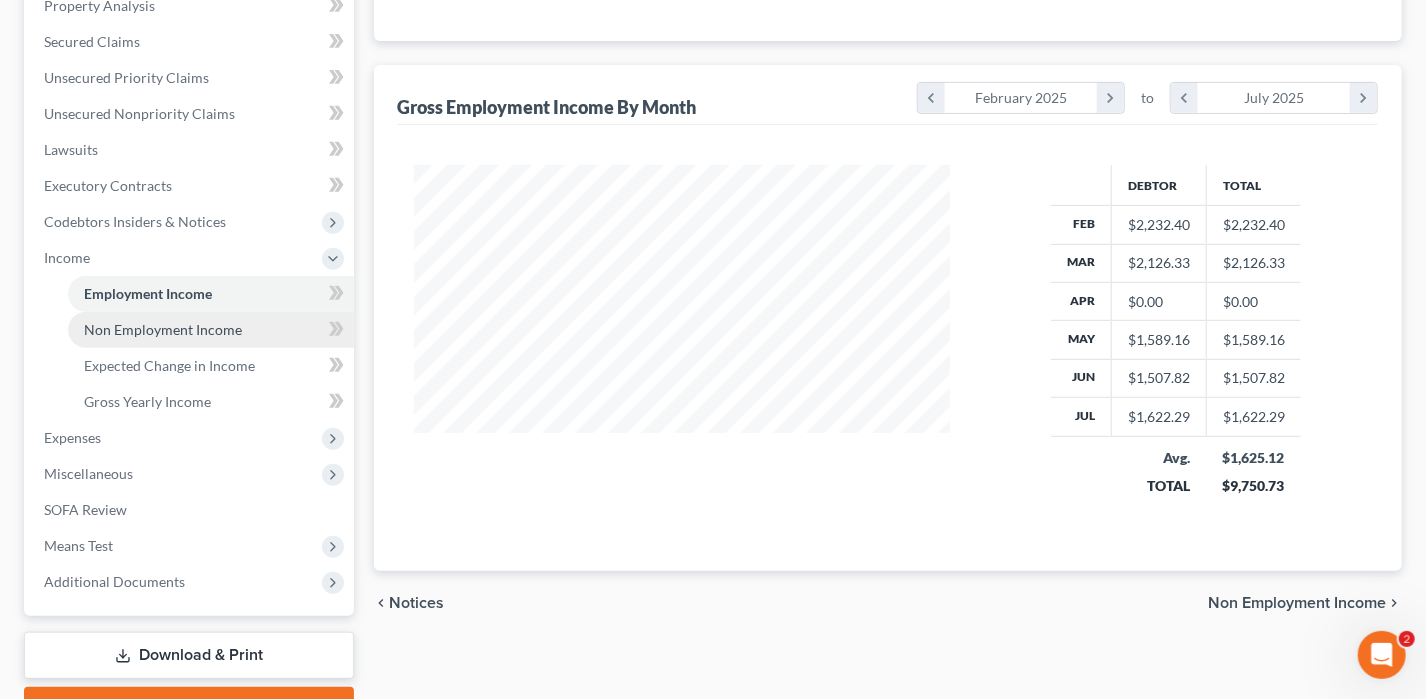 click on "Non Employment Income" at bounding box center [163, 329] 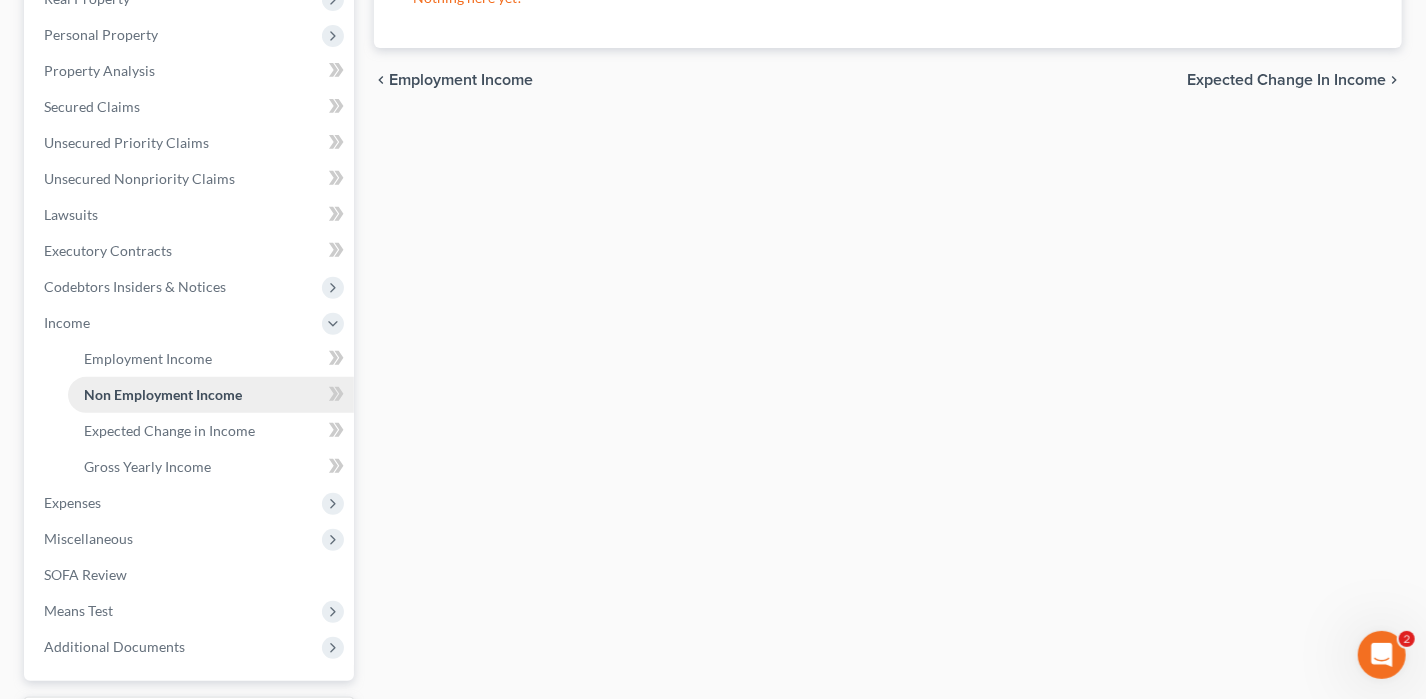 scroll, scrollTop: 400, scrollLeft: 0, axis: vertical 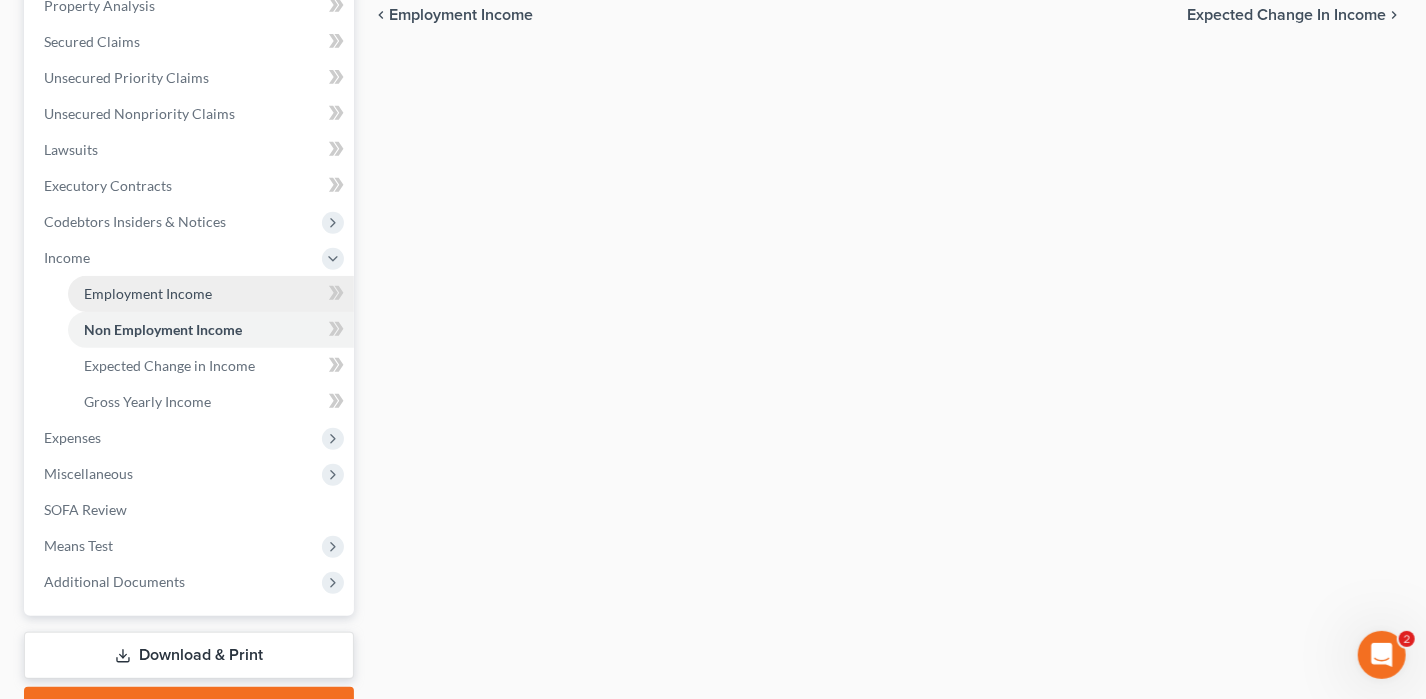 click on "Employment Income" at bounding box center (148, 293) 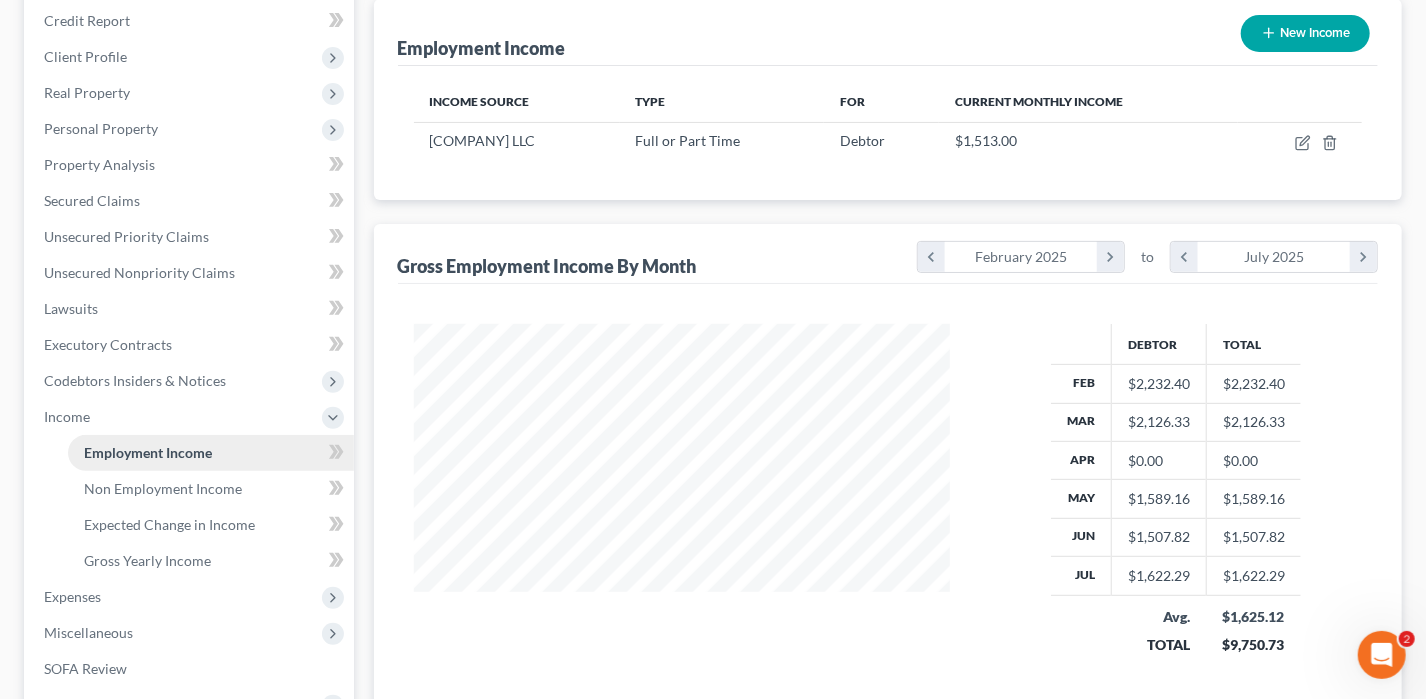 scroll, scrollTop: 72, scrollLeft: 0, axis: vertical 